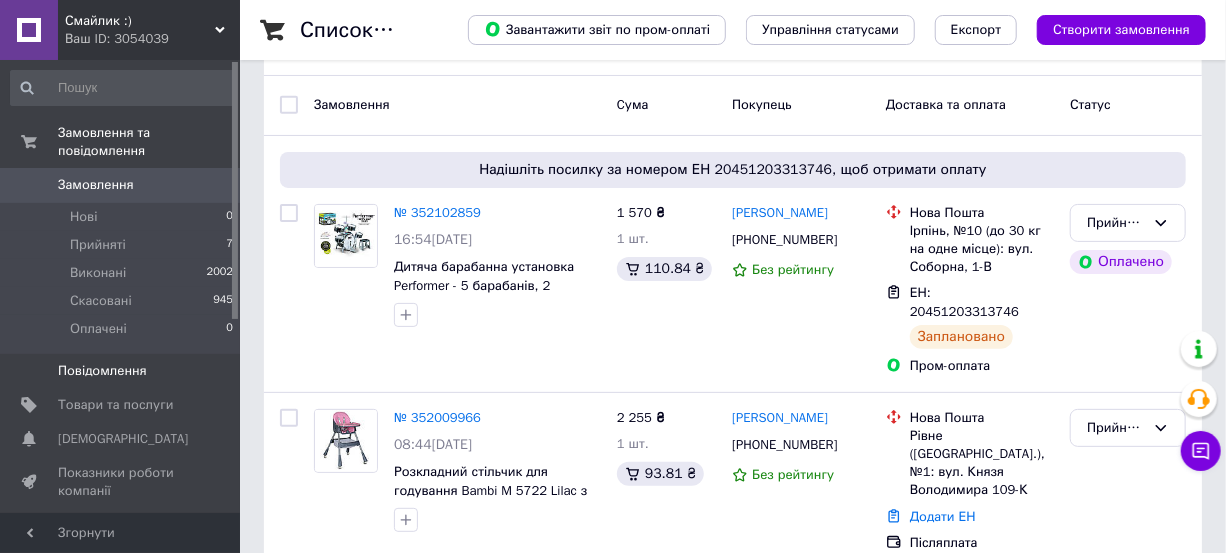 scroll, scrollTop: 90, scrollLeft: 0, axis: vertical 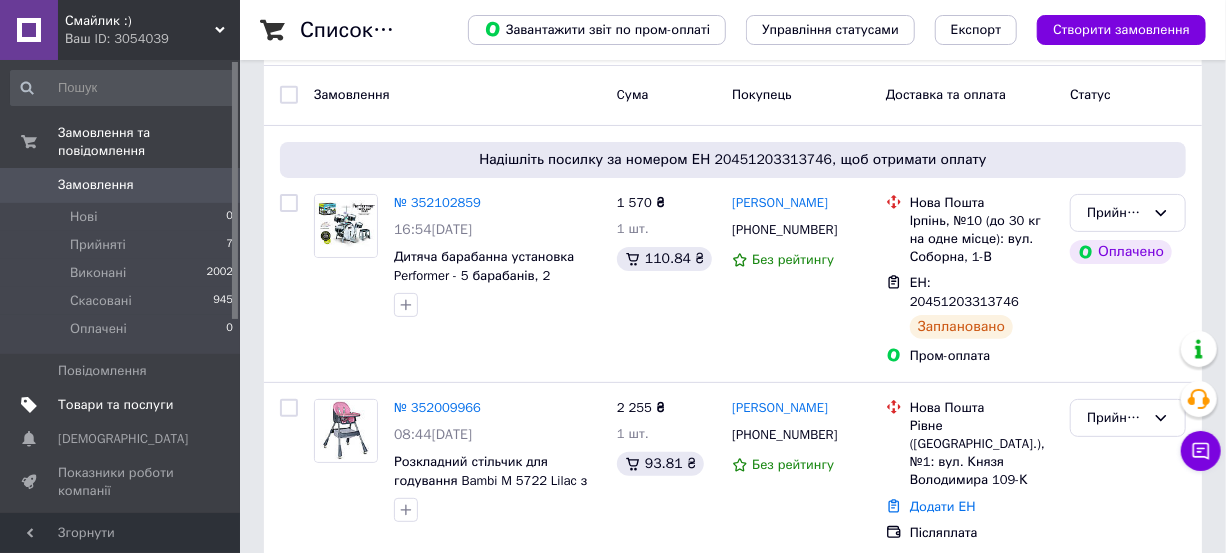 click on "Товари та послуги" at bounding box center (115, 405) 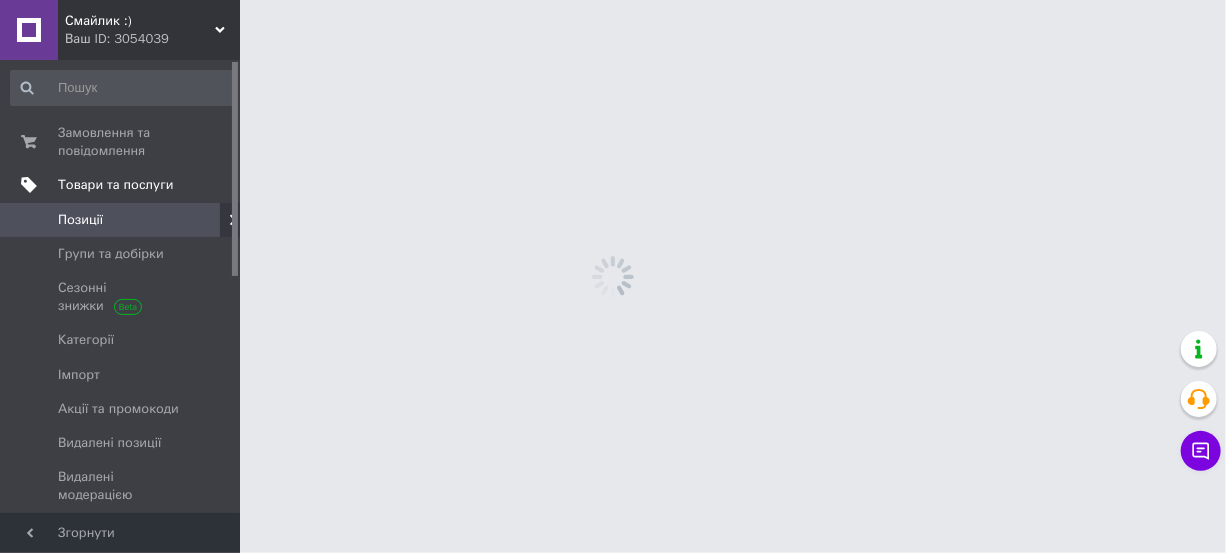 scroll, scrollTop: 0, scrollLeft: 0, axis: both 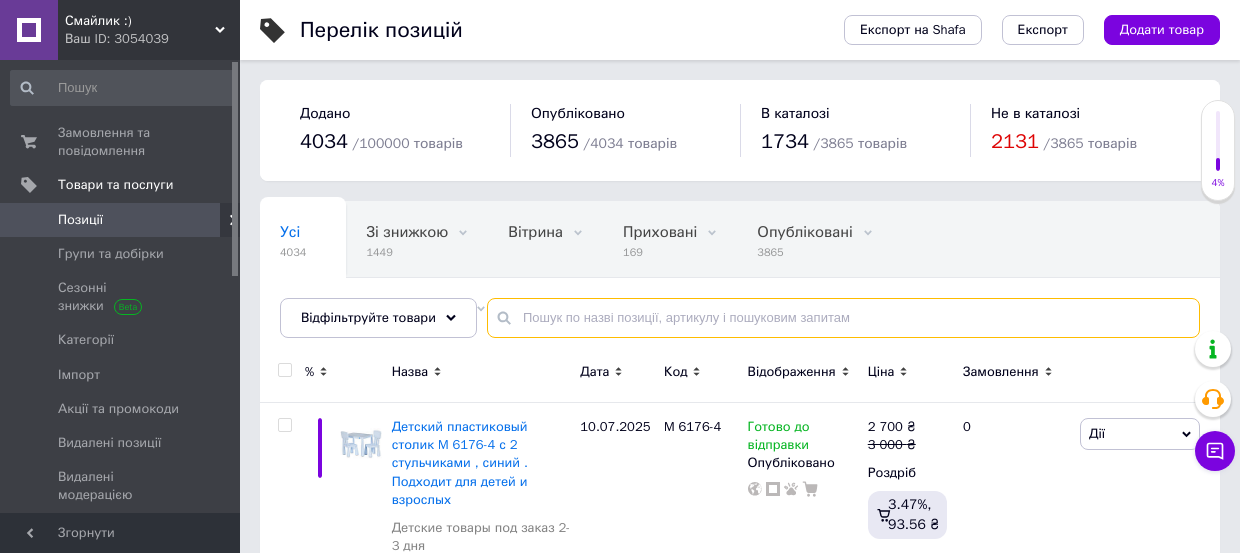 click at bounding box center [843, 318] 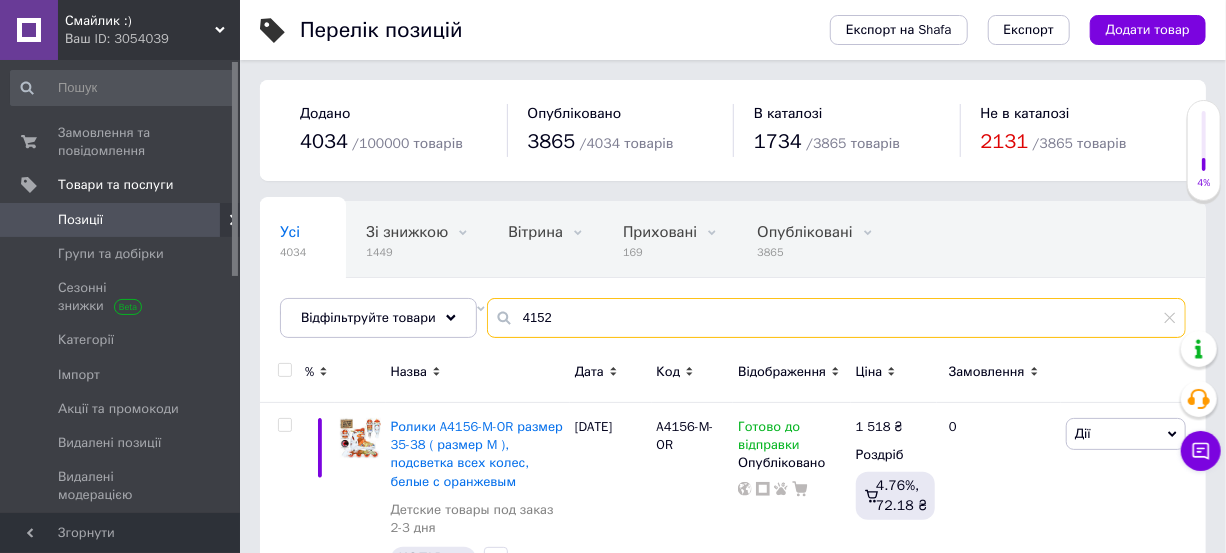scroll, scrollTop: 90, scrollLeft: 0, axis: vertical 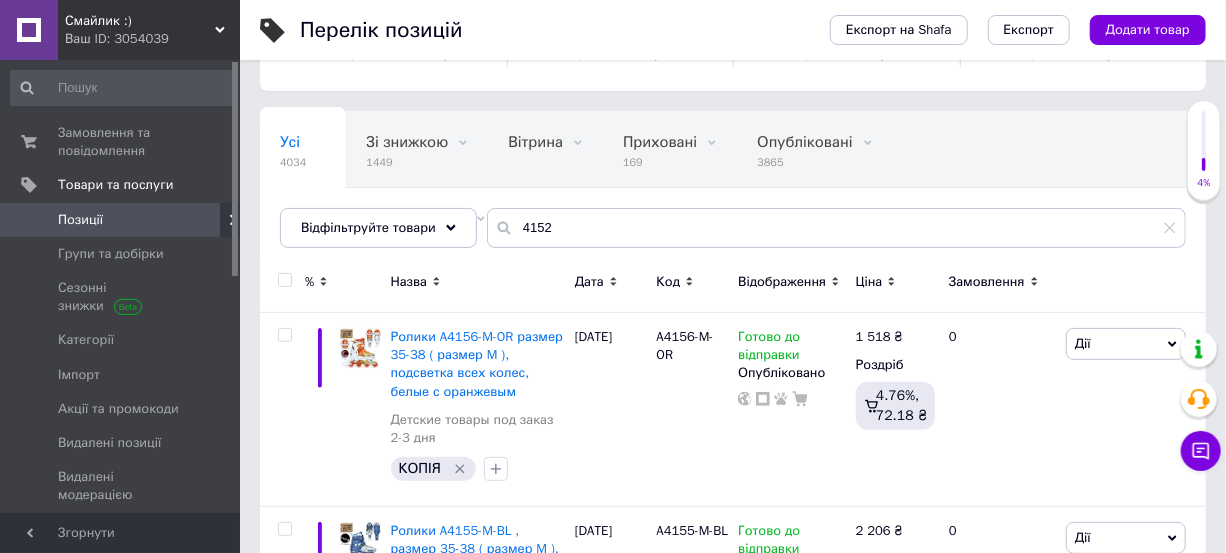 click on "Відображення" at bounding box center [782, 282] 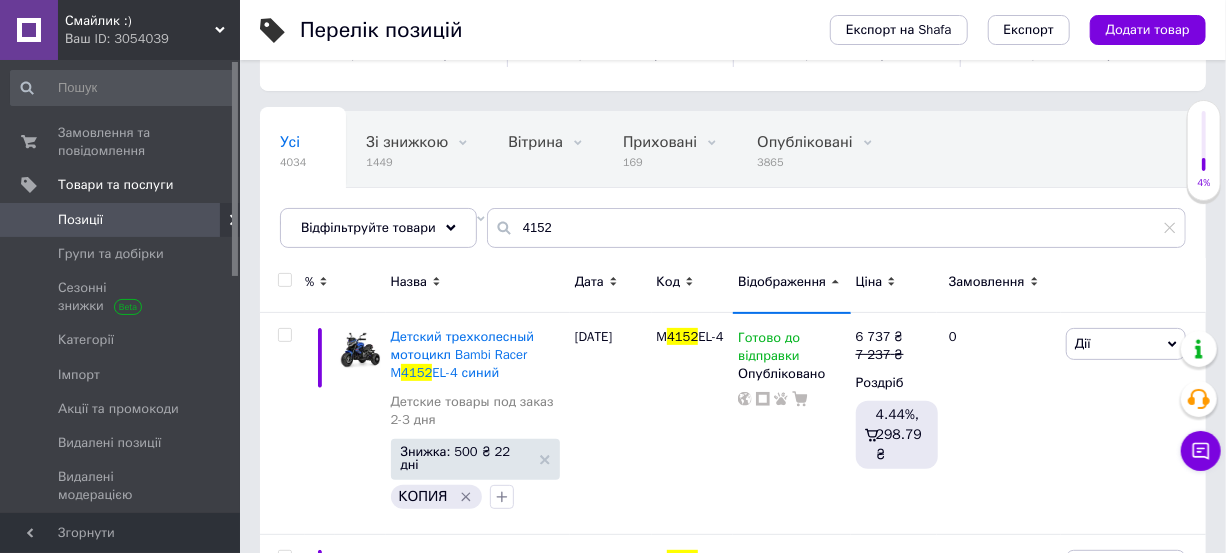 scroll, scrollTop: 181, scrollLeft: 0, axis: vertical 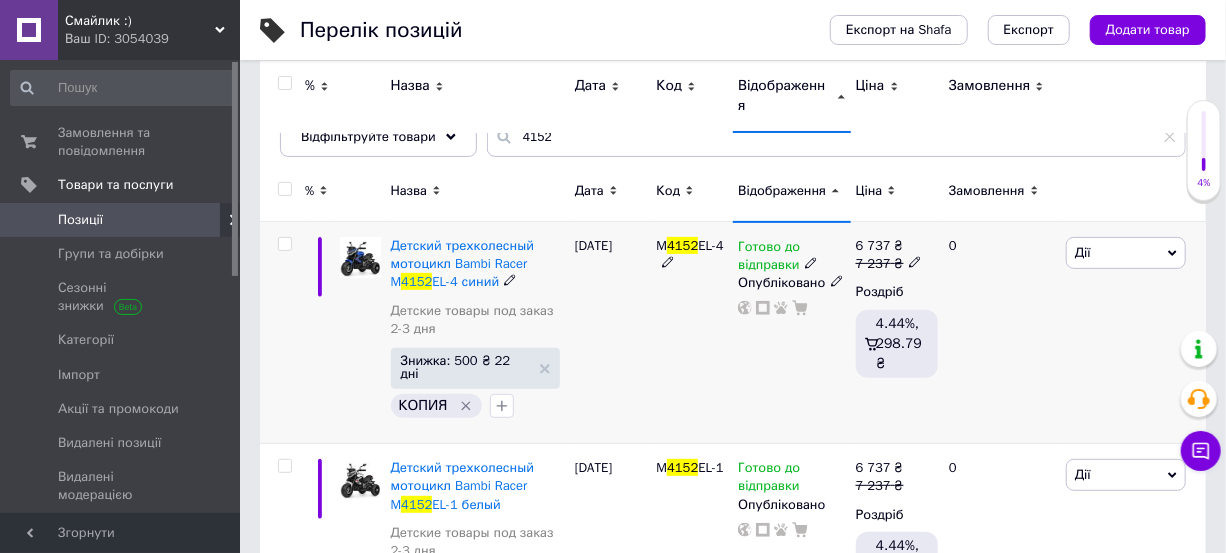 click 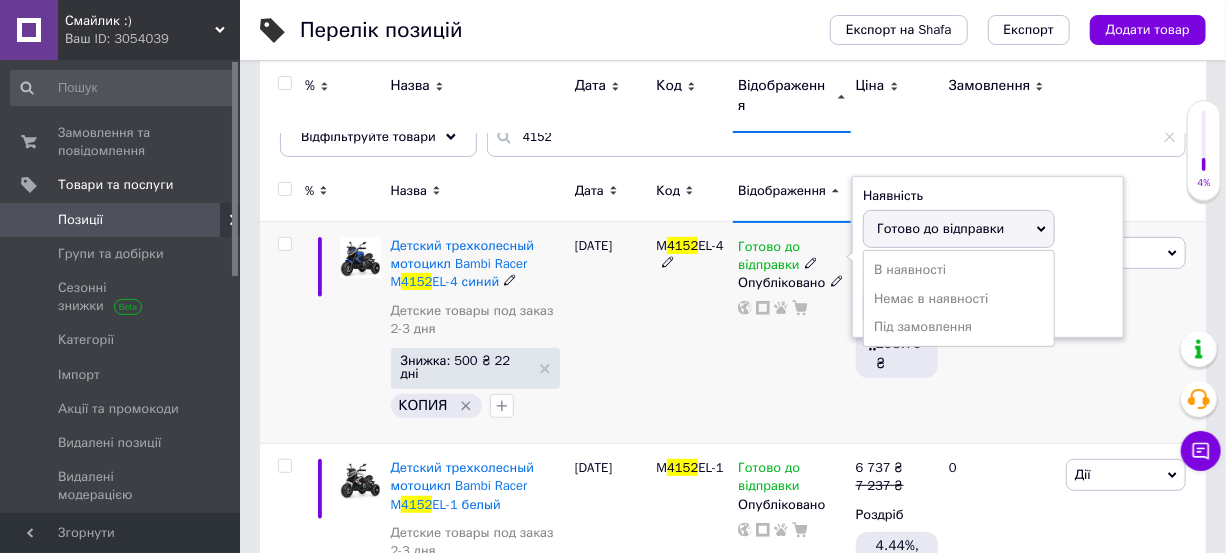 drag, startPoint x: 890, startPoint y: 295, endPoint x: 824, endPoint y: 354, distance: 88.52683 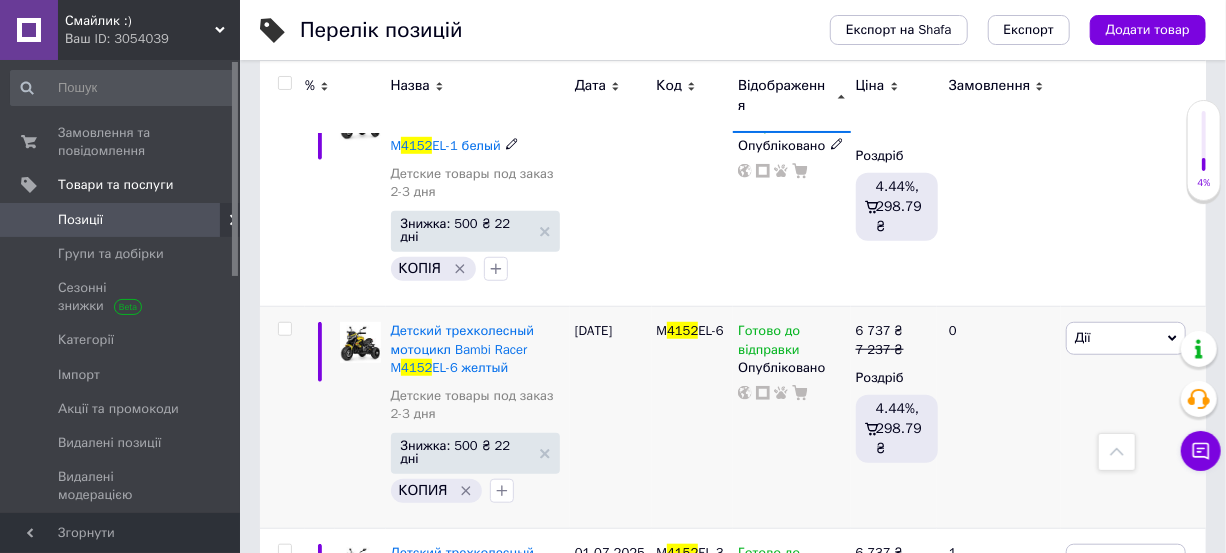 scroll, scrollTop: 545, scrollLeft: 0, axis: vertical 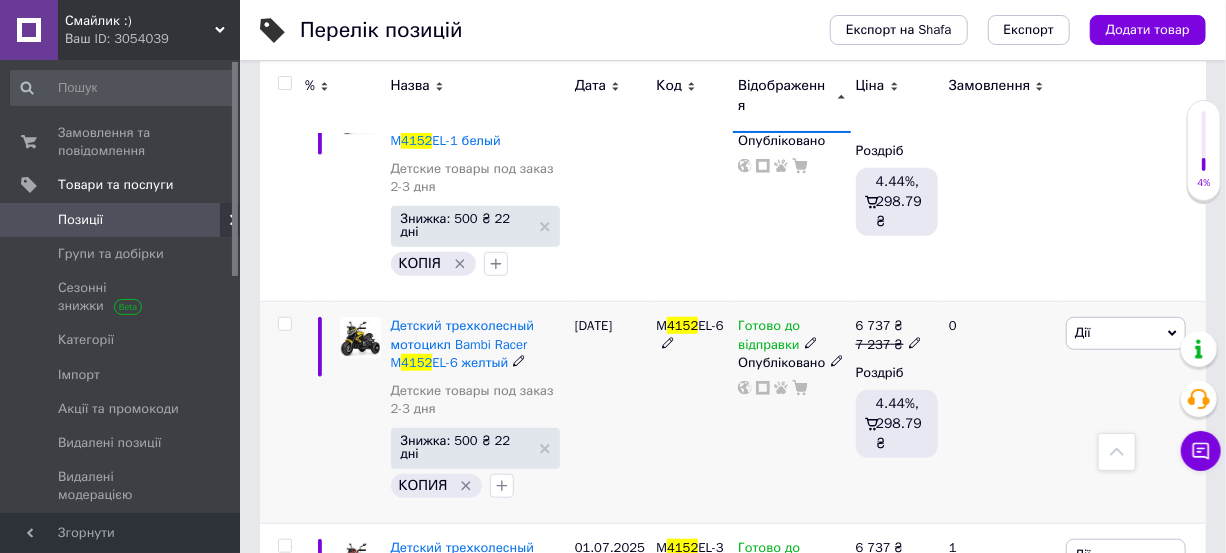 click 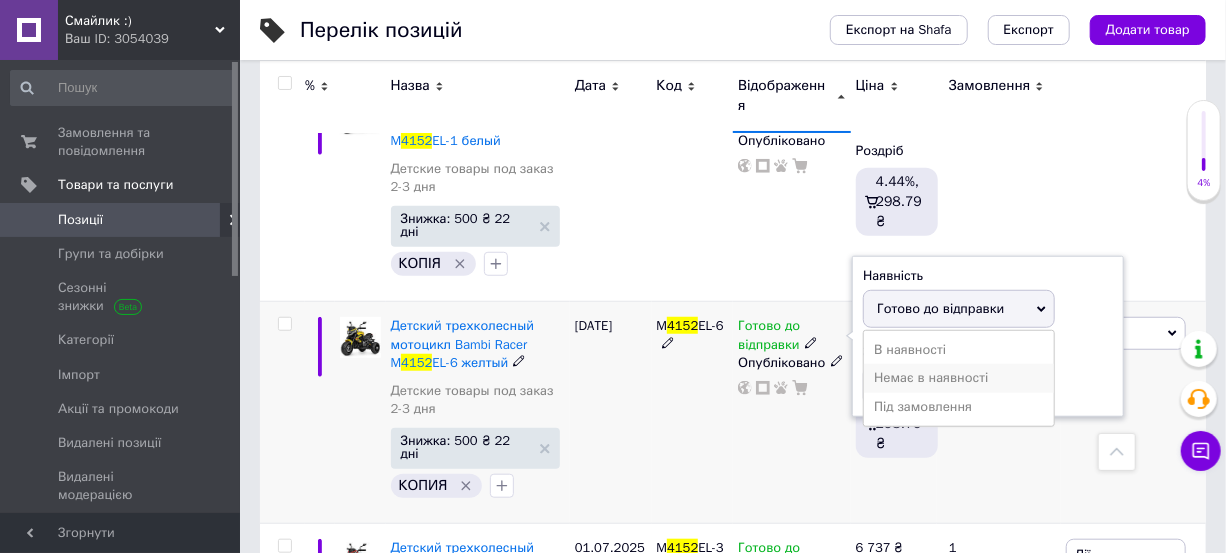 click on "Немає в наявності" at bounding box center [959, 378] 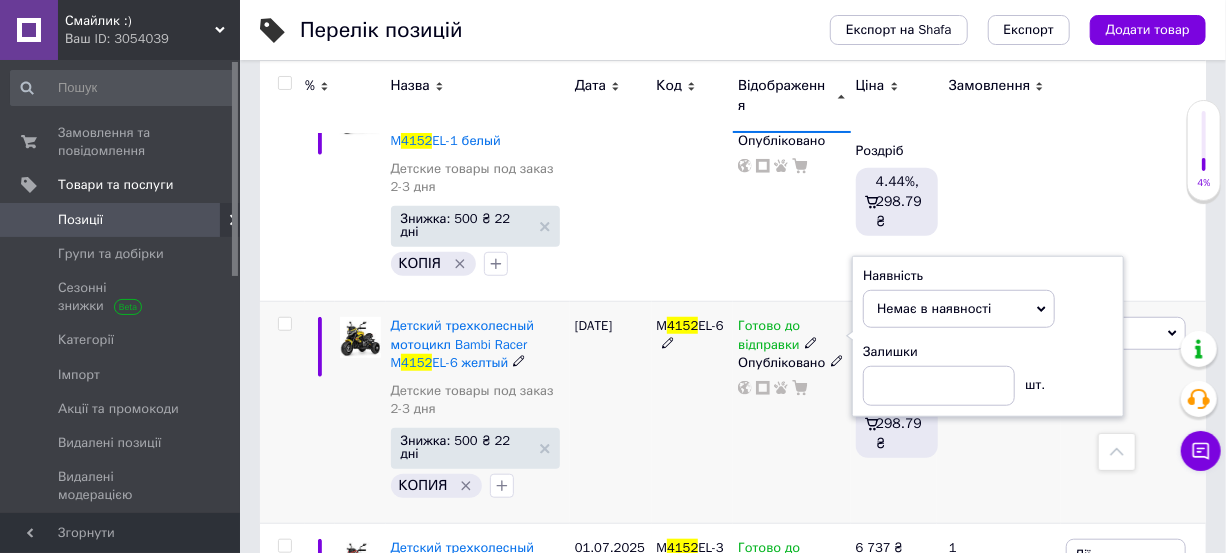 click on "Готово до відправки Наявність Немає в наявності В наявності Під замовлення Готово до відправки Залишки шт. Опубліковано" at bounding box center [791, 413] 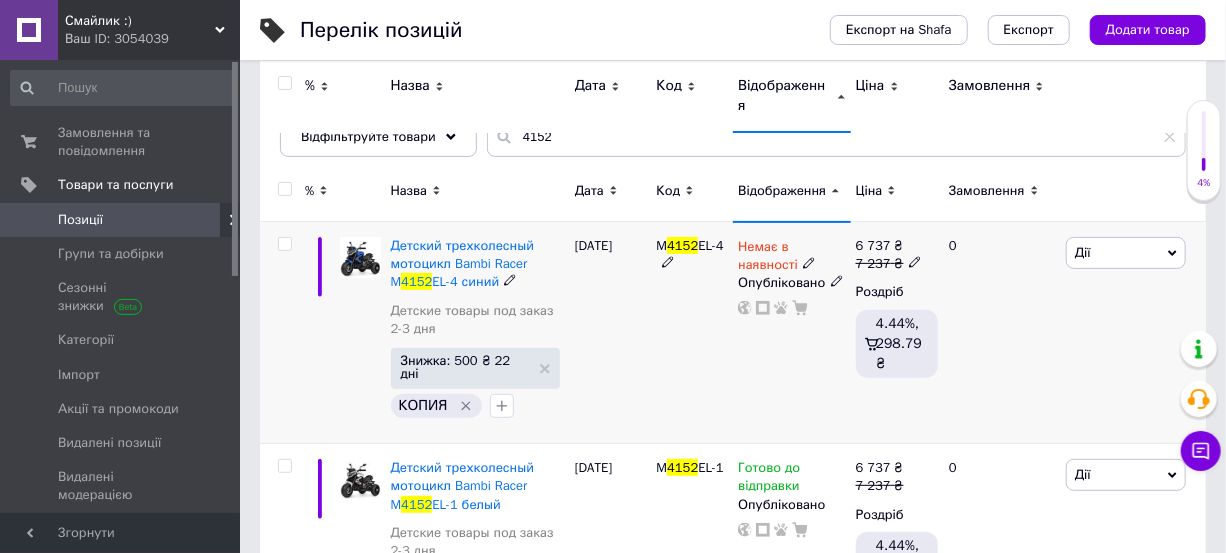 scroll, scrollTop: 0, scrollLeft: 0, axis: both 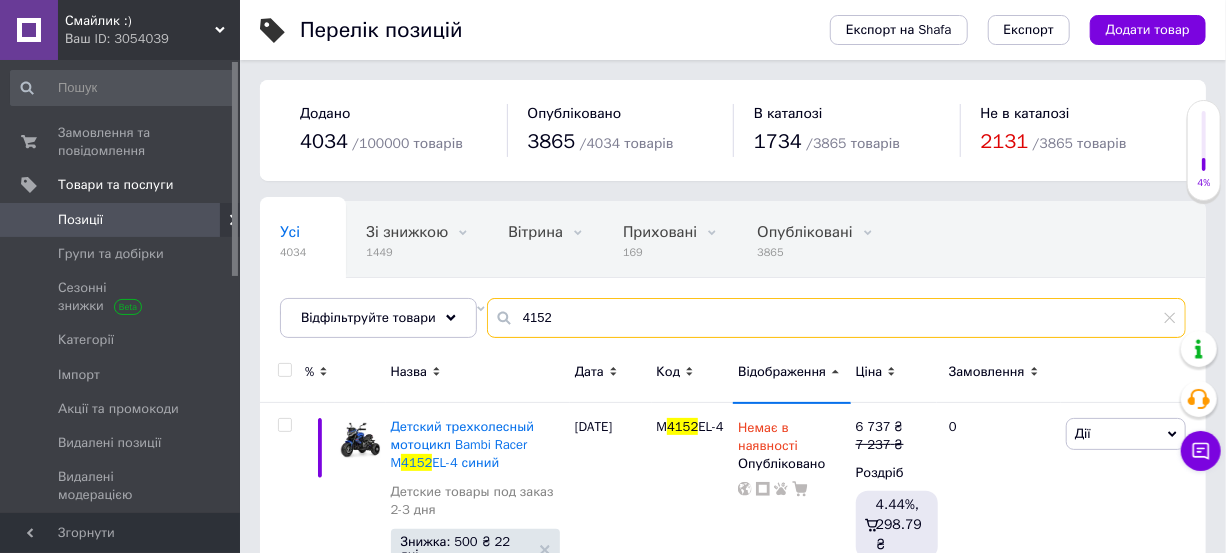 drag, startPoint x: 550, startPoint y: 319, endPoint x: 497, endPoint y: 322, distance: 53.08484 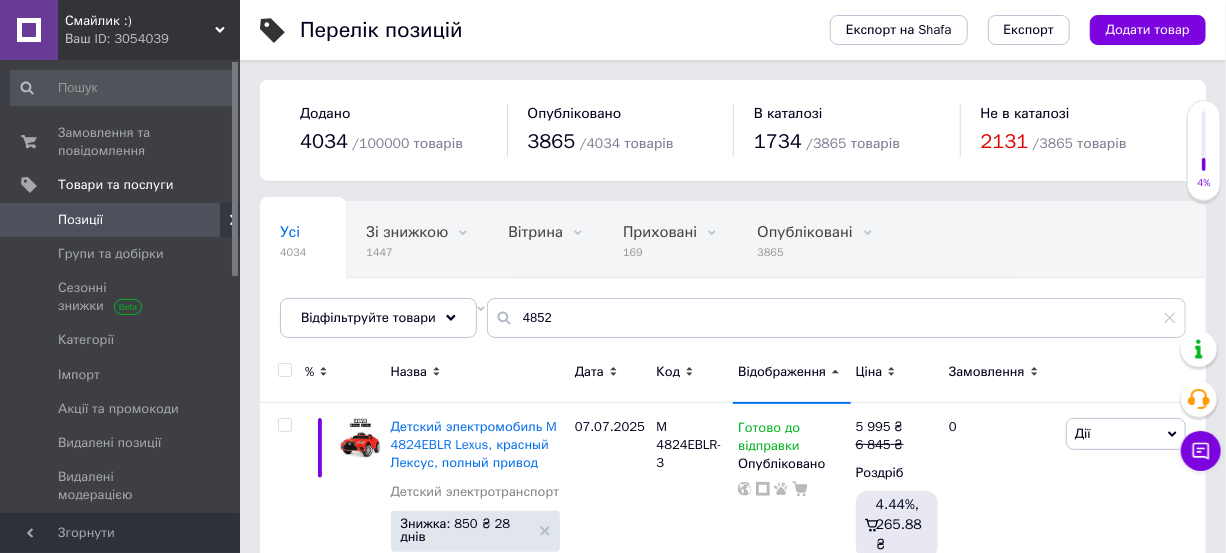 click on "Відображення" at bounding box center (782, 372) 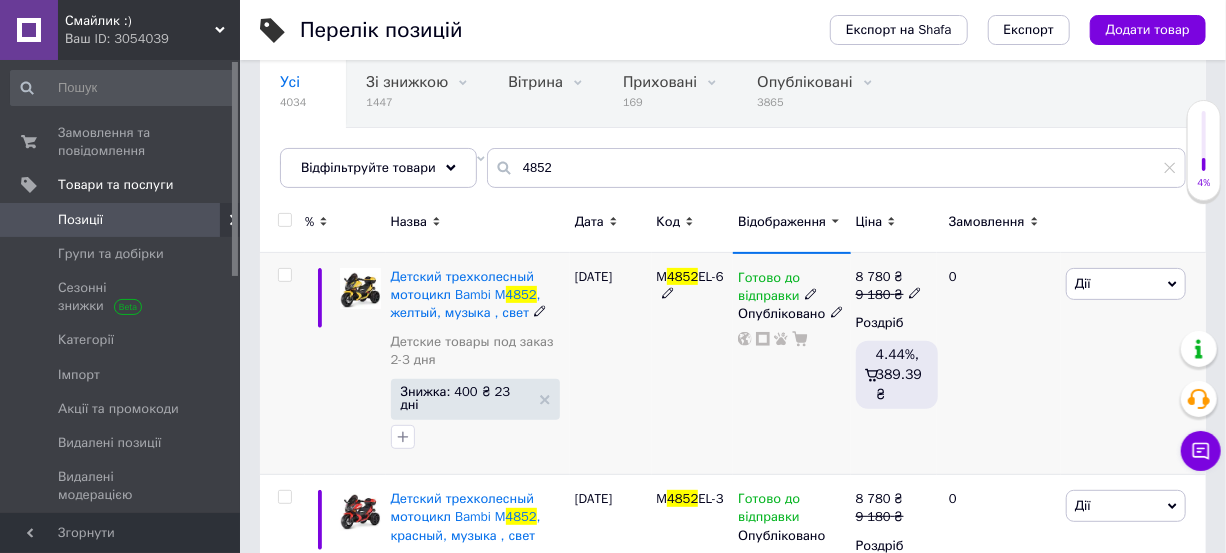 scroll, scrollTop: 181, scrollLeft: 0, axis: vertical 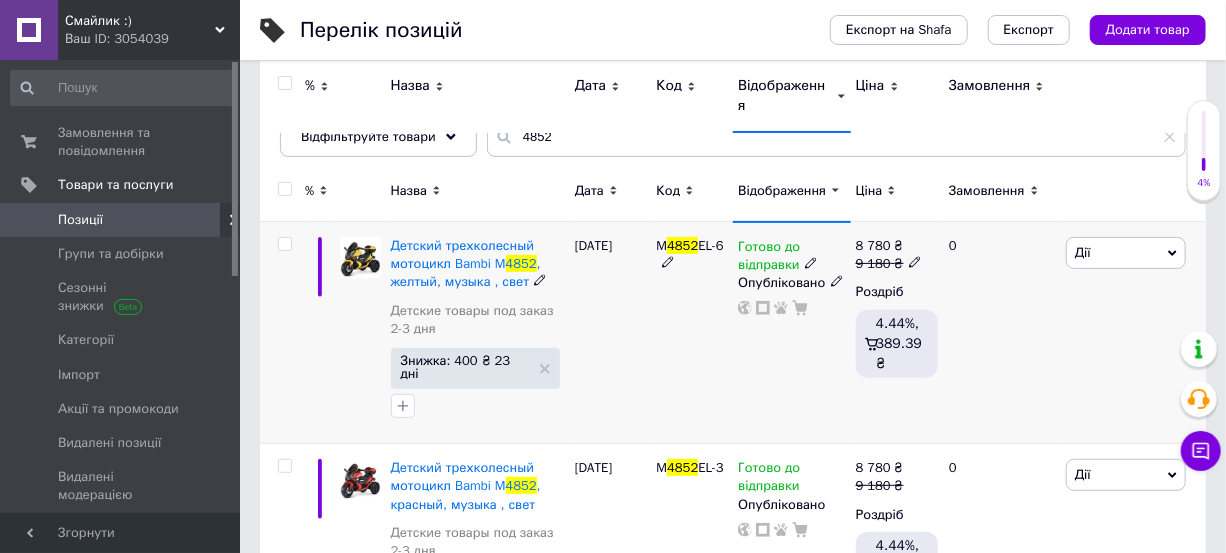 click 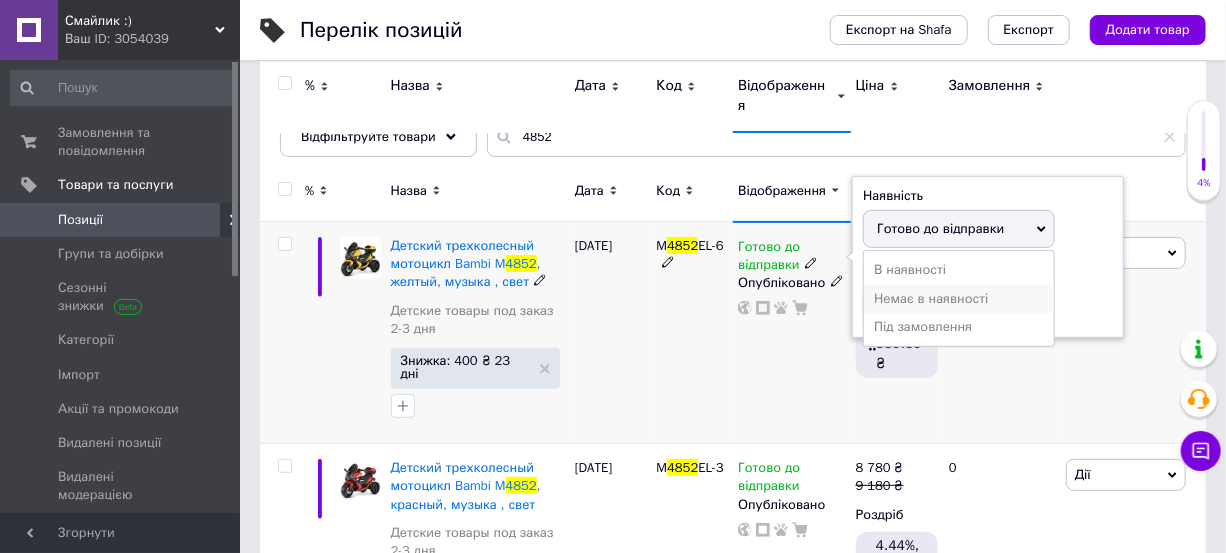 click on "Немає в наявності" at bounding box center [959, 299] 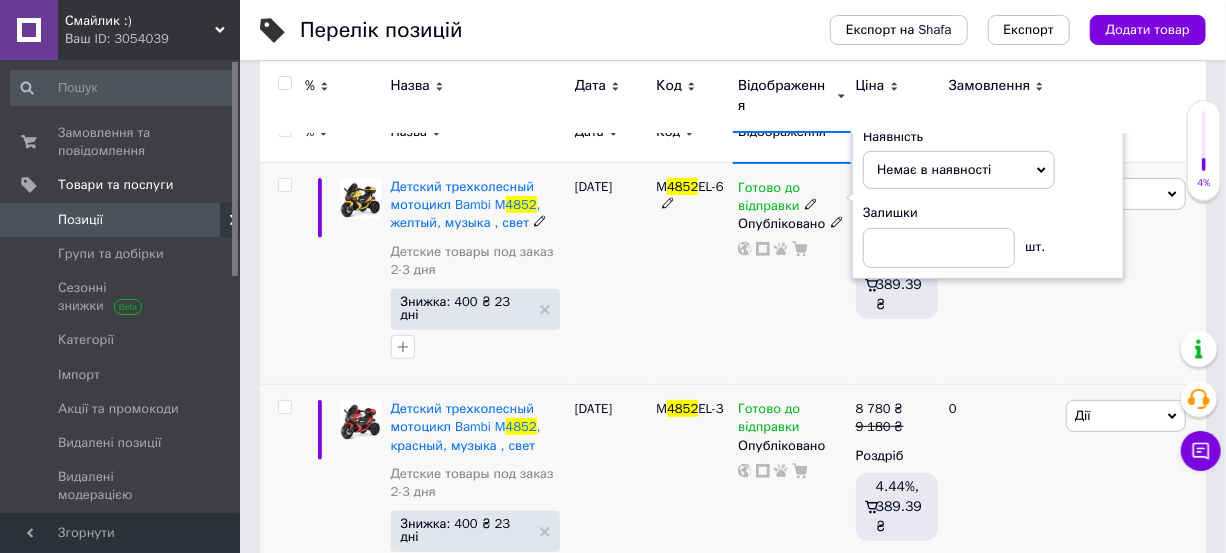 scroll, scrollTop: 272, scrollLeft: 0, axis: vertical 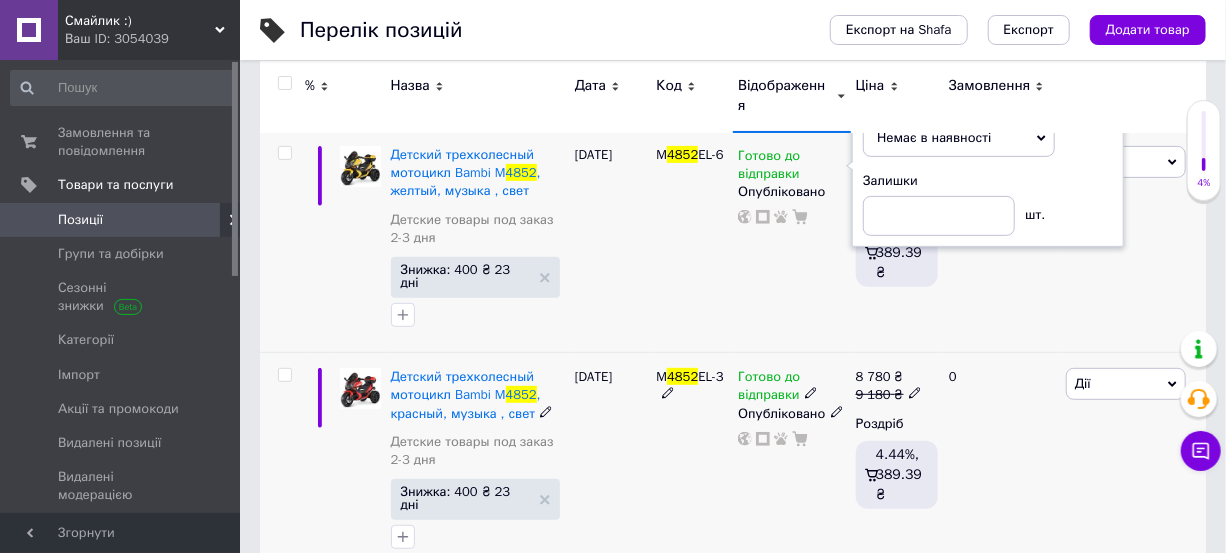 drag, startPoint x: 812, startPoint y: 380, endPoint x: 823, endPoint y: 386, distance: 12.529964 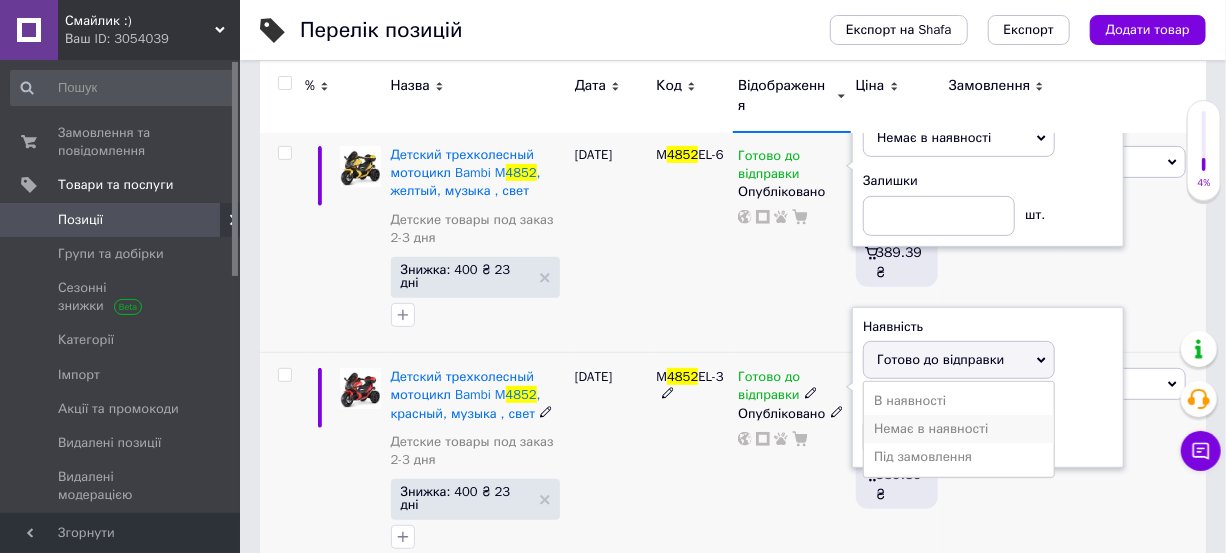 click on "Немає в наявності" at bounding box center [959, 429] 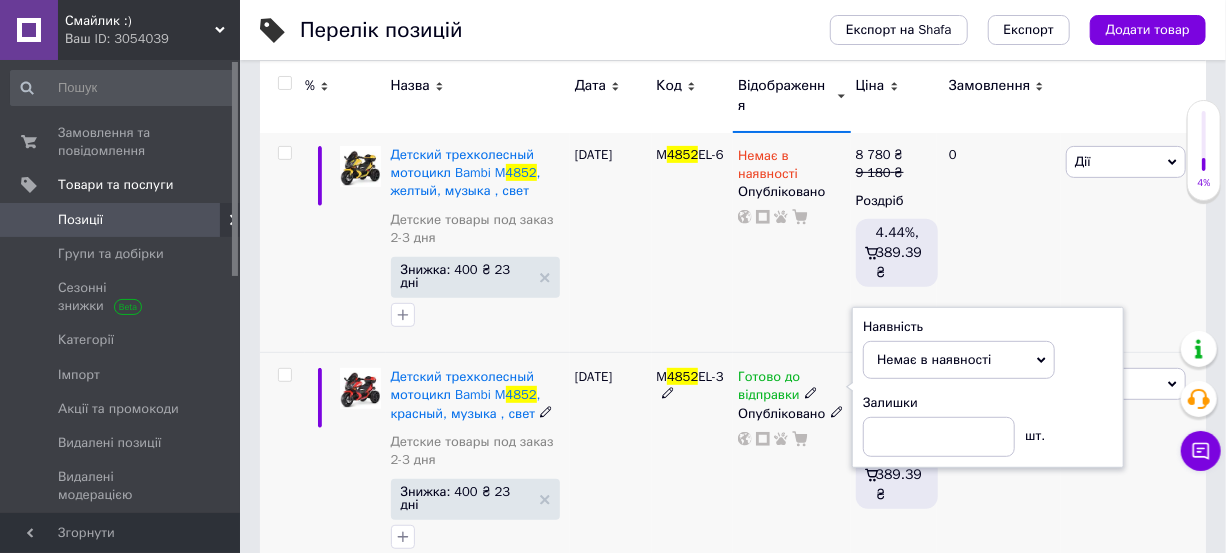 click on "Готово до відправки Наявність Немає в наявності В наявності Під замовлення Готово до відправки Залишки шт. Опубліковано" at bounding box center (791, 464) 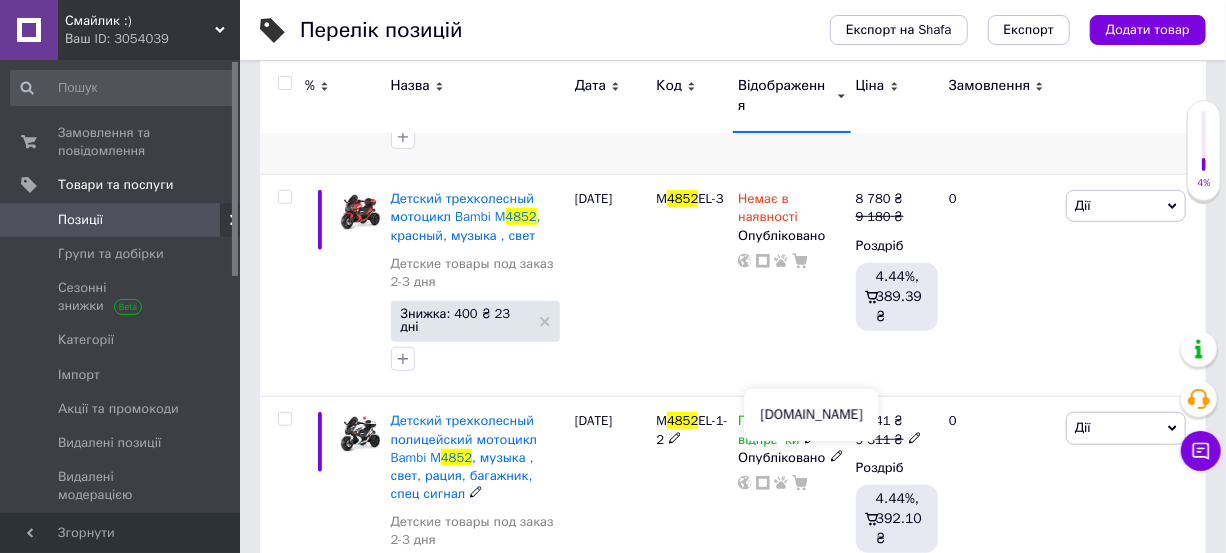 scroll, scrollTop: 454, scrollLeft: 0, axis: vertical 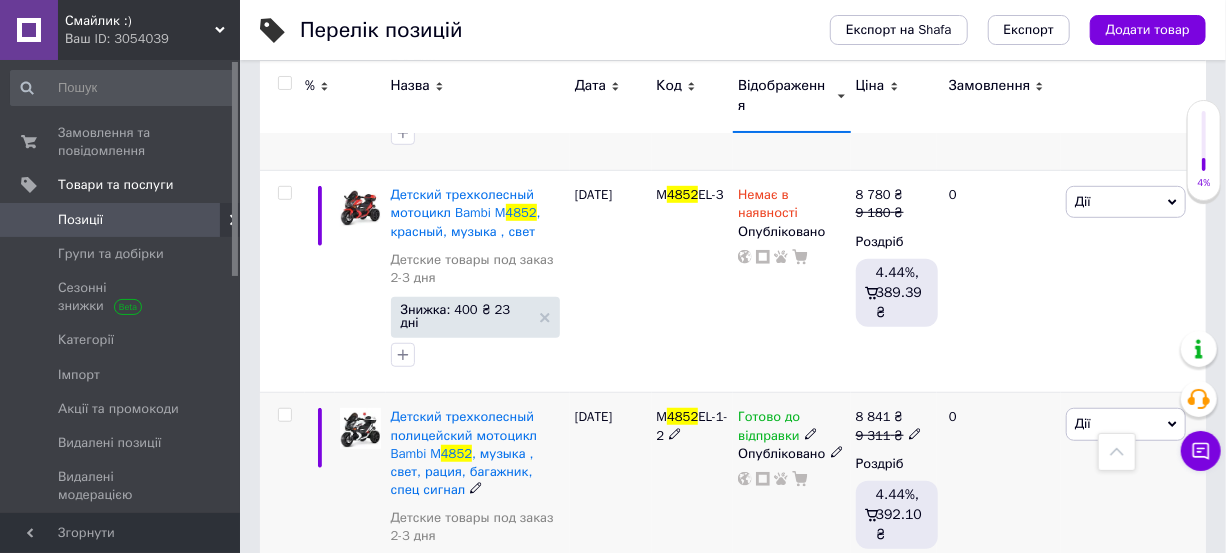 click 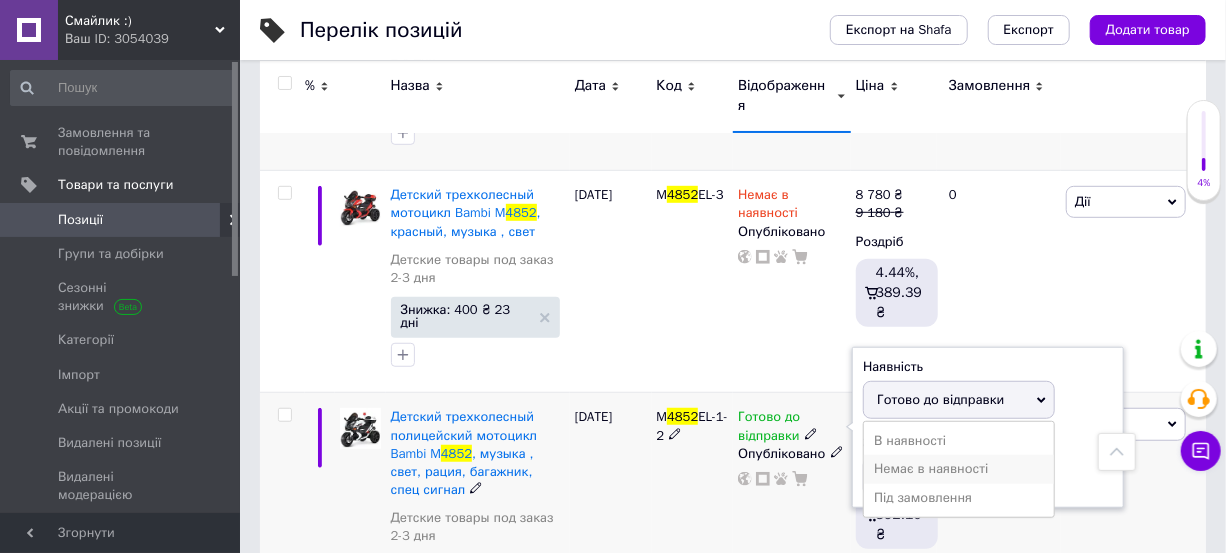 click on "Немає в наявності" at bounding box center (959, 469) 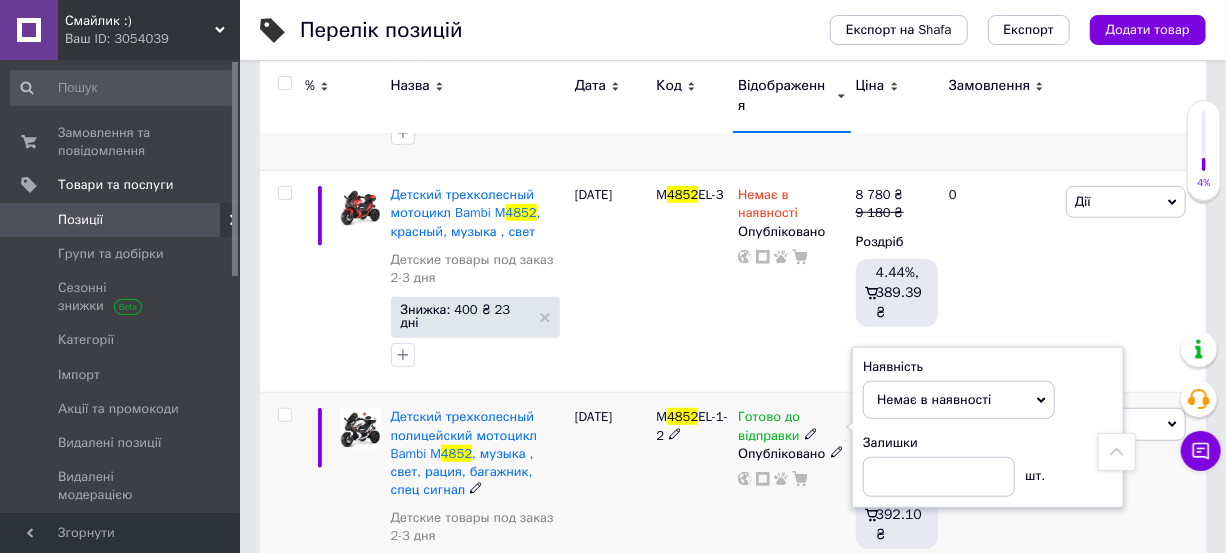 click on "Готово до відправки Наявність Немає в наявності В наявності Під замовлення Готово до відправки Залишки шт. Опубліковано" at bounding box center (791, 522) 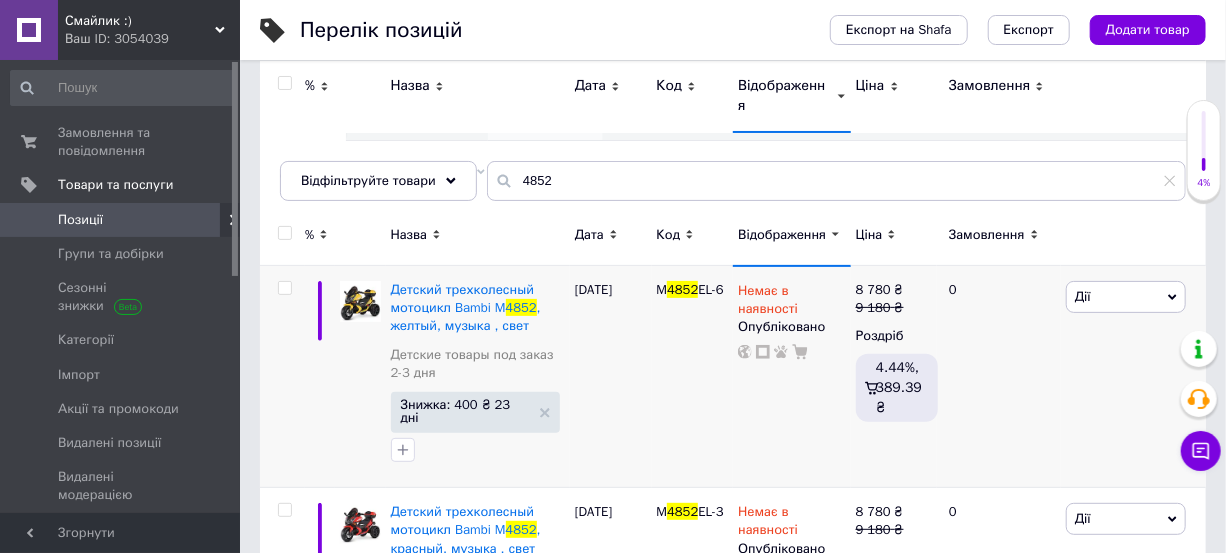 scroll, scrollTop: 0, scrollLeft: 0, axis: both 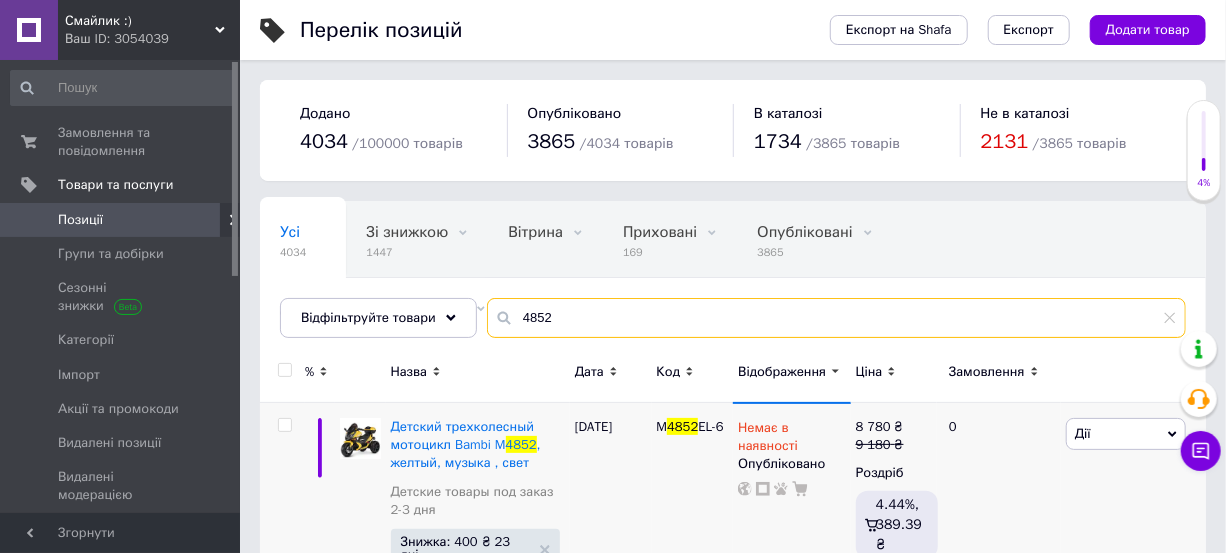 click on "4852" at bounding box center (836, 318) 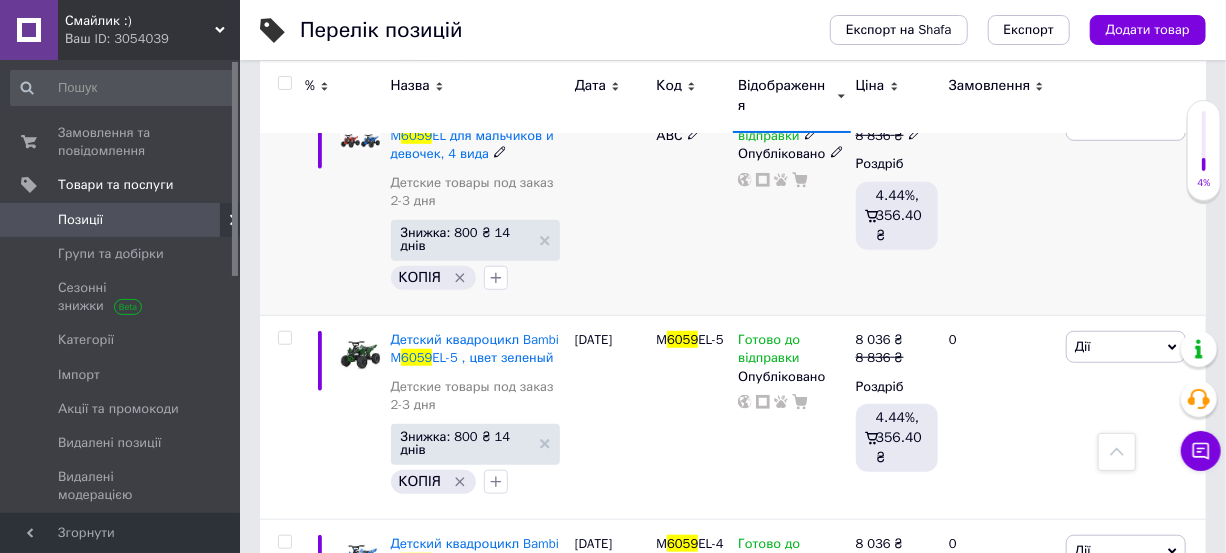 scroll, scrollTop: 545, scrollLeft: 0, axis: vertical 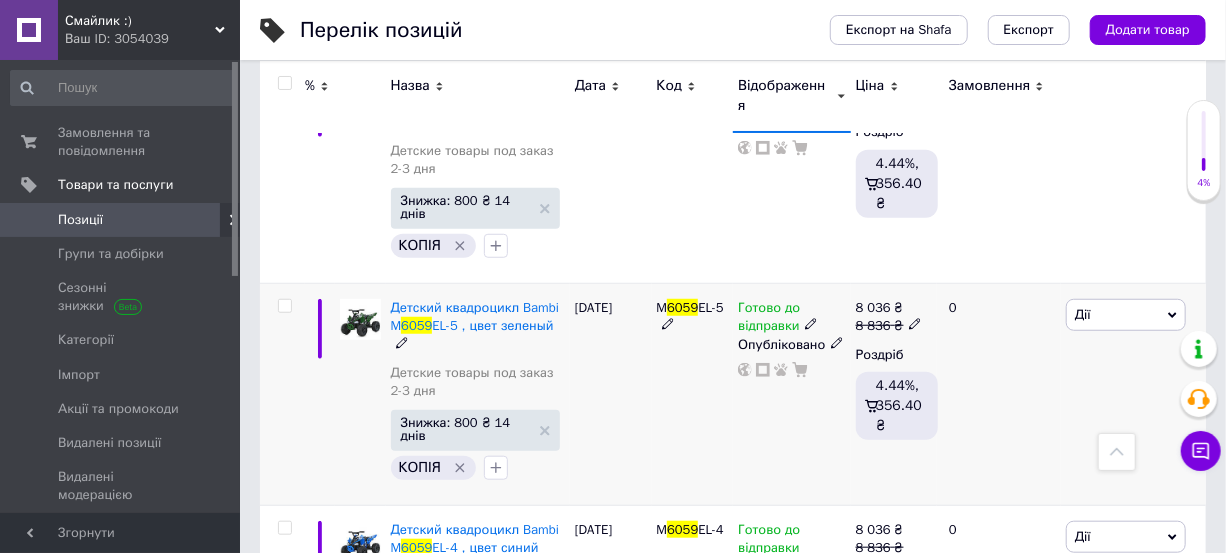 click 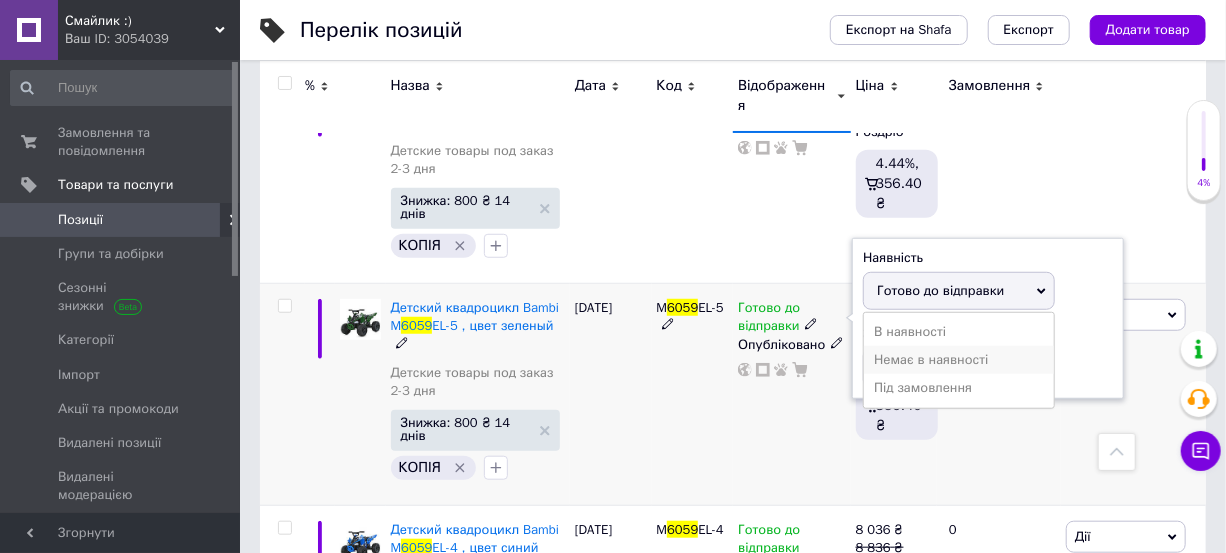 click on "Немає в наявності" at bounding box center (959, 360) 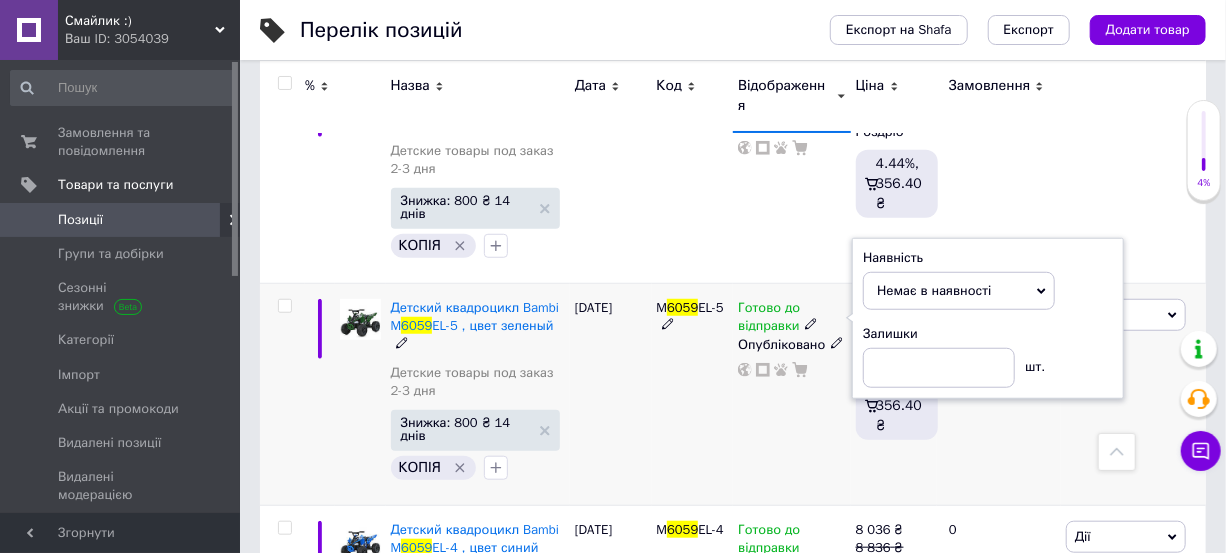 click on "M  6059 EL-5" at bounding box center [693, 395] 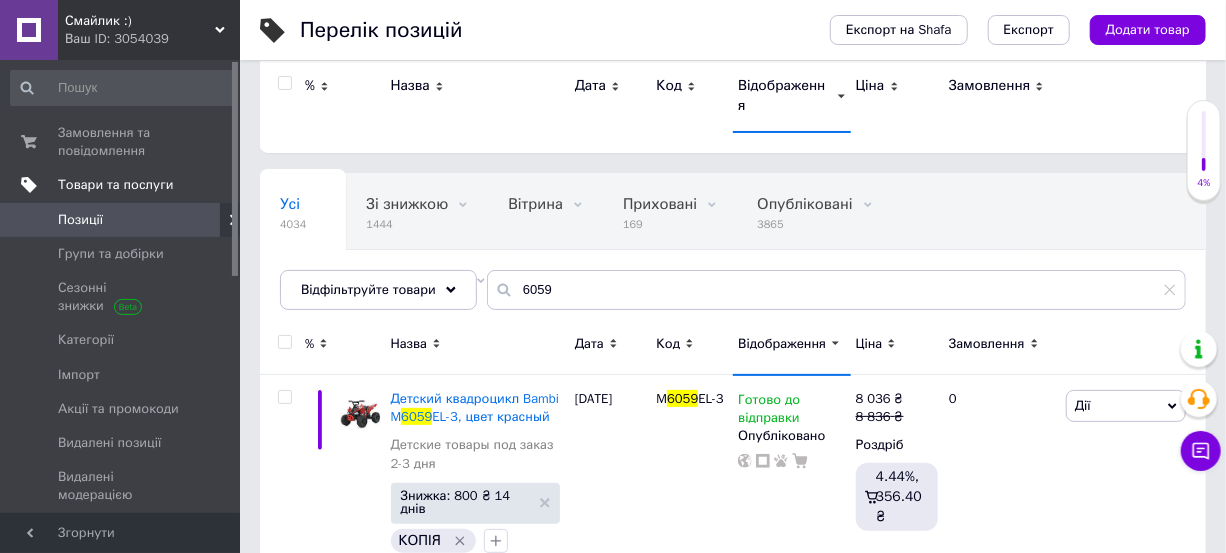 scroll, scrollTop: 0, scrollLeft: 0, axis: both 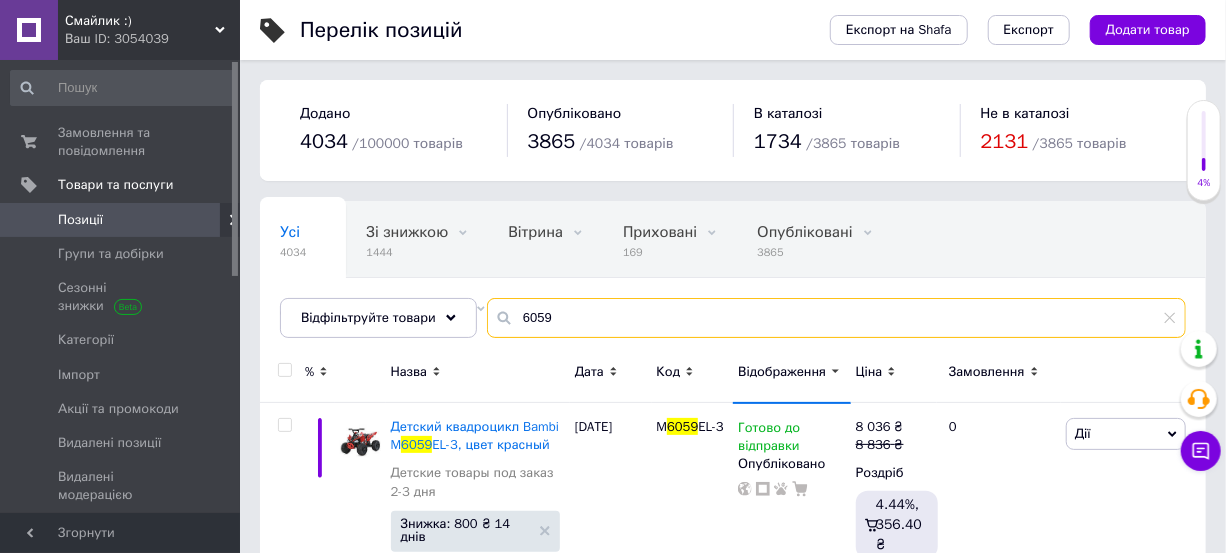 drag, startPoint x: 556, startPoint y: 316, endPoint x: 502, endPoint y: 316, distance: 54 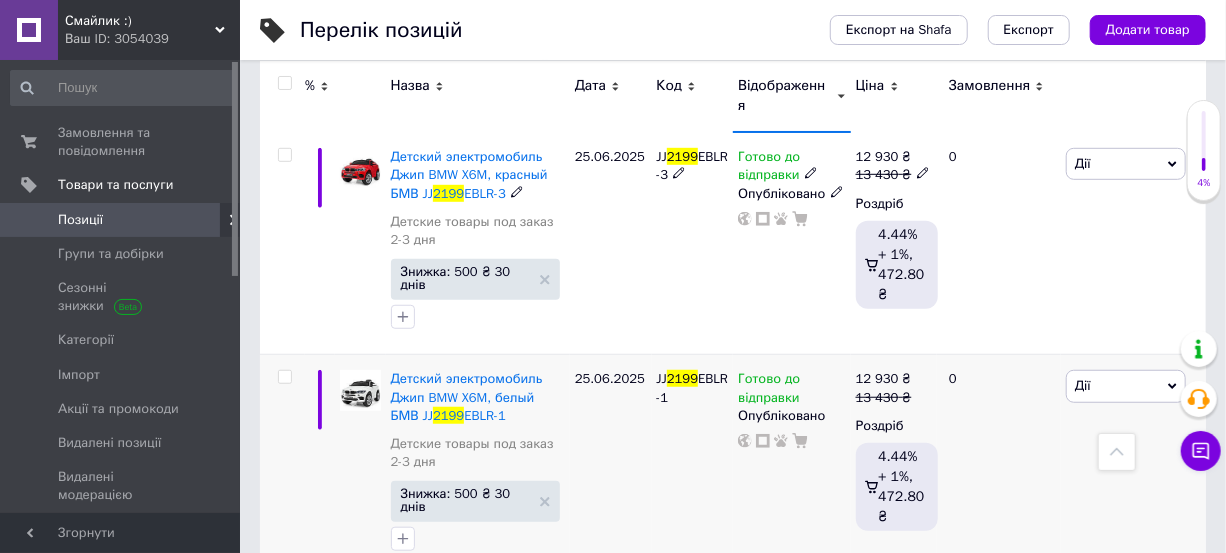scroll, scrollTop: 501, scrollLeft: 0, axis: vertical 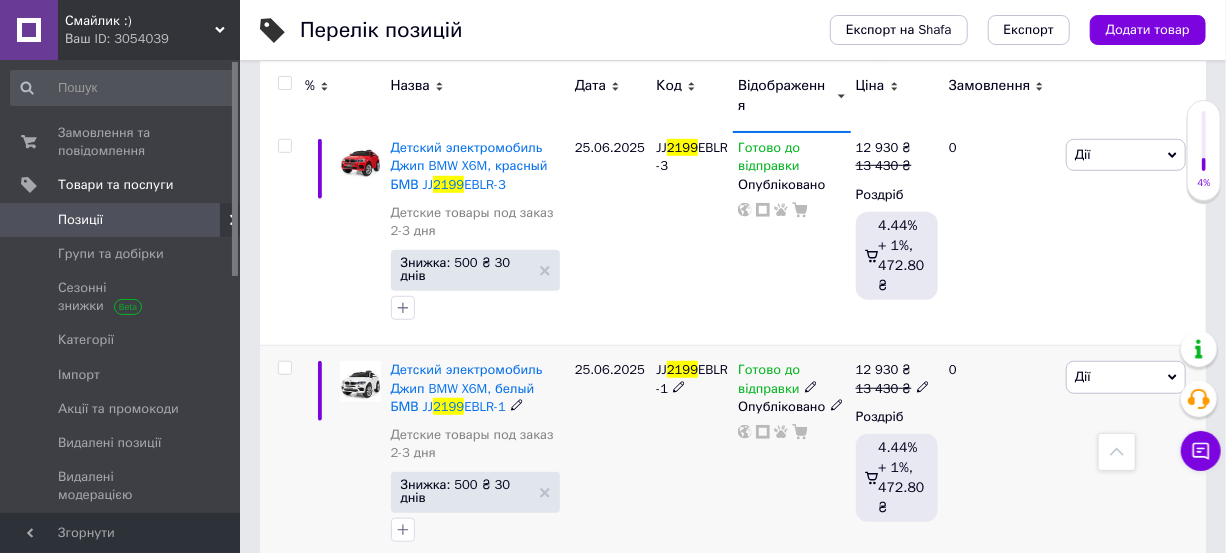 click 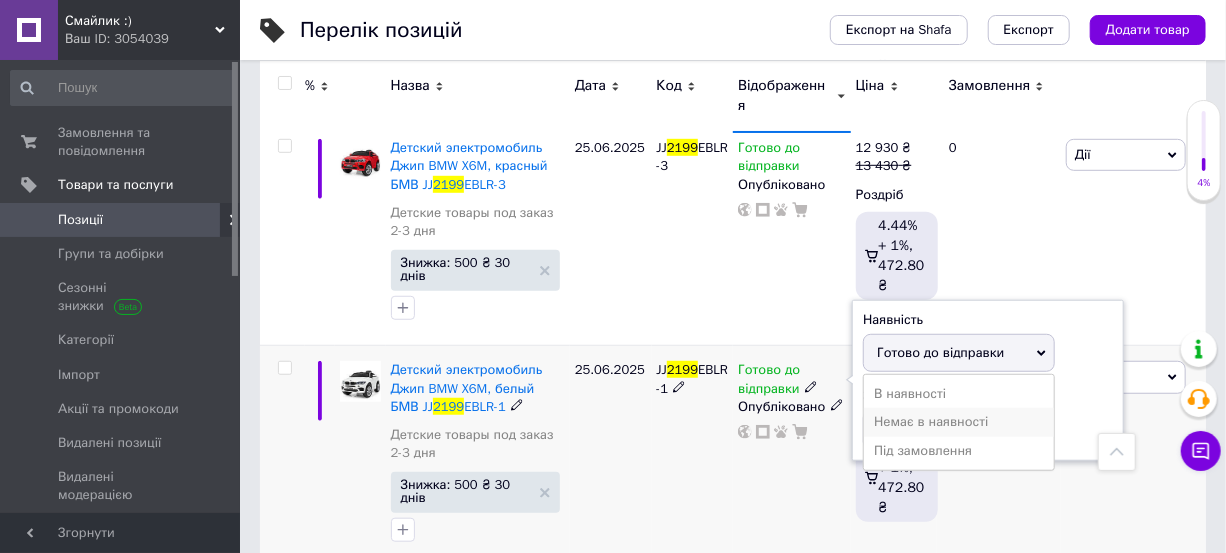 click on "Немає в наявності" at bounding box center [959, 422] 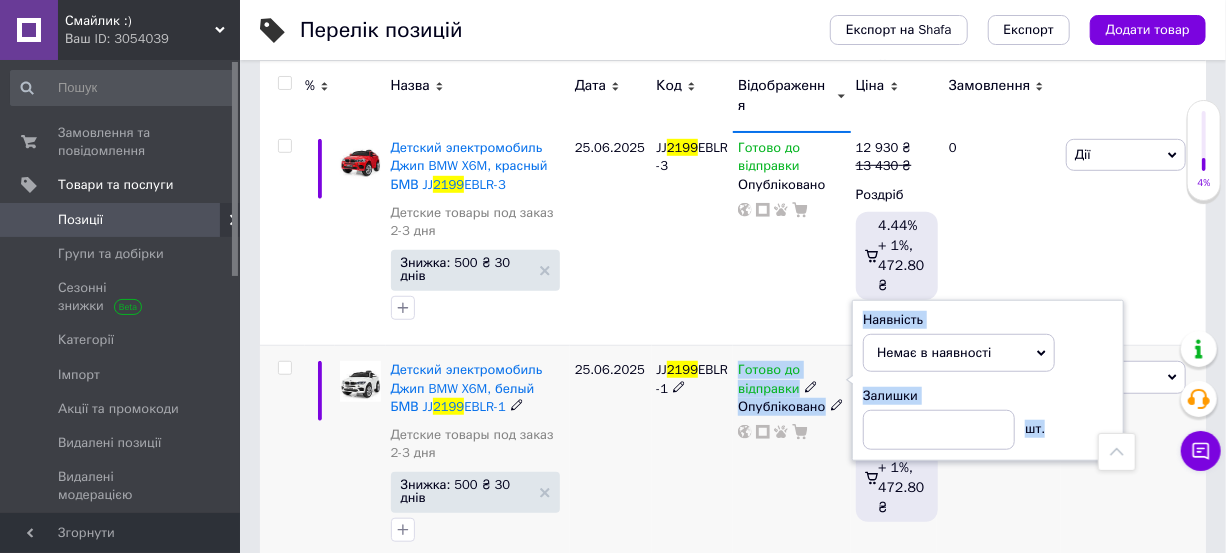 click on "Детский  электромобиль Джип BMW X6M, белый БМВ JJ 2199 EBLR-1 Детские товары под заказ 2-3 дня Знижка: 500 ₴ 30 днів 25.06.2025 JJ 2199 EBLR-1 Готово до відправки Наявність Немає в наявності В наявності Під замовлення Готово до відправки Залишки шт. Опубліковано 12 930   ₴ 13 430   ₴ Роздріб 4.44% + 1%, 472.80 ₴ 0 Дії Редагувати Підняти на початок групи Копіювати Знижка Подарунок Супутні Приховати Ярлик Додати на вітрину Додати в кампанію Каталог ProSale Видалити" at bounding box center (733, 457) 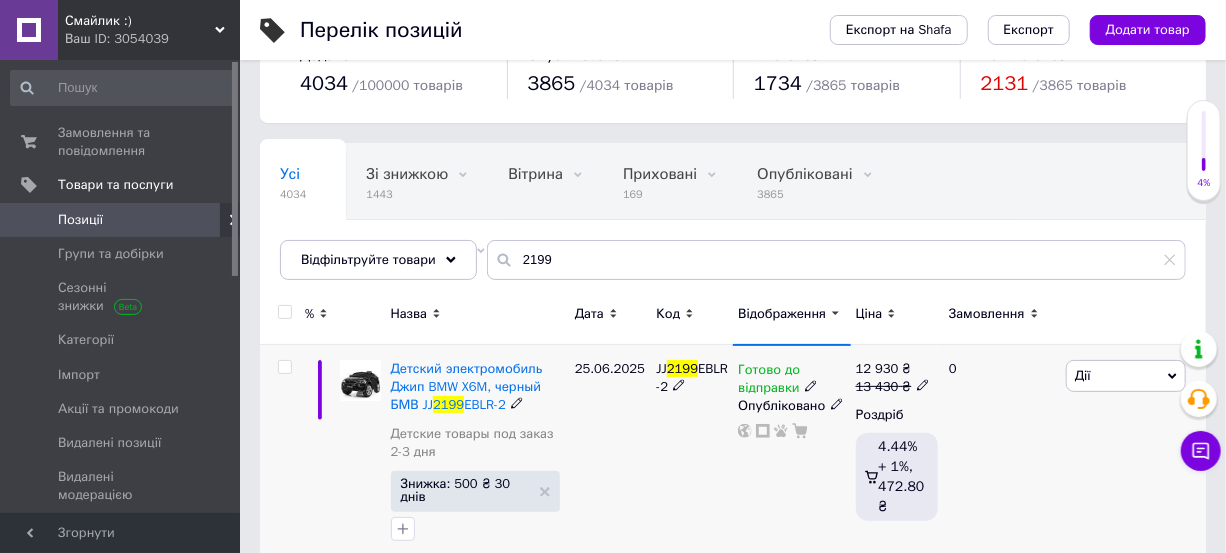 scroll, scrollTop: 0, scrollLeft: 0, axis: both 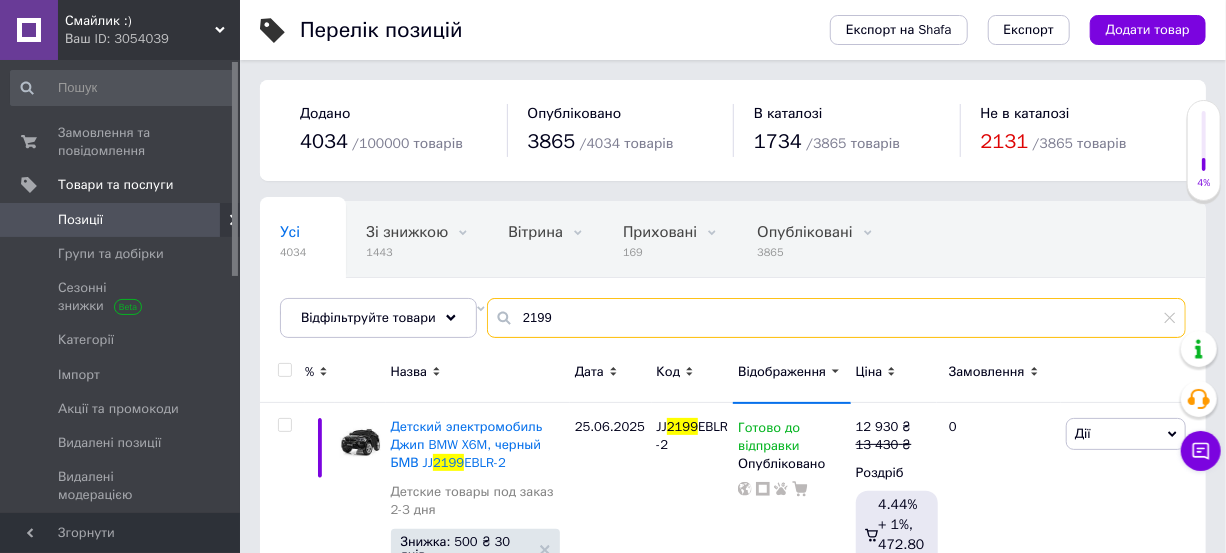 drag, startPoint x: 553, startPoint y: 315, endPoint x: 491, endPoint y: 323, distance: 62.514 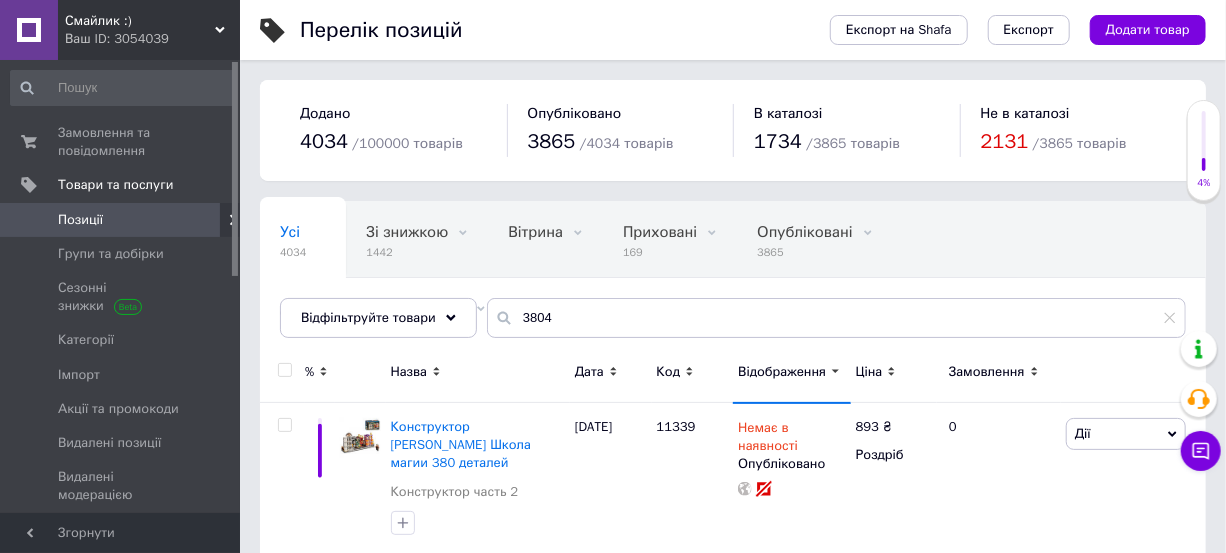 click on "Відображення" at bounding box center (782, 372) 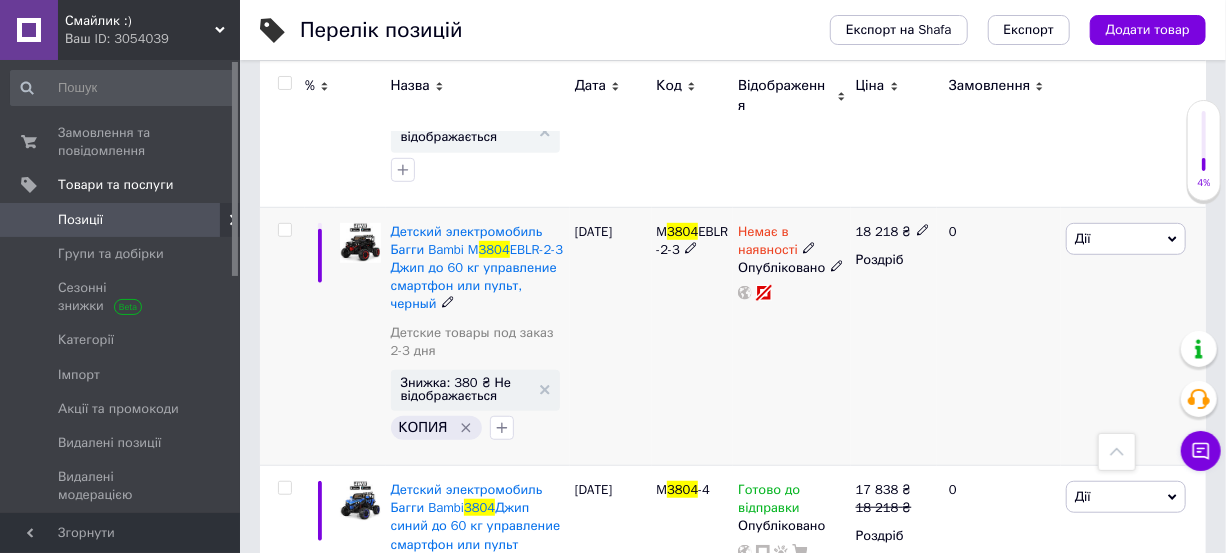 scroll, scrollTop: 545, scrollLeft: 0, axis: vertical 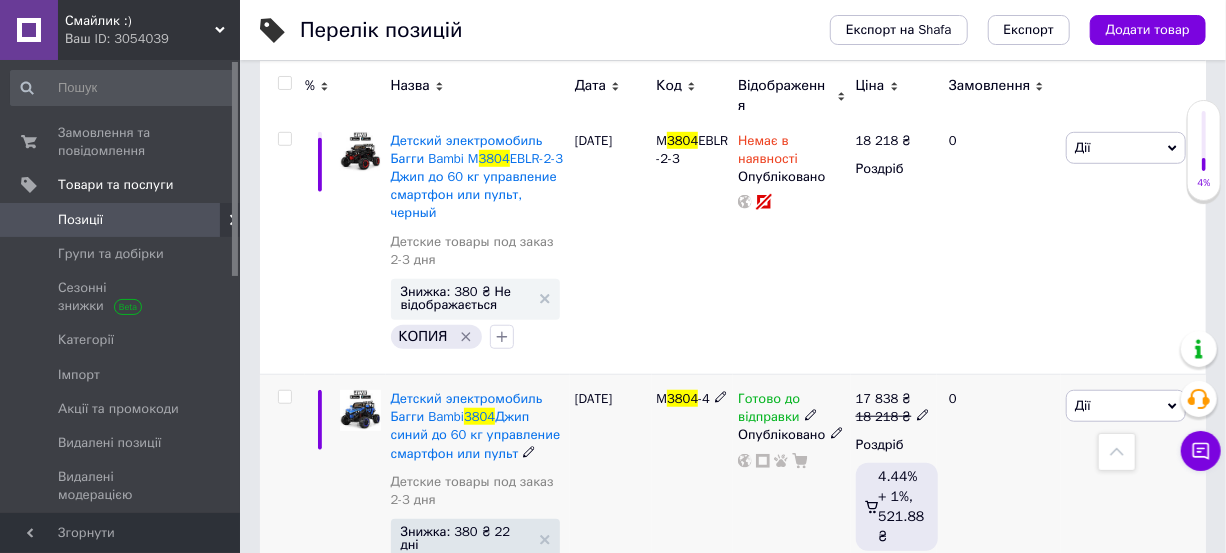 click 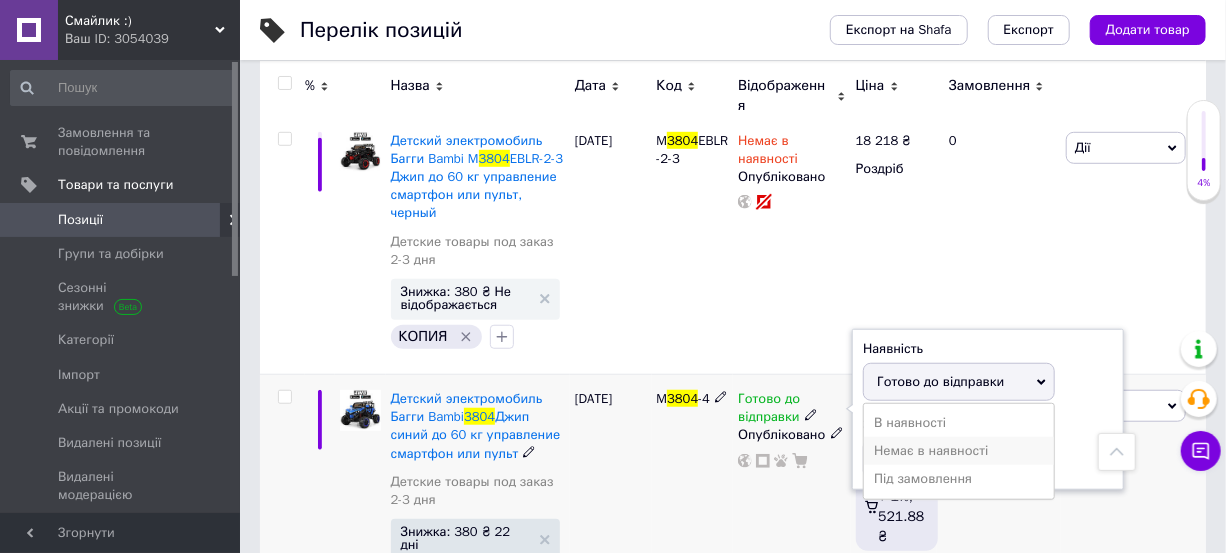drag, startPoint x: 884, startPoint y: 430, endPoint x: 873, endPoint y: 438, distance: 13.601471 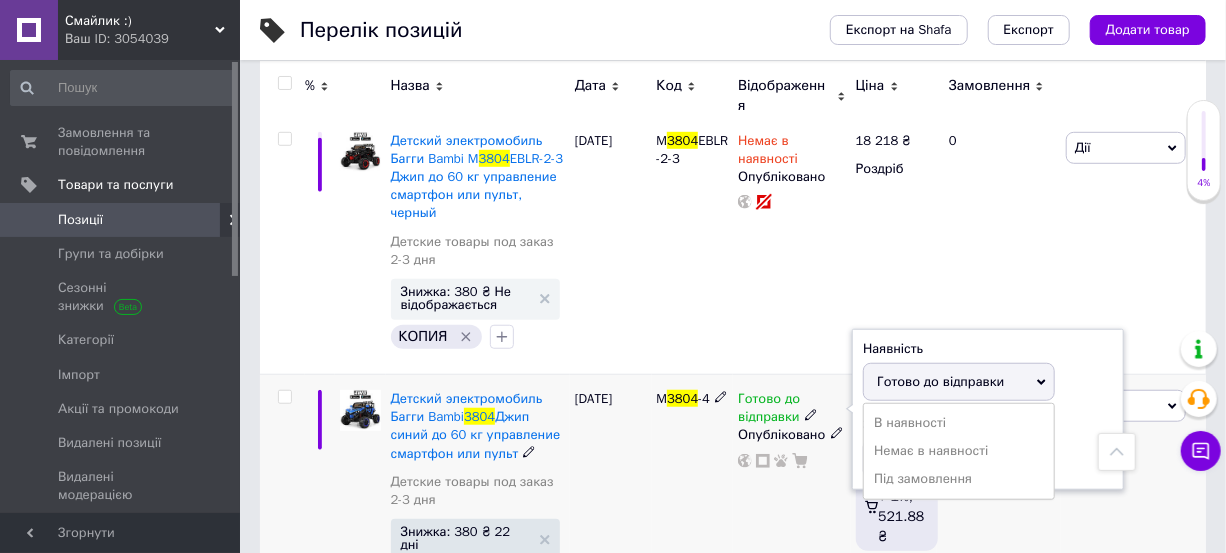 click on "Немає в наявності" at bounding box center (959, 451) 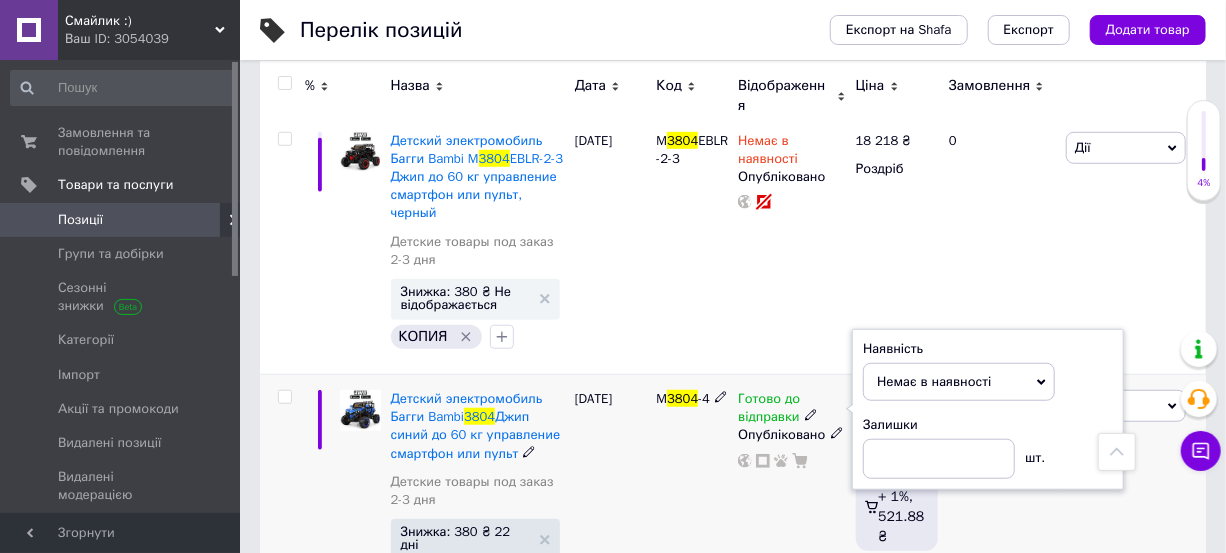 click on "M 3804 -4" at bounding box center [693, 495] 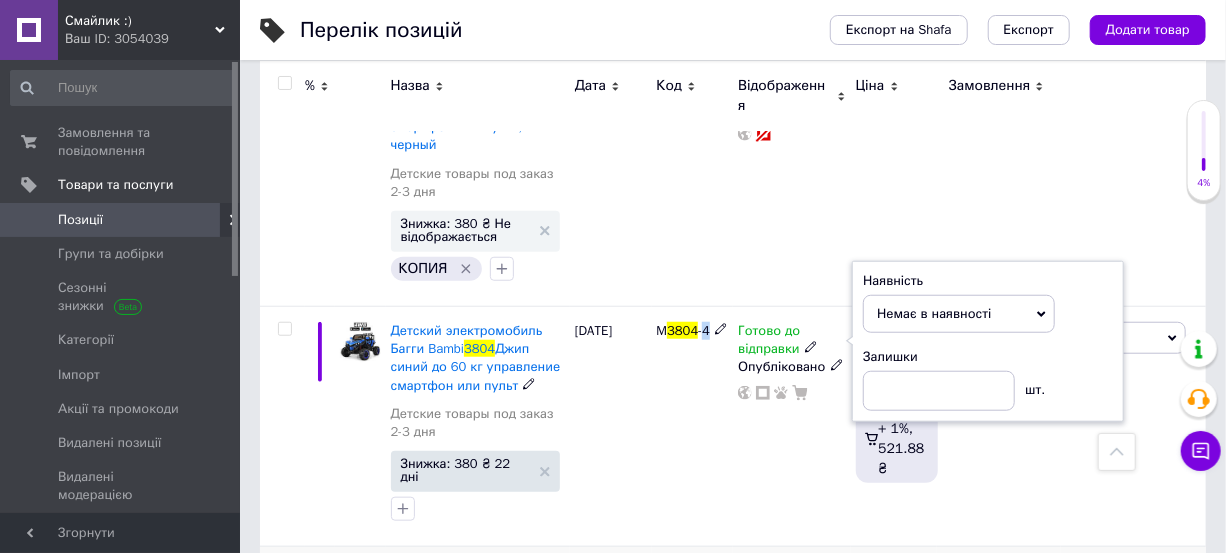 scroll, scrollTop: 727, scrollLeft: 0, axis: vertical 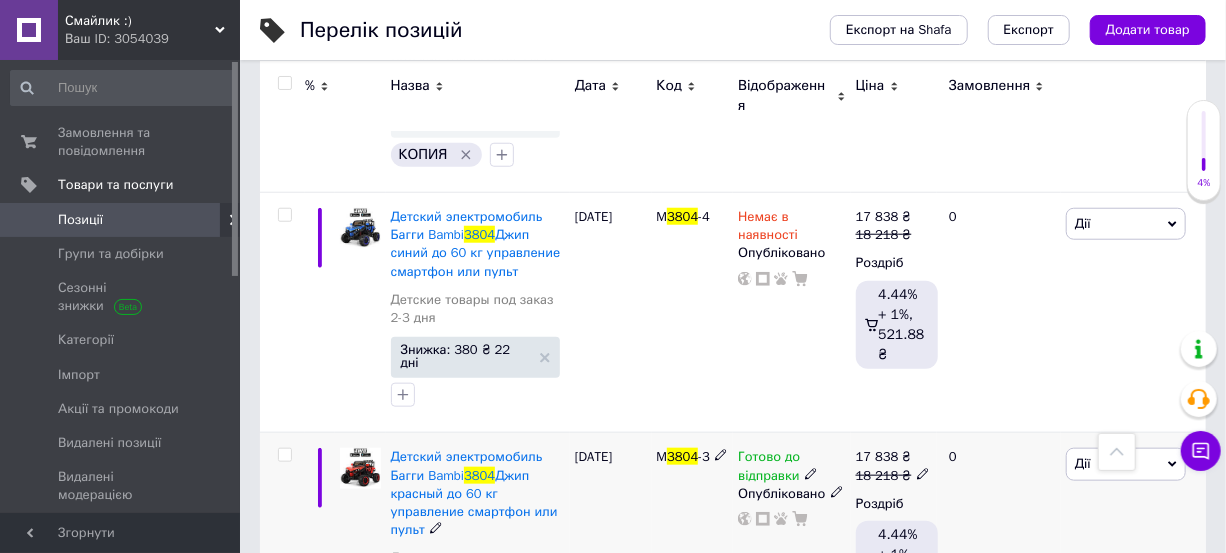 click 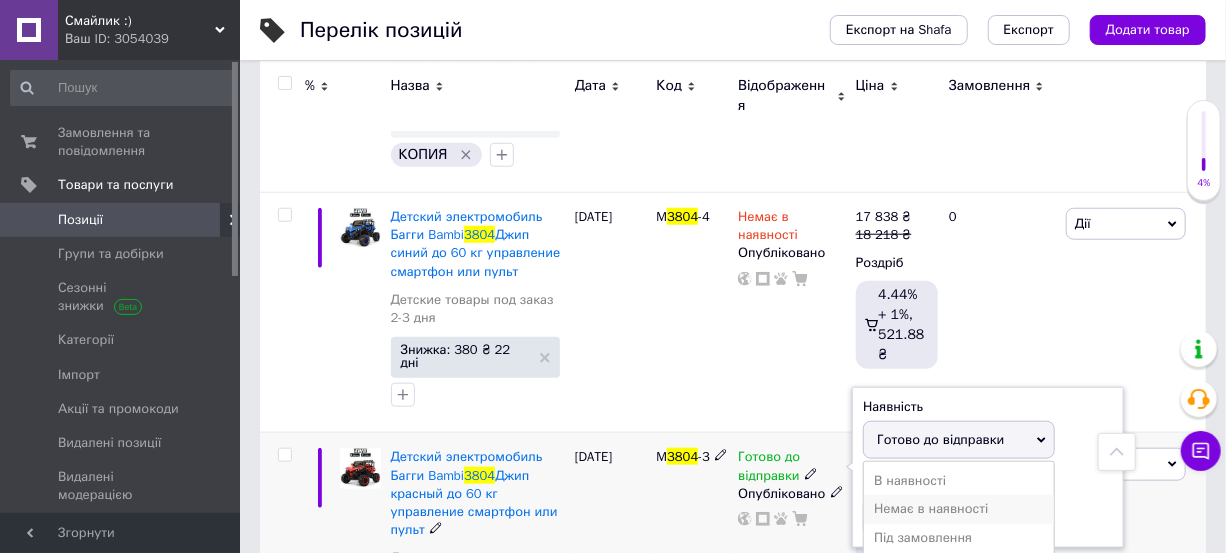 click on "Немає в наявності" at bounding box center (959, 509) 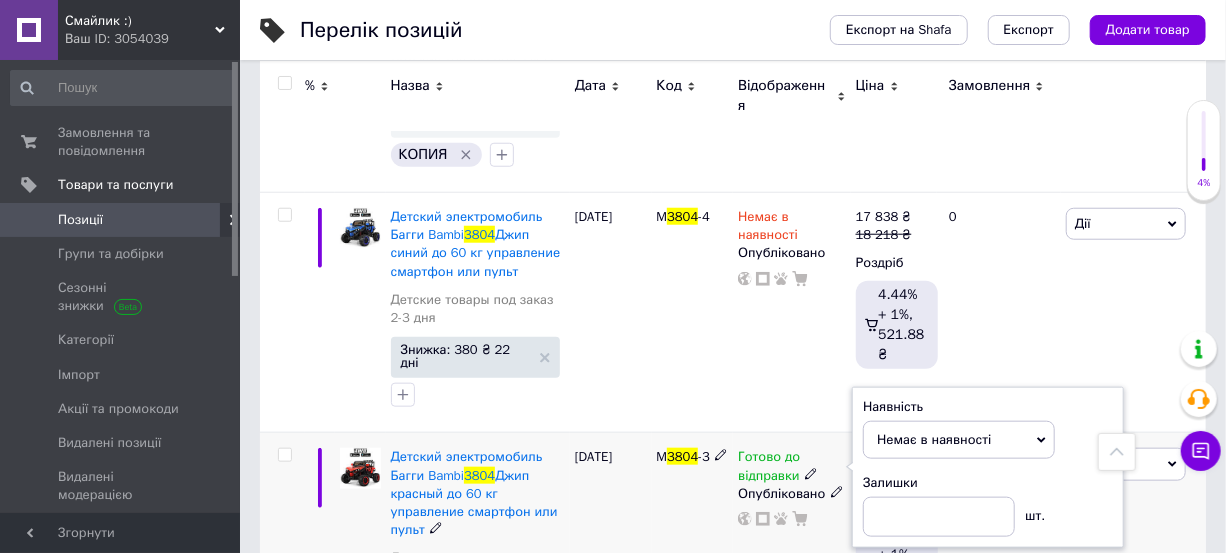 click on "M 3804 -3" at bounding box center (693, 562) 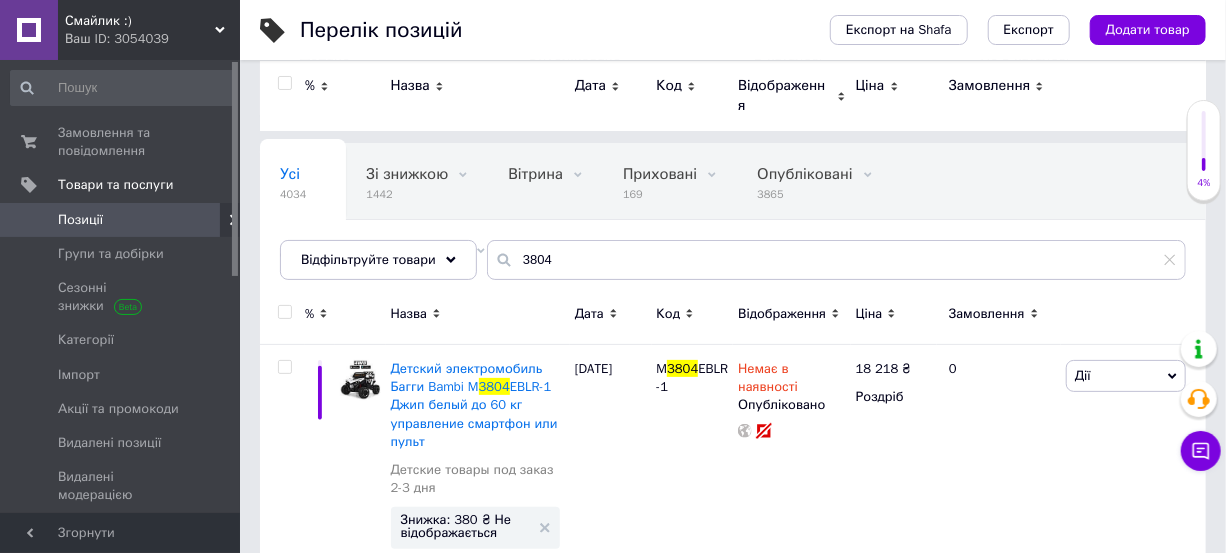 scroll, scrollTop: 0, scrollLeft: 0, axis: both 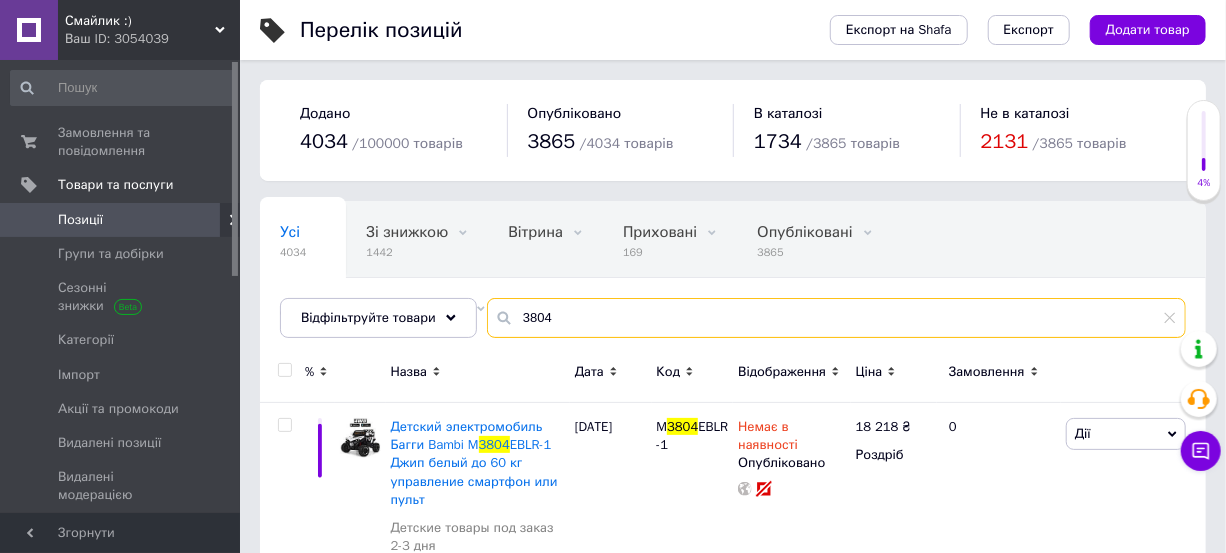 drag, startPoint x: 554, startPoint y: 322, endPoint x: 505, endPoint y: 322, distance: 49 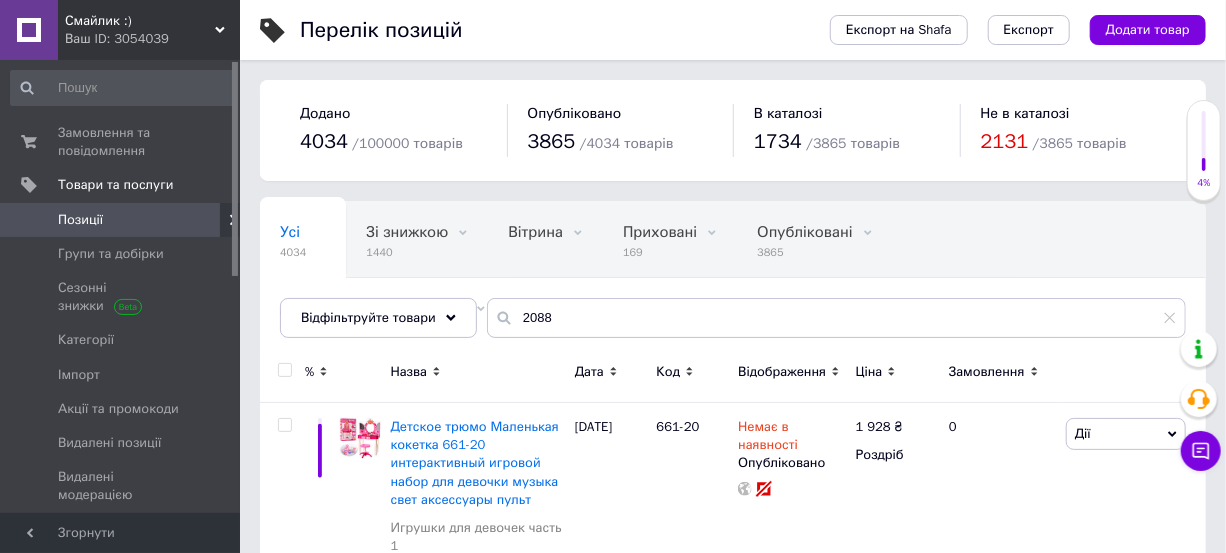 click on "Відображення" at bounding box center [782, 372] 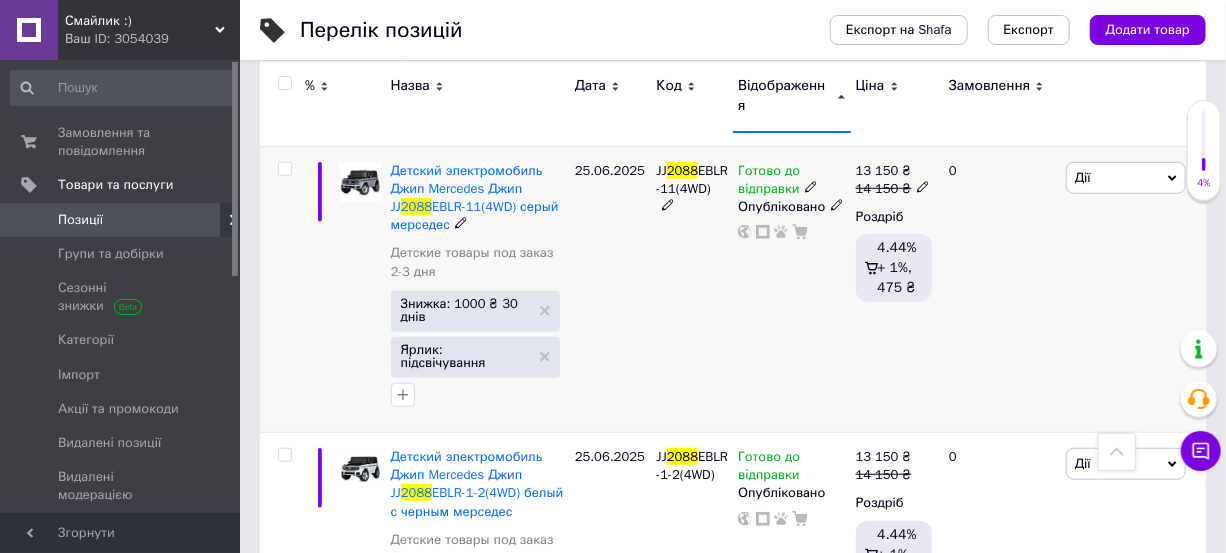 scroll, scrollTop: 545, scrollLeft: 0, axis: vertical 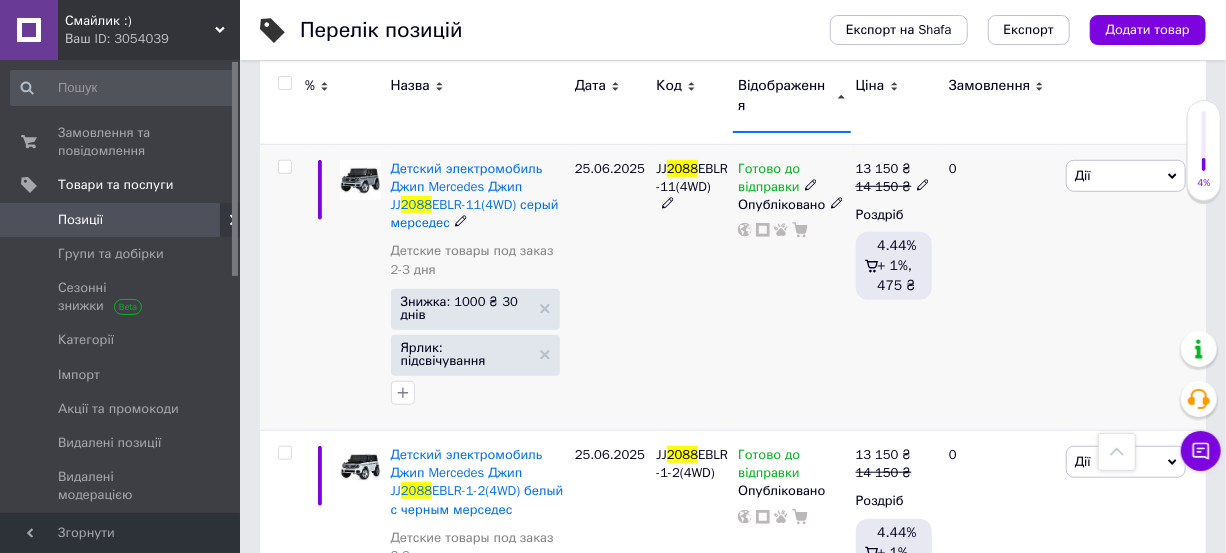 drag, startPoint x: 814, startPoint y: 173, endPoint x: 833, endPoint y: 182, distance: 21.023796 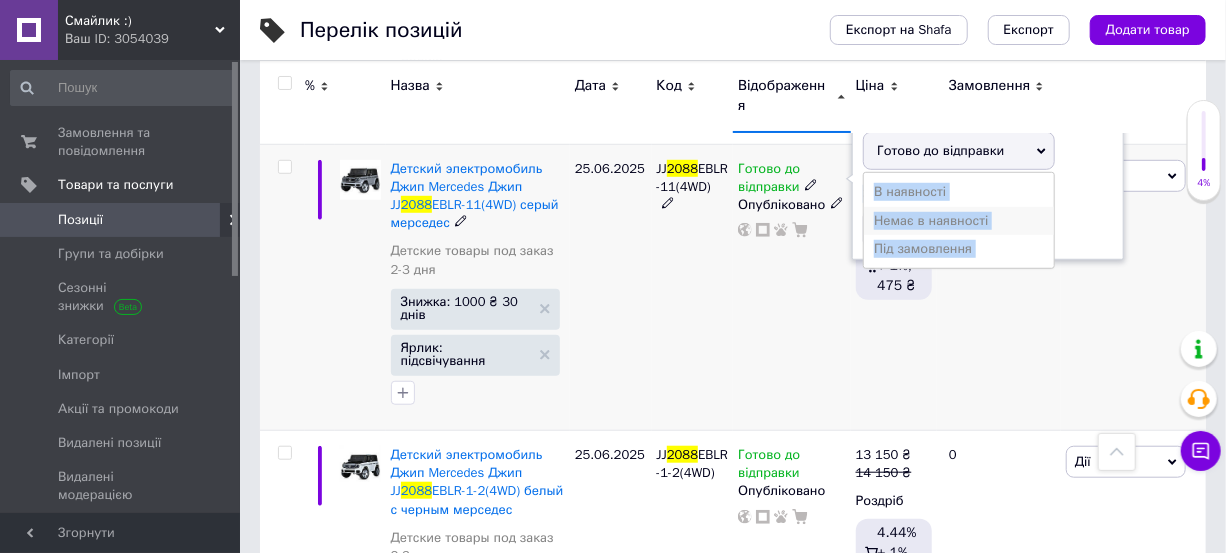 click on "Немає в наявності" at bounding box center (959, 221) 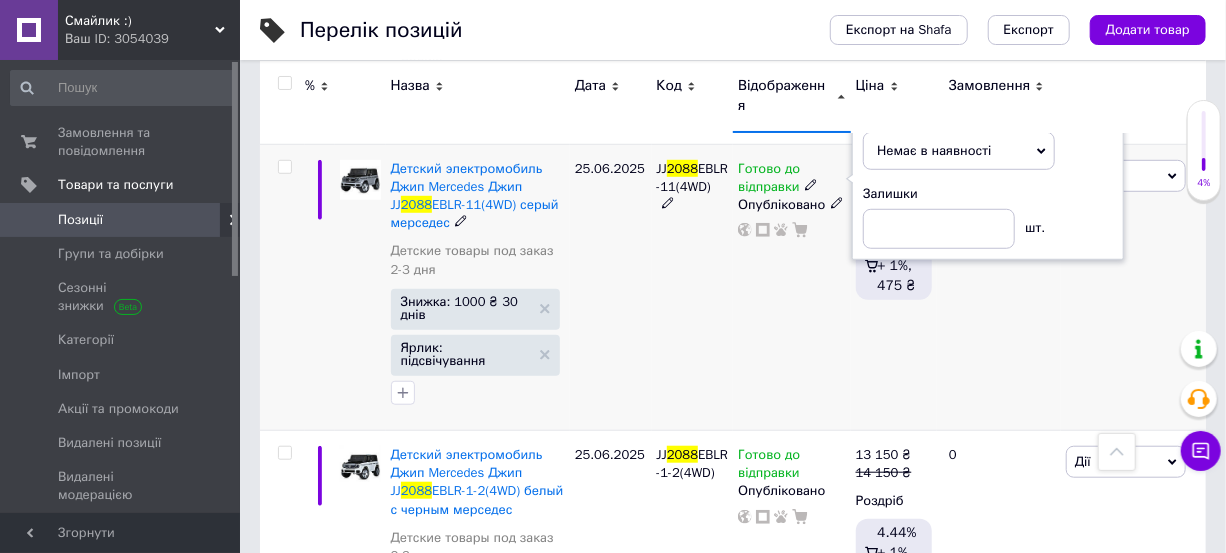 click on "JJ 2088 EBLR-11(4WD)" at bounding box center (693, 287) 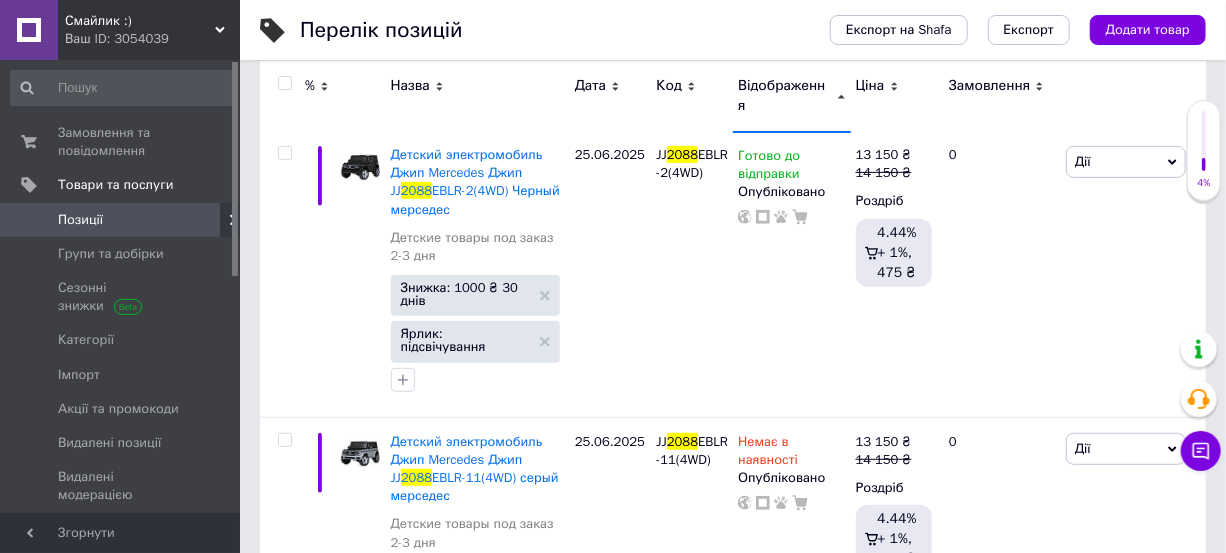 scroll, scrollTop: 0, scrollLeft: 0, axis: both 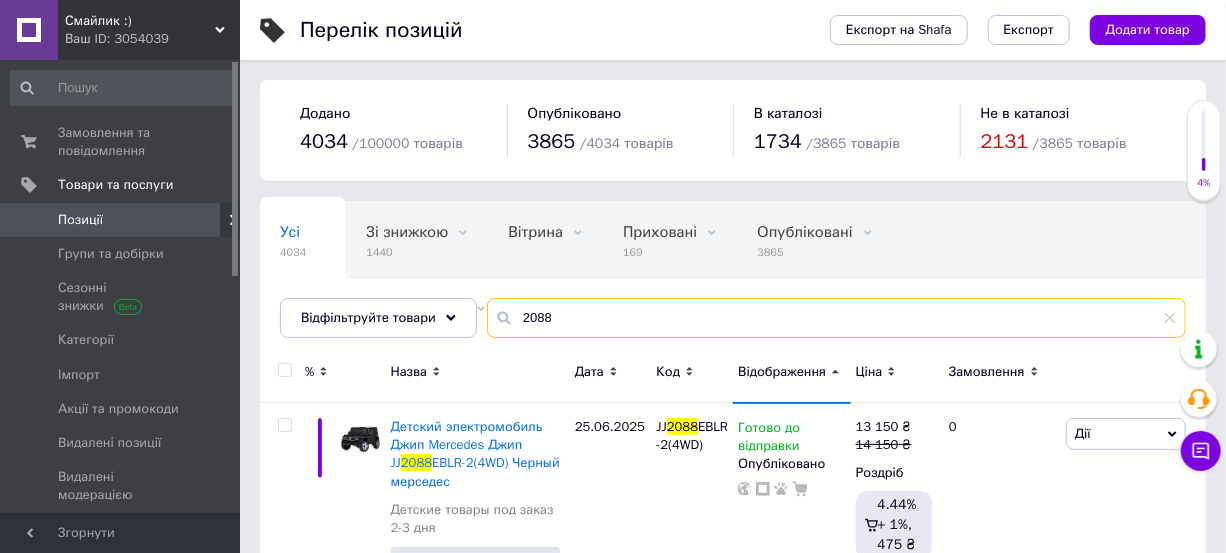 drag, startPoint x: 520, startPoint y: 323, endPoint x: 502, endPoint y: 317, distance: 18.973665 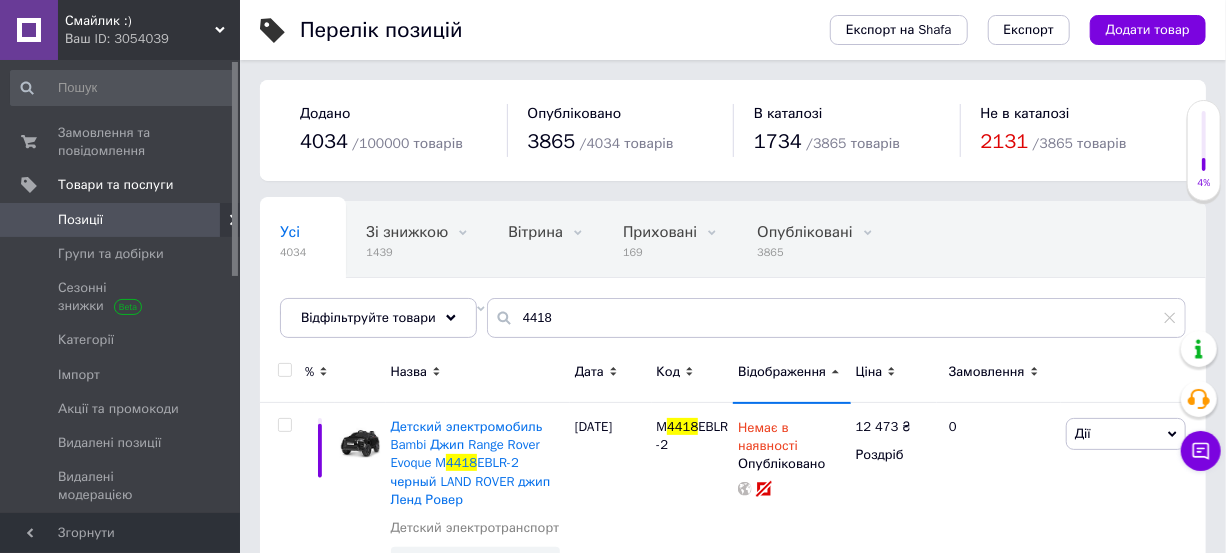 click on "Відображення" at bounding box center (782, 372) 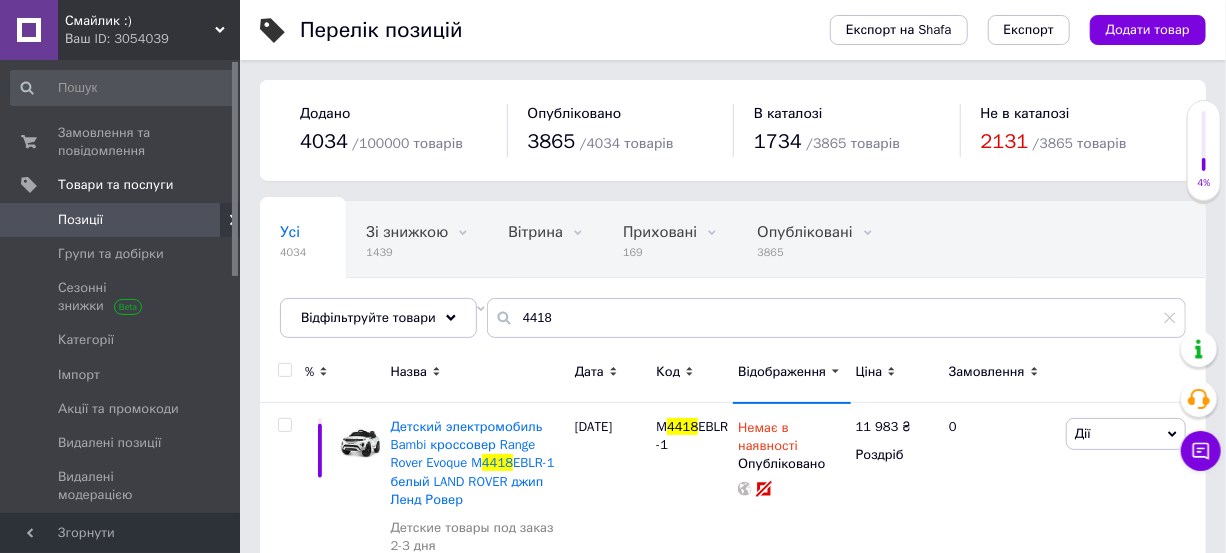 scroll, scrollTop: 0, scrollLeft: 87, axis: horizontal 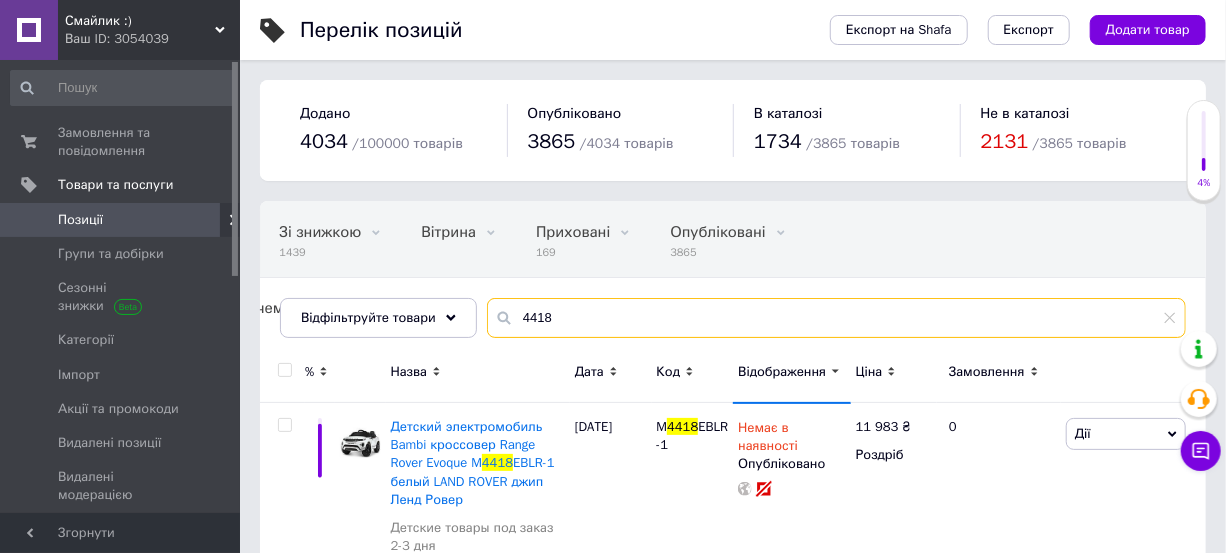 drag, startPoint x: 567, startPoint y: 300, endPoint x: 497, endPoint y: 319, distance: 72.53275 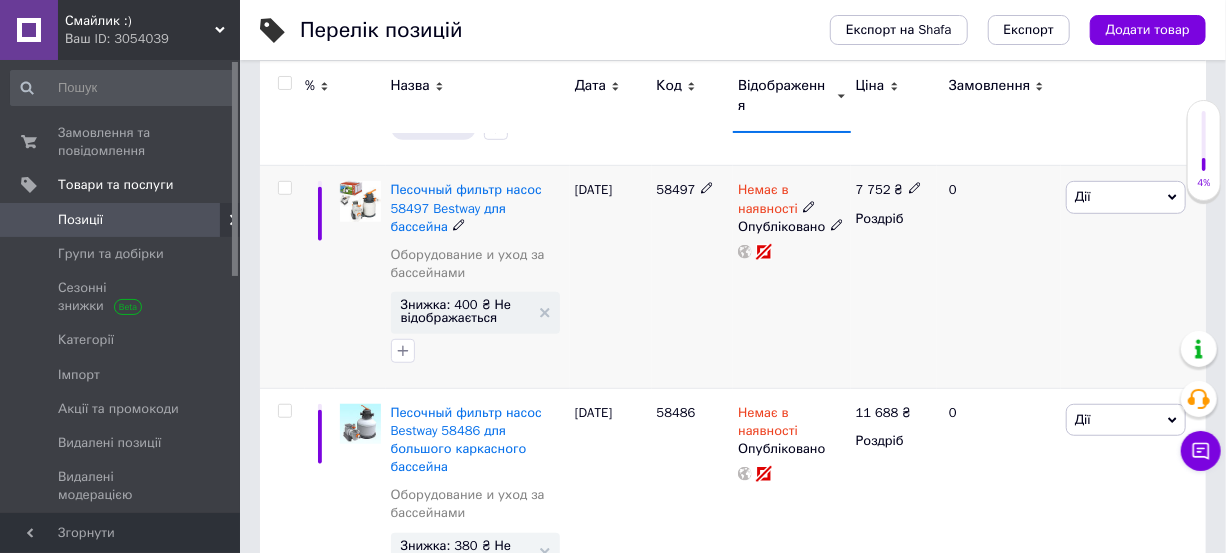 scroll, scrollTop: 454, scrollLeft: 0, axis: vertical 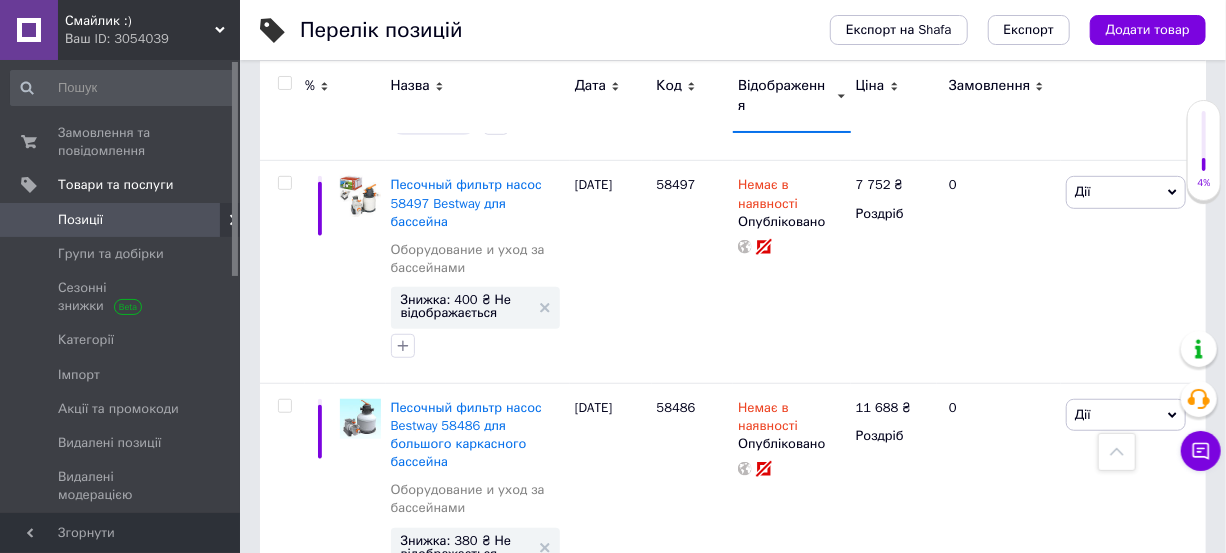 click on "Відображення" at bounding box center (784, 96) 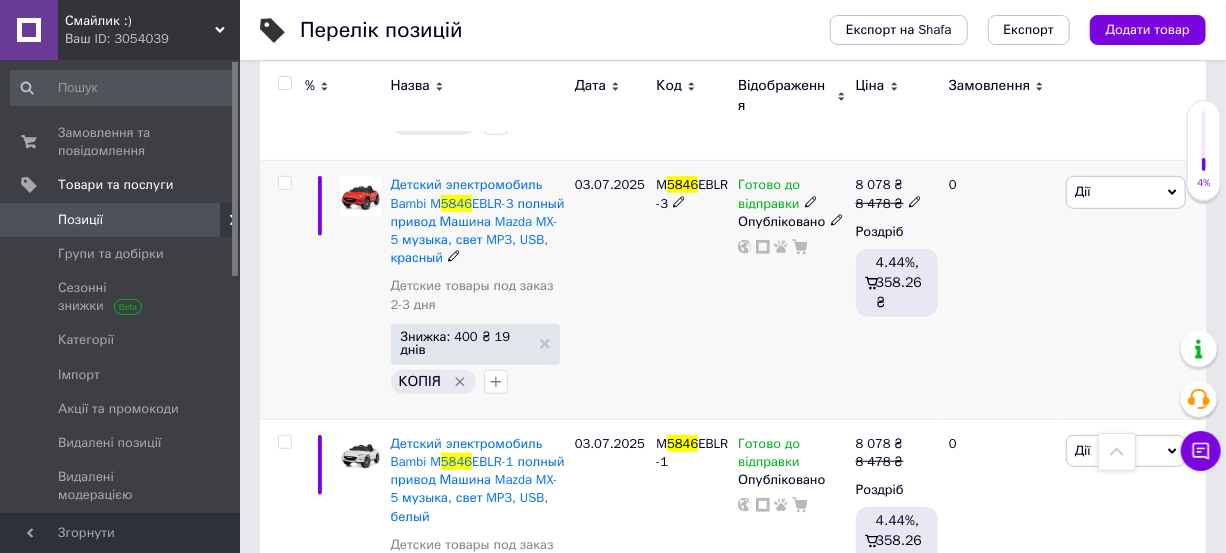 click 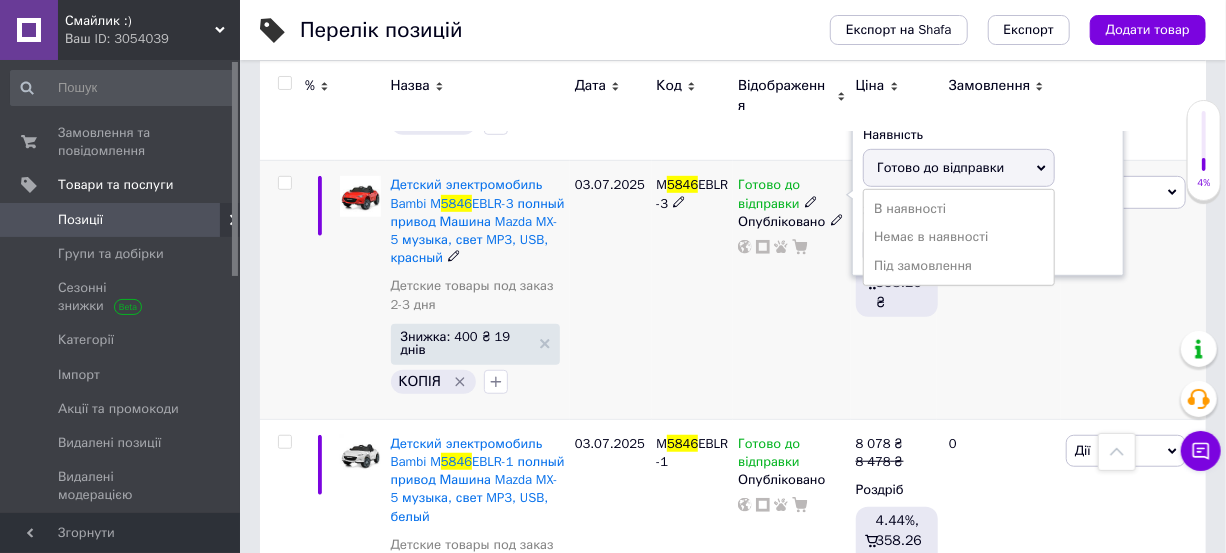 click on "Немає в наявності" at bounding box center (959, 237) 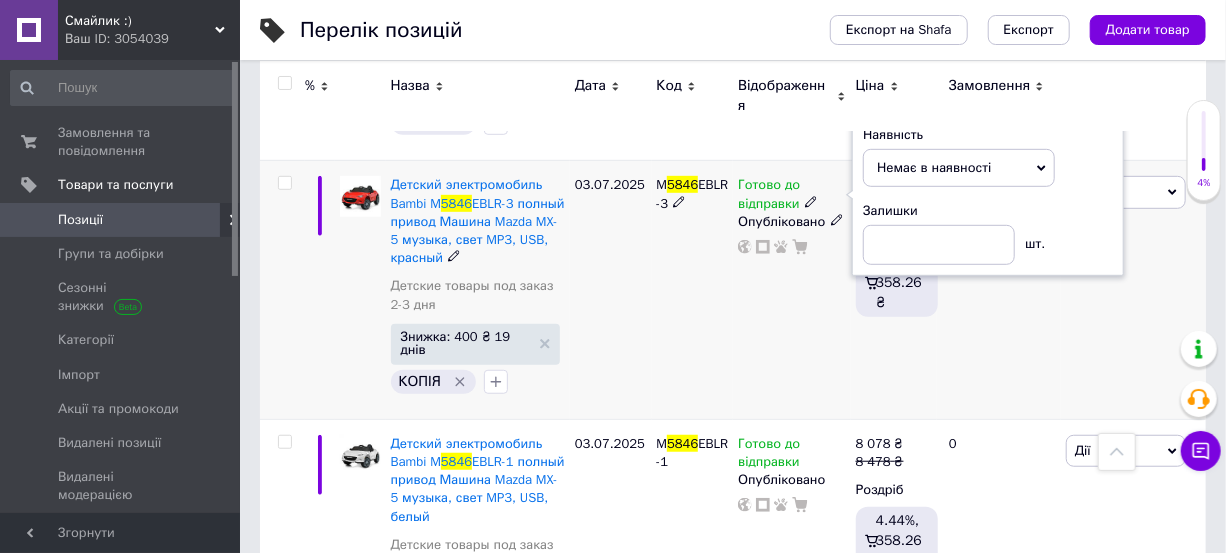 click on "Готово до відправки Наявність Немає в наявності В наявності Під замовлення Готово до відправки Залишки шт. Опубліковано" at bounding box center [791, 290] 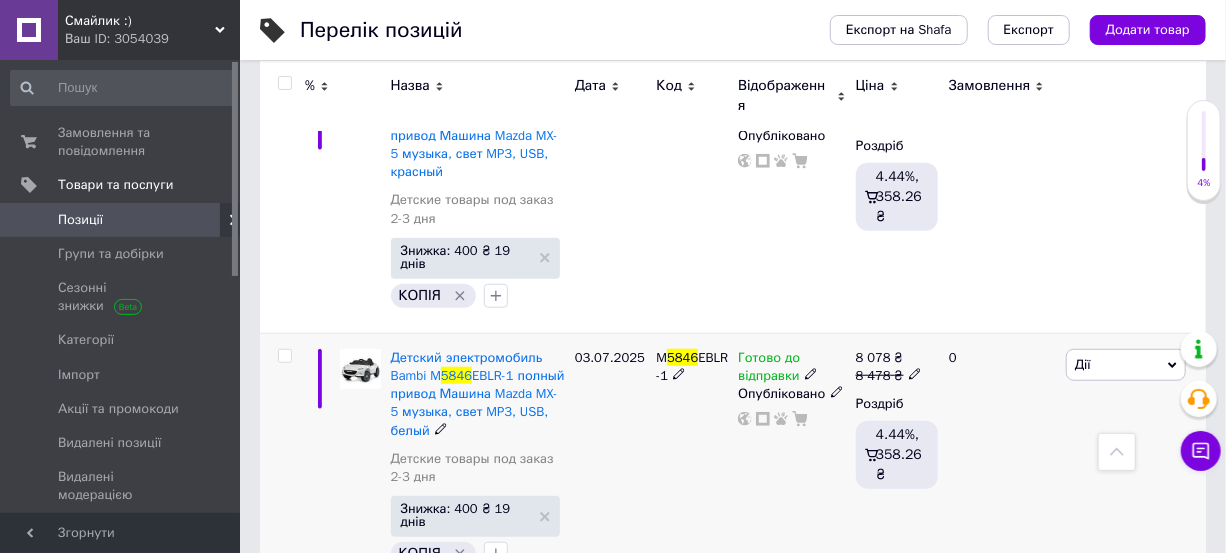 scroll, scrollTop: 545, scrollLeft: 0, axis: vertical 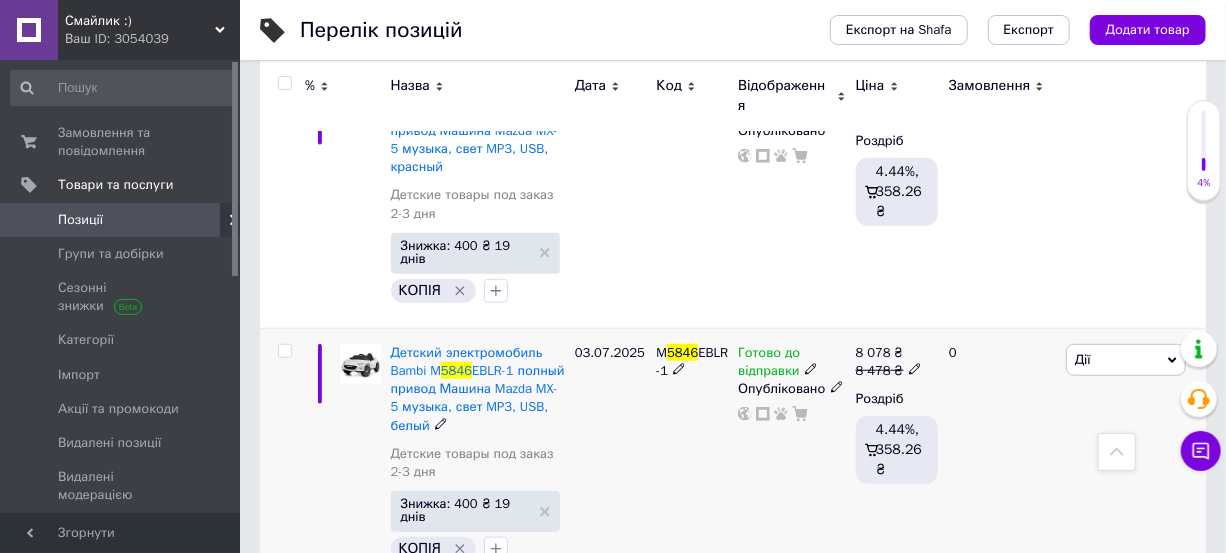 click 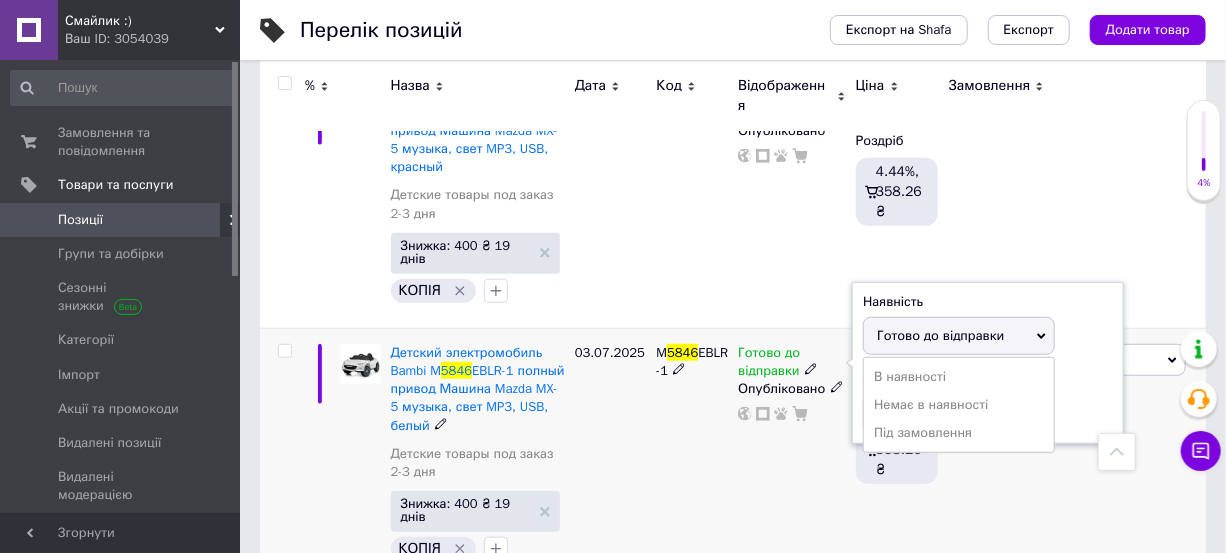 drag, startPoint x: 877, startPoint y: 394, endPoint x: 856, endPoint y: 401, distance: 22.135944 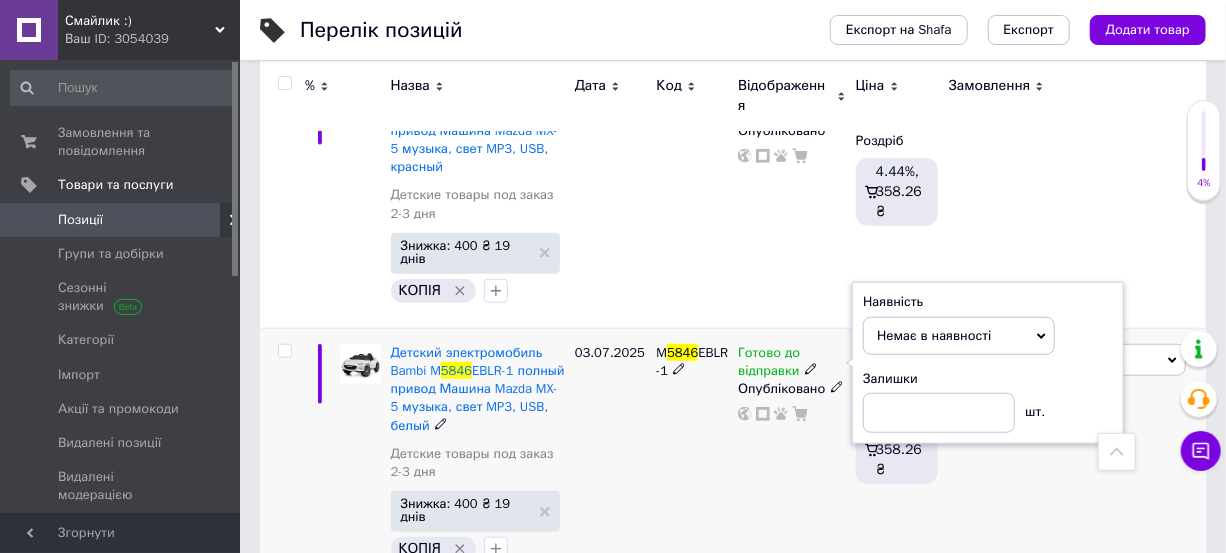 click on "Готово до відправки Наявність Немає в наявності В наявності Під замовлення Готово до відправки Залишки шт. Опубліковано" at bounding box center [791, 457] 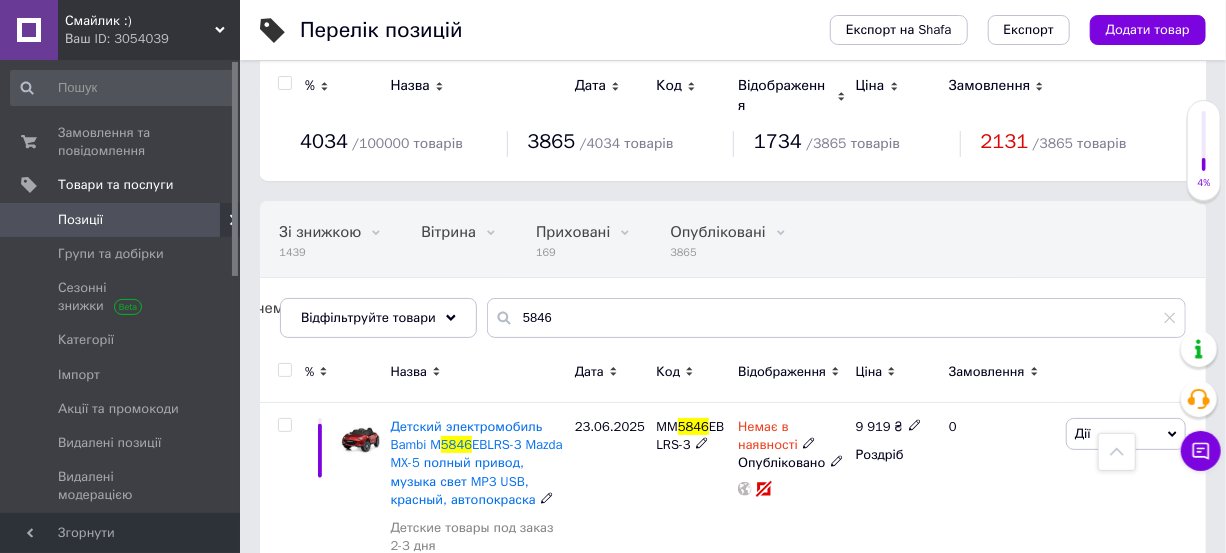 scroll, scrollTop: 0, scrollLeft: 0, axis: both 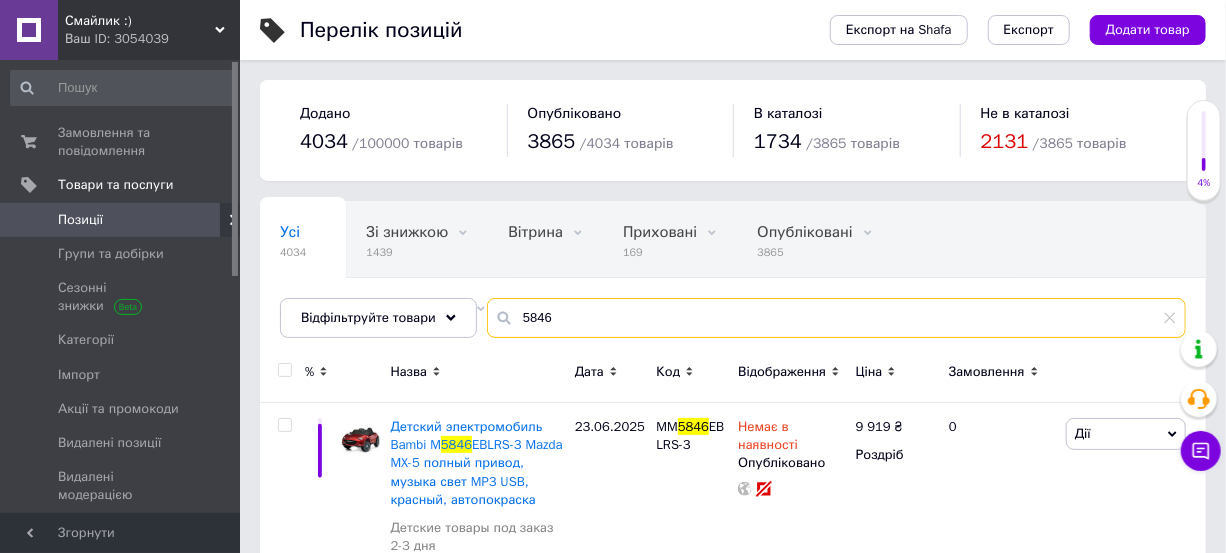 drag, startPoint x: 558, startPoint y: 319, endPoint x: 488, endPoint y: 320, distance: 70.00714 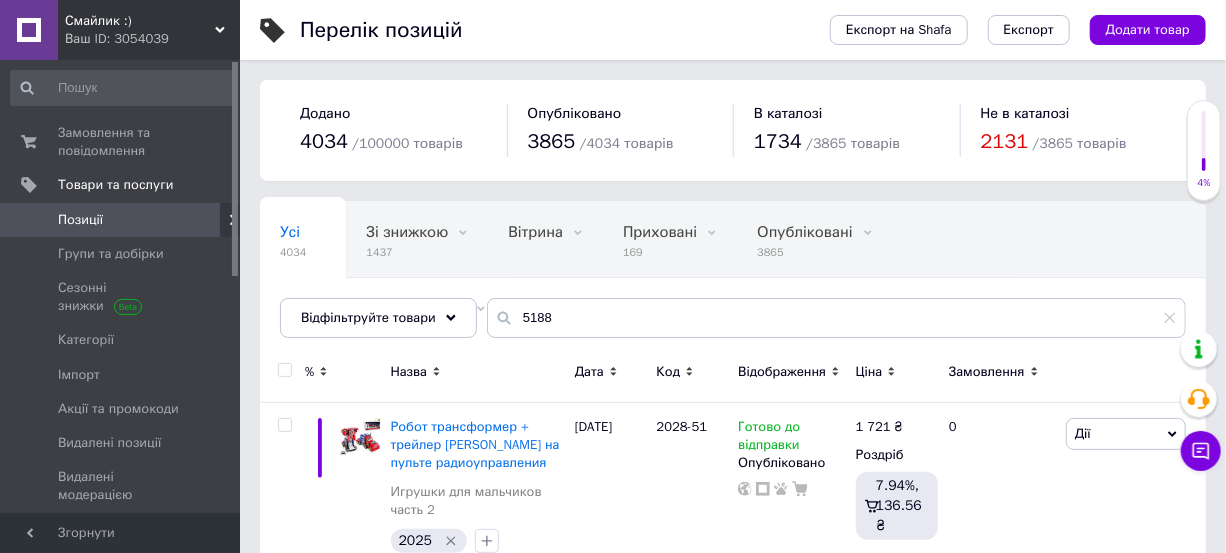 click on "Відображення" at bounding box center (782, 372) 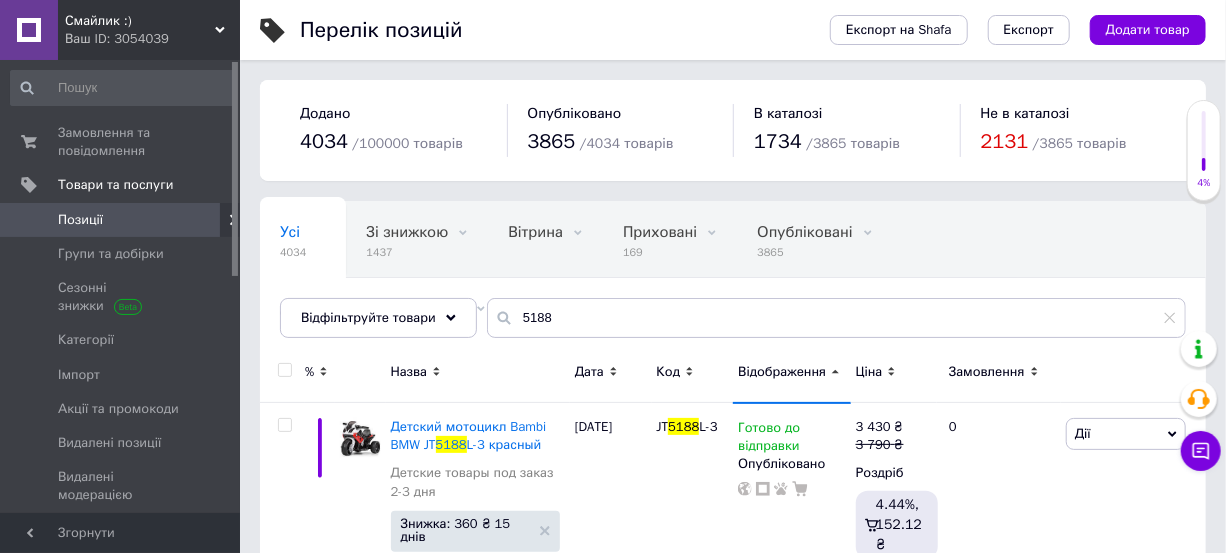 scroll, scrollTop: 90, scrollLeft: 0, axis: vertical 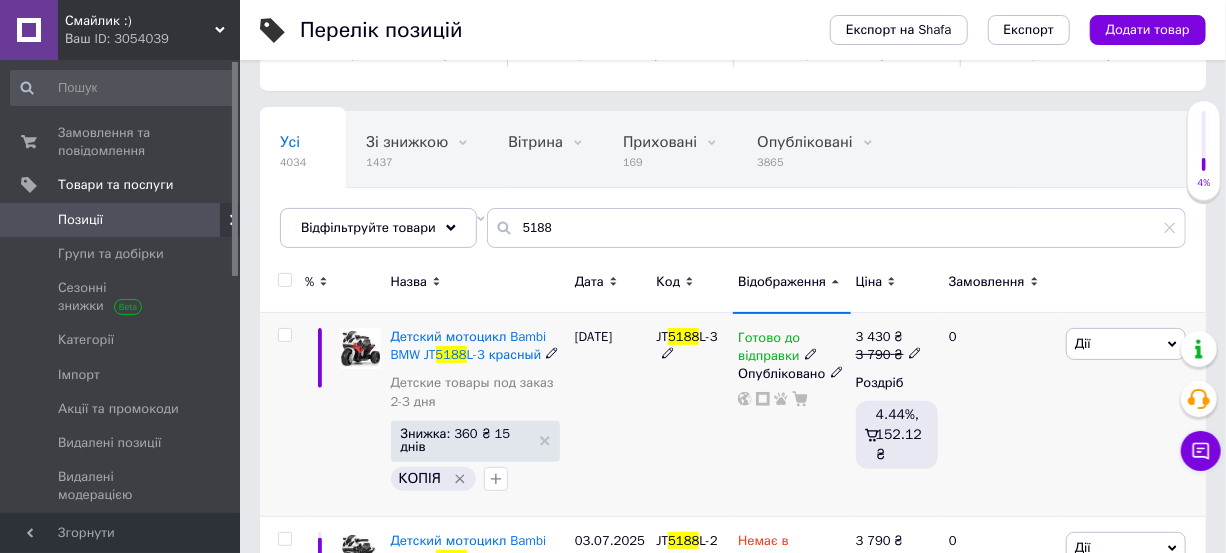 click 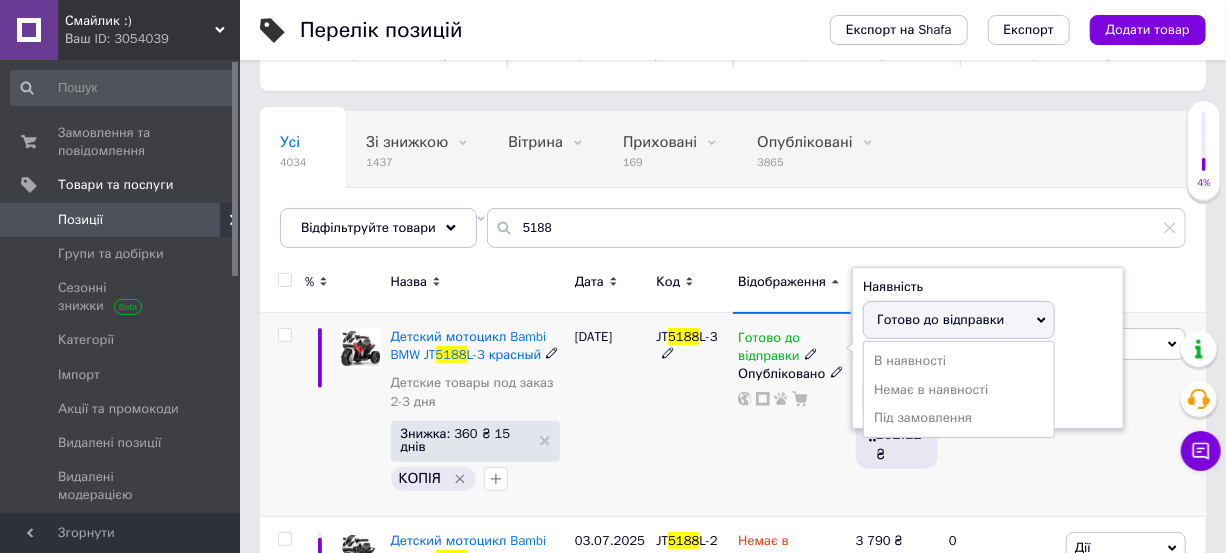 drag, startPoint x: 872, startPoint y: 391, endPoint x: 818, endPoint y: 417, distance: 59.933296 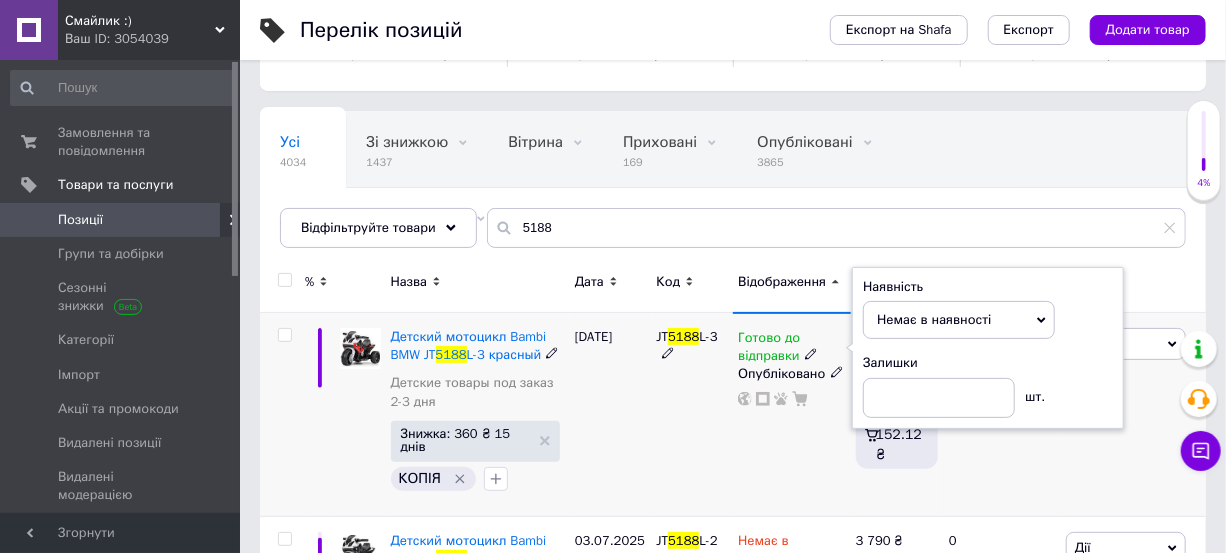 click on "Готово до відправки Наявність Немає в наявності В наявності Під замовлення Готово до відправки Залишки шт. Опубліковано" at bounding box center (791, 415) 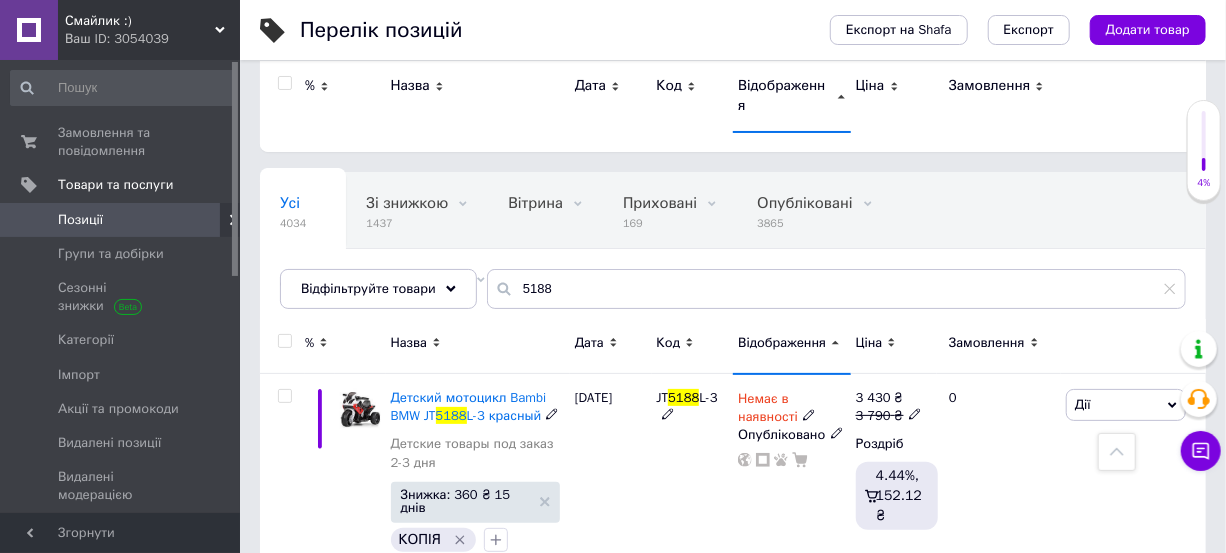scroll, scrollTop: 0, scrollLeft: 0, axis: both 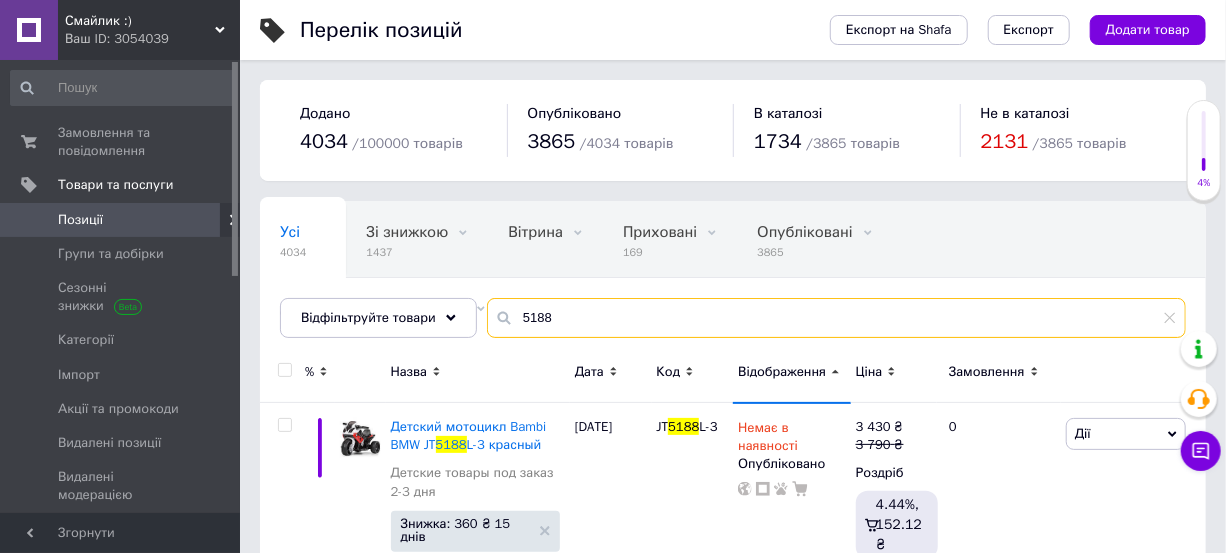 drag, startPoint x: 524, startPoint y: 321, endPoint x: 577, endPoint y: 370, distance: 72.18033 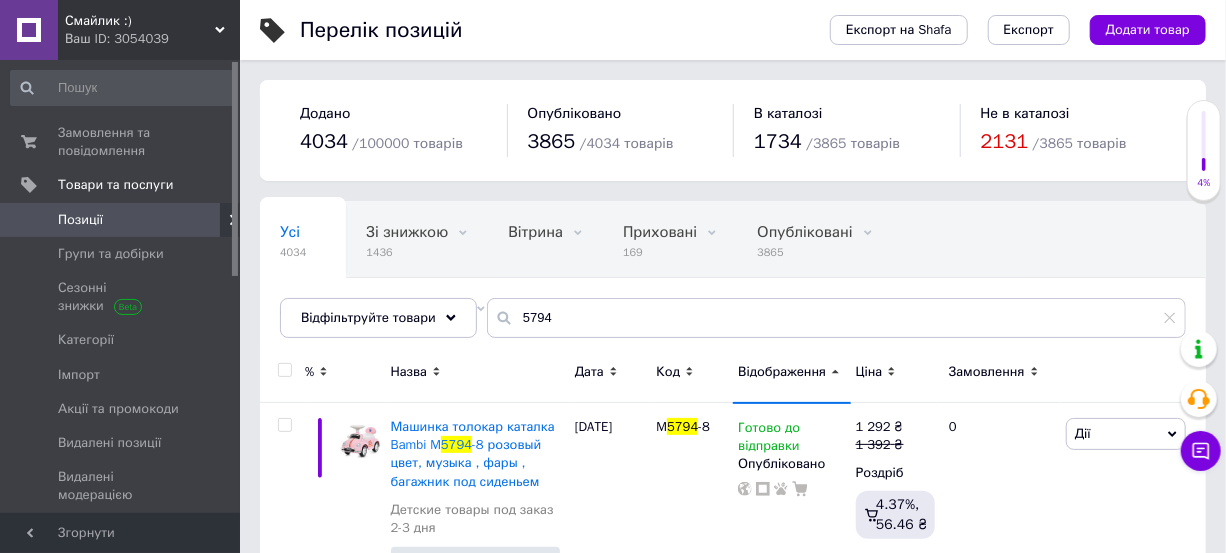 click on "Відображення" at bounding box center [782, 372] 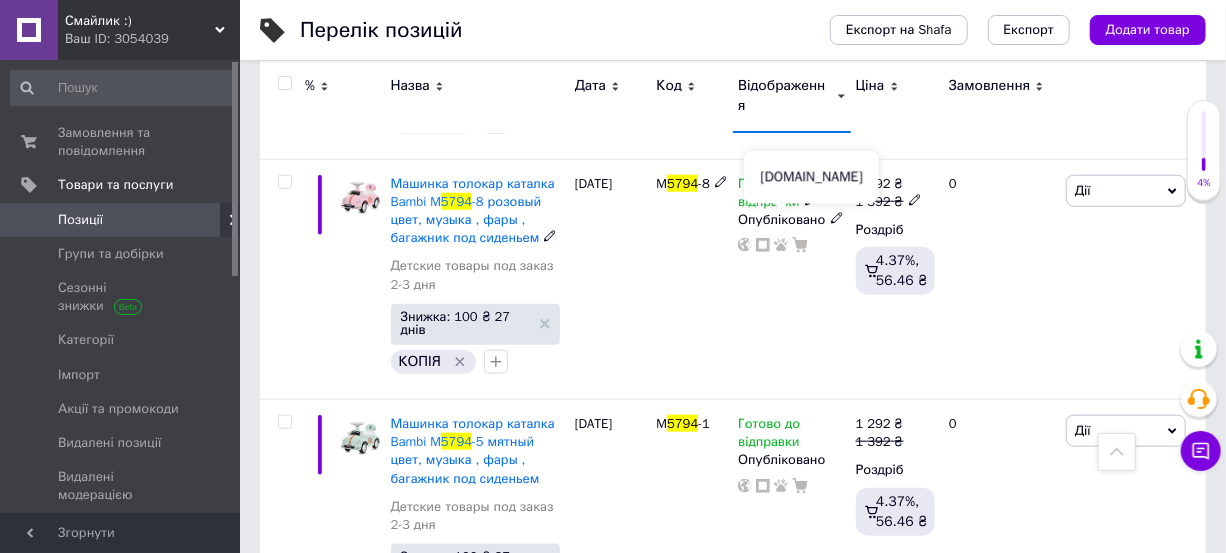 scroll, scrollTop: 727, scrollLeft: 0, axis: vertical 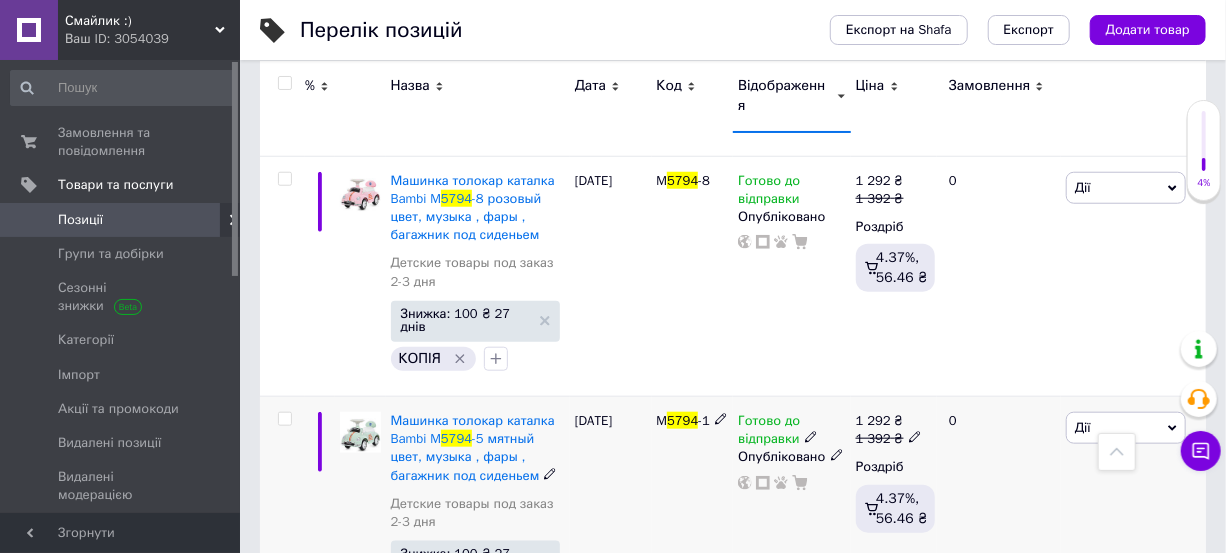 click 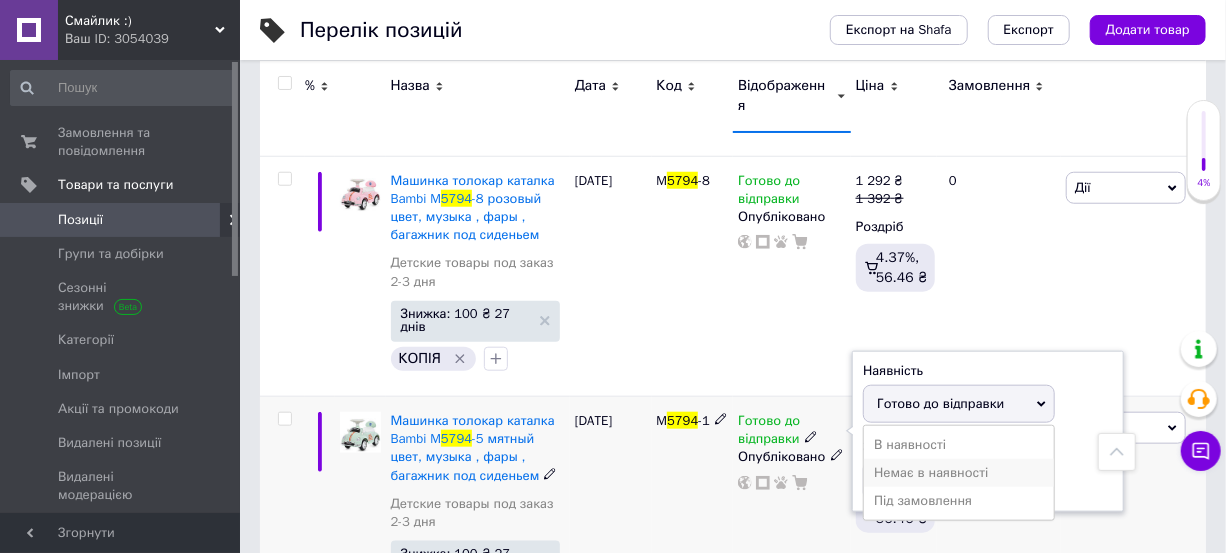 click on "Немає в наявності" at bounding box center (959, 473) 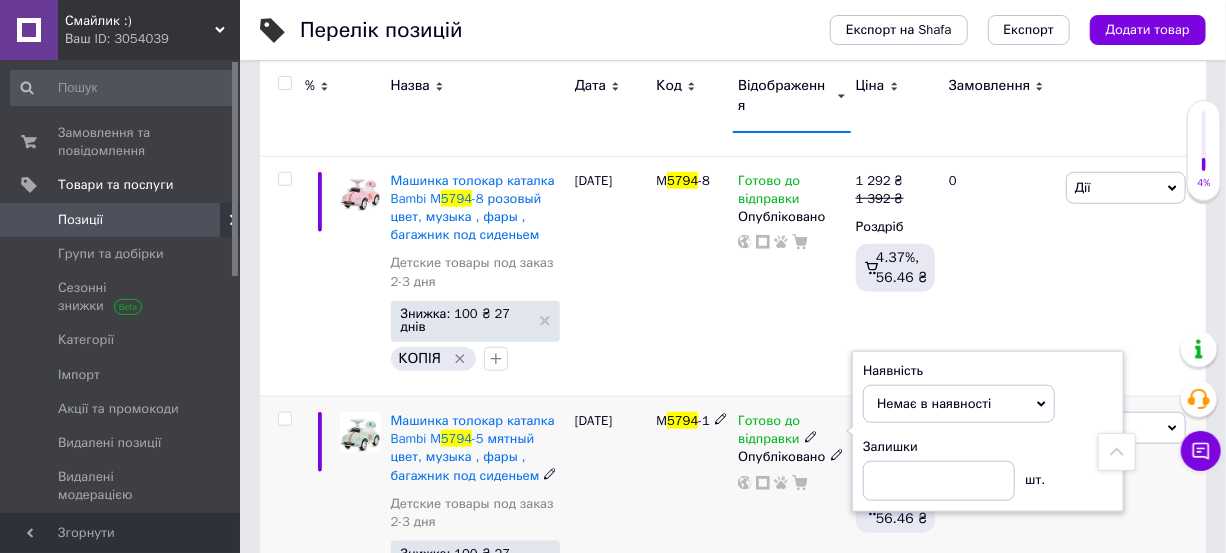 click on "Готово до відправки Наявність Немає в наявності В наявності Під замовлення Готово до відправки Залишки шт. Опубліковано" at bounding box center [791, 517] 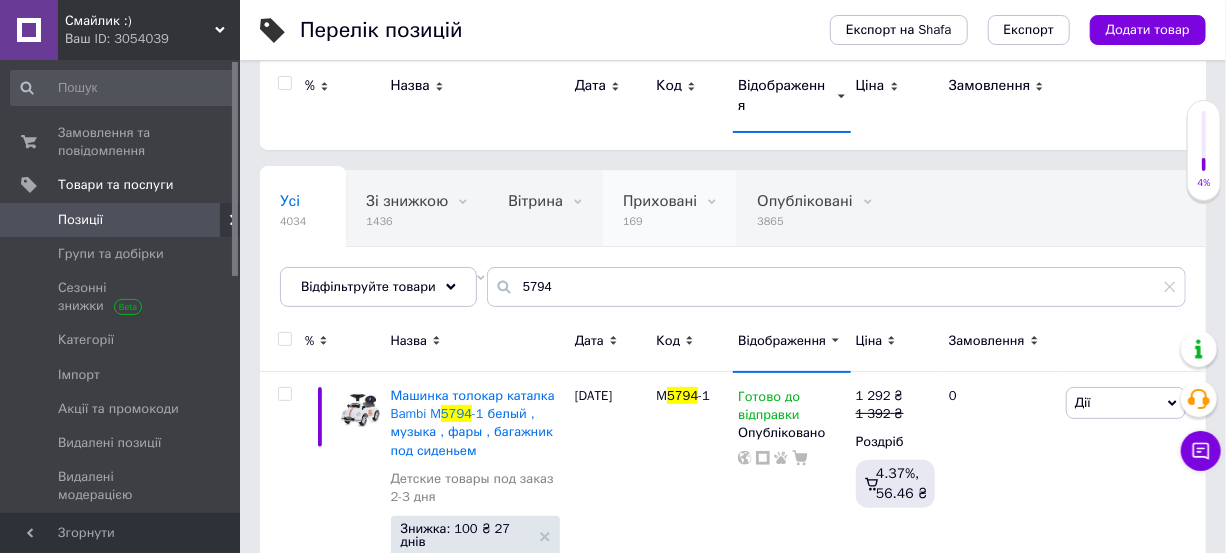 scroll, scrollTop: 0, scrollLeft: 0, axis: both 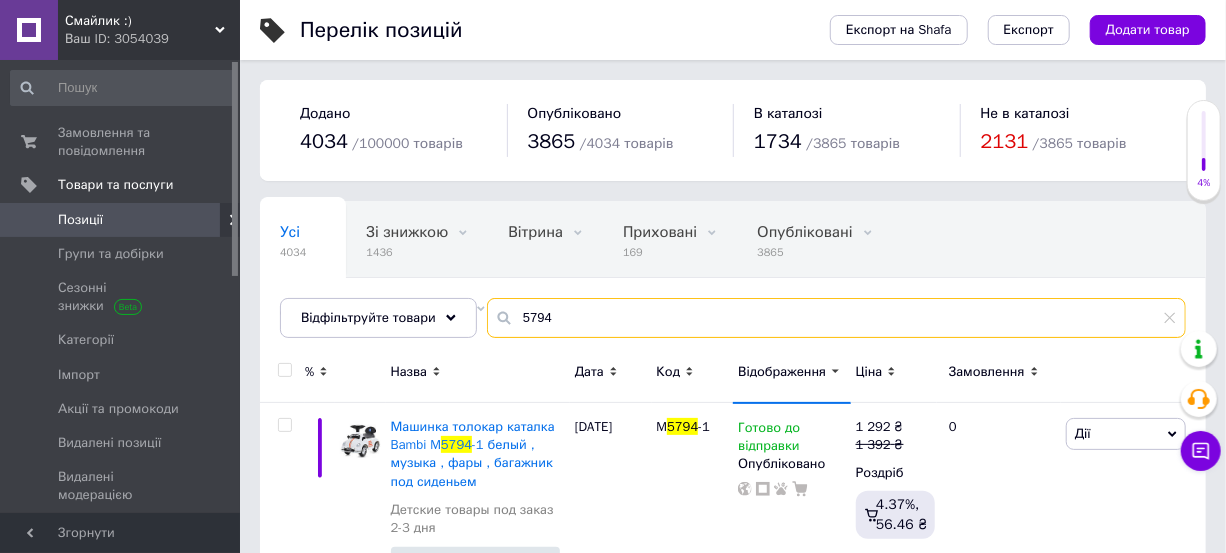 drag, startPoint x: 547, startPoint y: 325, endPoint x: 483, endPoint y: 325, distance: 64 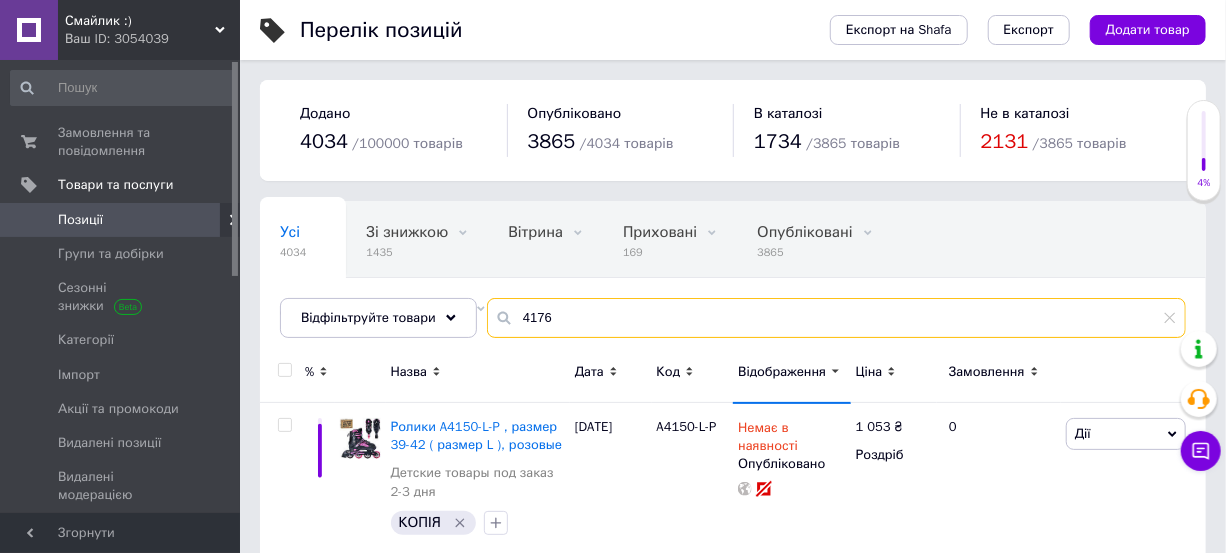 type on "4176" 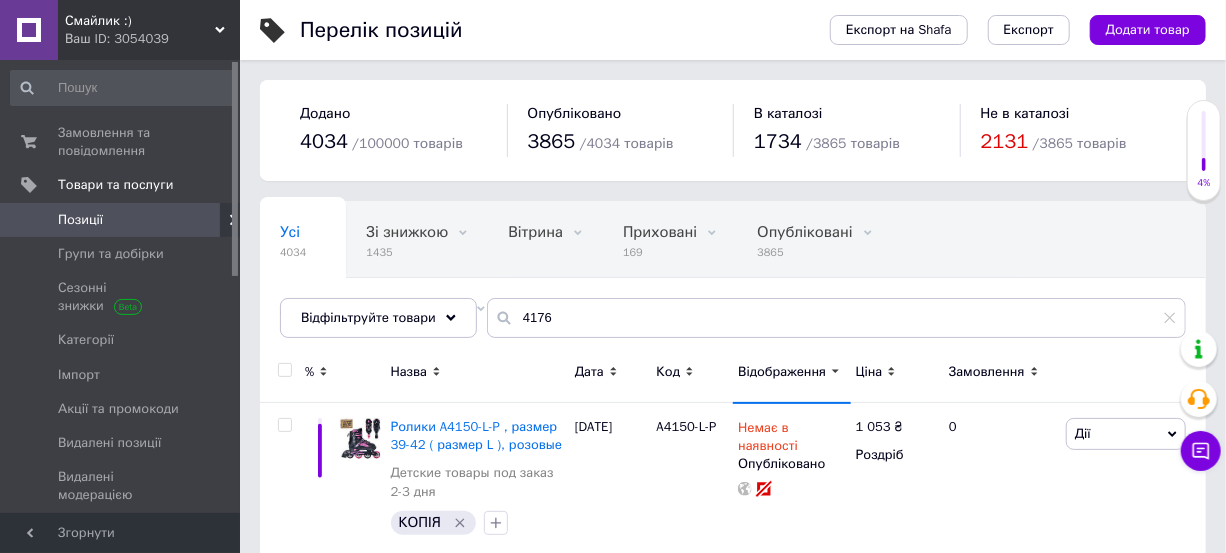 click on "Відображення" at bounding box center [782, 372] 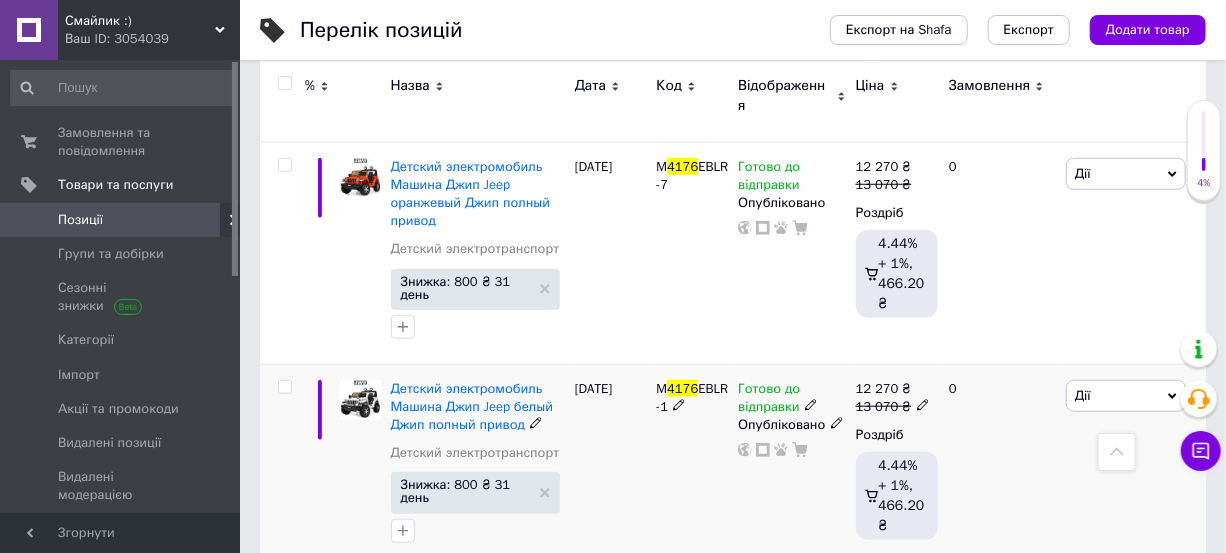 scroll, scrollTop: 656, scrollLeft: 0, axis: vertical 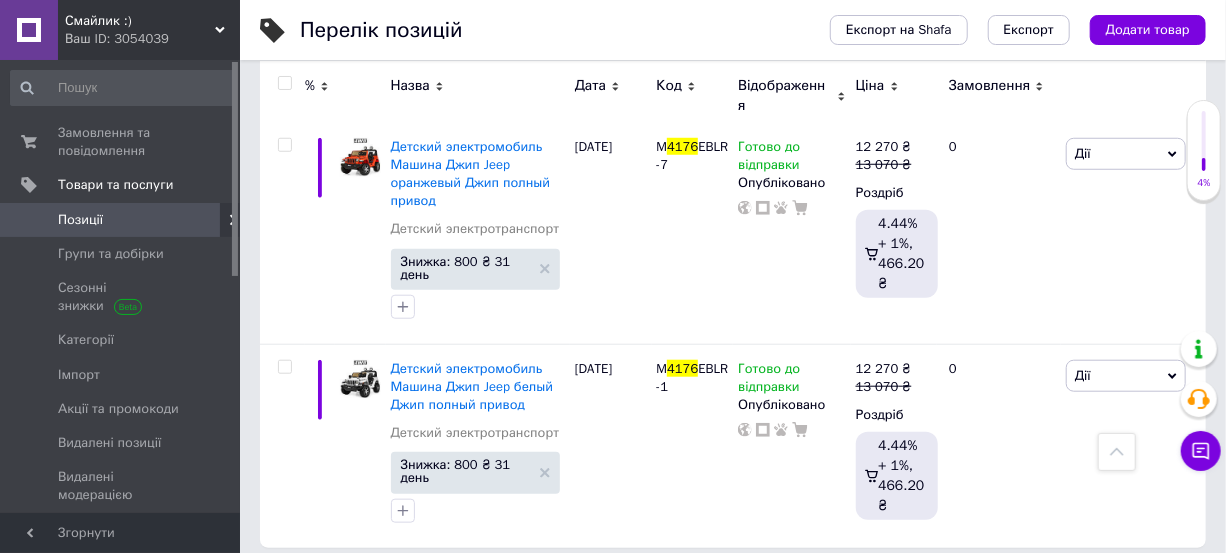 click on "Ваш ID: 3054039" at bounding box center [152, 39] 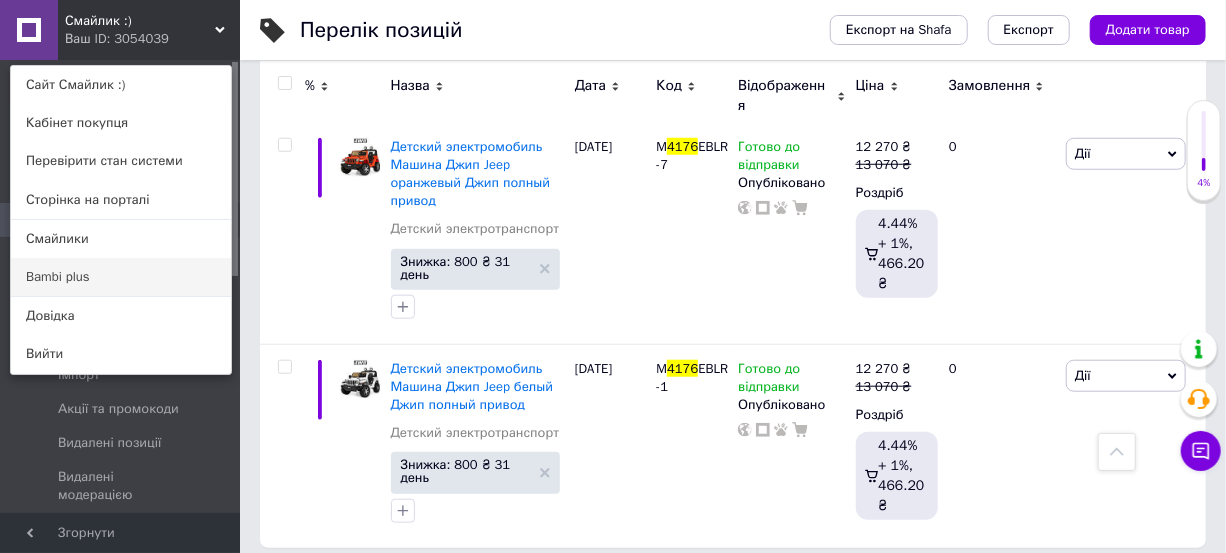 click on "Bambi plus" at bounding box center [121, 277] 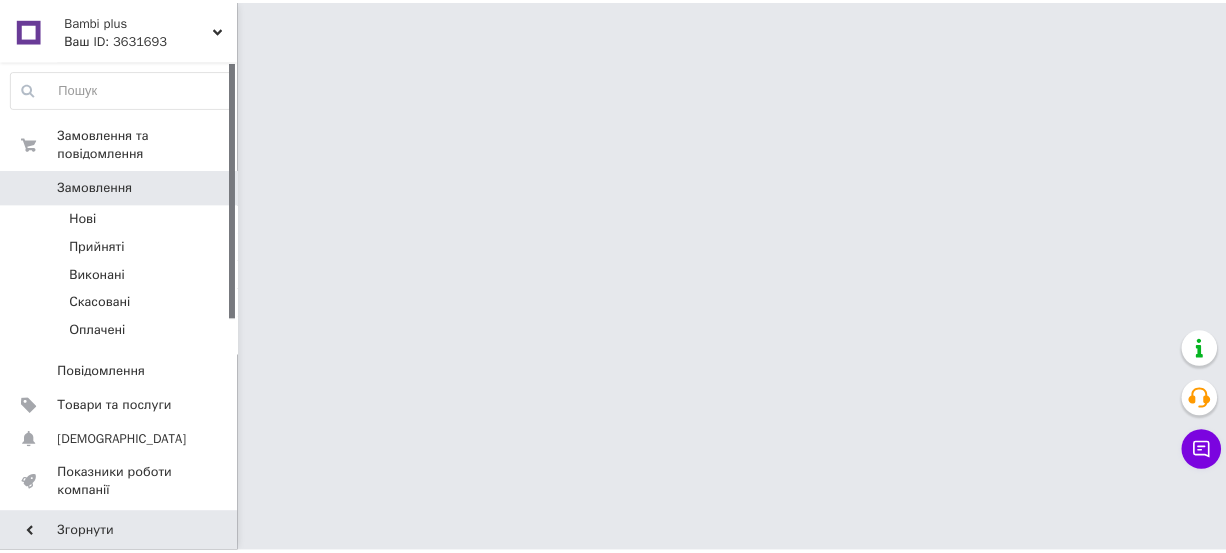 scroll, scrollTop: 0, scrollLeft: 0, axis: both 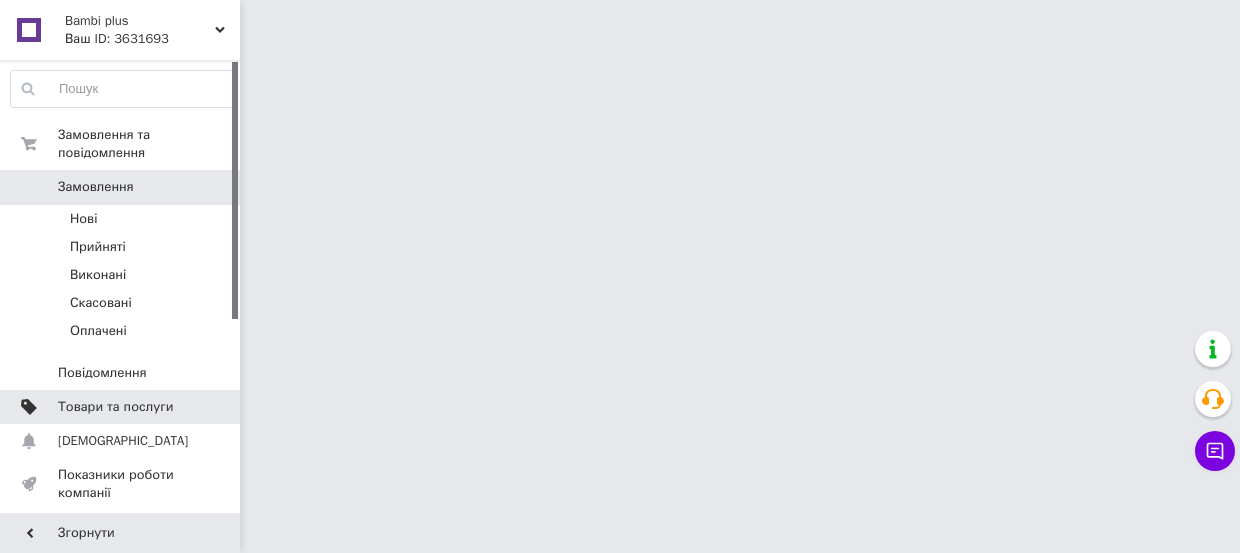click on "Товари та послуги" at bounding box center (115, 407) 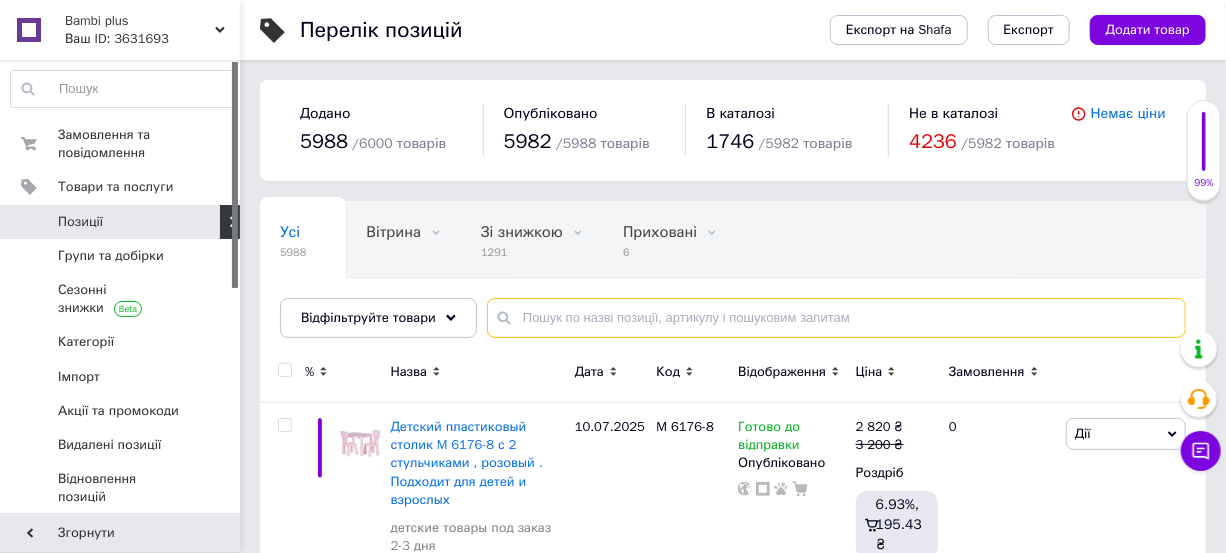 click at bounding box center [836, 318] 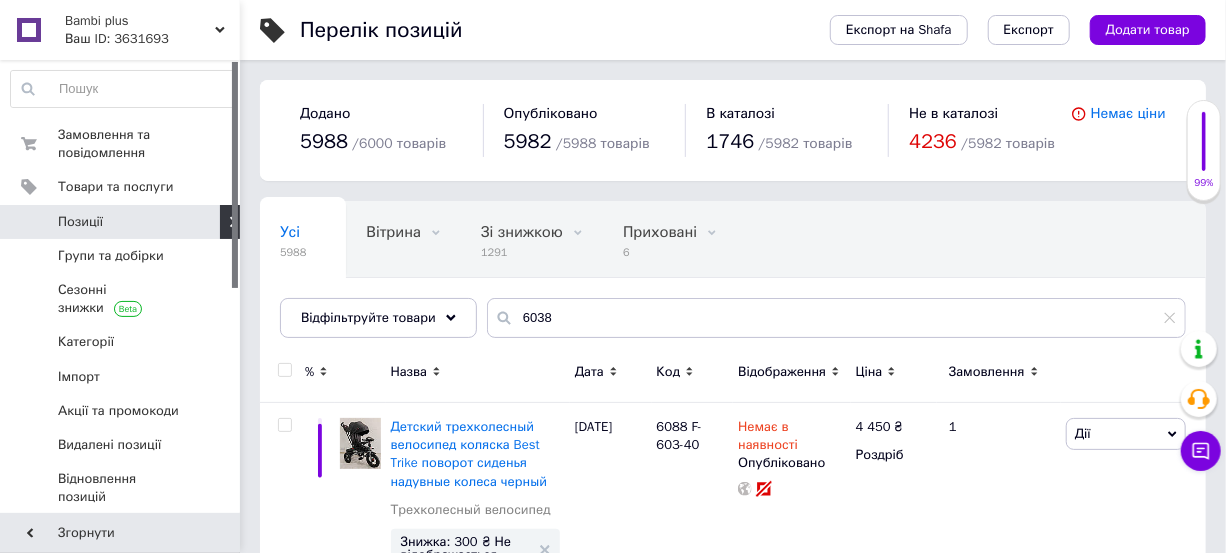 click on "Відображення" at bounding box center [782, 372] 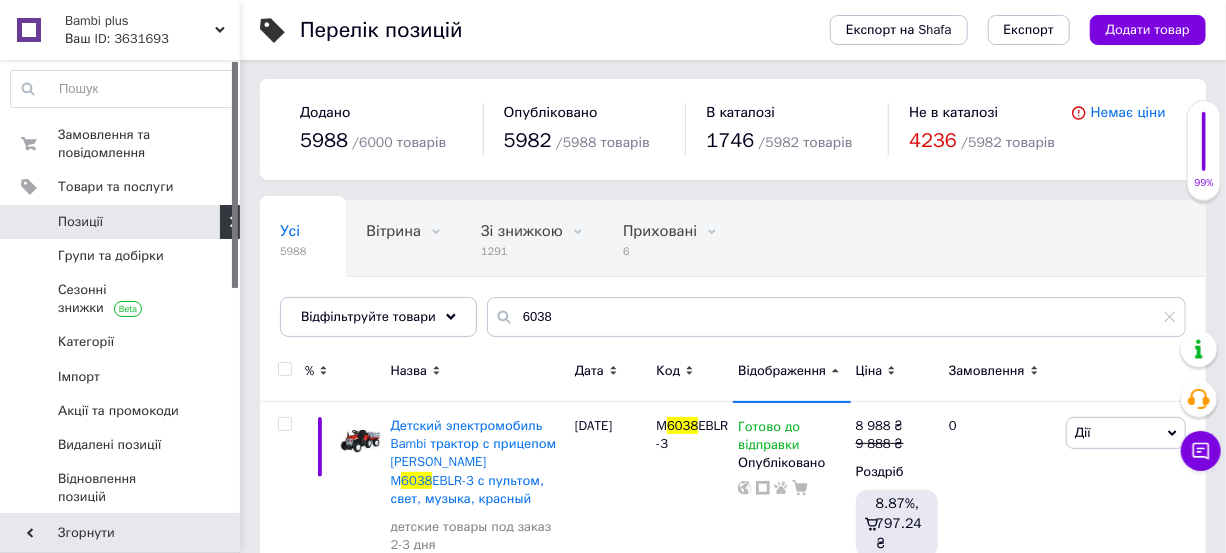 scroll, scrollTop: 0, scrollLeft: 0, axis: both 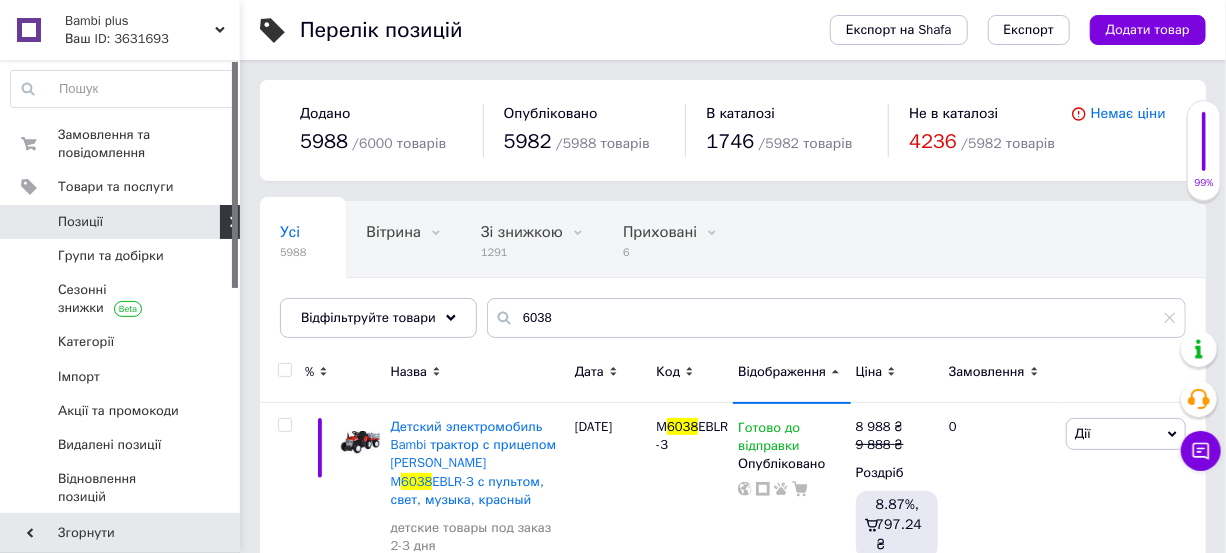 drag, startPoint x: 502, startPoint y: 322, endPoint x: 575, endPoint y: 323, distance: 73.00685 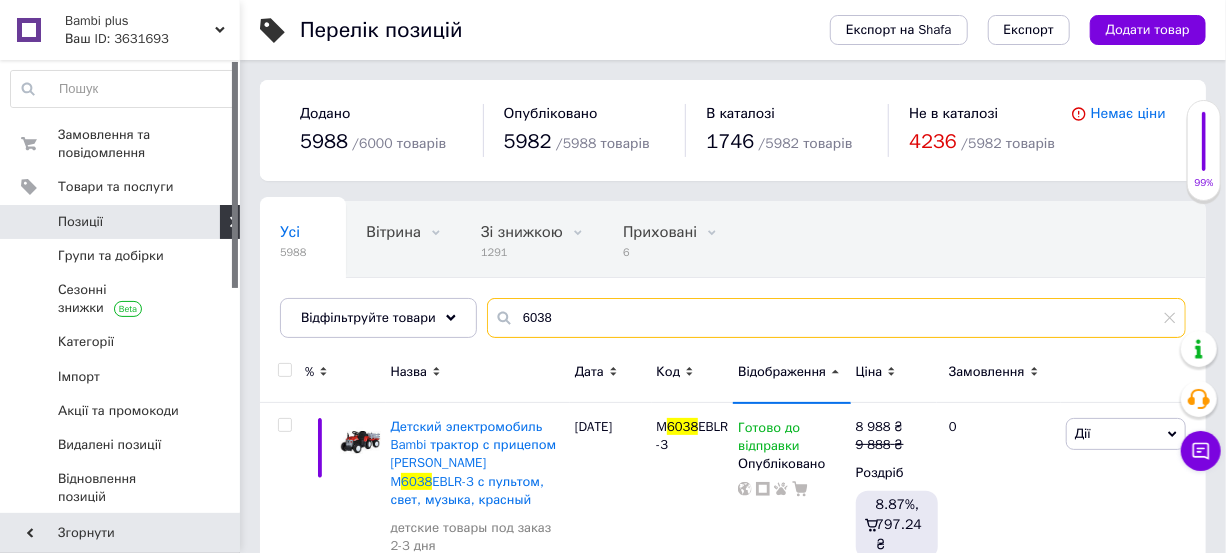 drag, startPoint x: 499, startPoint y: 316, endPoint x: 471, endPoint y: 311, distance: 28.442924 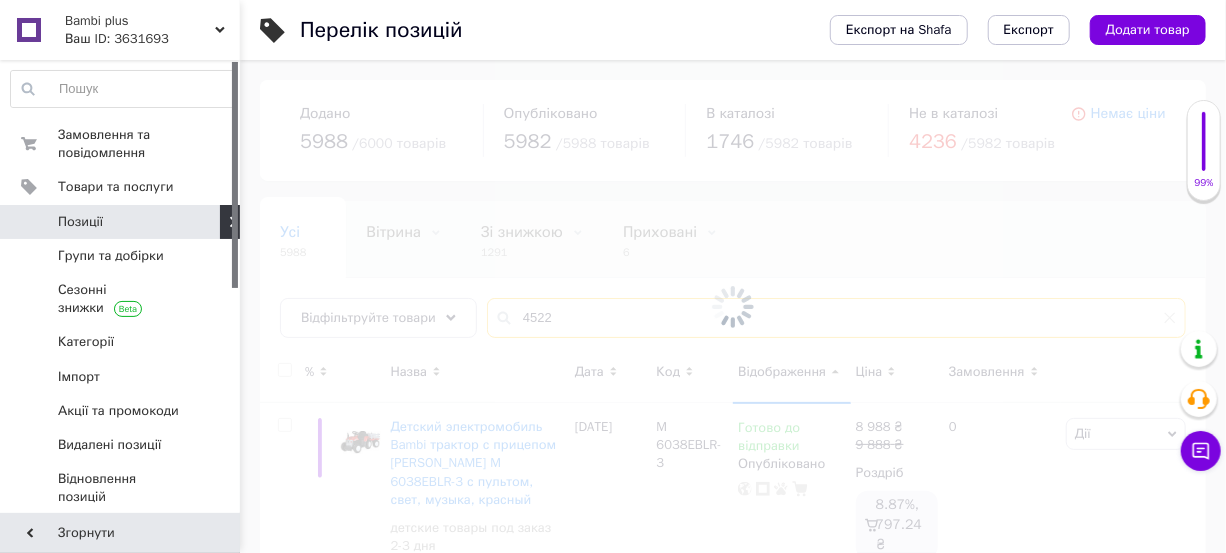 type on "4522" 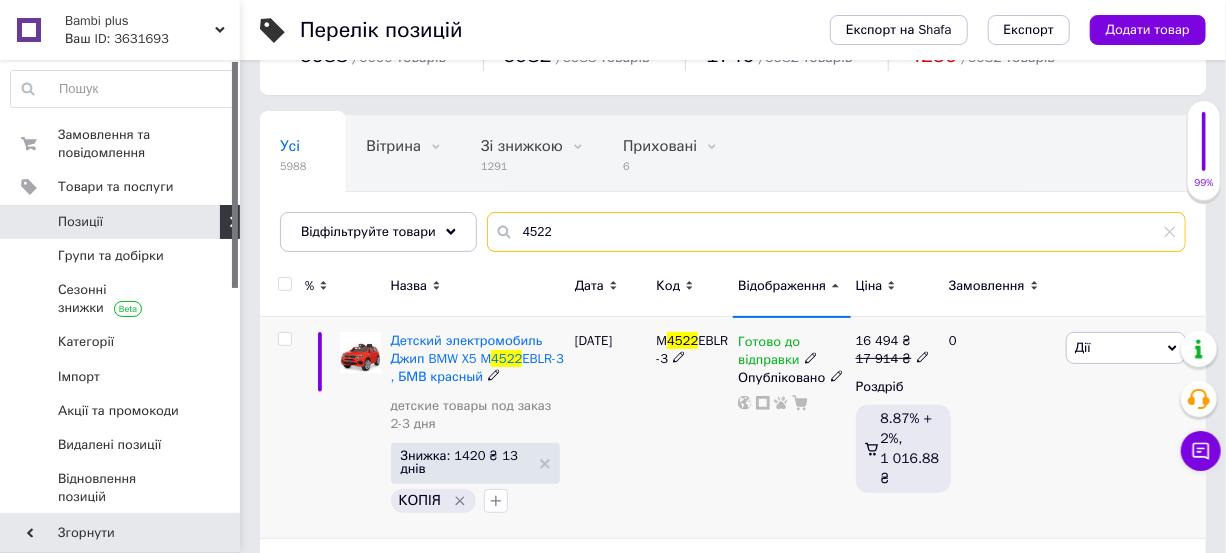 scroll, scrollTop: 130, scrollLeft: 0, axis: vertical 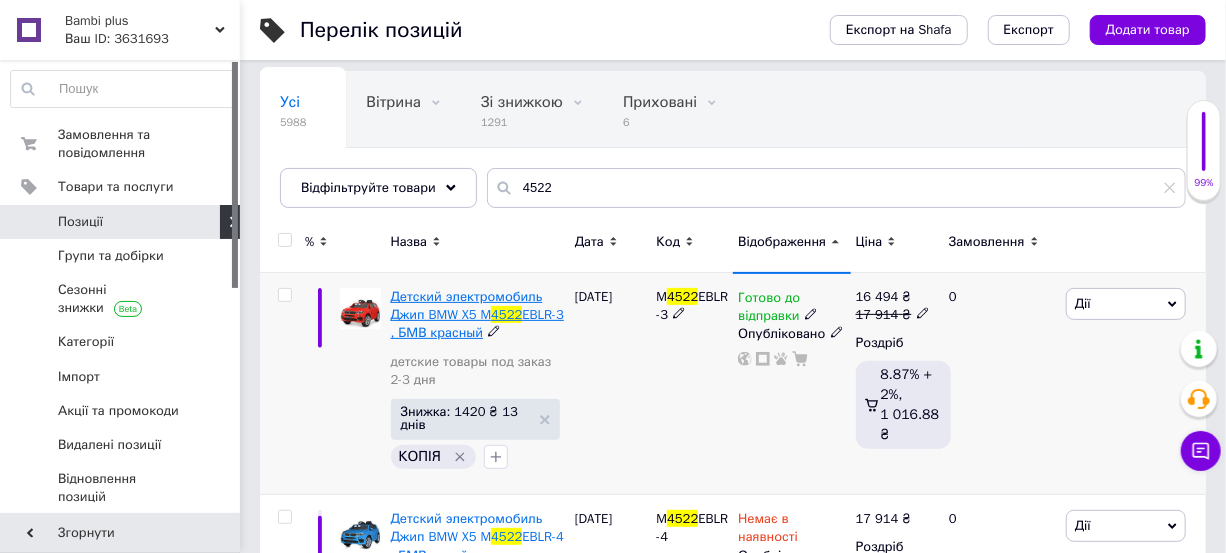 click on "EBLR-3 , БМВ красный" at bounding box center (477, 323) 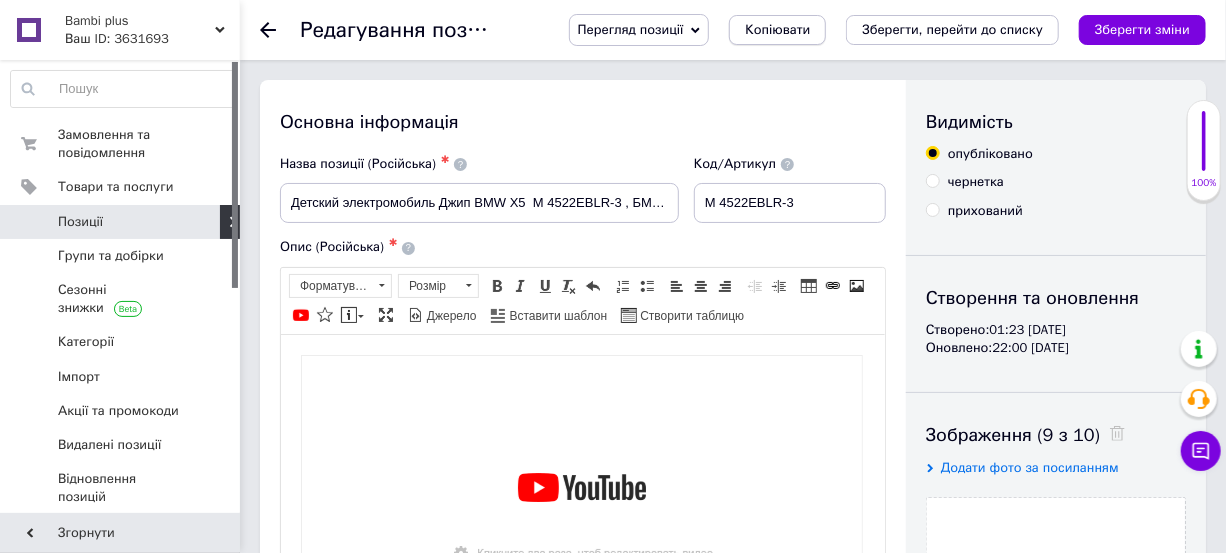 scroll, scrollTop: 0, scrollLeft: 0, axis: both 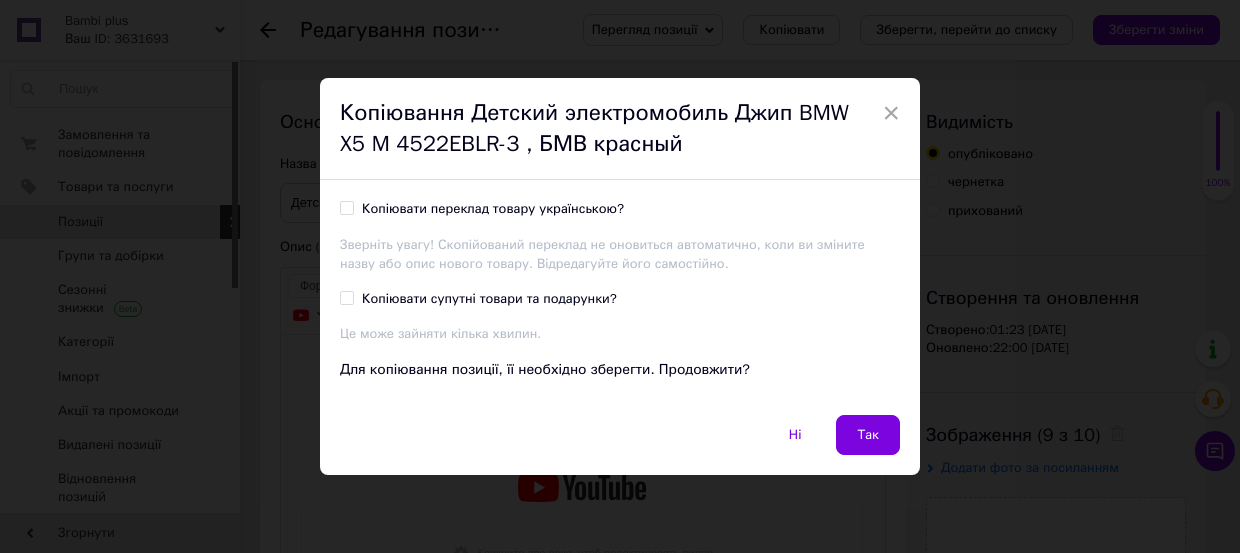 click on "Копіювати переклад товару українською?" at bounding box center [493, 209] 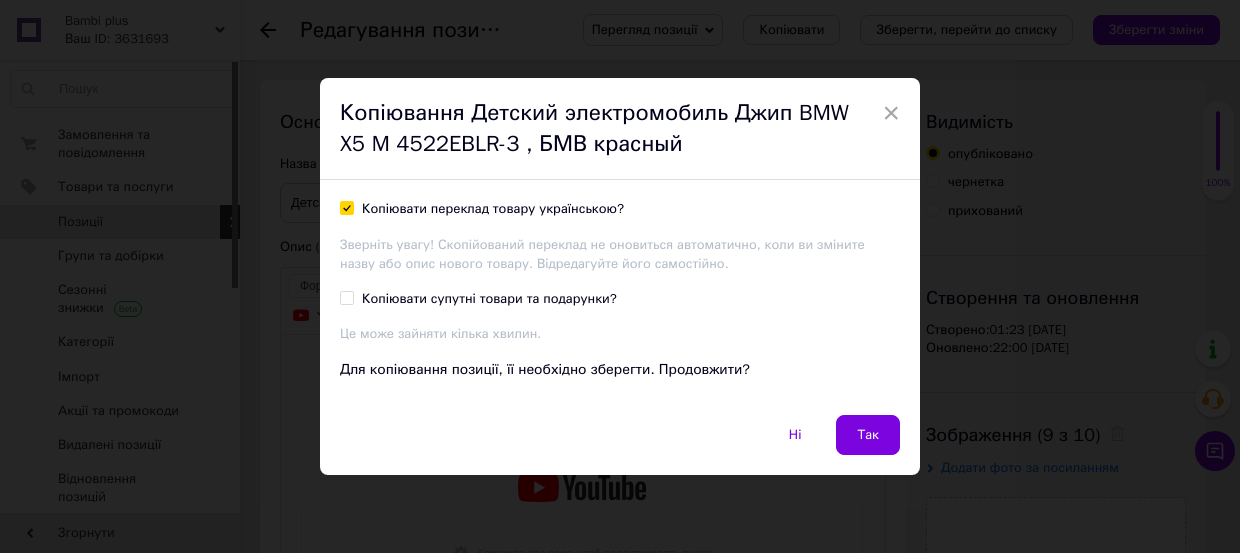 checkbox on "true" 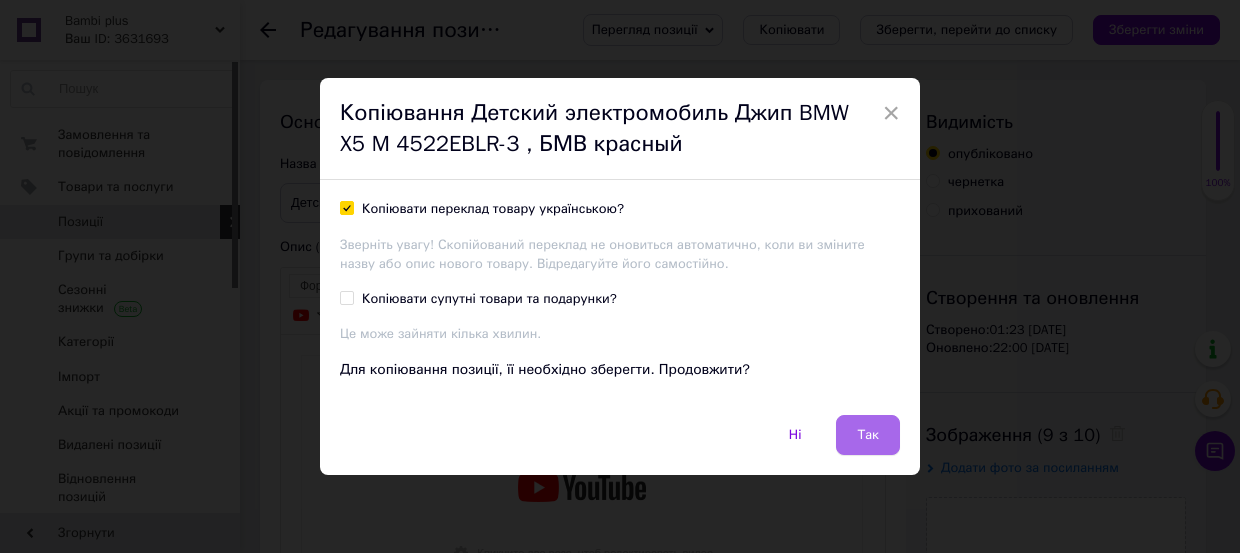 click on "Так" at bounding box center (868, 435) 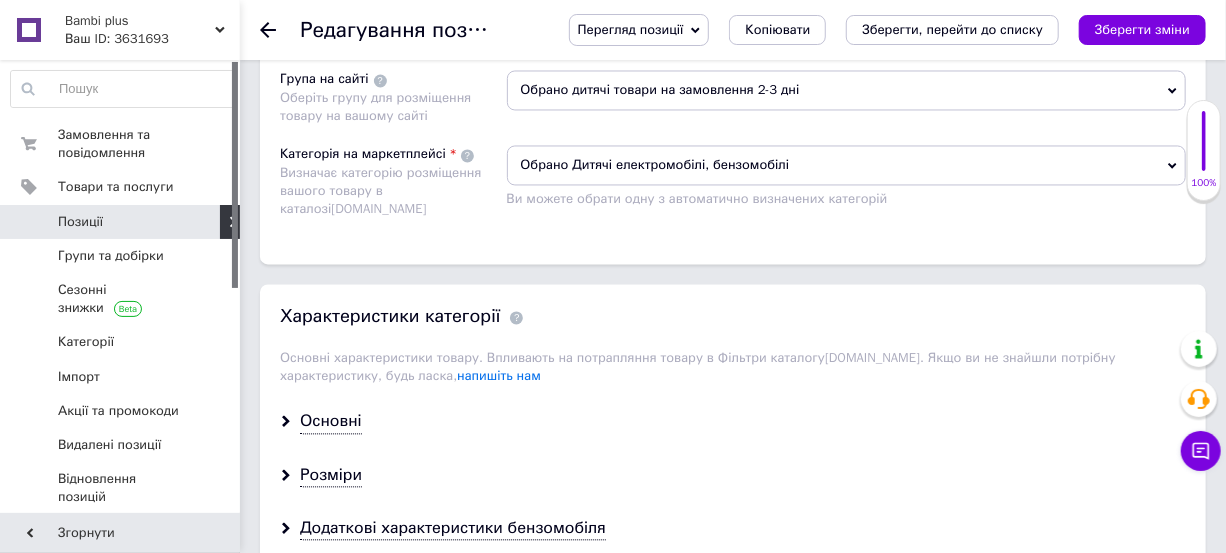 scroll, scrollTop: 1727, scrollLeft: 0, axis: vertical 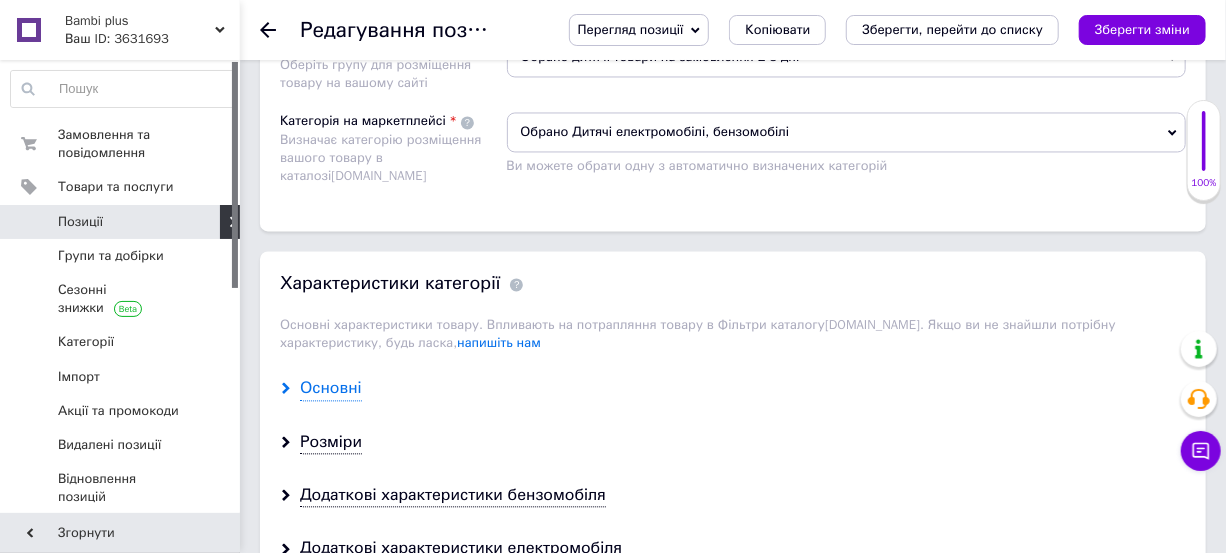 drag, startPoint x: 314, startPoint y: 411, endPoint x: 613, endPoint y: 416, distance: 299.0418 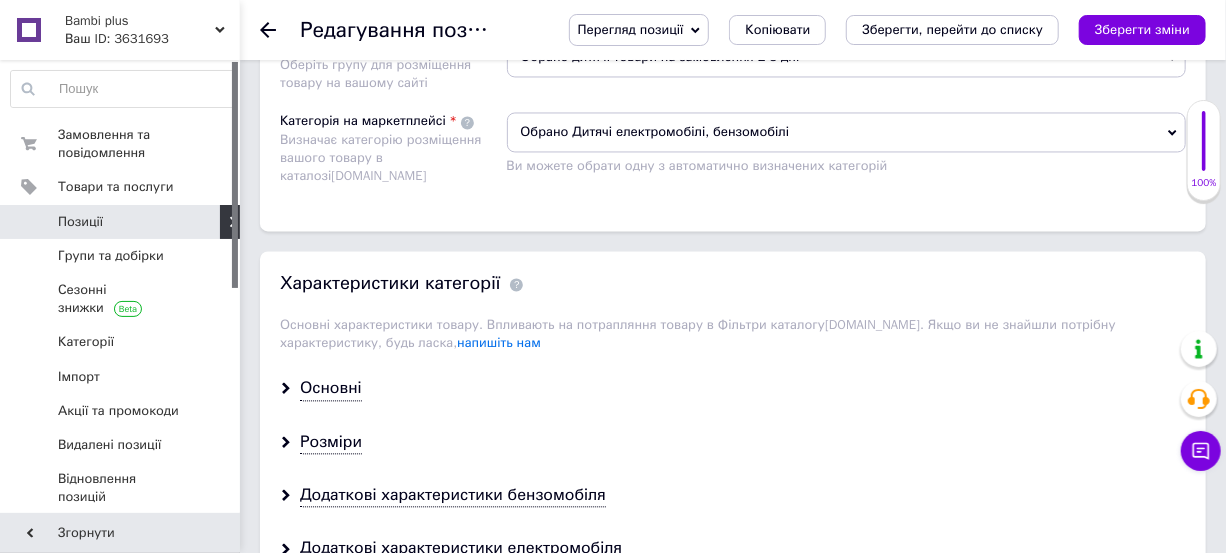 click on "Основні" at bounding box center [331, 388] 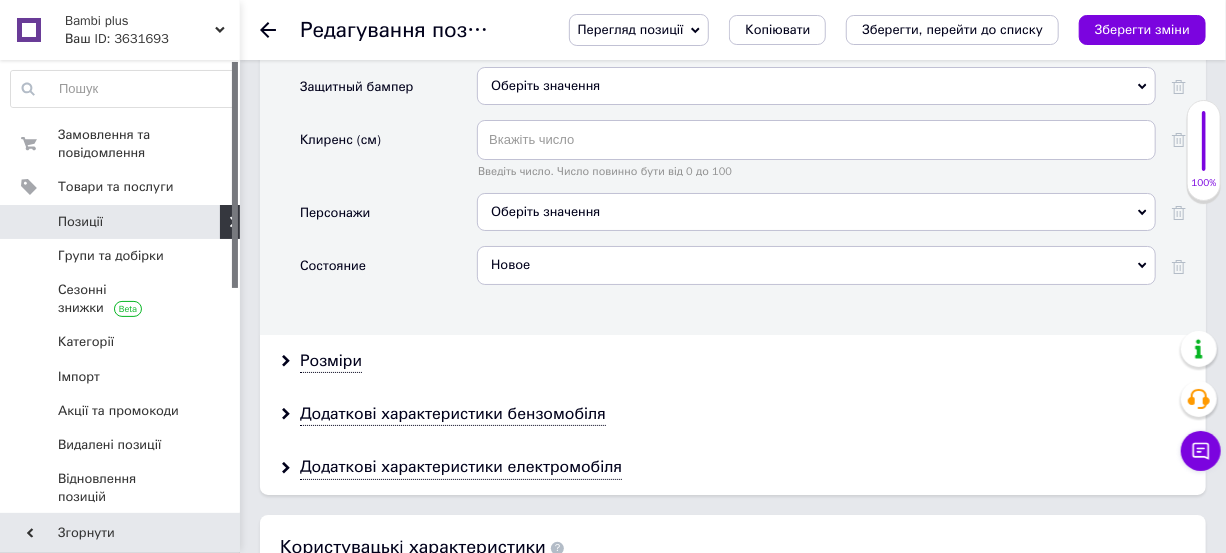 scroll, scrollTop: 3272, scrollLeft: 0, axis: vertical 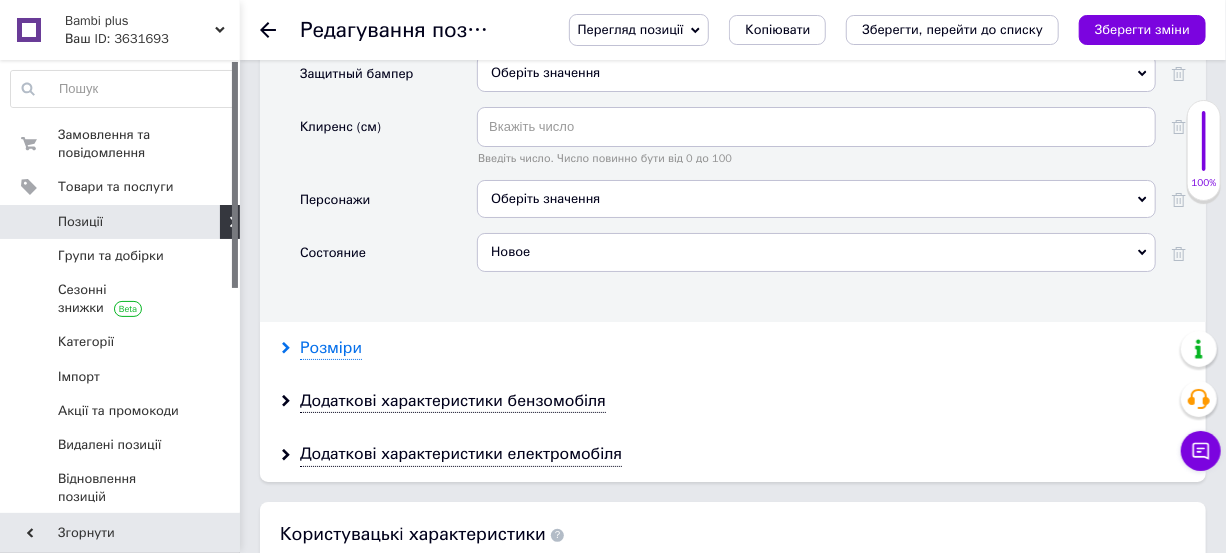 click on "Розміри" at bounding box center (331, 348) 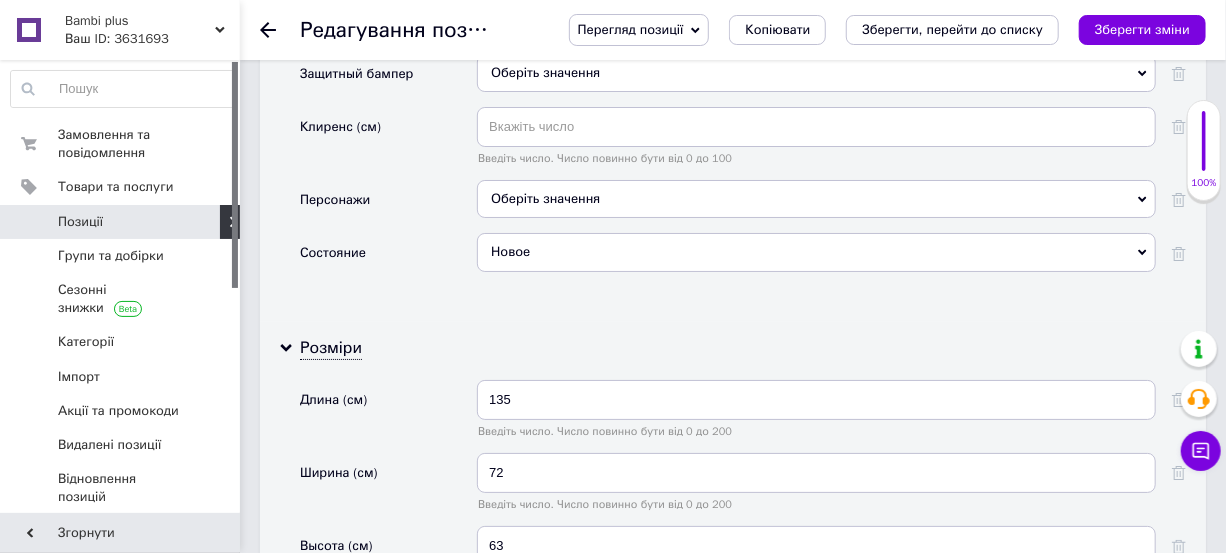 click on "Зберегти зміни" at bounding box center (1142, 29) 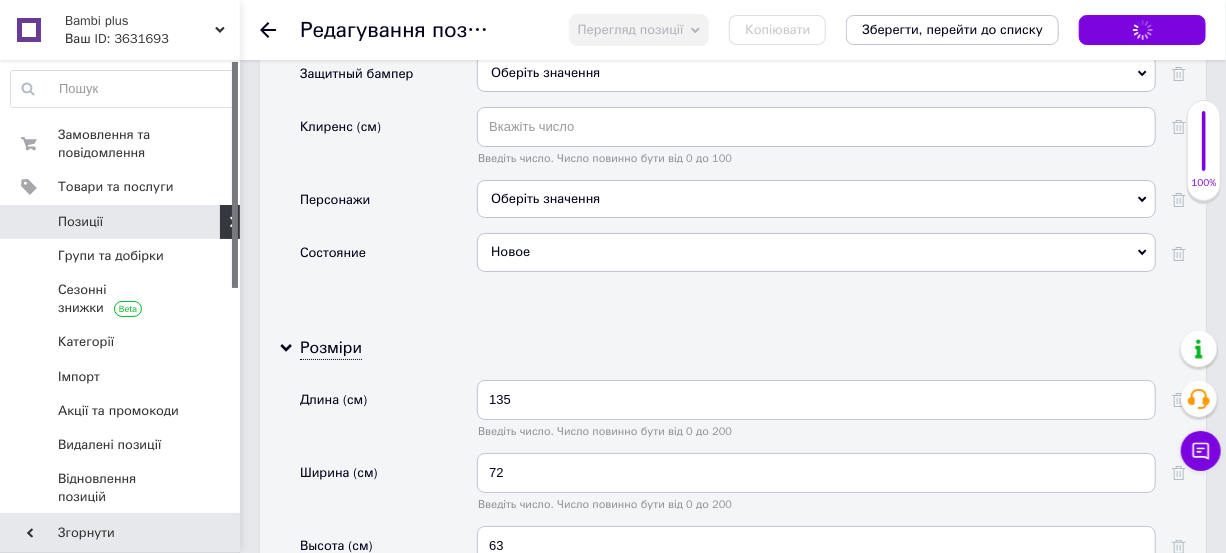 click on "Зберегти, перейти до списку" at bounding box center [952, 29] 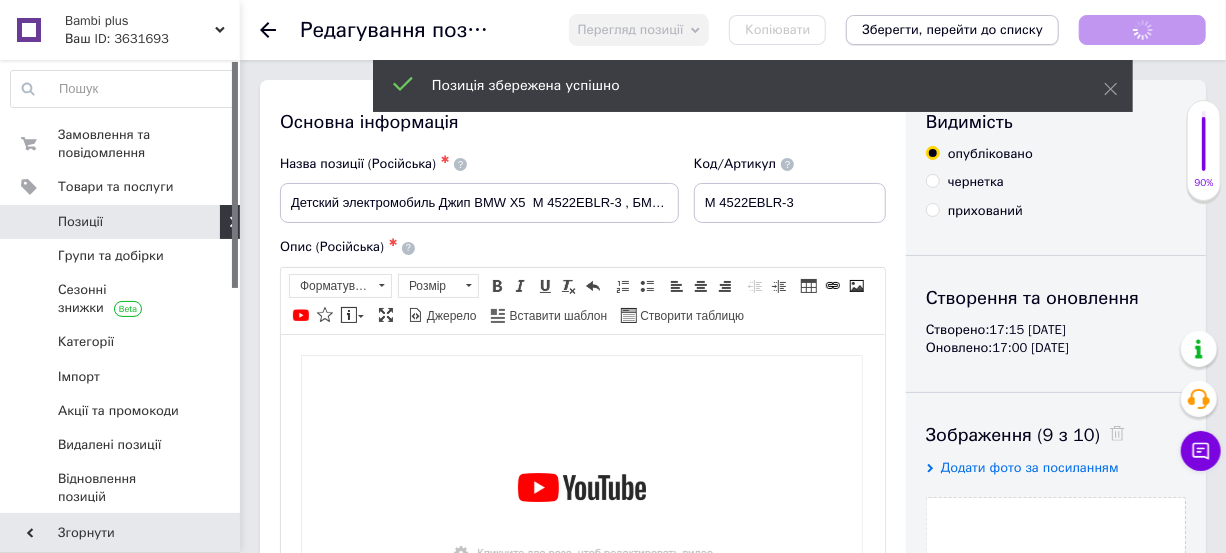 scroll, scrollTop: 0, scrollLeft: 0, axis: both 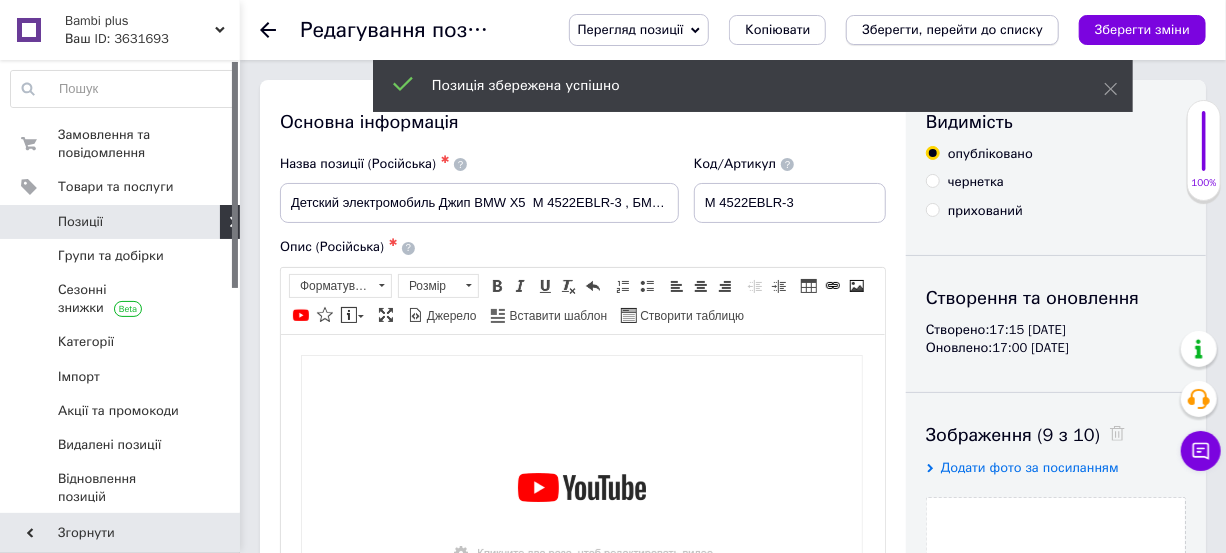 click on "Зберегти, перейти до списку" at bounding box center (952, 29) 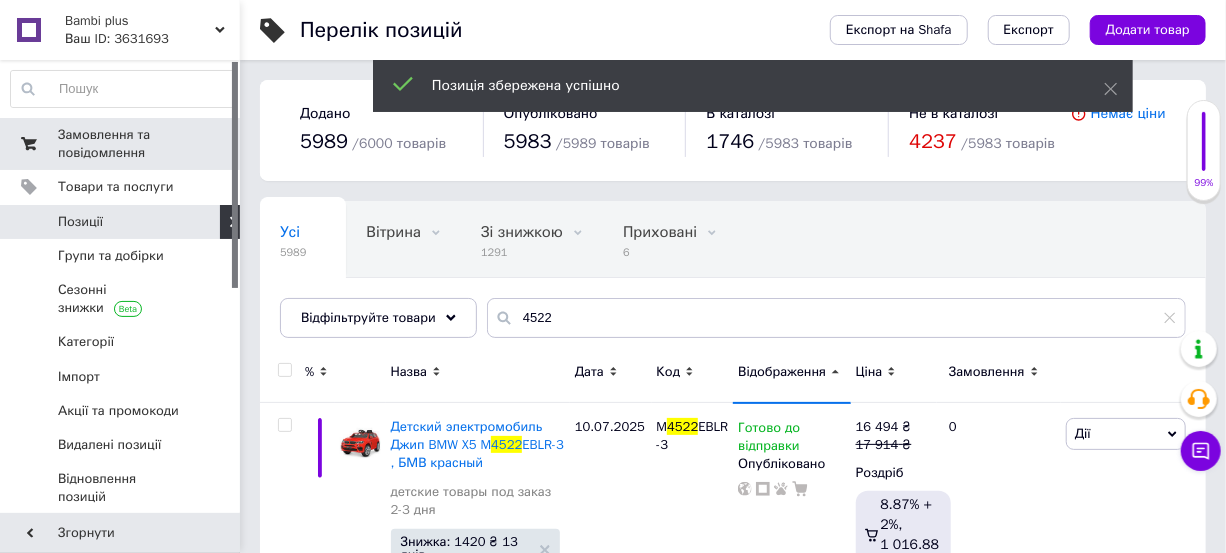 click on "Замовлення та повідомлення" at bounding box center (121, 144) 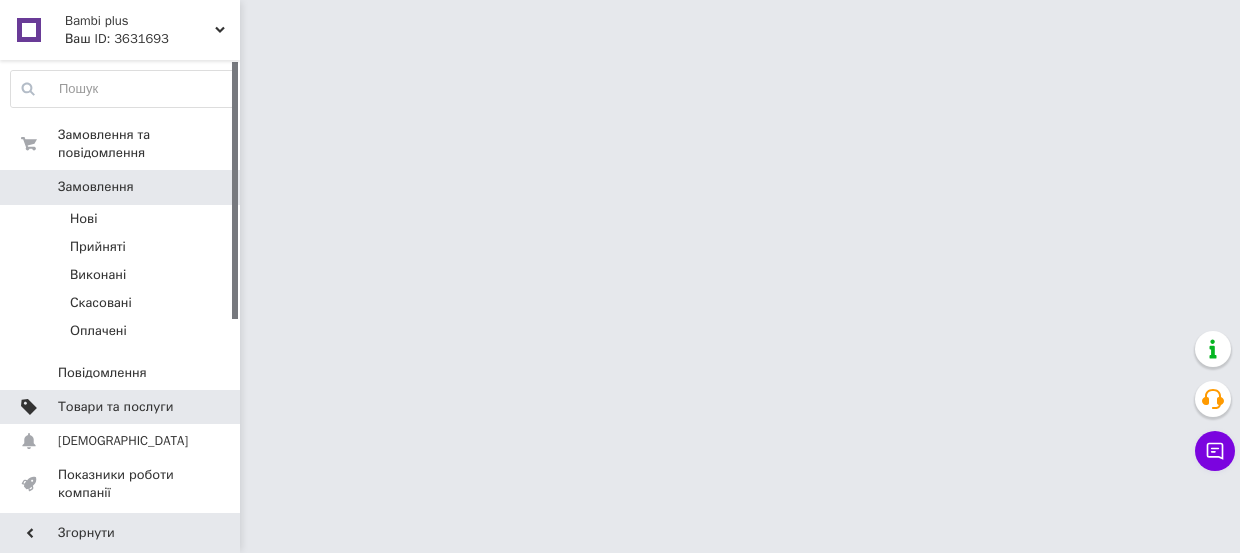 click on "Товари та послуги" at bounding box center (115, 407) 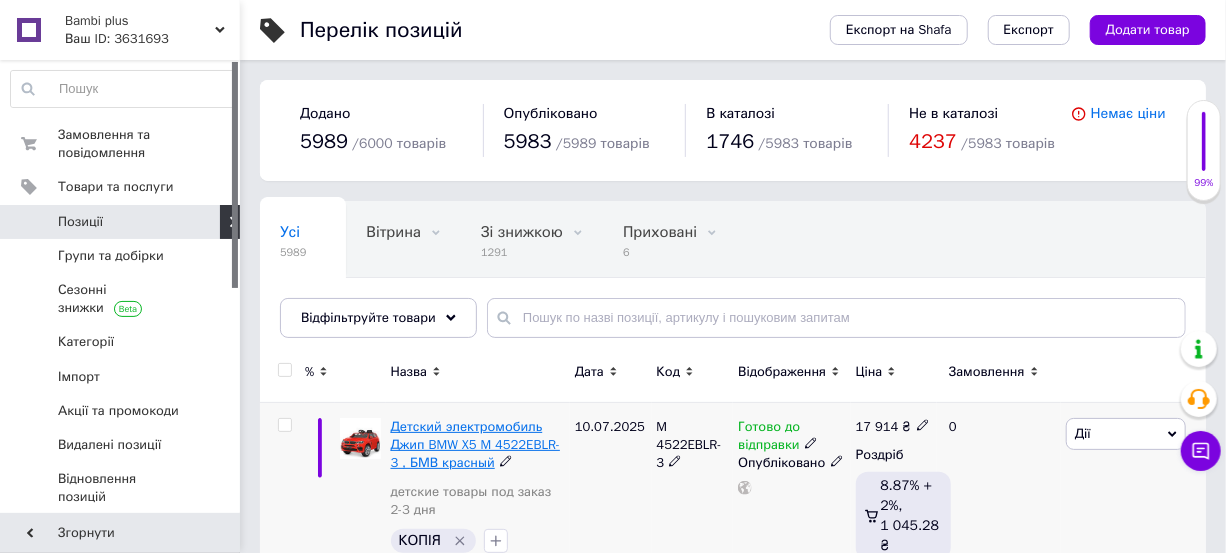 click on "Детский электромобиль Джип BMW X5  M 4522EBLR-3 , БМВ красный" at bounding box center [475, 444] 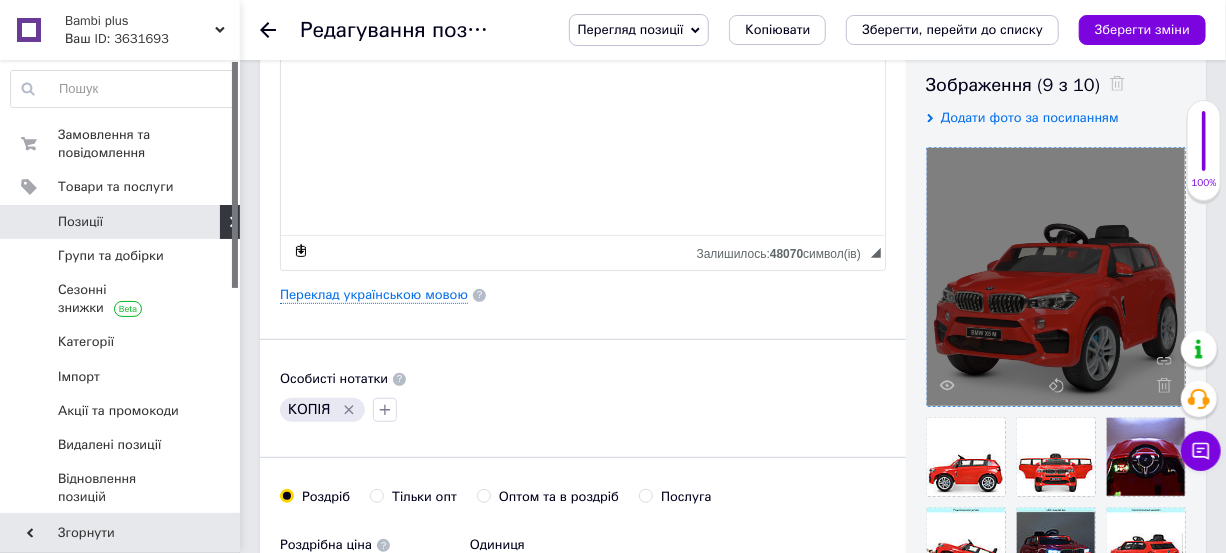 scroll, scrollTop: 363, scrollLeft: 0, axis: vertical 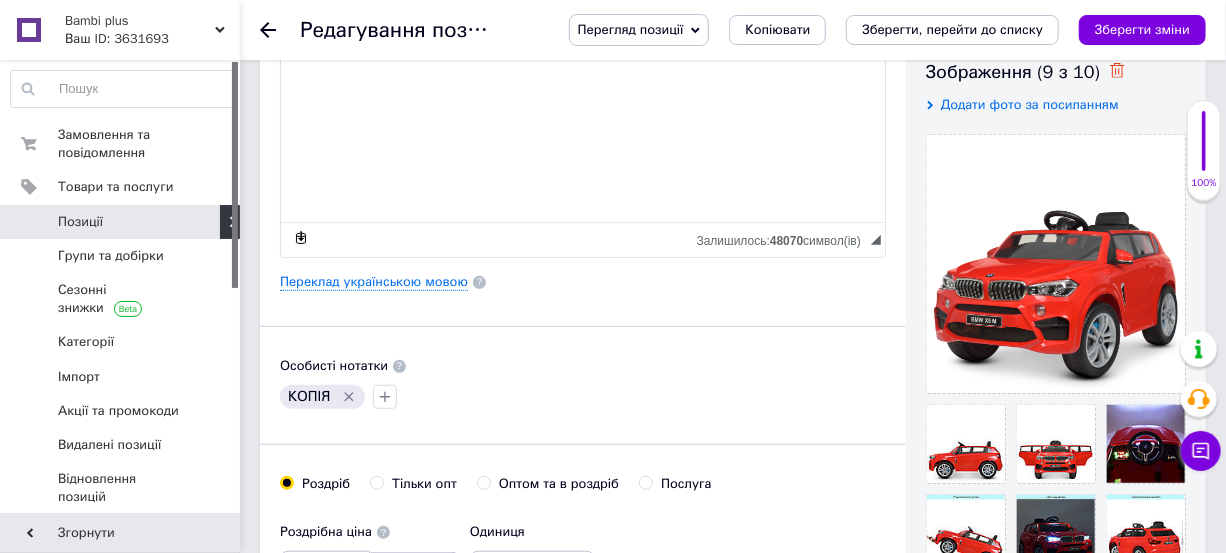 click 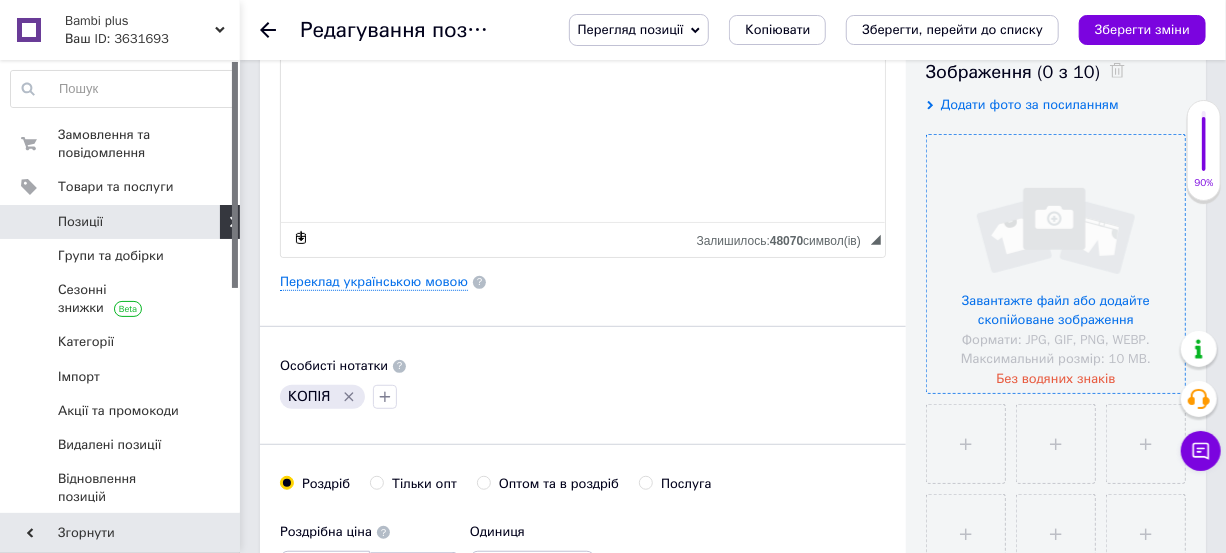 click at bounding box center [1056, 264] 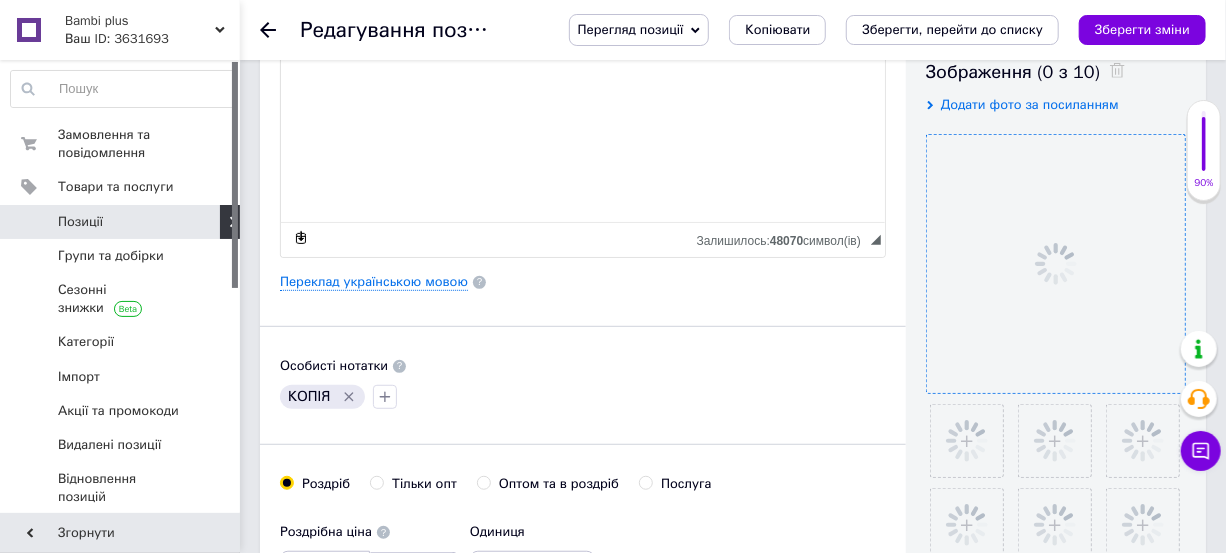 scroll, scrollTop: 0, scrollLeft: 0, axis: both 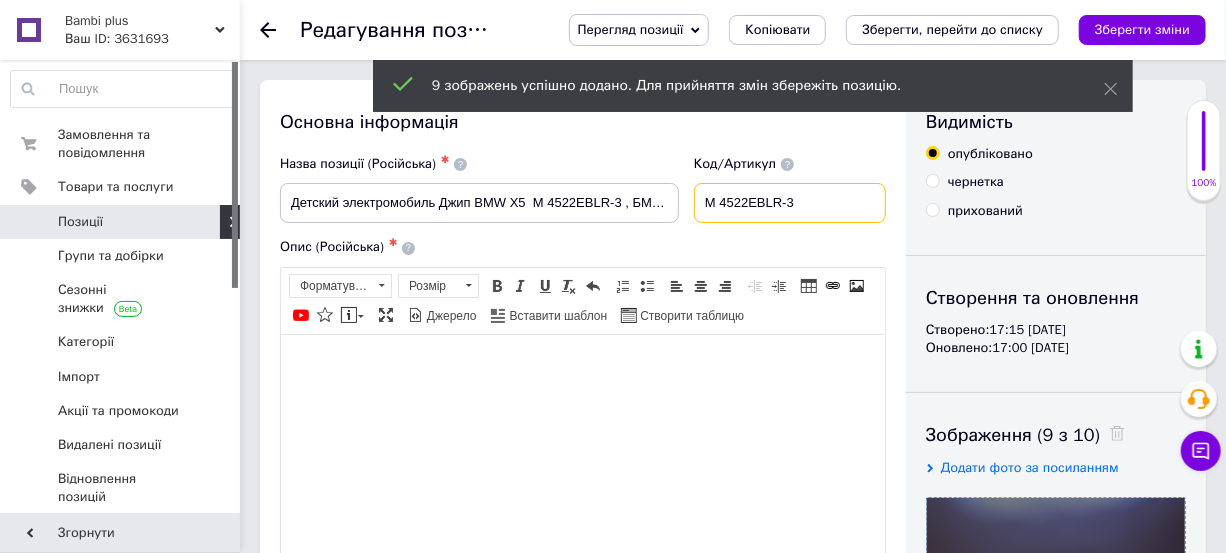 click on "M 4522EBLR-3" at bounding box center (790, 203) 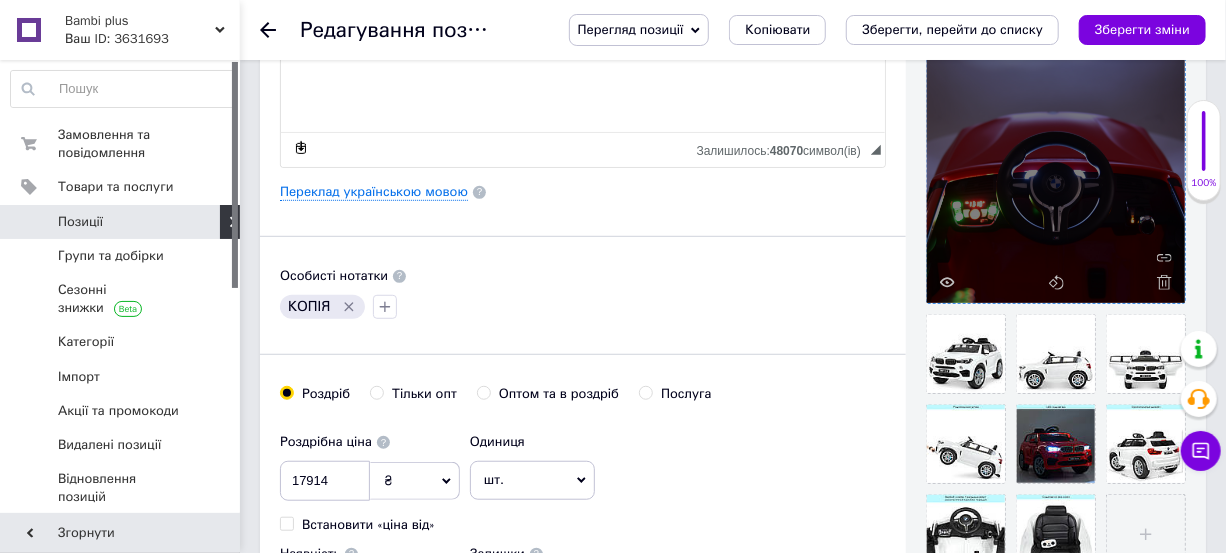 scroll, scrollTop: 454, scrollLeft: 0, axis: vertical 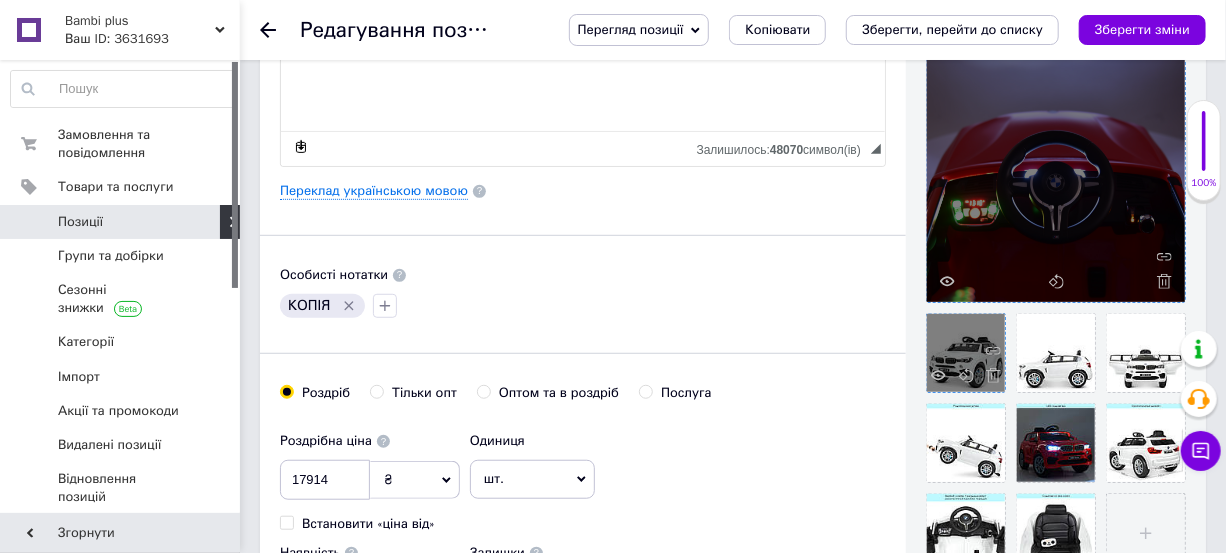 type on "M 4522EBLR-1" 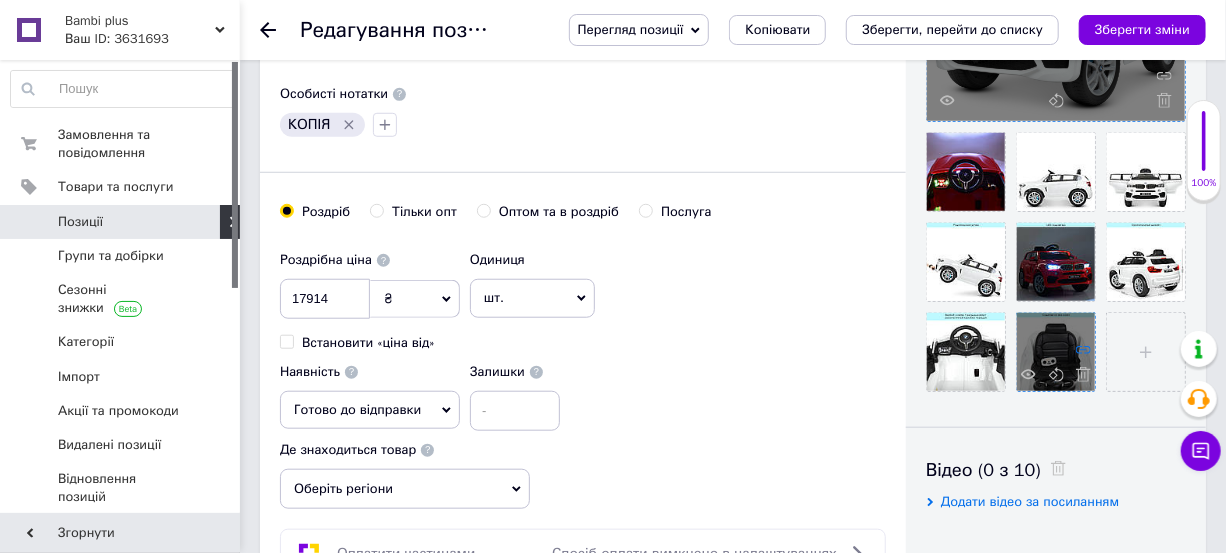 scroll, scrollTop: 636, scrollLeft: 0, axis: vertical 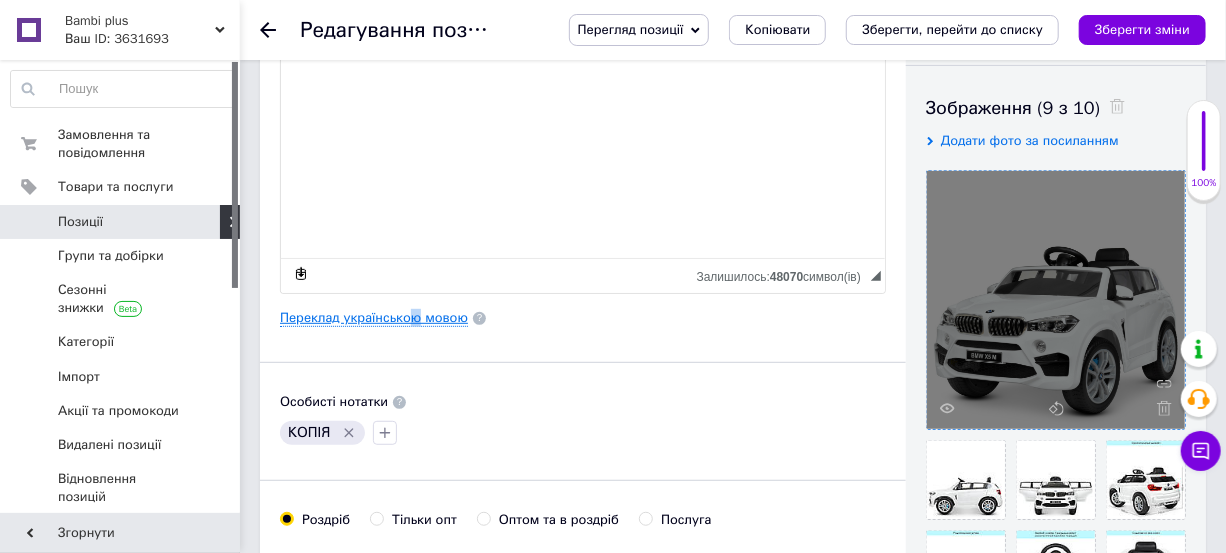 click on "Переклад українською мовою" at bounding box center [374, 318] 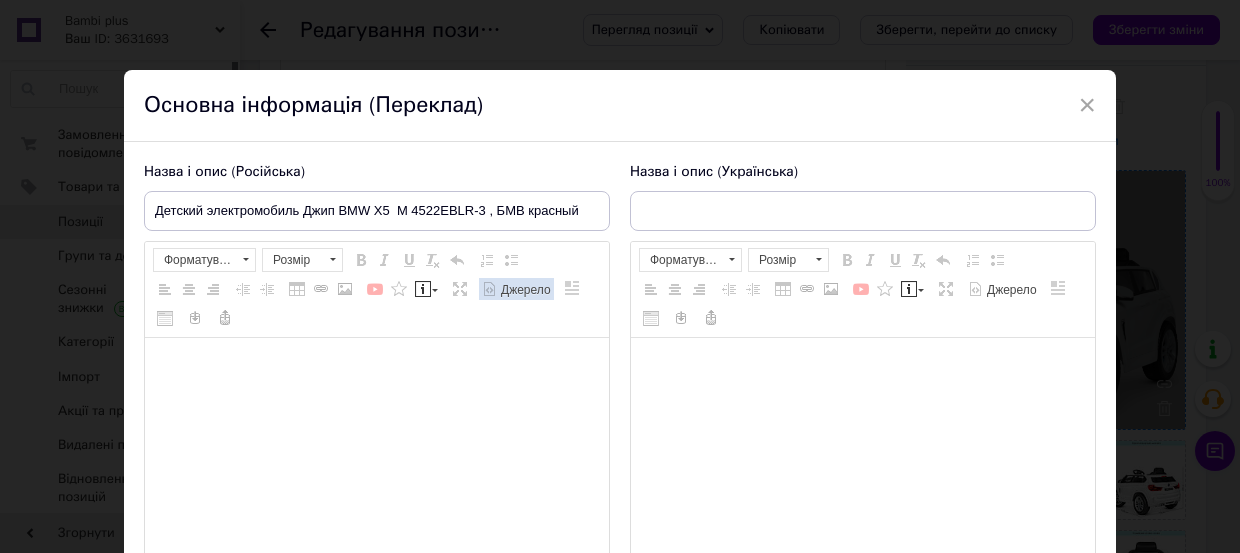 type on "Детский электромобиль Джип BMW X5 M 4522EBLR-3 , БМВ красный" 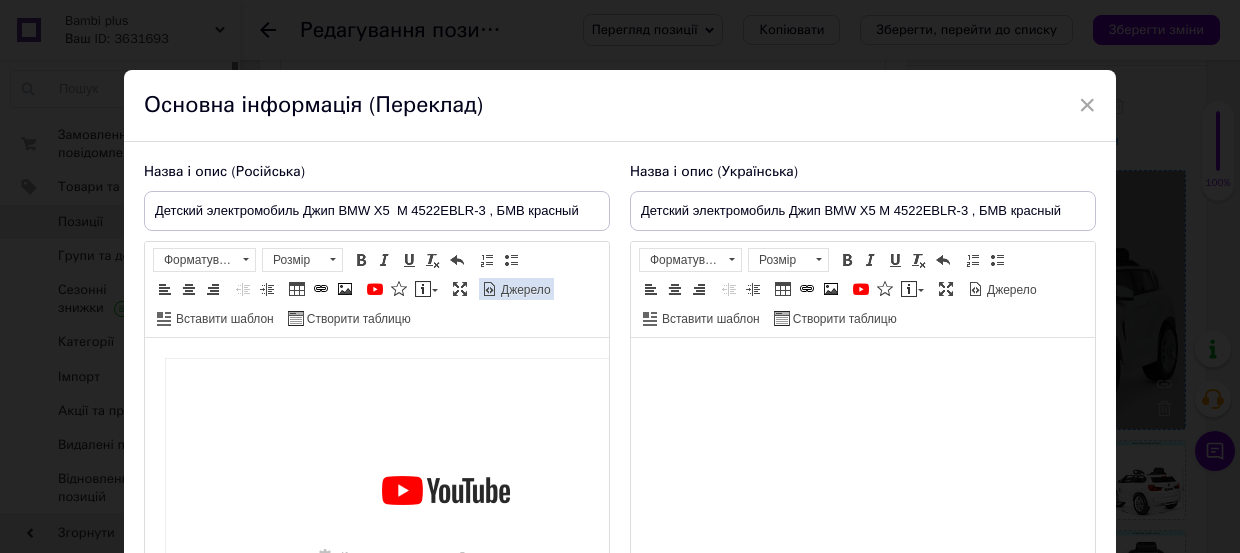 scroll, scrollTop: 0, scrollLeft: 0, axis: both 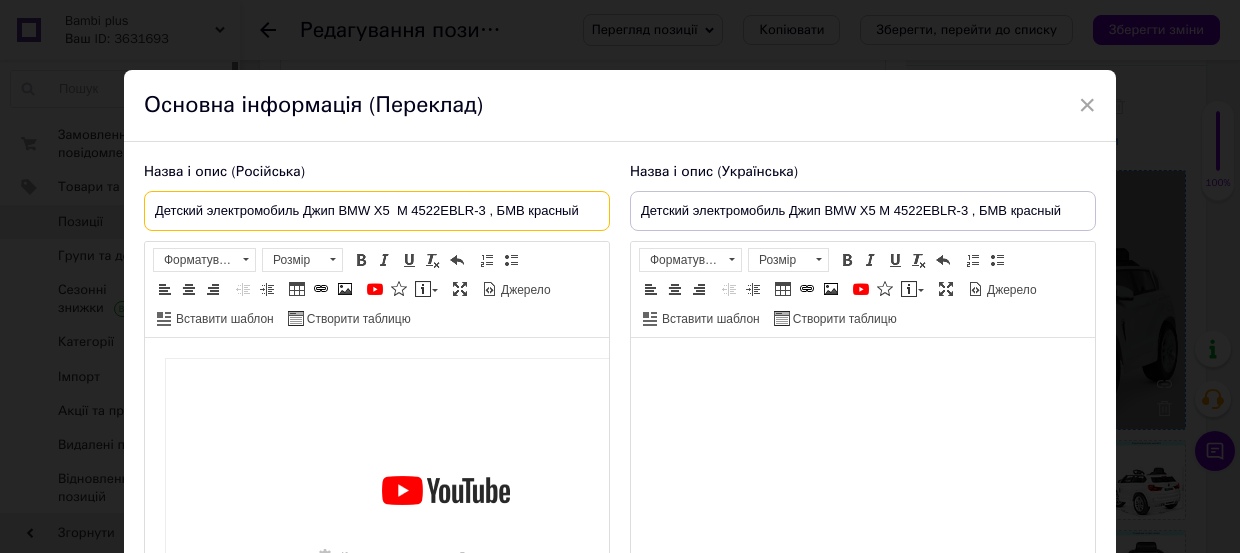 click on "Детский электромобиль Джип BMW X5  M 4522EBLR-3 , БМВ красный" at bounding box center [377, 211] 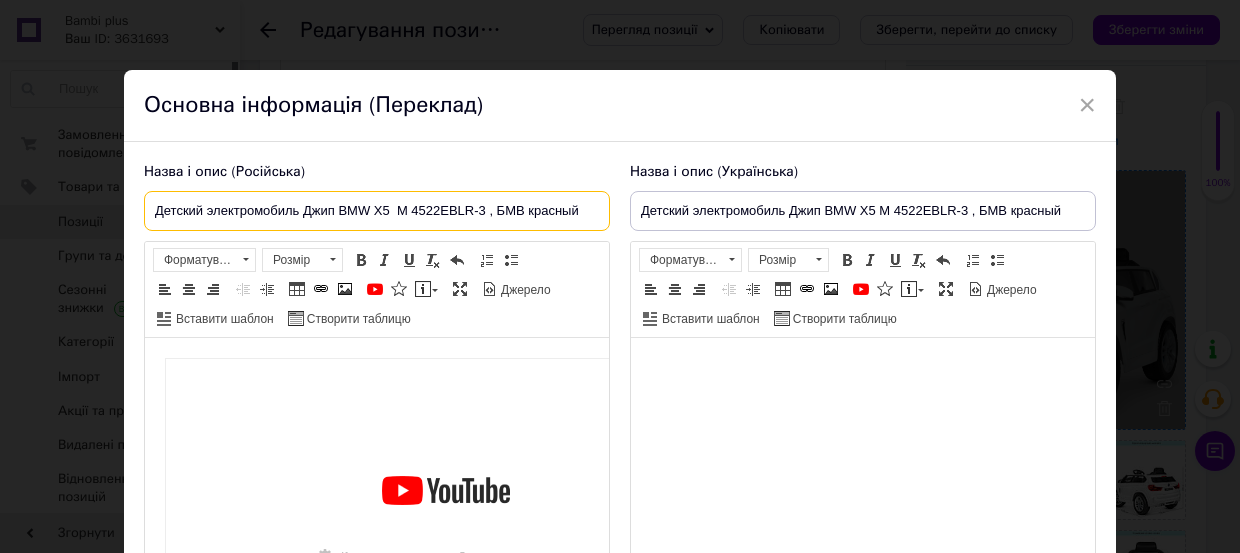 drag, startPoint x: 525, startPoint y: 211, endPoint x: 607, endPoint y: 219, distance: 82.38932 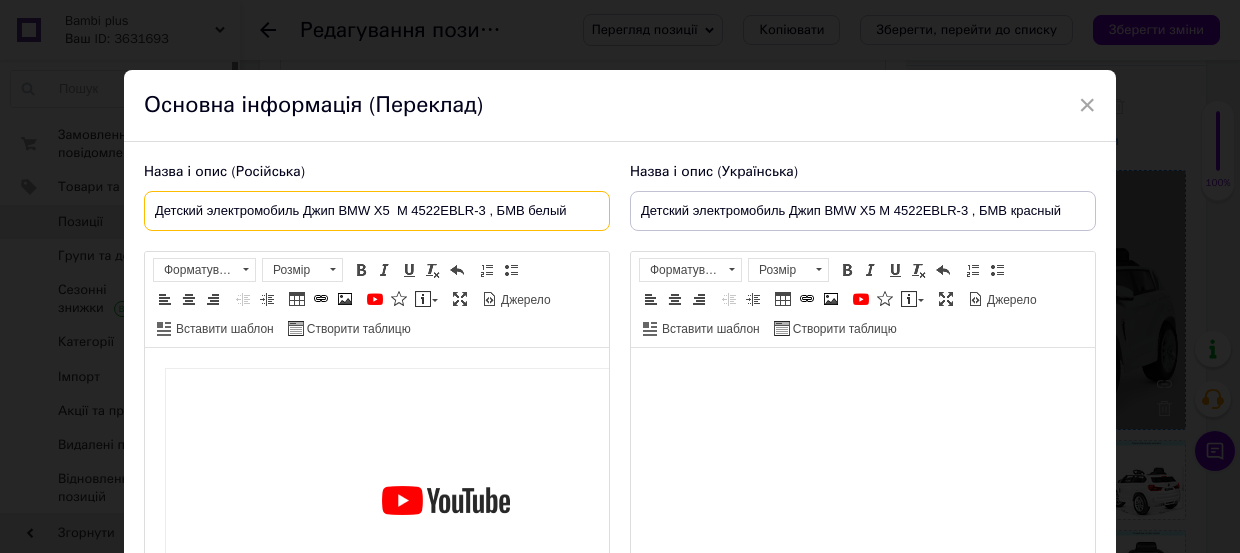 click on "Детский электромобиль Джип BMW X5  M 4522EBLR-3 , БМВ белый" at bounding box center (377, 211) 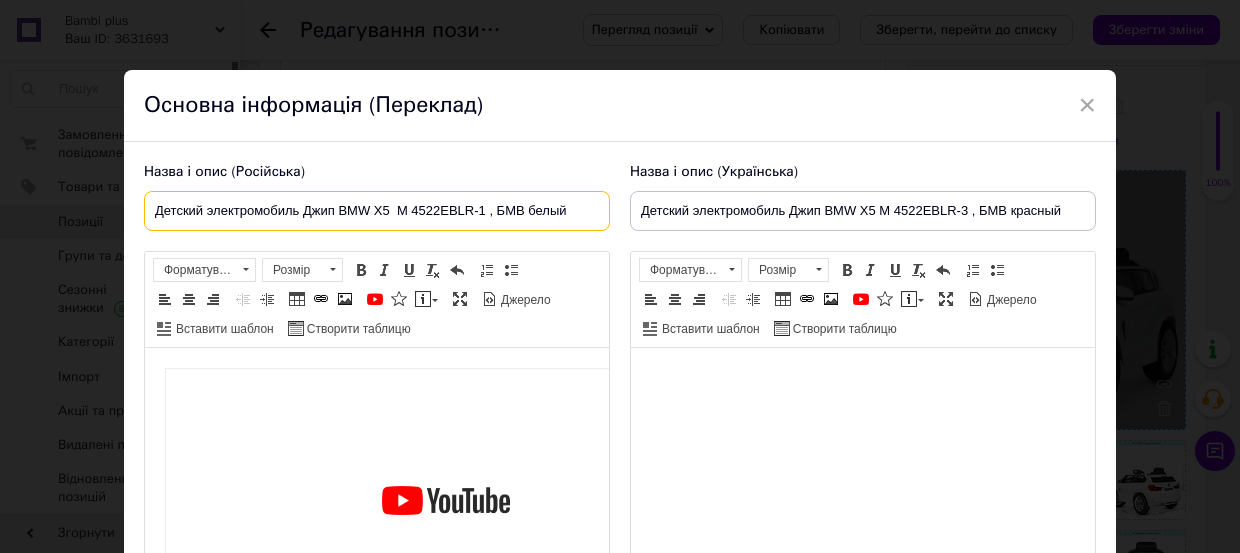 type on "Детский электромобиль Джип BMW X5  M 4522EBLR-1 , БМВ белый" 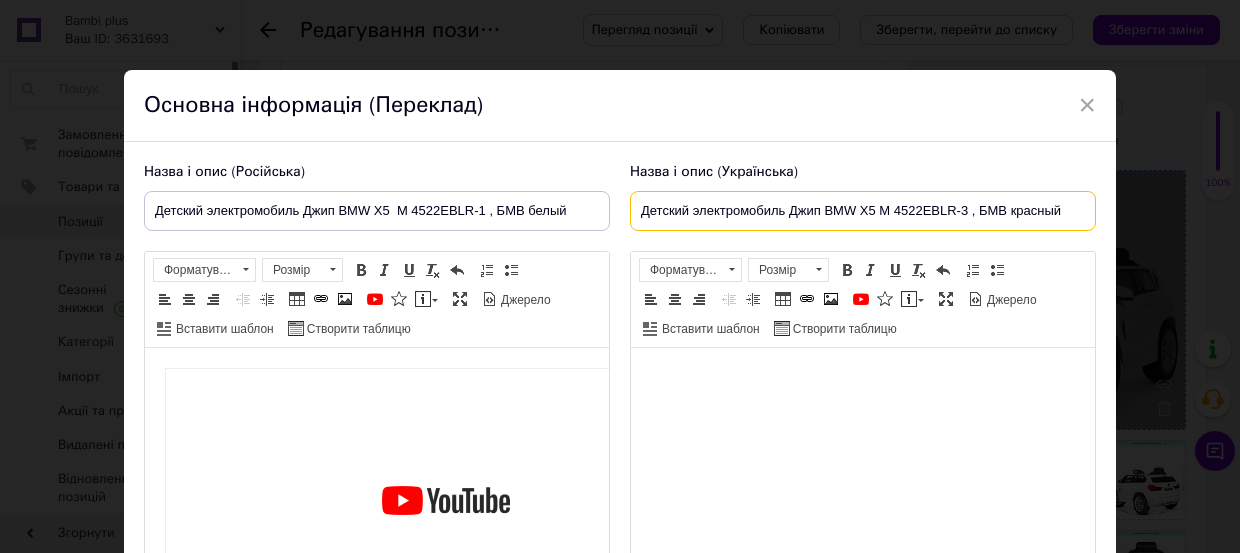 click on "Детский электромобиль Джип BMW X5 M 4522EBLR-3 , БМВ красный" at bounding box center (863, 211) 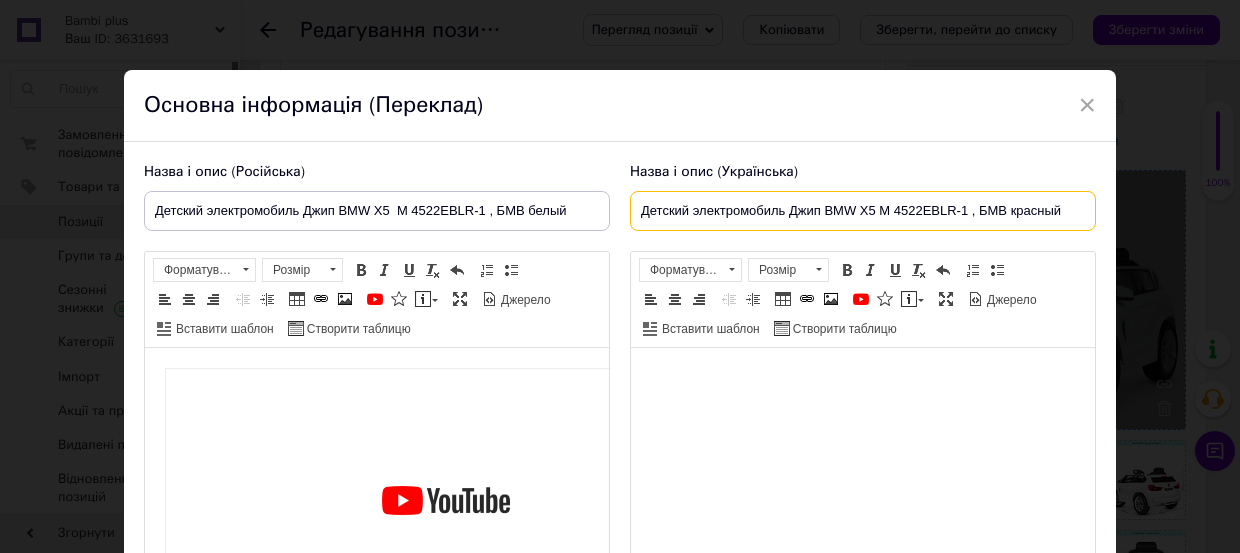 drag, startPoint x: 1006, startPoint y: 201, endPoint x: 1070, endPoint y: 207, distance: 64.28063 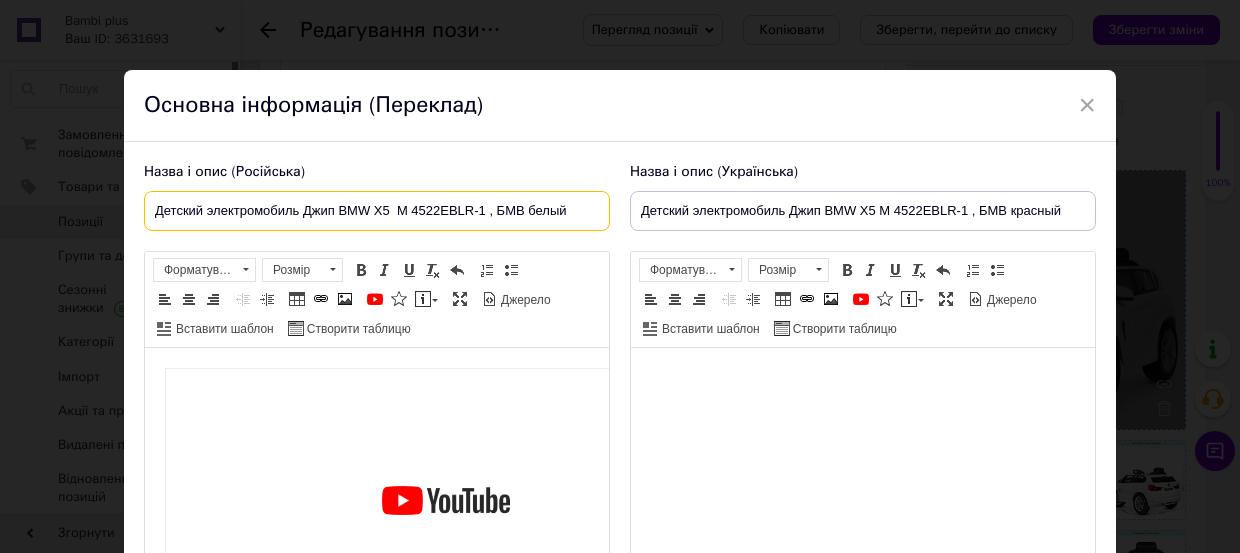 drag, startPoint x: 567, startPoint y: 212, endPoint x: 127, endPoint y: 209, distance: 440.01022 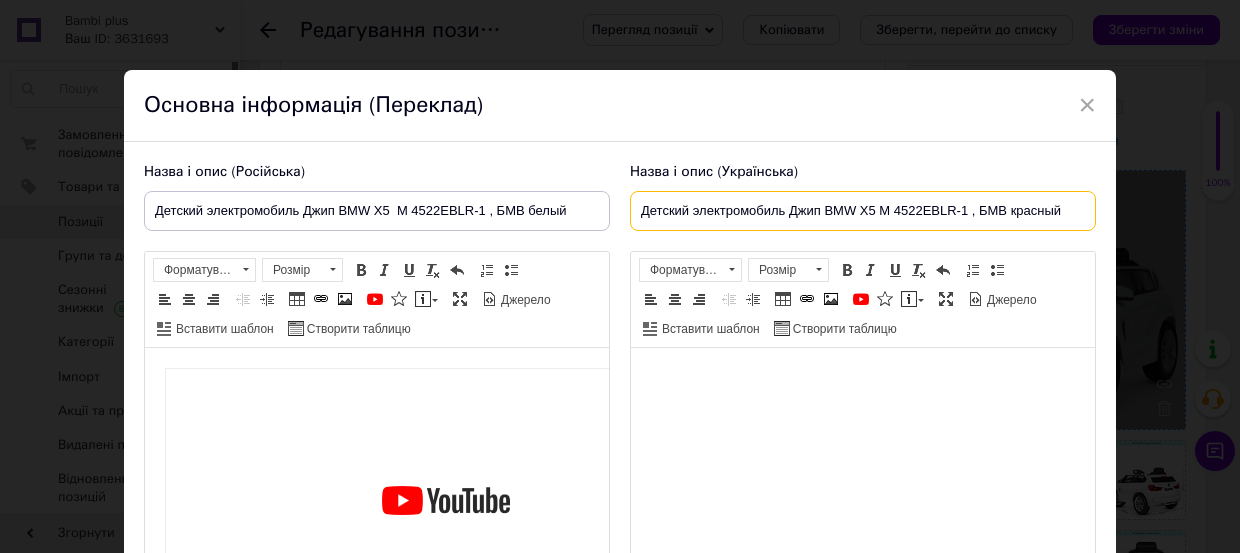 drag, startPoint x: 635, startPoint y: 207, endPoint x: 1118, endPoint y: 239, distance: 484.05887 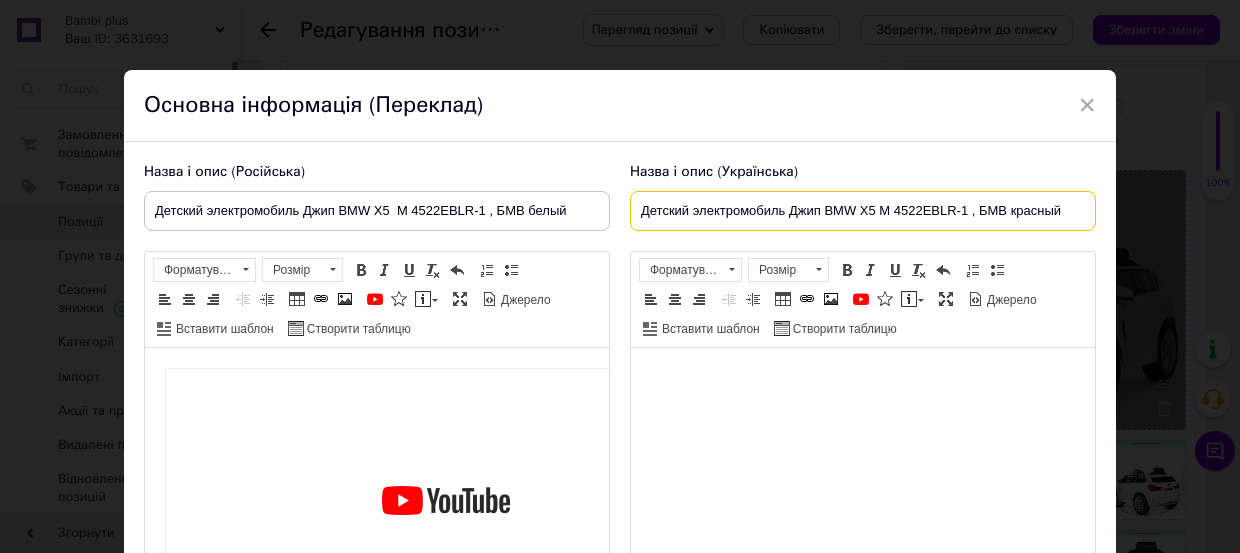 paste on "тячий електромобіль Джип BMW X5 M 4522EBLR-1, БМВ біли" 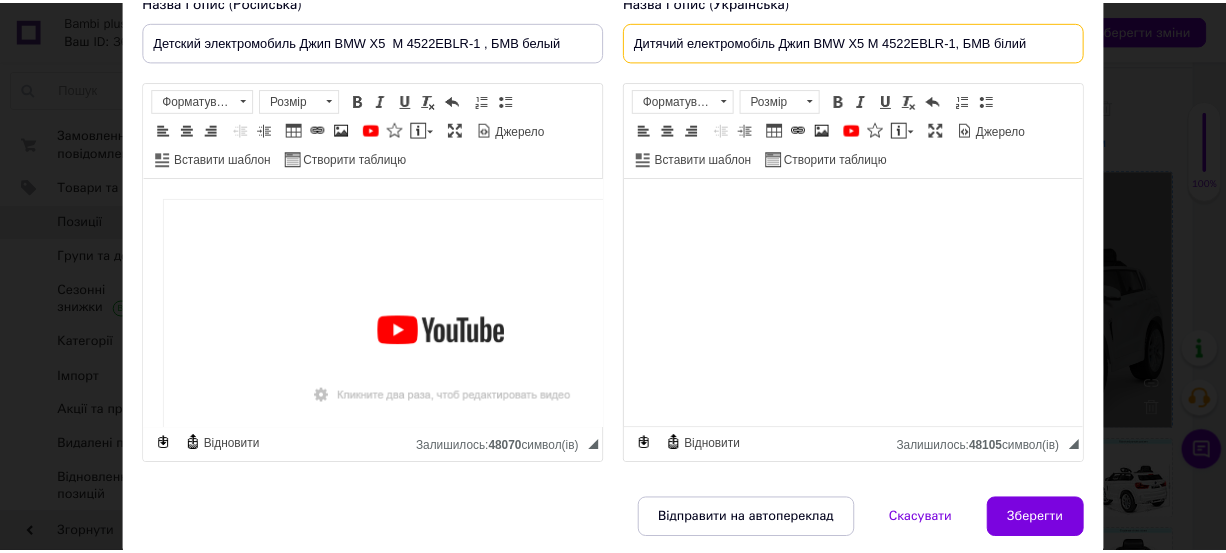 scroll, scrollTop: 273, scrollLeft: 0, axis: vertical 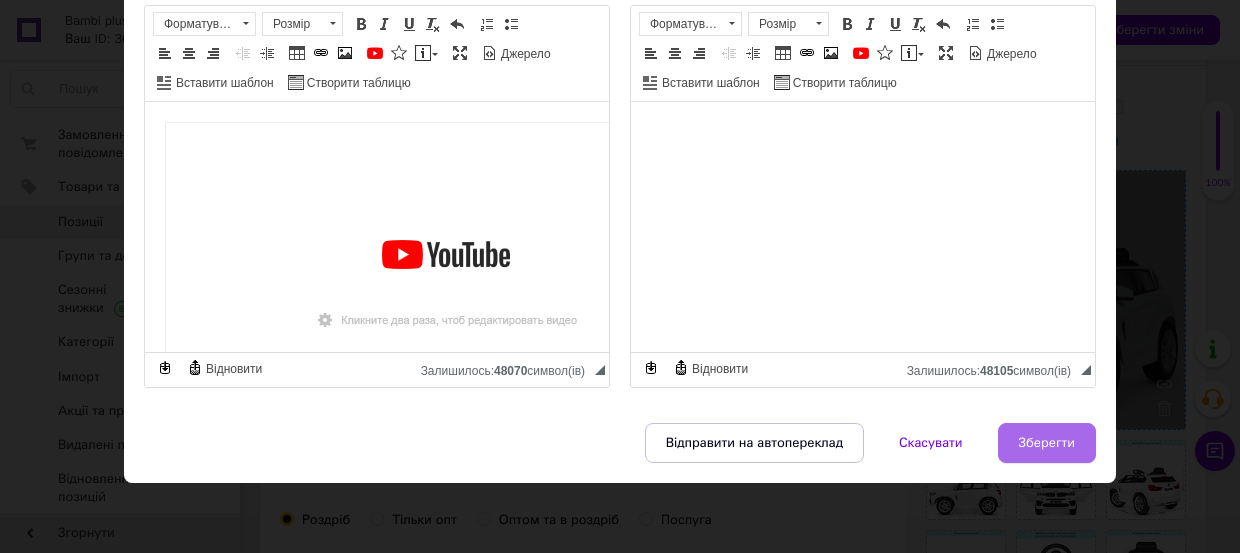 type on "Дитячий електромобіль Джип BMW X5 M 4522EBLR-1, БМВ білий" 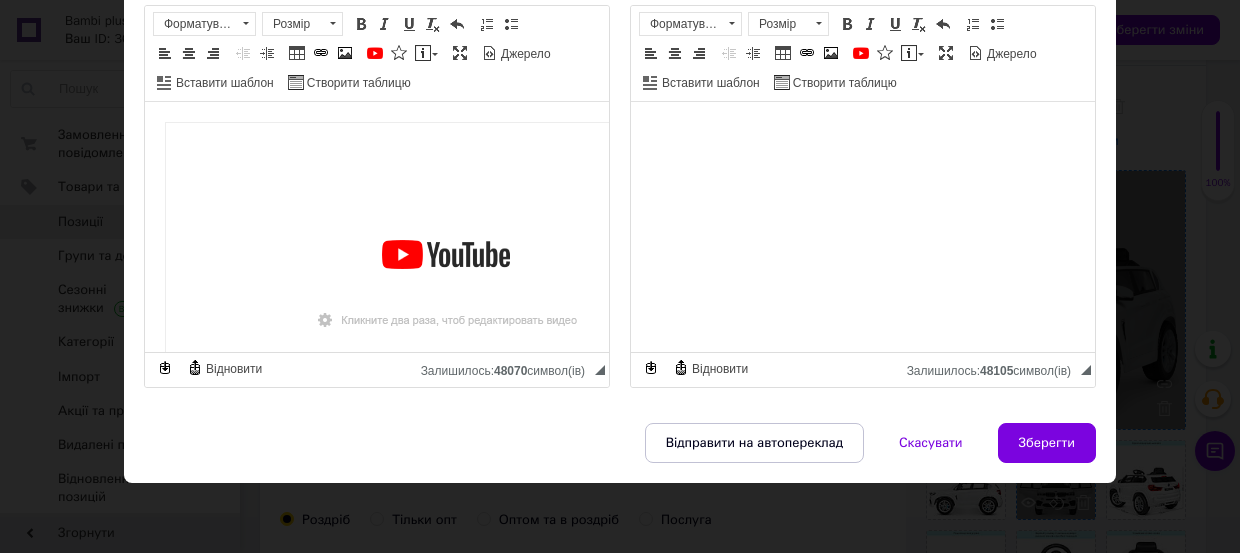 click on "Зберегти" at bounding box center [1047, 443] 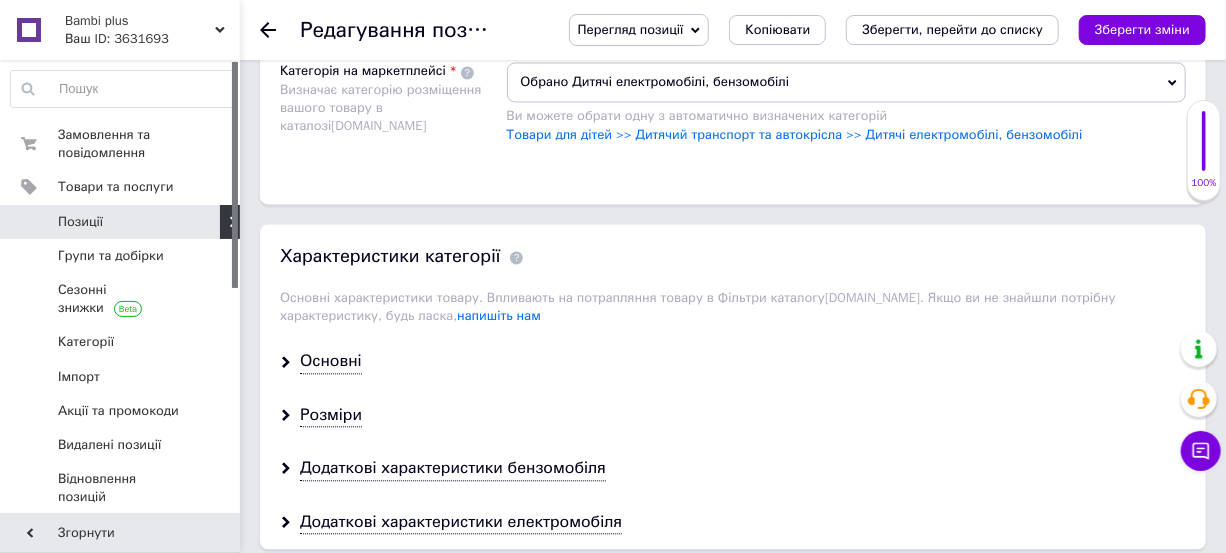 scroll, scrollTop: 1781, scrollLeft: 0, axis: vertical 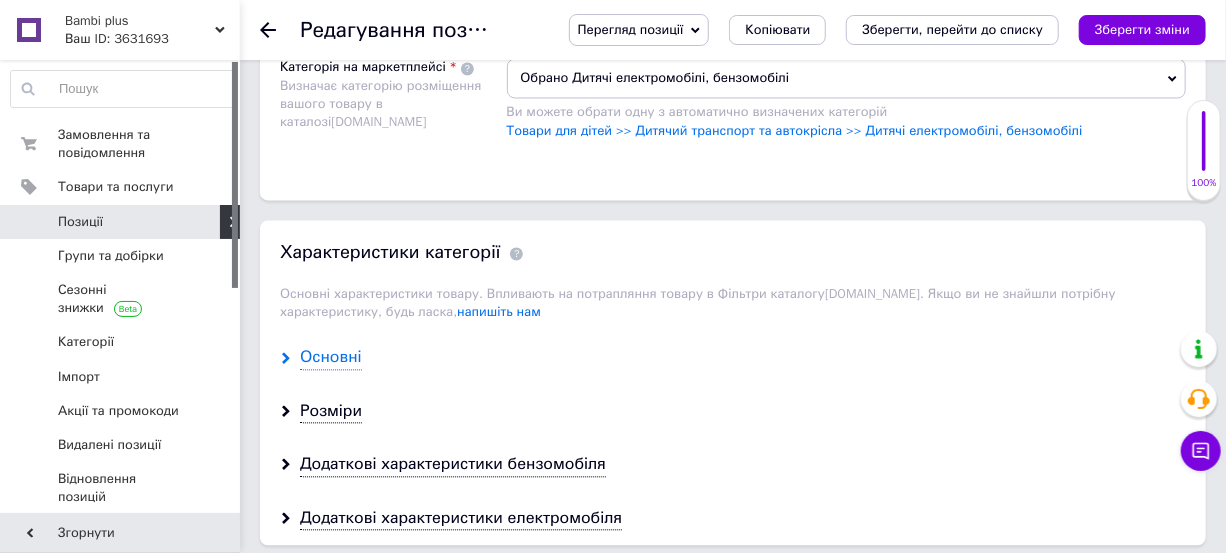 click on "Основні" at bounding box center [331, 357] 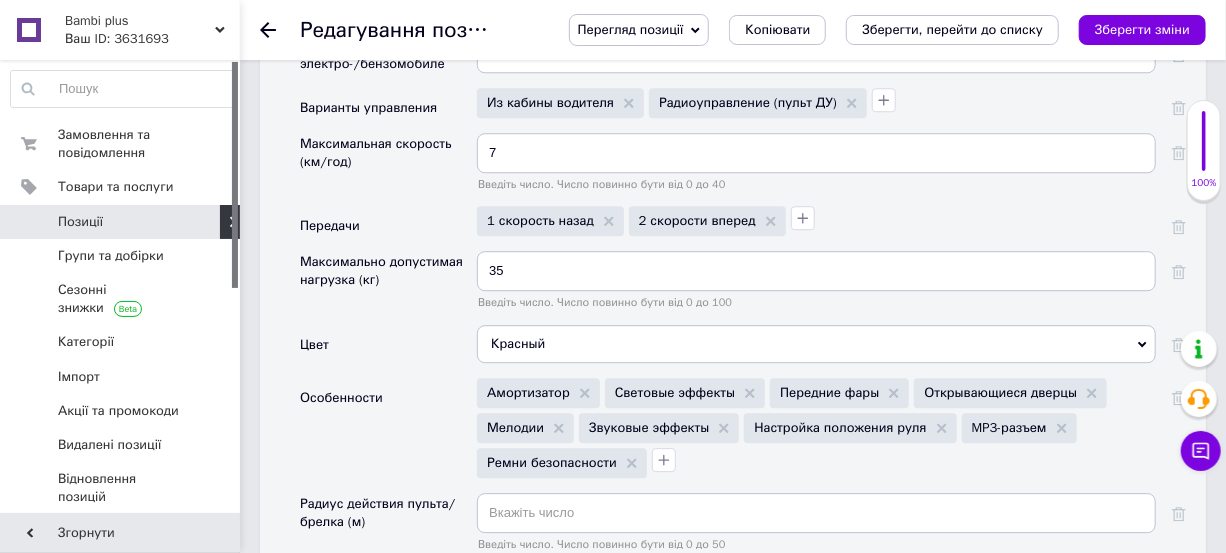 scroll, scrollTop: 2418, scrollLeft: 0, axis: vertical 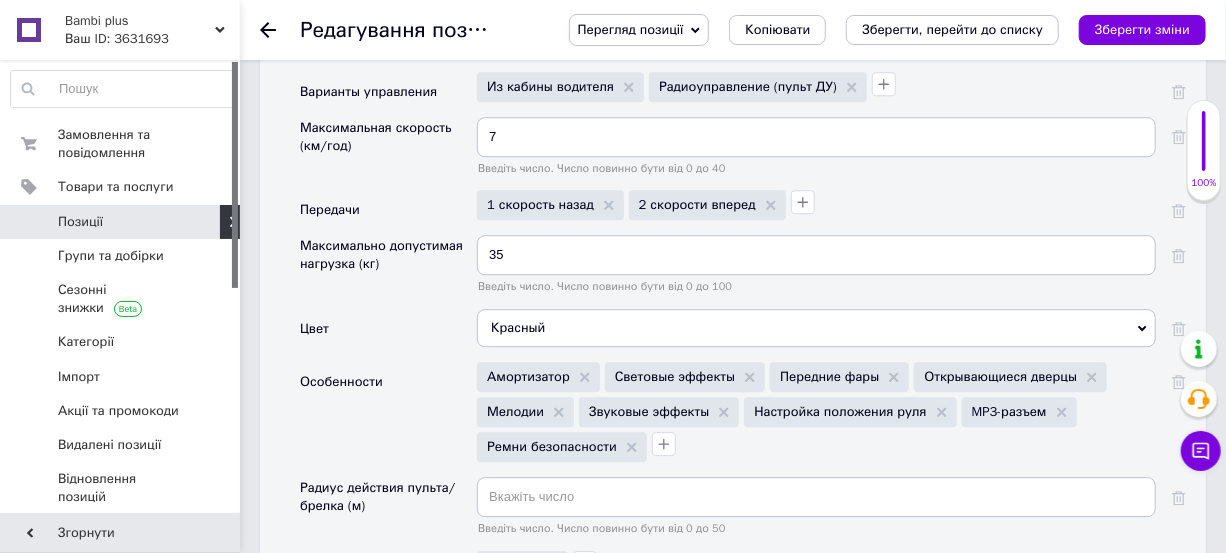 click on "Красный" at bounding box center (816, 328) 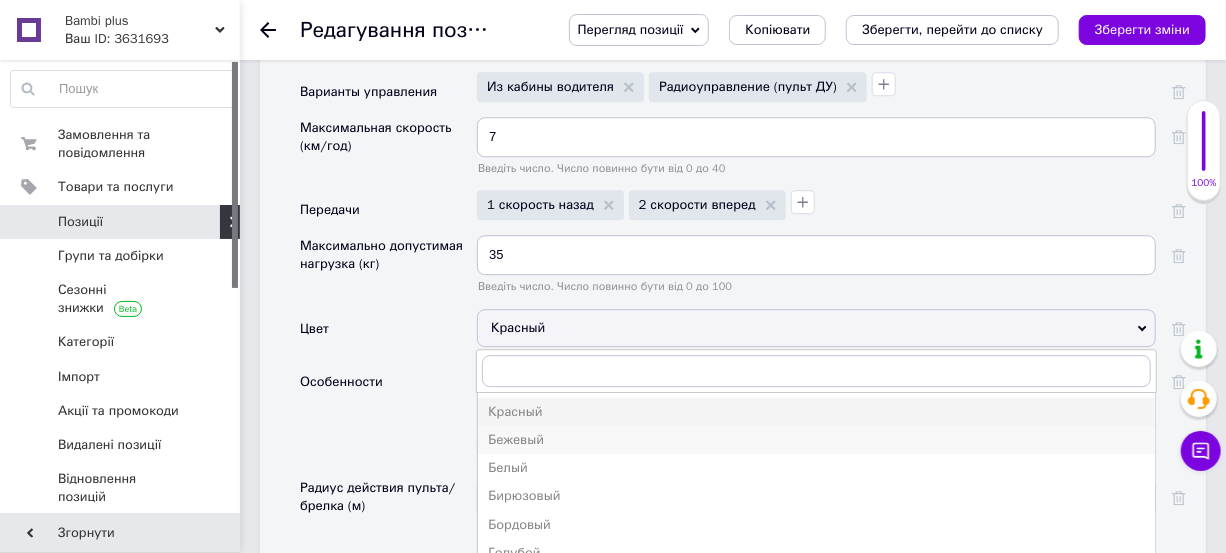 click on "Бежевый" at bounding box center (816, 440) 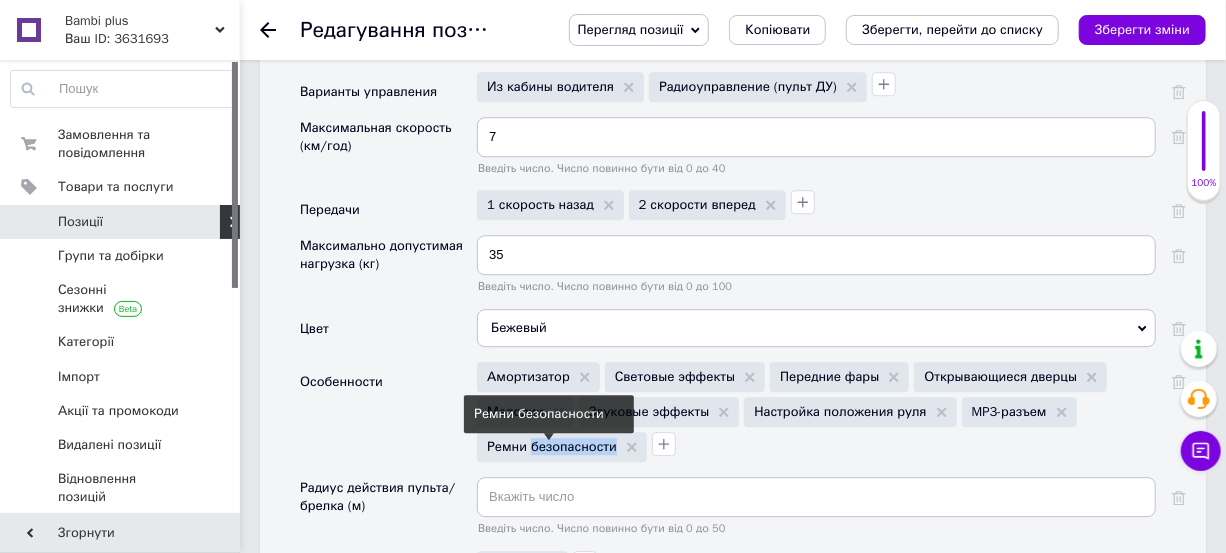 drag, startPoint x: 529, startPoint y: 467, endPoint x: 542, endPoint y: 483, distance: 20.615528 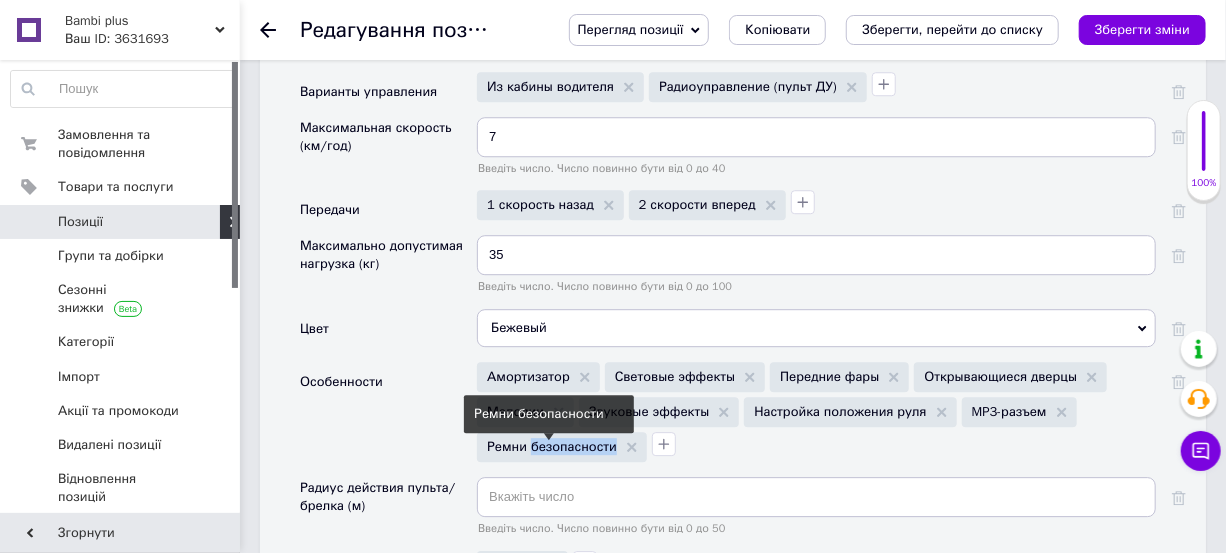 click on "Ремни безопасности" at bounding box center [552, 446] 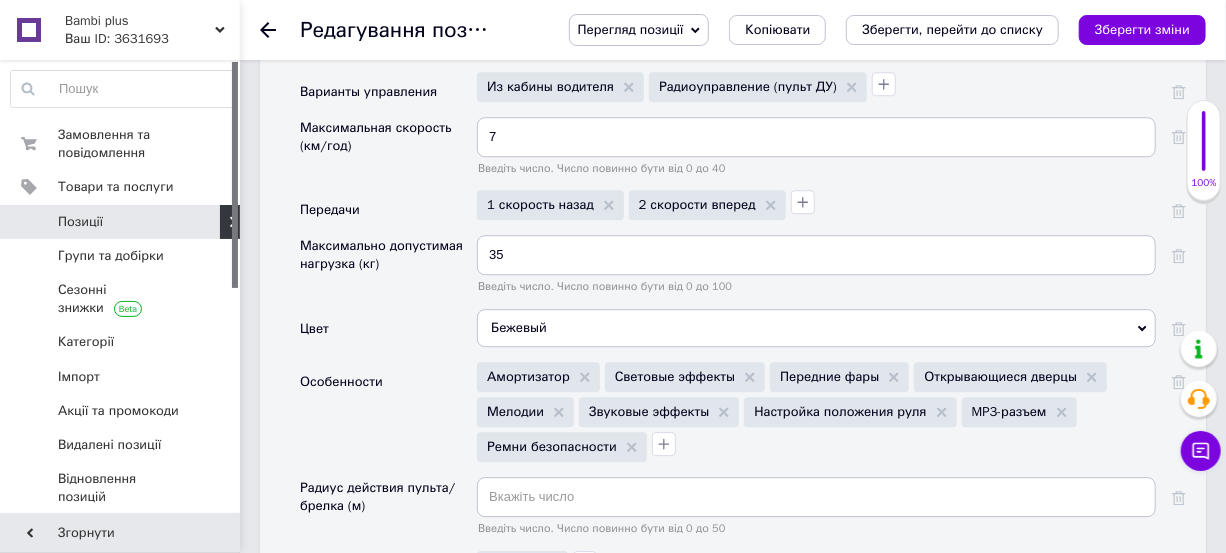 click on "Бежевый" at bounding box center (816, 328) 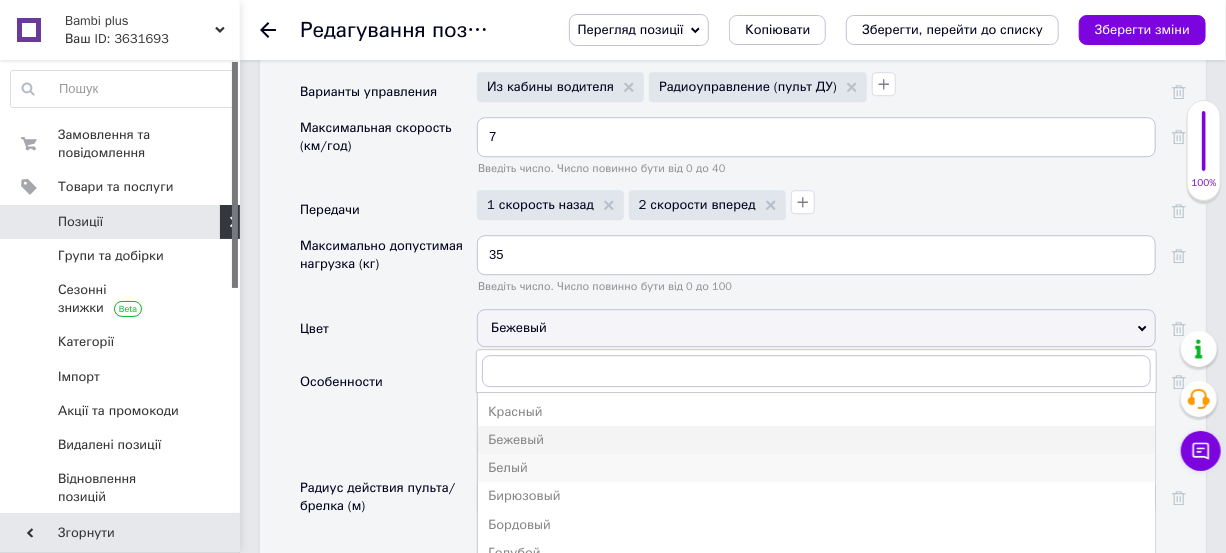 click on "Белый" at bounding box center (816, 468) 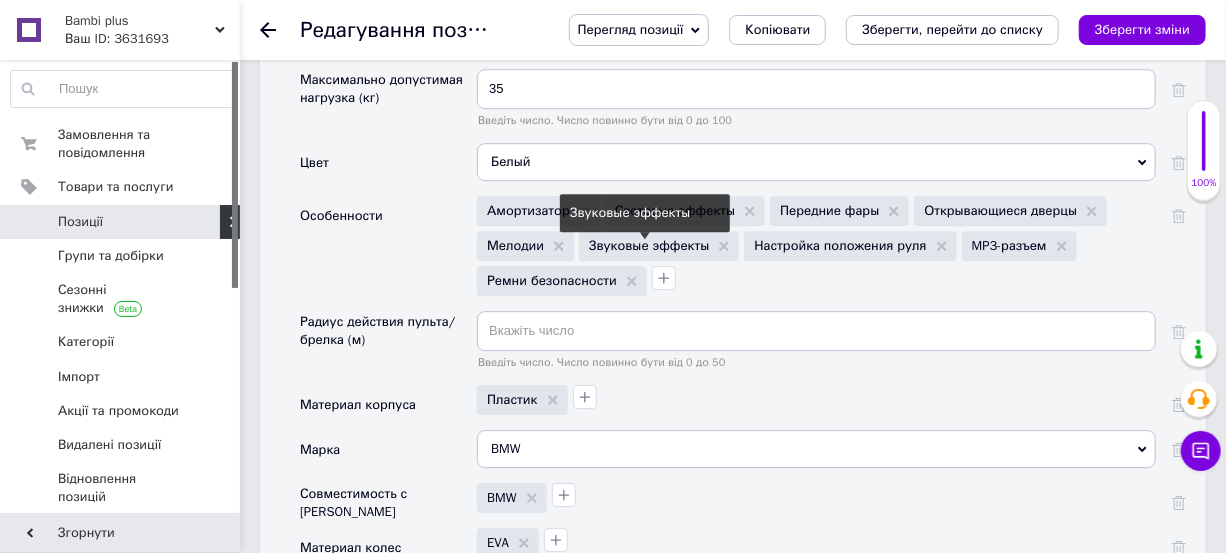 scroll, scrollTop: 2600, scrollLeft: 0, axis: vertical 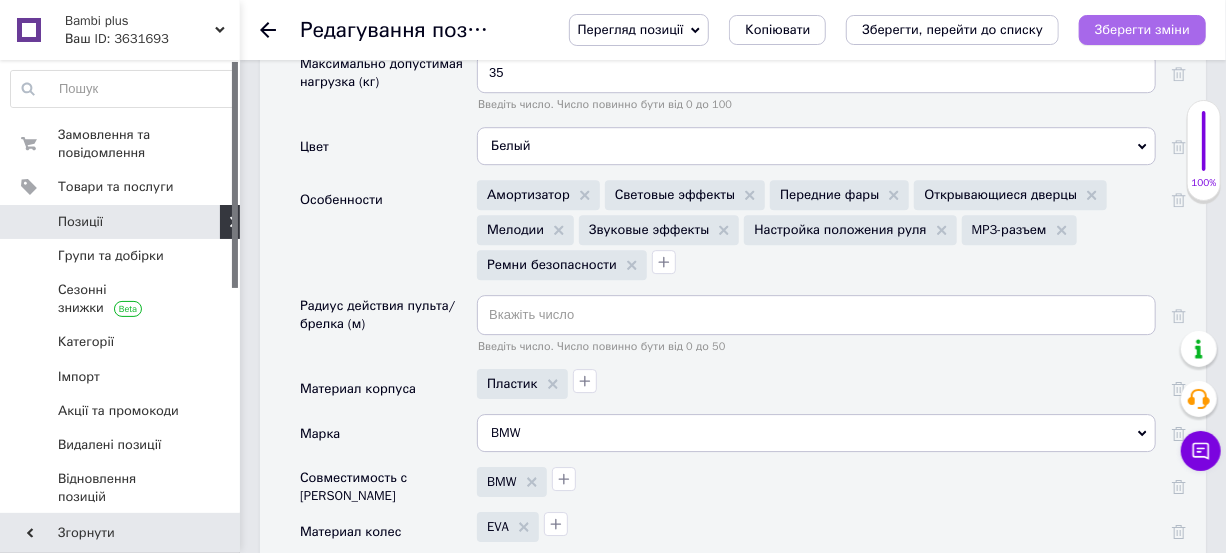 click on "Зберегти зміни" at bounding box center [1142, 29] 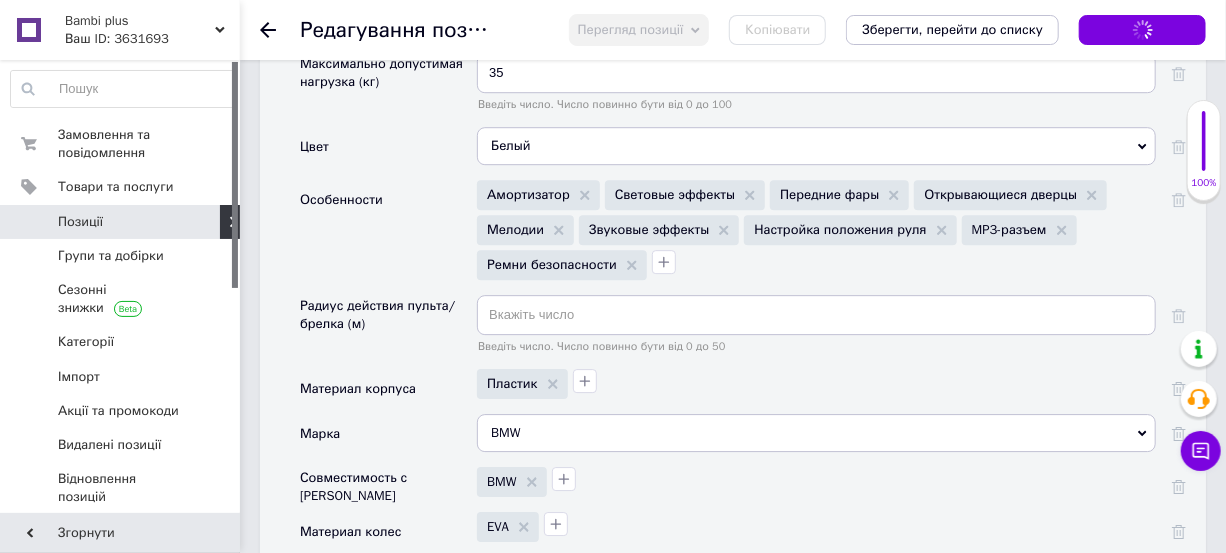 click on "Зберегти, перейти до списку" at bounding box center (952, 30) 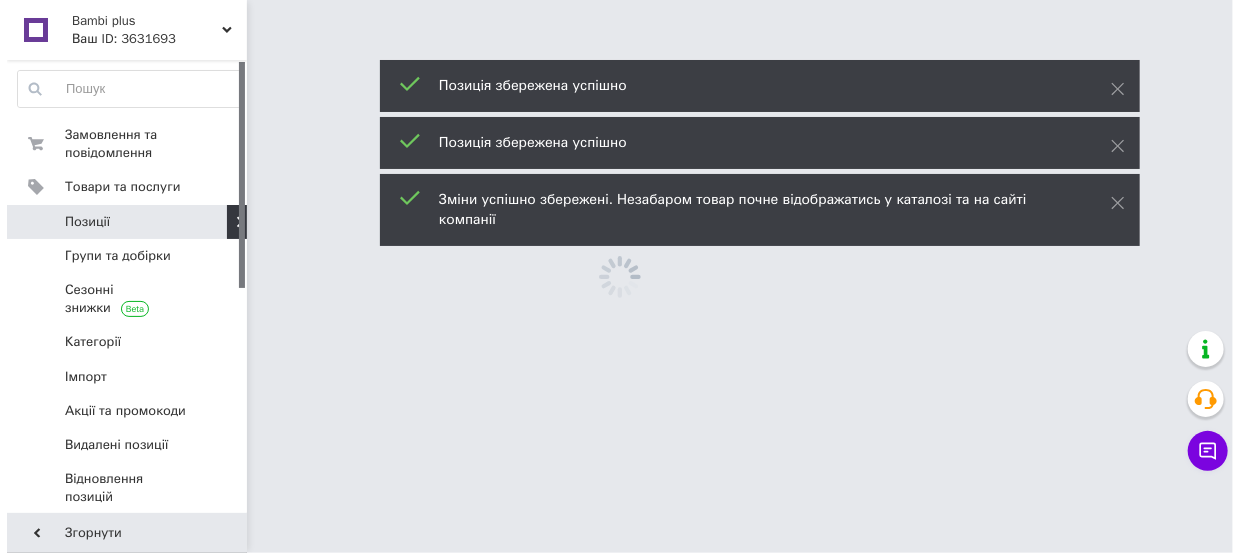 scroll, scrollTop: 0, scrollLeft: 0, axis: both 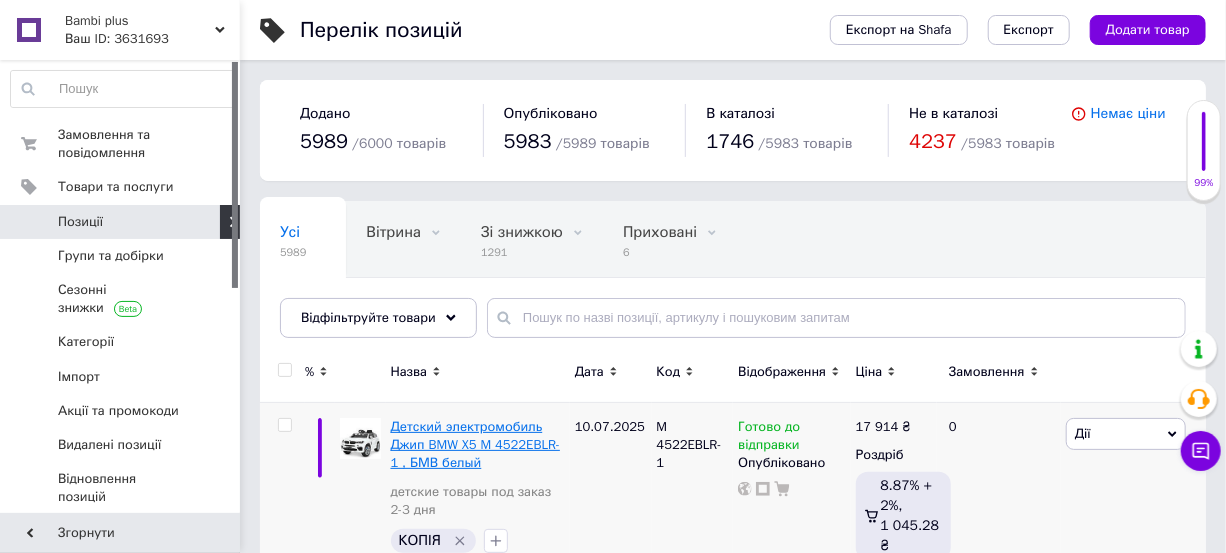 click on "Детский электромобиль Джип BMW X5  M 4522EBLR-1 , БМВ белый" at bounding box center [475, 444] 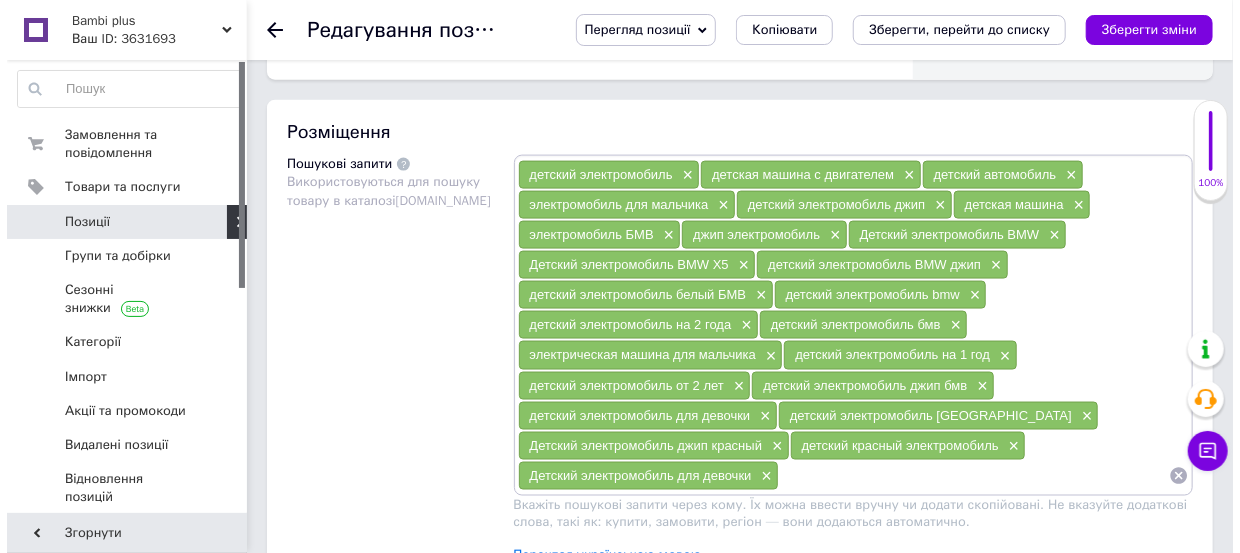 scroll, scrollTop: 1272, scrollLeft: 0, axis: vertical 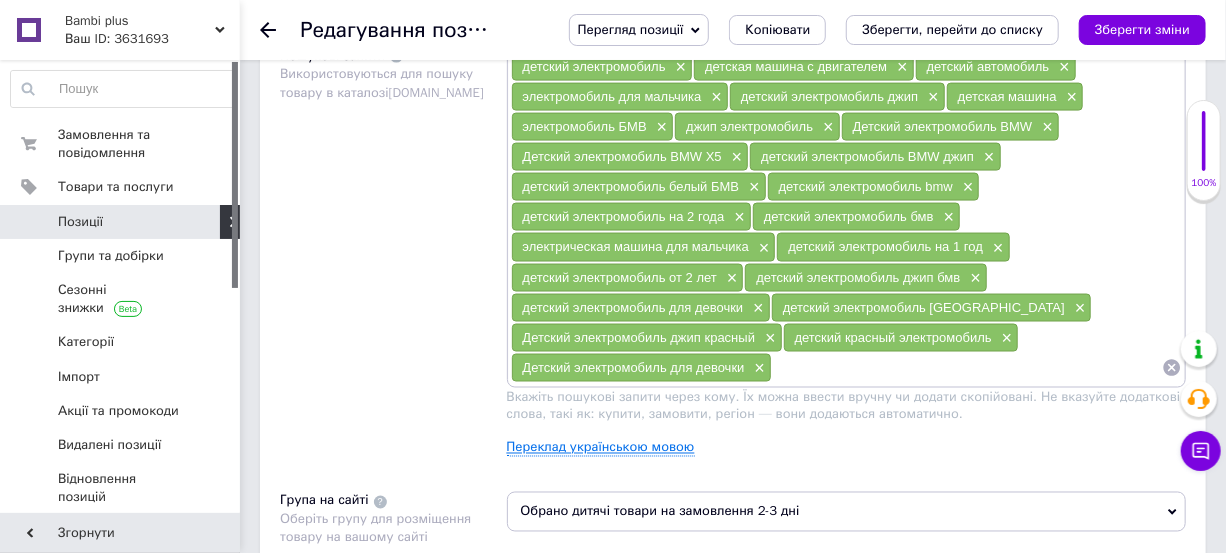 click on "Переклад українською мовою" at bounding box center (601, 448) 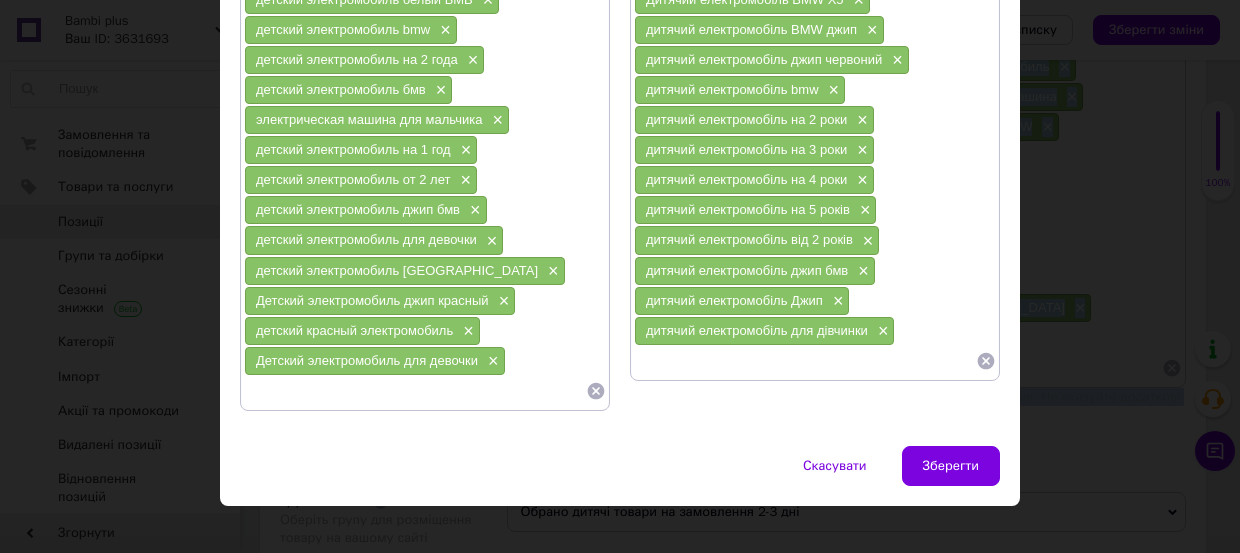 scroll, scrollTop: 495, scrollLeft: 0, axis: vertical 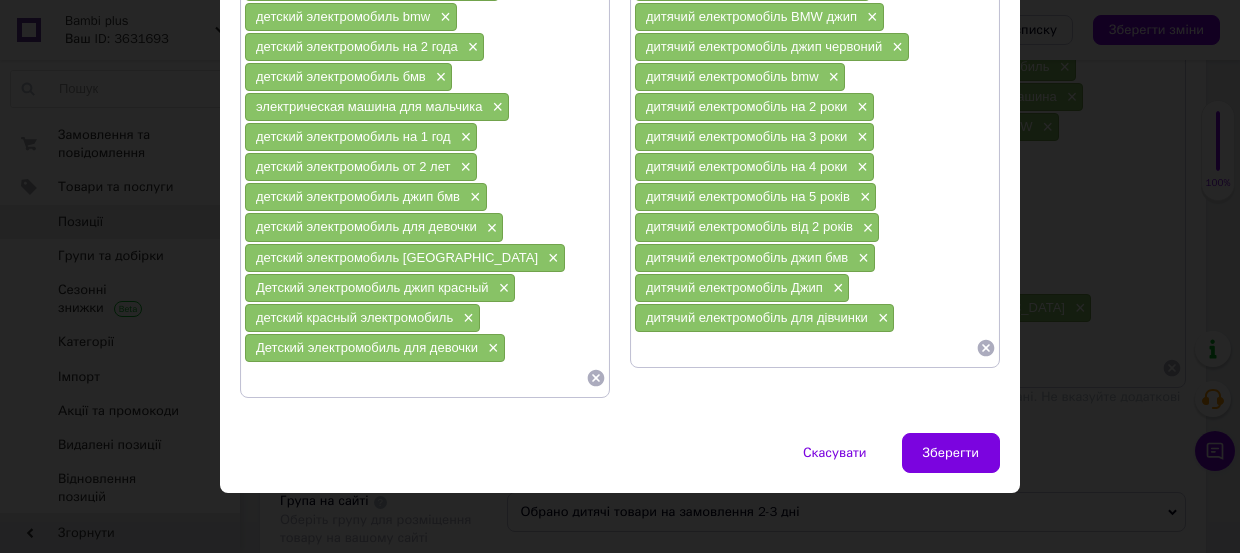 click on "детский электромобиль × детская машина с двигателем × детский автомобиль × электромобиль для мальчика × детский электромобиль джип × детская машина × электромобиль БМВ × джип электромобиль × Детский электромобиль BMW × Детский электромобиль BMW X5 × детский электромобиль BMW джип × детский электромобиль белый БМВ × детский электромобиль bmw × детский электромобиль на 2 года × детский электромобиль бмв × электрическая машина для мальчика × детский электромобиль на 1 год × детский электромобиль от 2 лет × детский электромобиль джип бмв × × × × × ×" at bounding box center [425, 46] 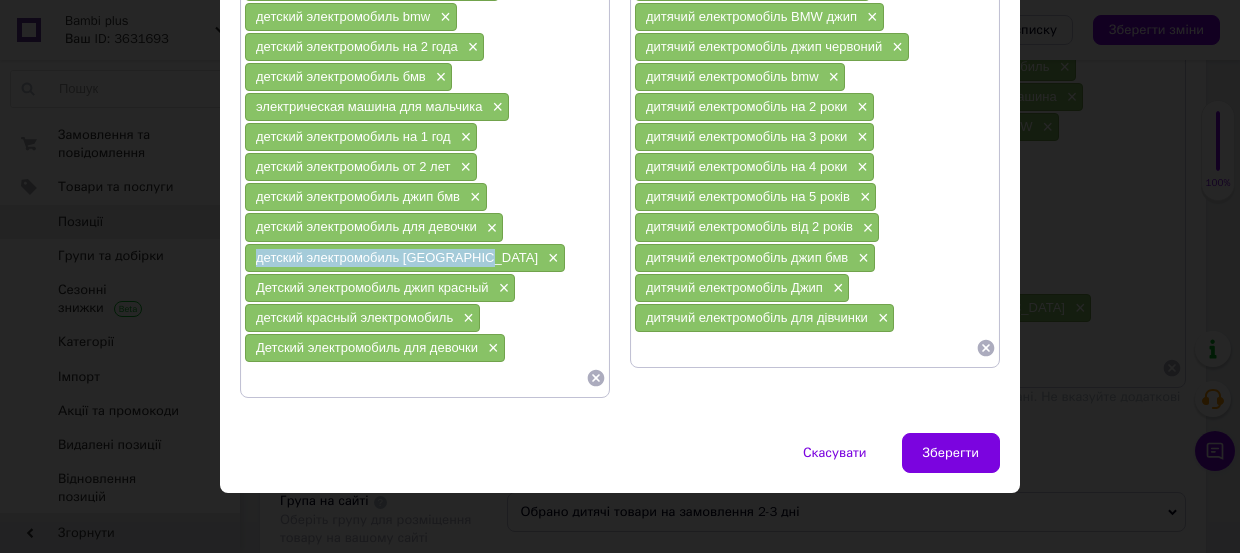 drag, startPoint x: 257, startPoint y: 249, endPoint x: 480, endPoint y: 256, distance: 223.10983 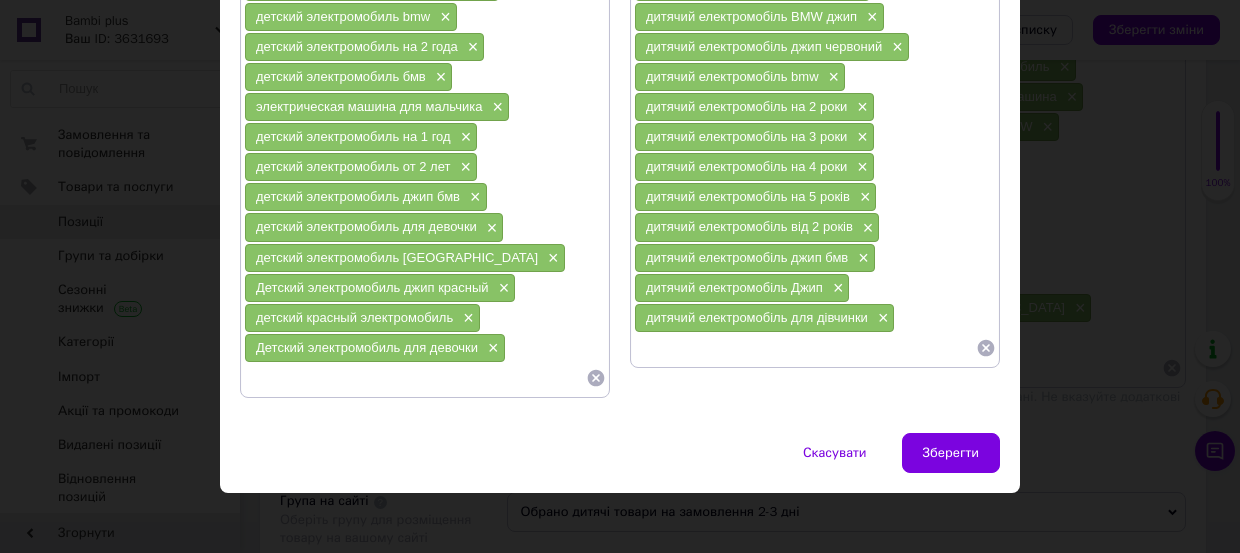 click at bounding box center [415, 378] 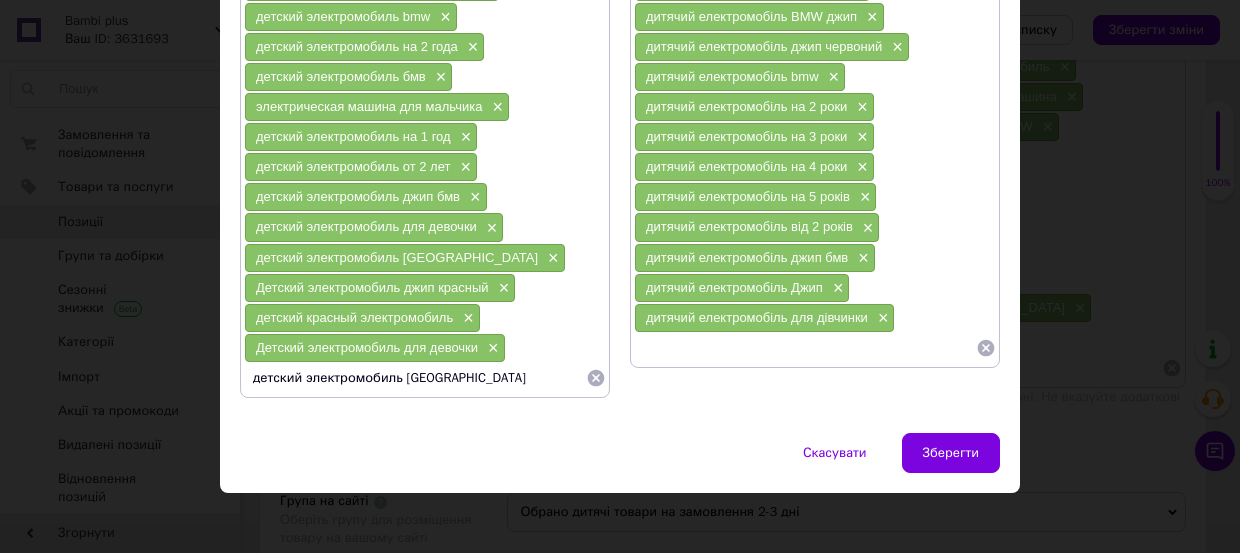 click on "детский электромобиль красный БМВ" at bounding box center [415, 378] 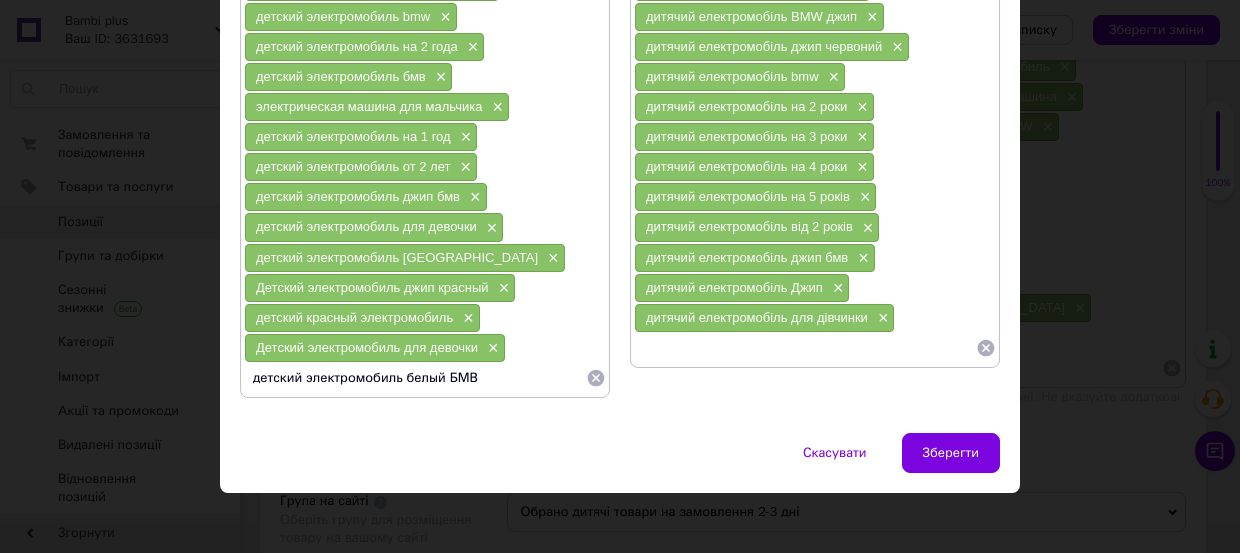 click on "детский электромобиль белый БМВ" at bounding box center [415, 378] 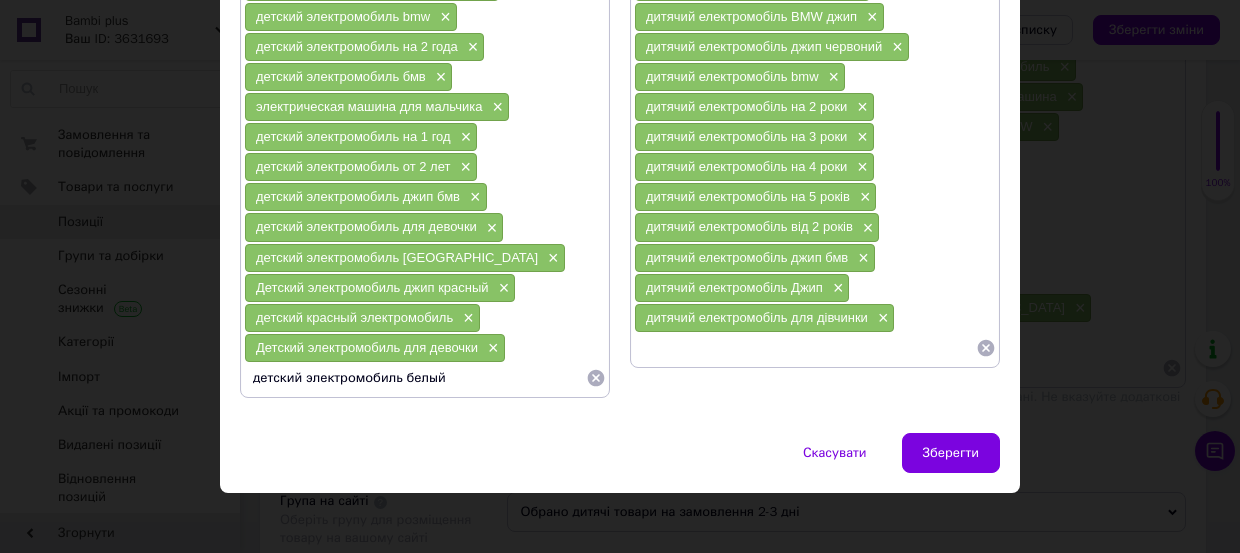 type on "детский электромобиль белый" 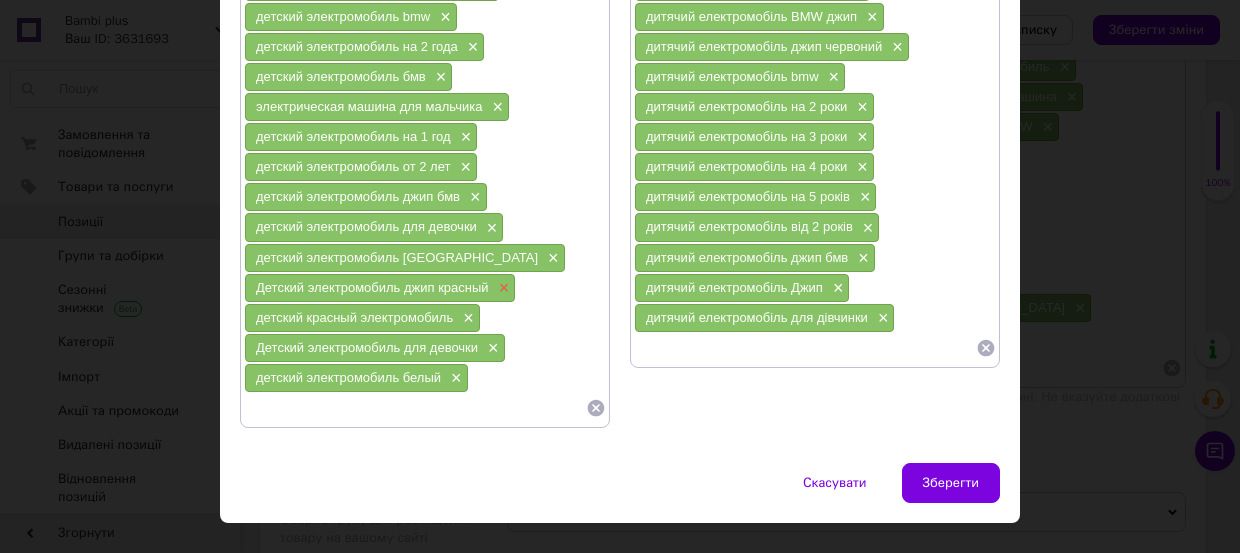 click on "×" at bounding box center [502, 288] 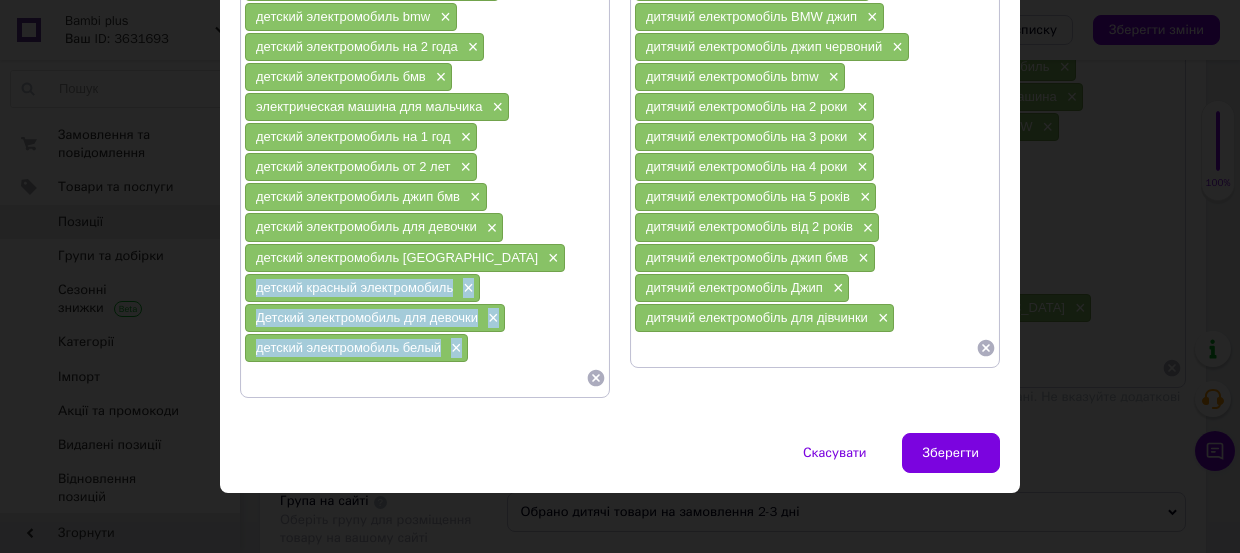 drag, startPoint x: 499, startPoint y: 277, endPoint x: 539, endPoint y: 313, distance: 53.814495 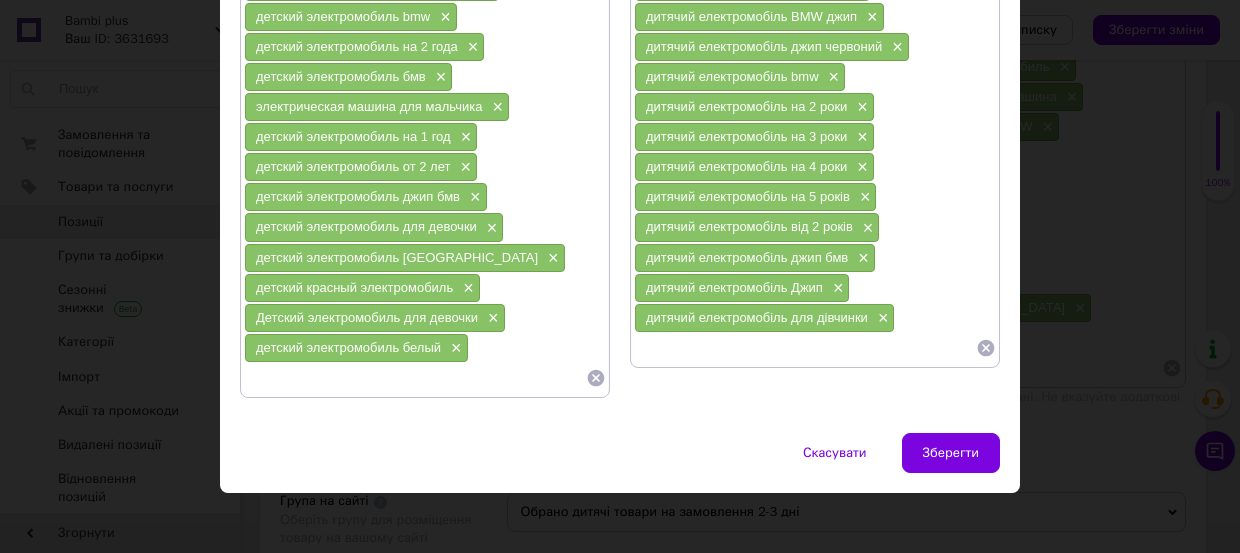 click on "детский электромобиль красный БМВ ×" at bounding box center (405, 258) 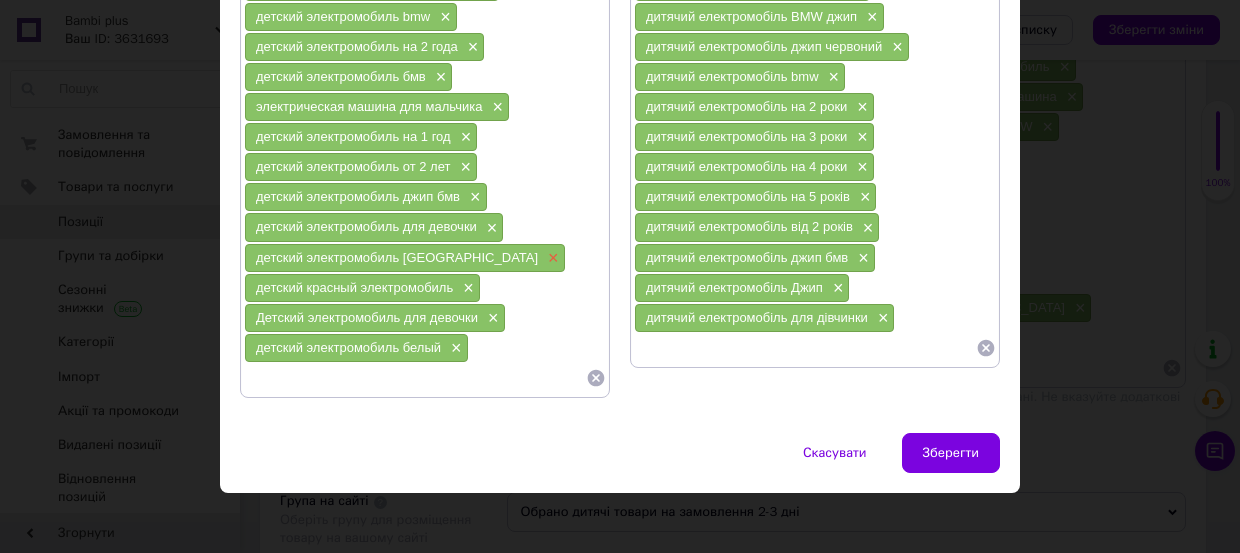 click on "×" at bounding box center [551, 258] 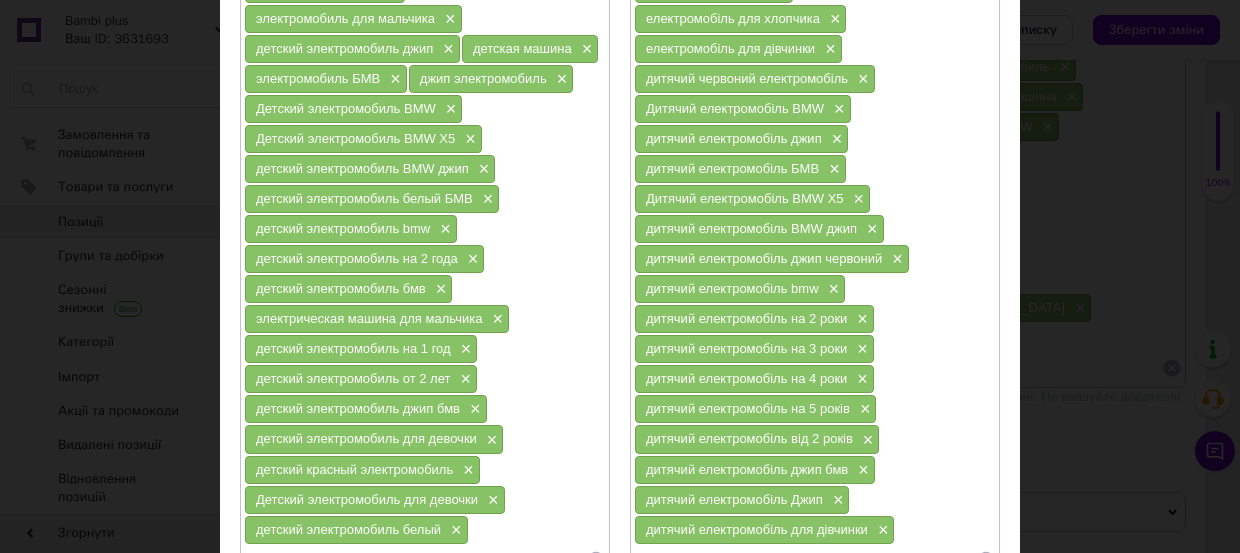 scroll, scrollTop: 192, scrollLeft: 0, axis: vertical 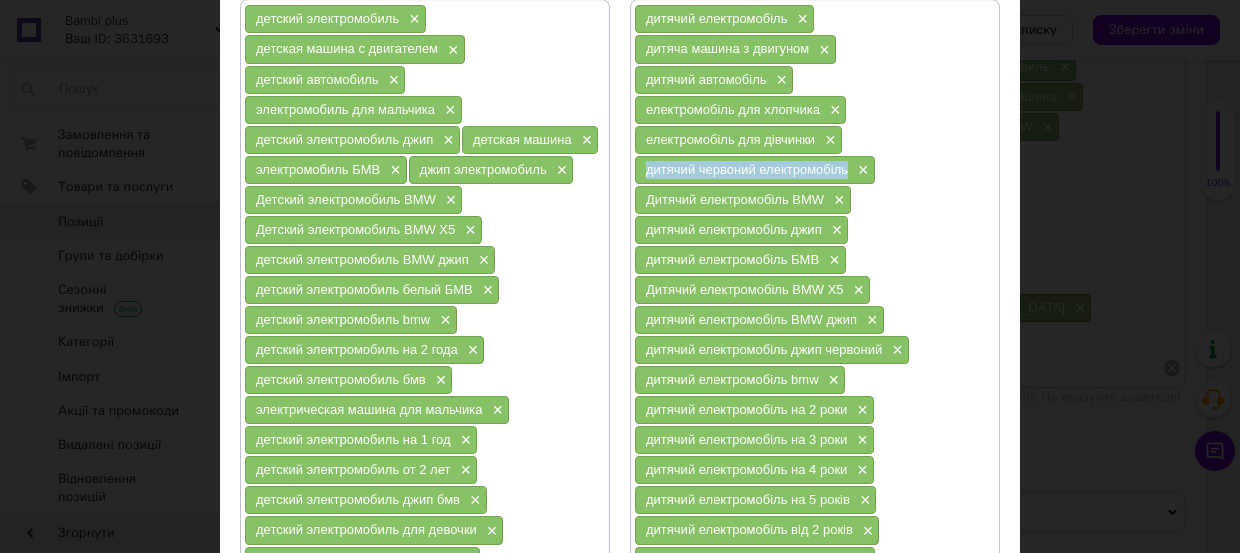 drag, startPoint x: 636, startPoint y: 165, endPoint x: 843, endPoint y: 174, distance: 207.19556 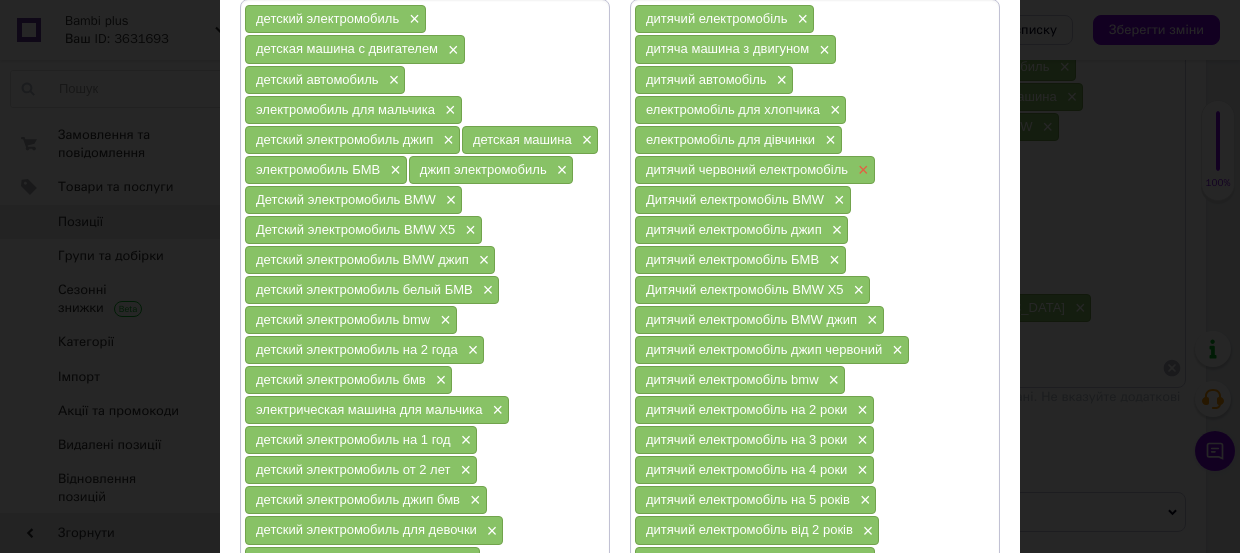 click on "×" at bounding box center [861, 170] 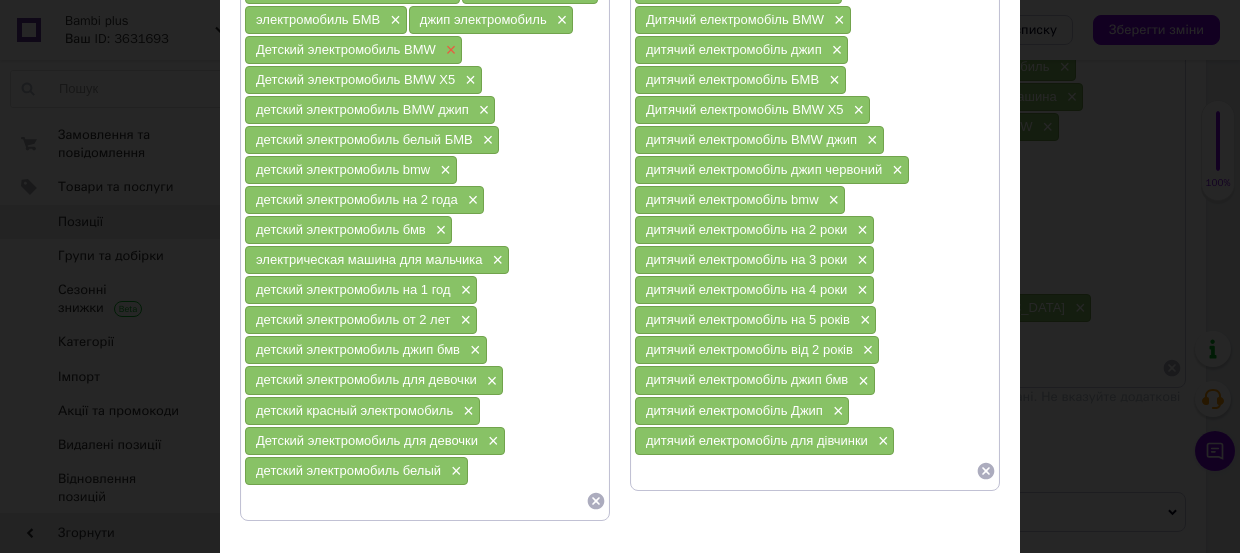 scroll, scrollTop: 374, scrollLeft: 0, axis: vertical 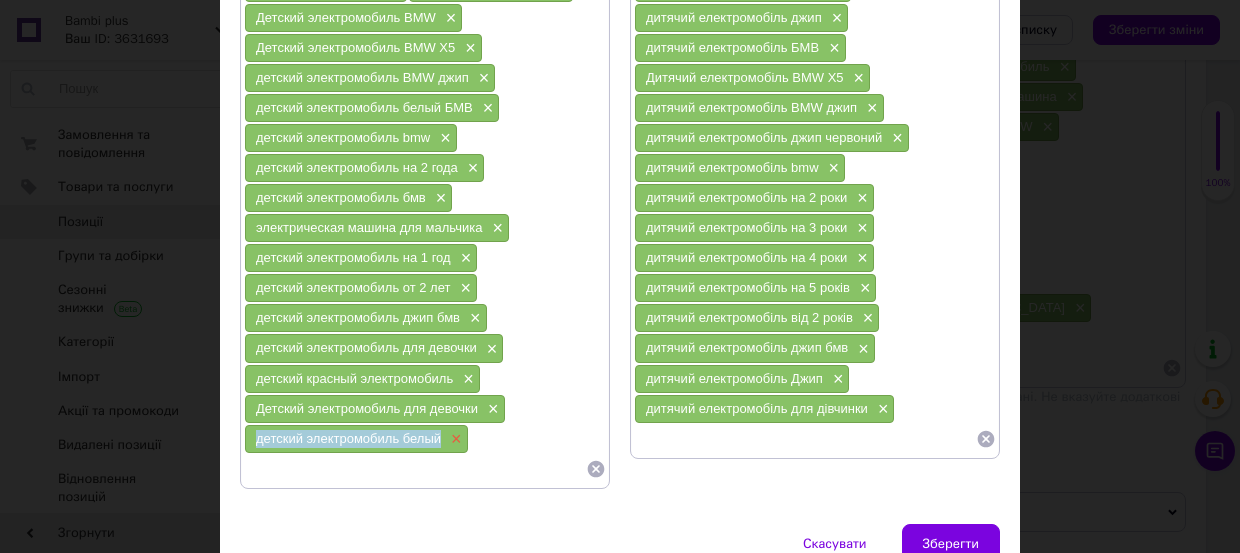 drag, startPoint x: 249, startPoint y: 426, endPoint x: 445, endPoint y: 433, distance: 196.12495 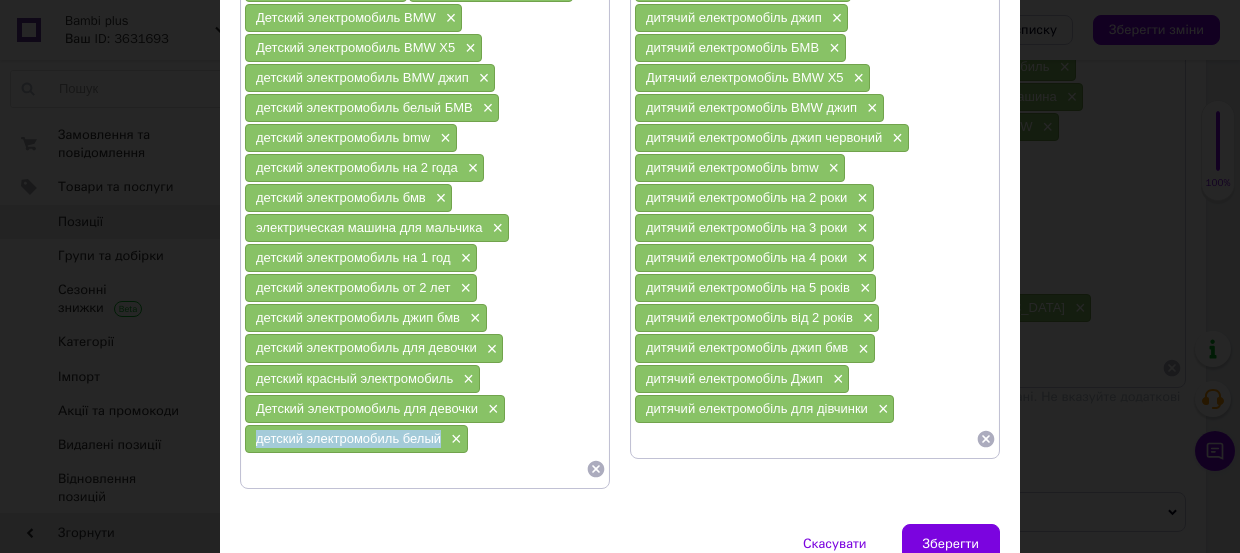 copy on "детский электромобиль белый" 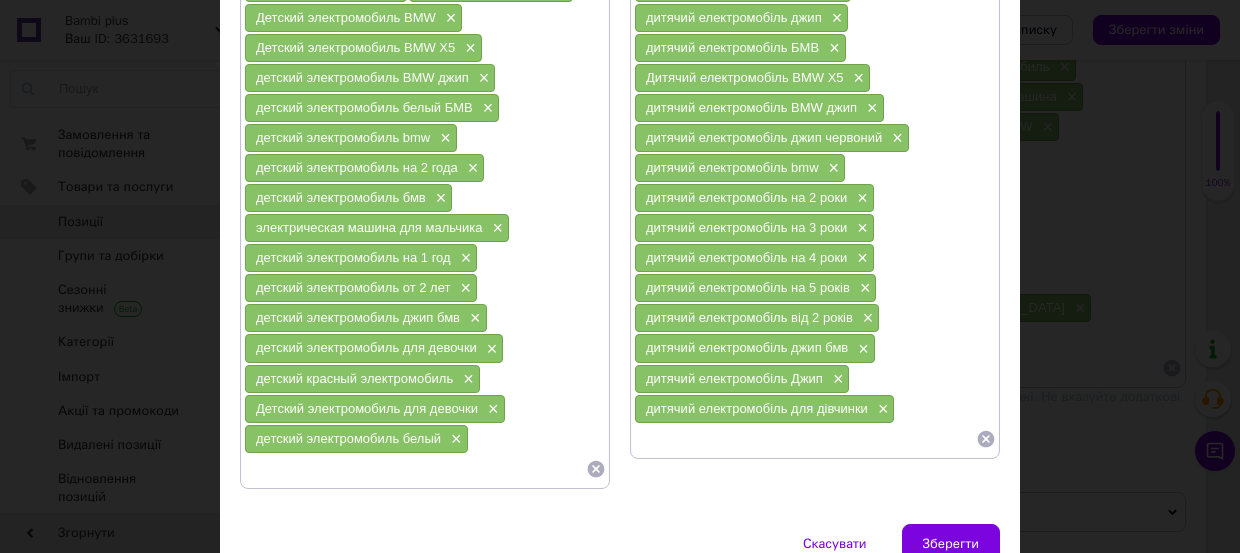 click at bounding box center (805, 439) 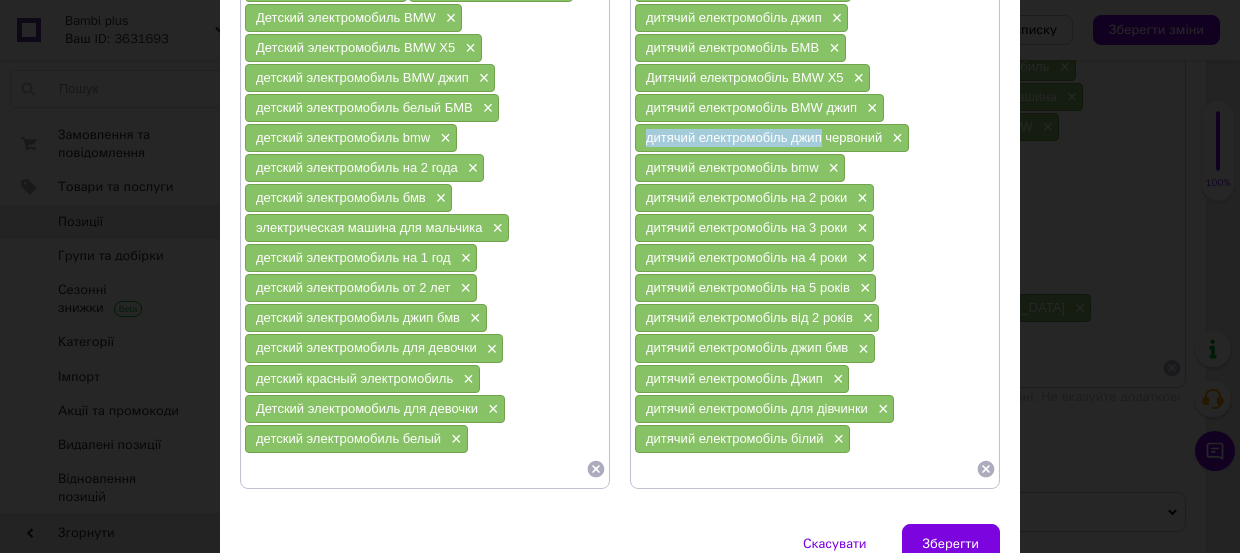 drag, startPoint x: 632, startPoint y: 130, endPoint x: 817, endPoint y: 140, distance: 185.27008 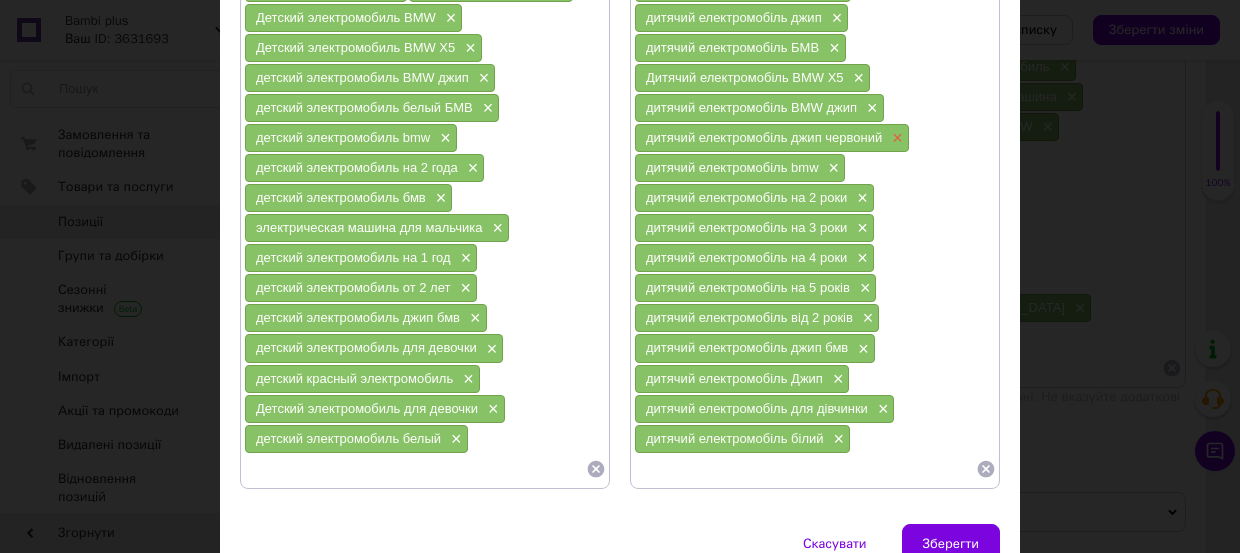 click on "×" at bounding box center [895, 138] 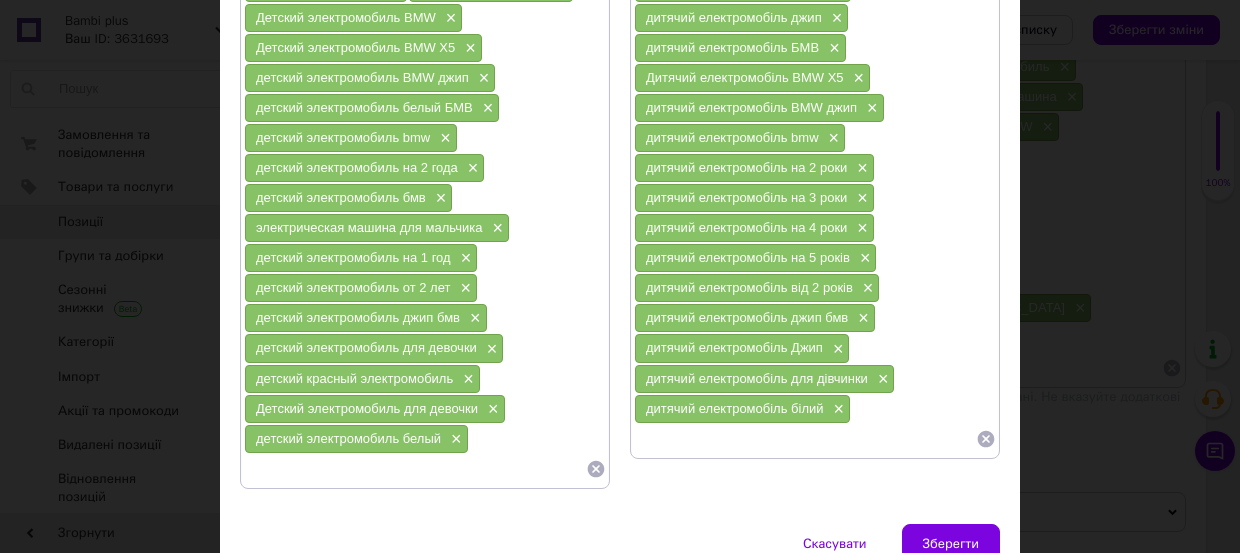 click at bounding box center [805, 439] 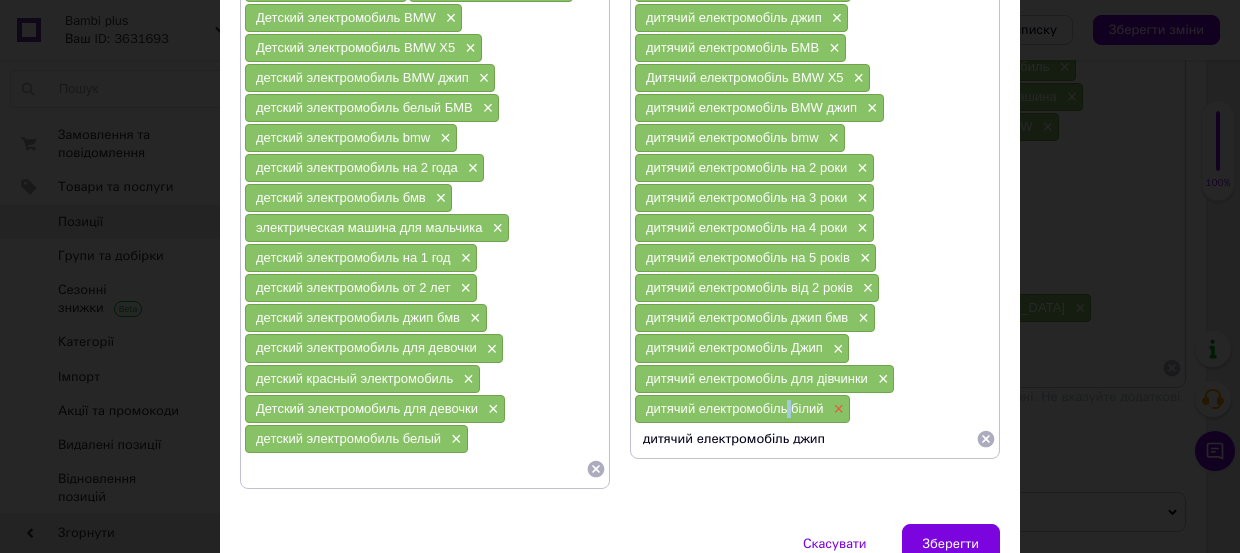 drag, startPoint x: 786, startPoint y: 404, endPoint x: 827, endPoint y: 403, distance: 41.01219 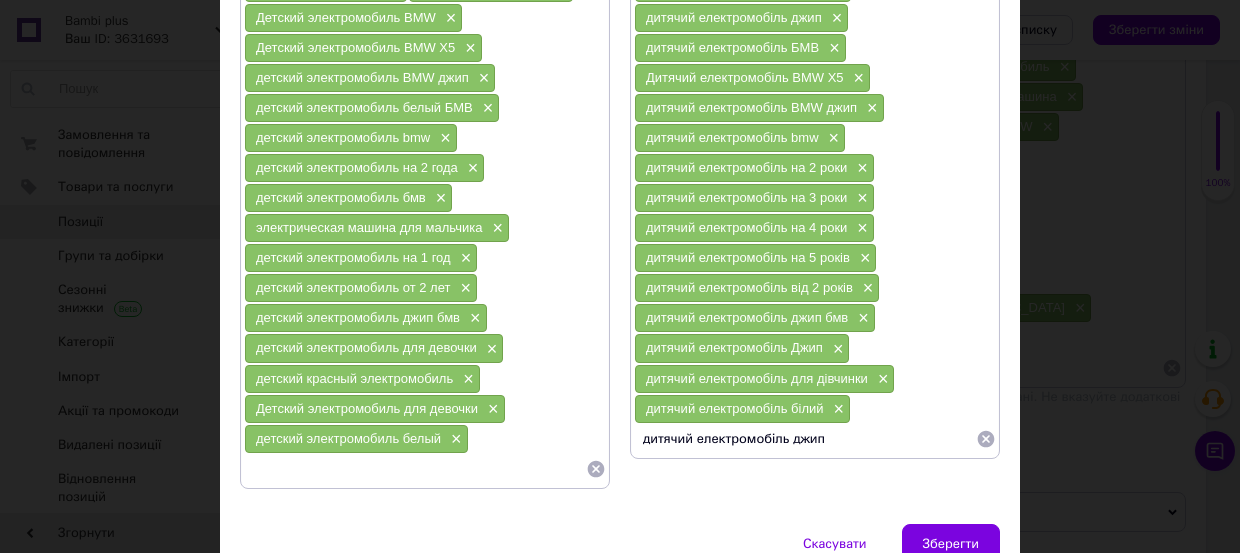 click on "×" at bounding box center [837, 409] 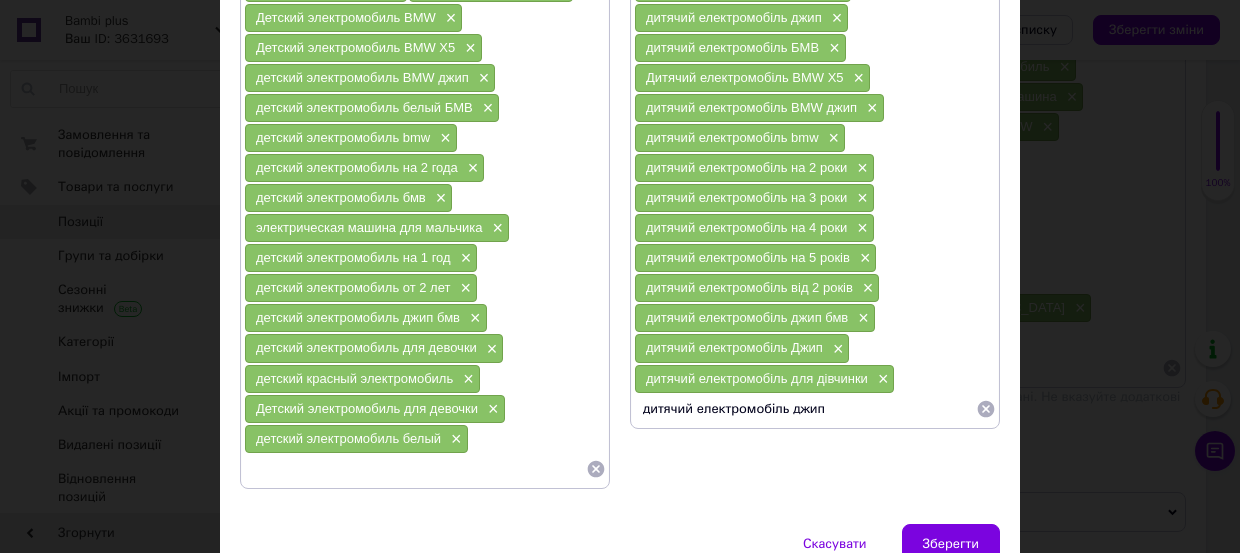click on "дитячий електромобіль джип" at bounding box center (805, 409) 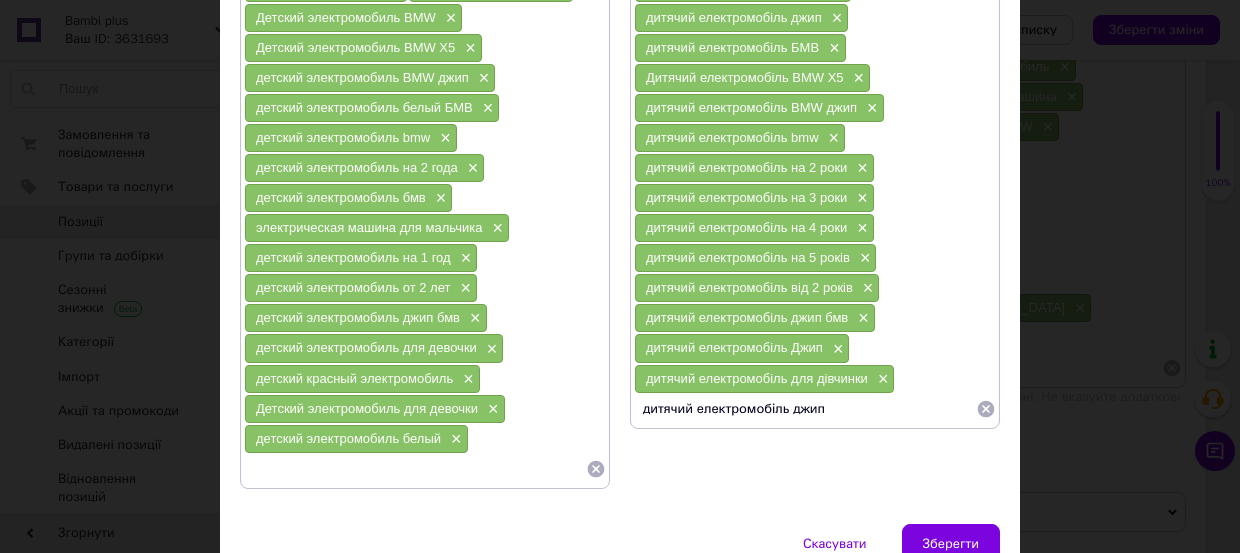 paste on "дитячий електромобіль білий" 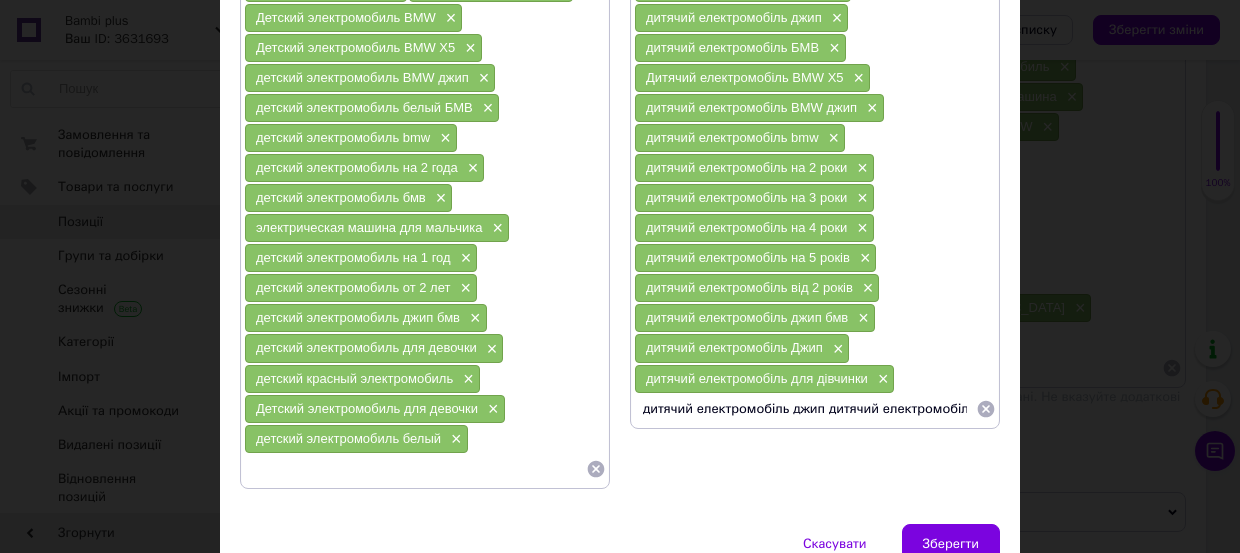 scroll, scrollTop: 0, scrollLeft: 32, axis: horizontal 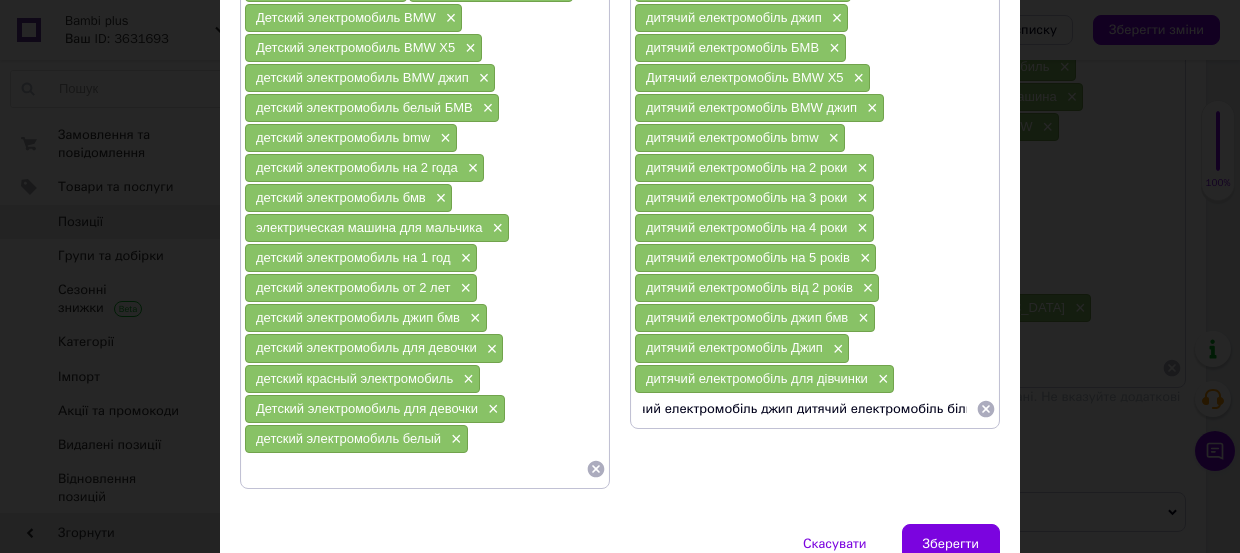 drag, startPoint x: 932, startPoint y: 409, endPoint x: 785, endPoint y: 418, distance: 147.27525 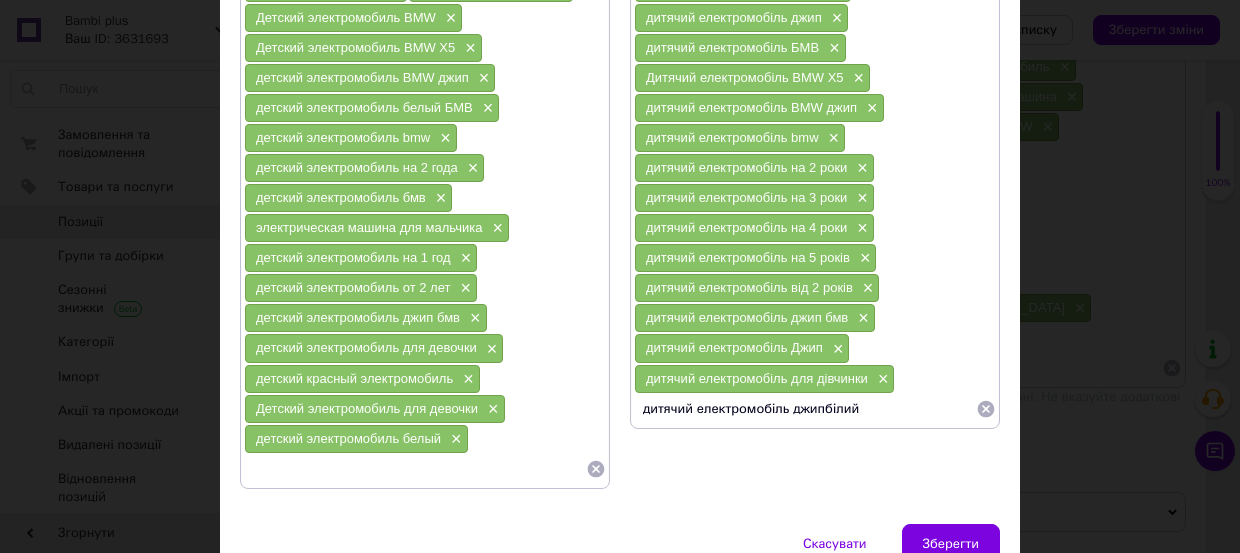 scroll, scrollTop: 0, scrollLeft: 0, axis: both 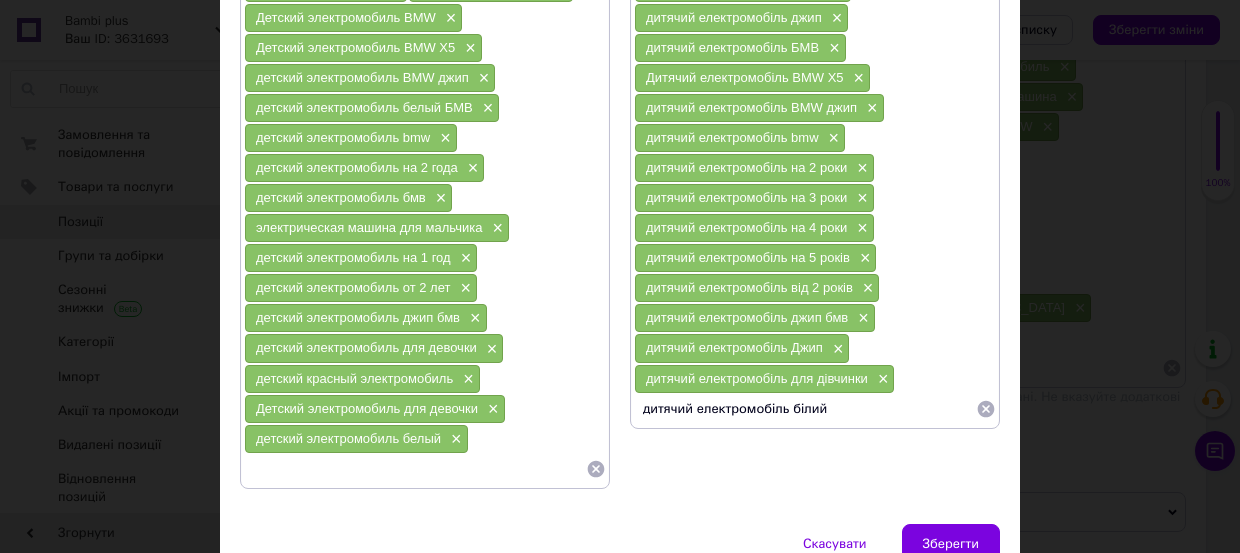 click on "дитячий електромобіль білий" at bounding box center (805, 409) 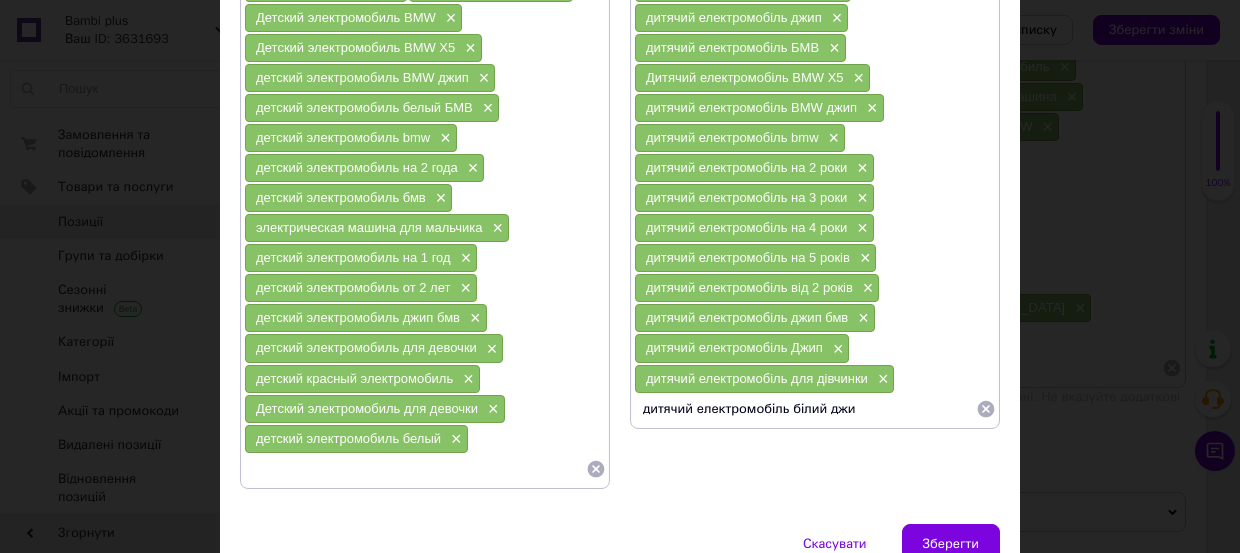 type on "дитячий електромобіль білий джип" 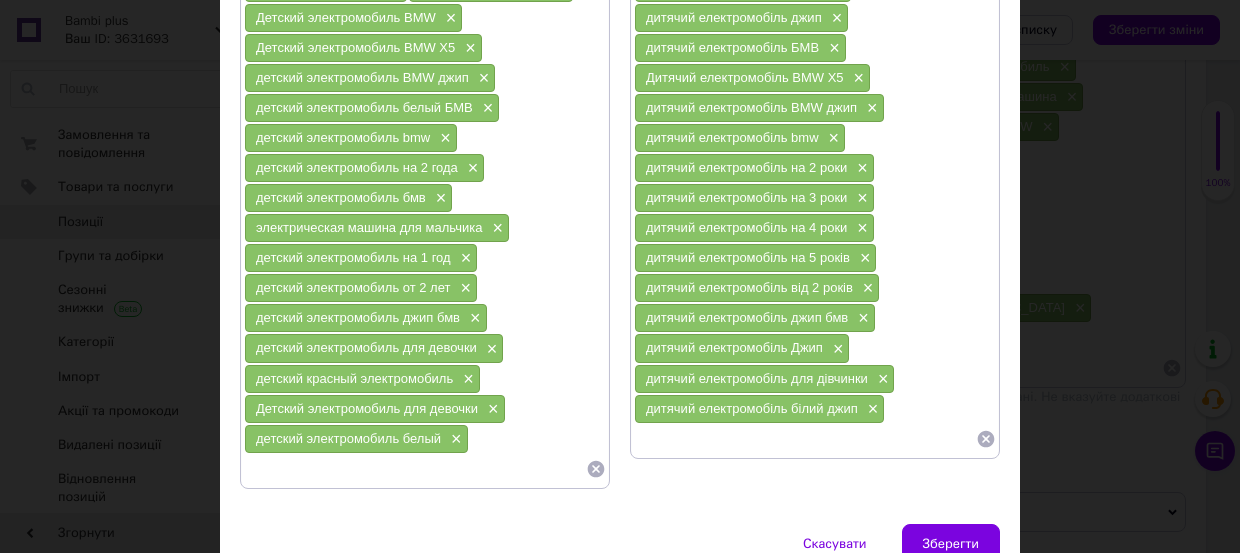 paste on "дитячий електромобіль білий" 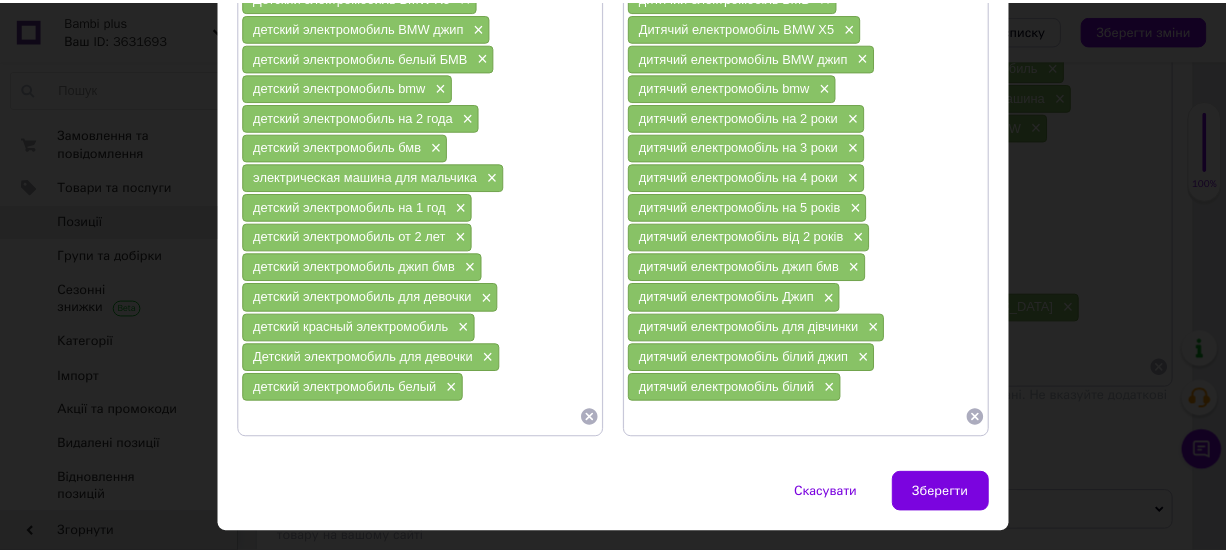scroll, scrollTop: 465, scrollLeft: 0, axis: vertical 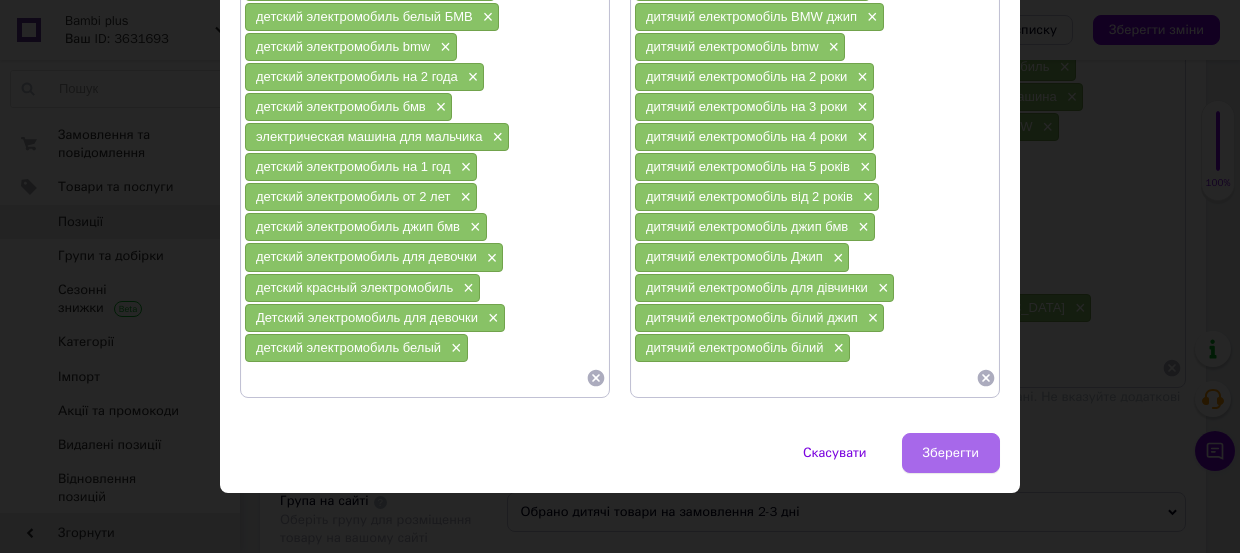 type 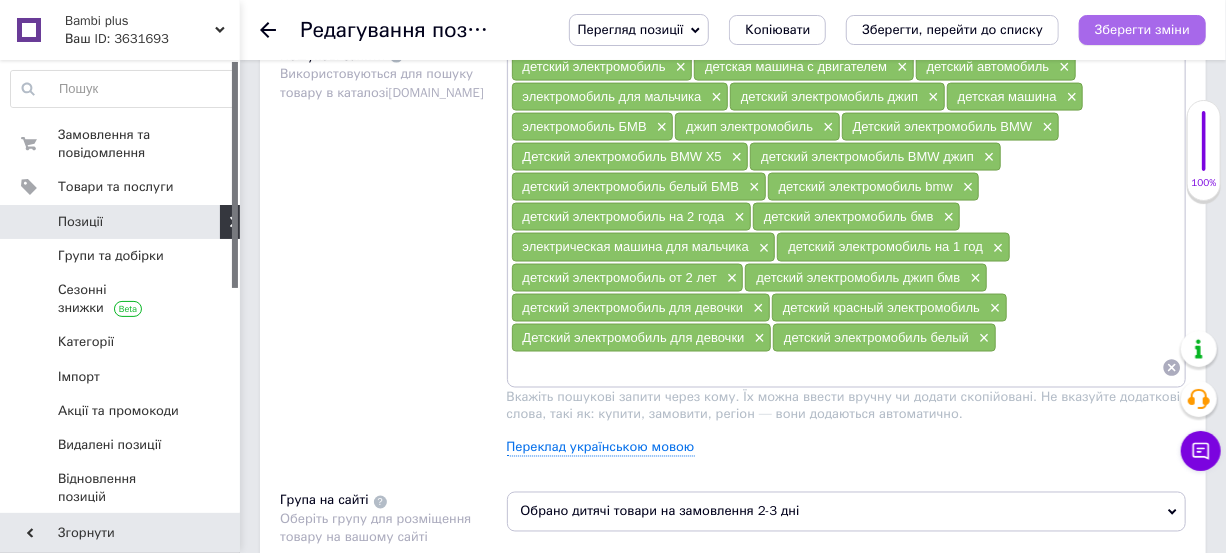 click on "Зберегти зміни" at bounding box center (1142, 29) 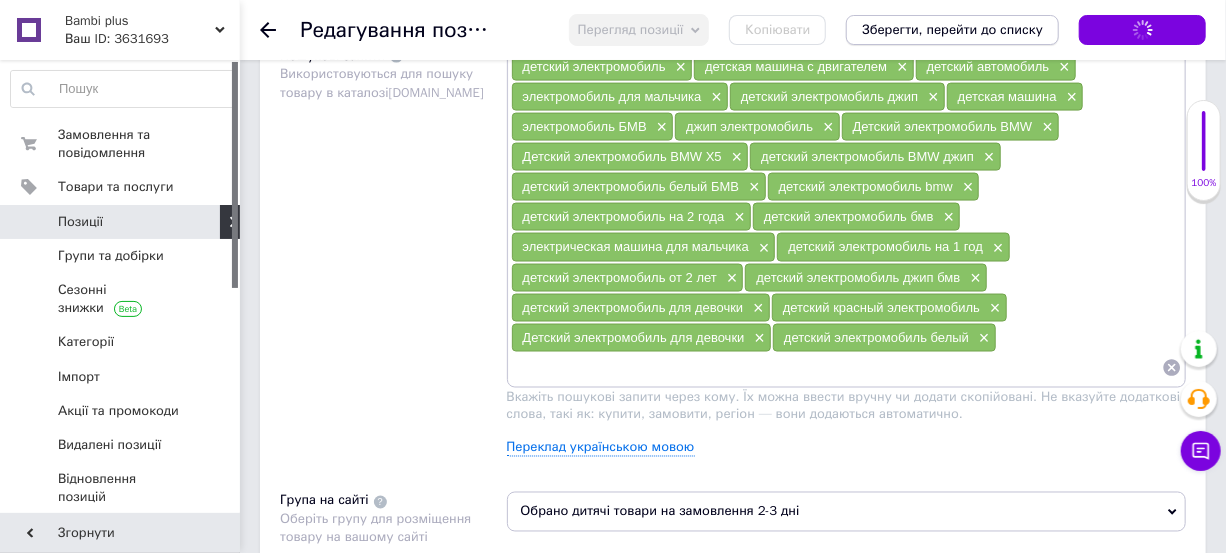 click on "Зберегти, перейти до списку" at bounding box center (952, 30) 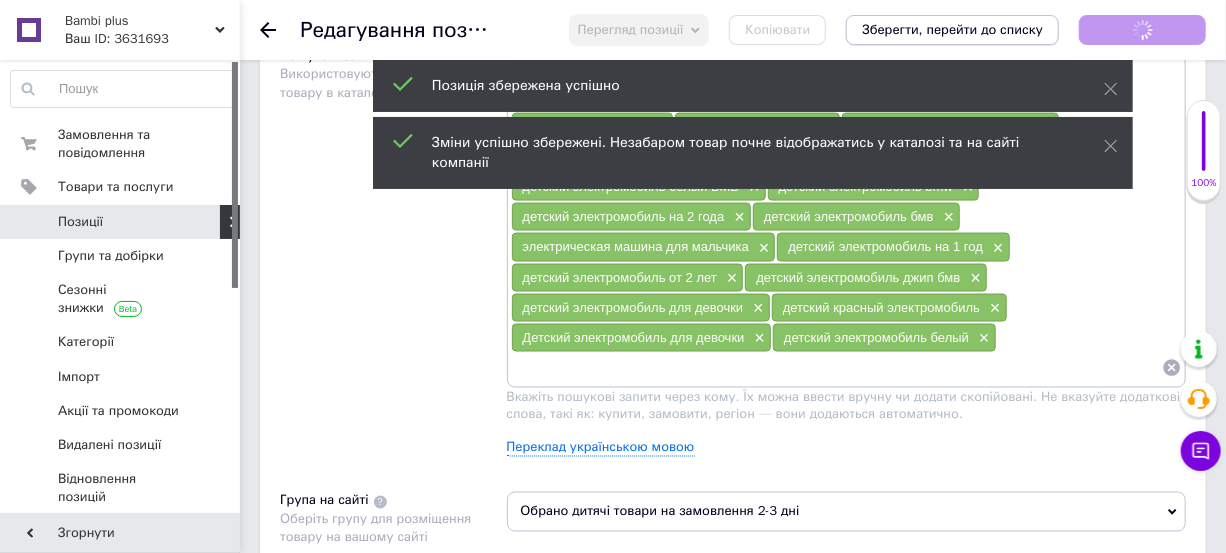 scroll, scrollTop: 0, scrollLeft: 0, axis: both 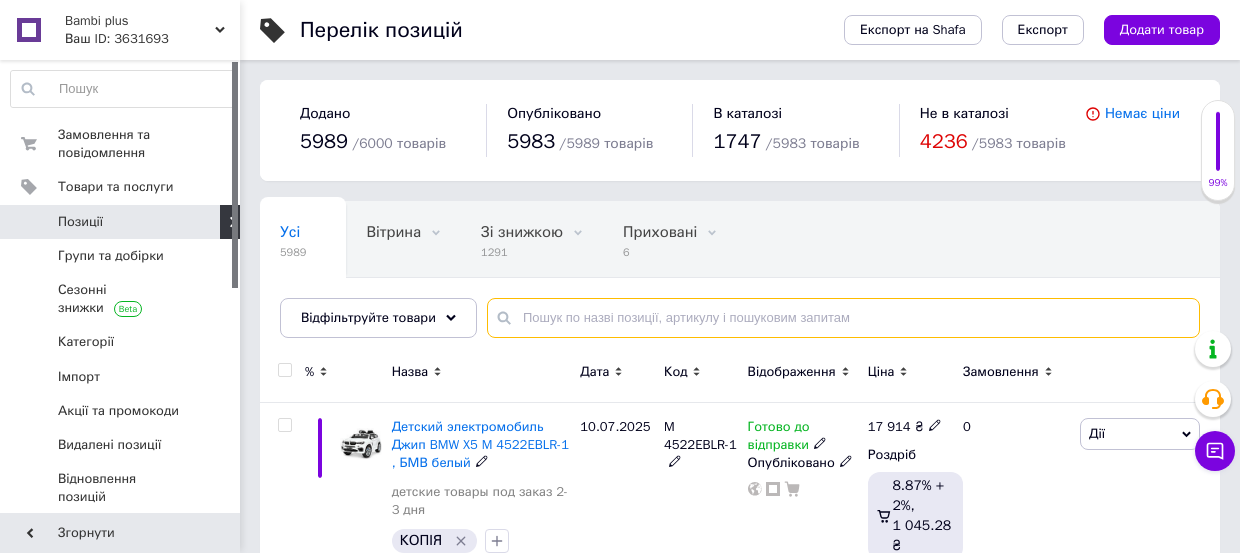click at bounding box center [843, 318] 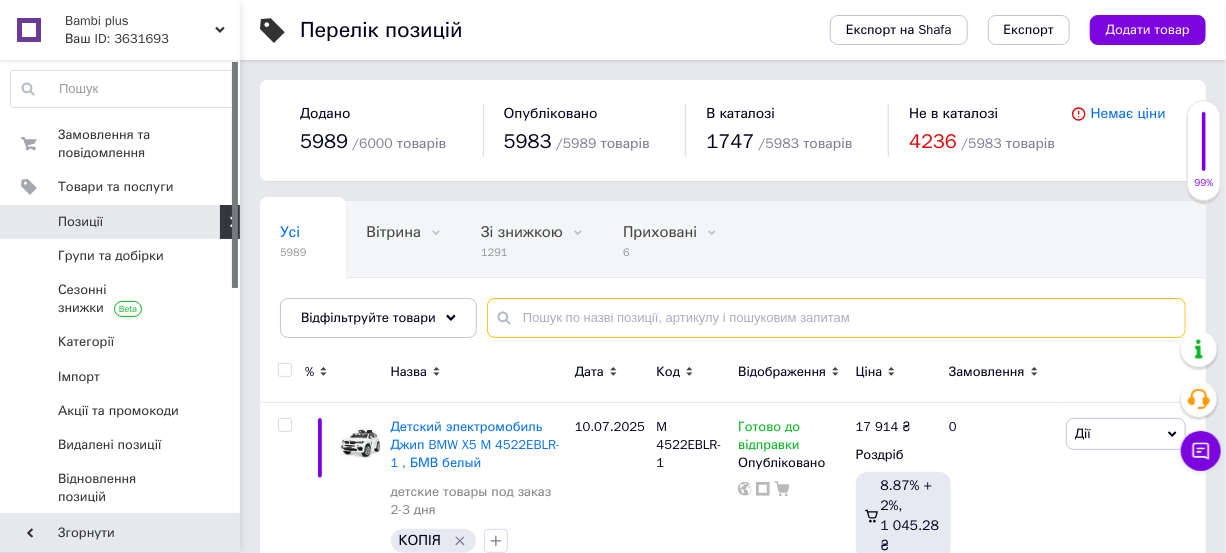click at bounding box center (836, 318) 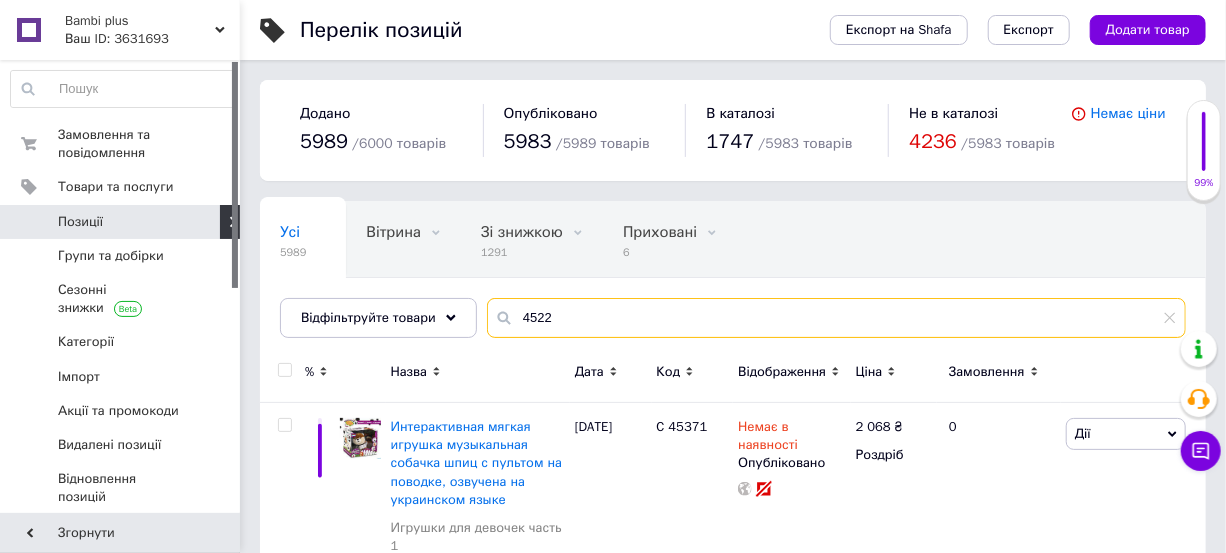 type on "4522" 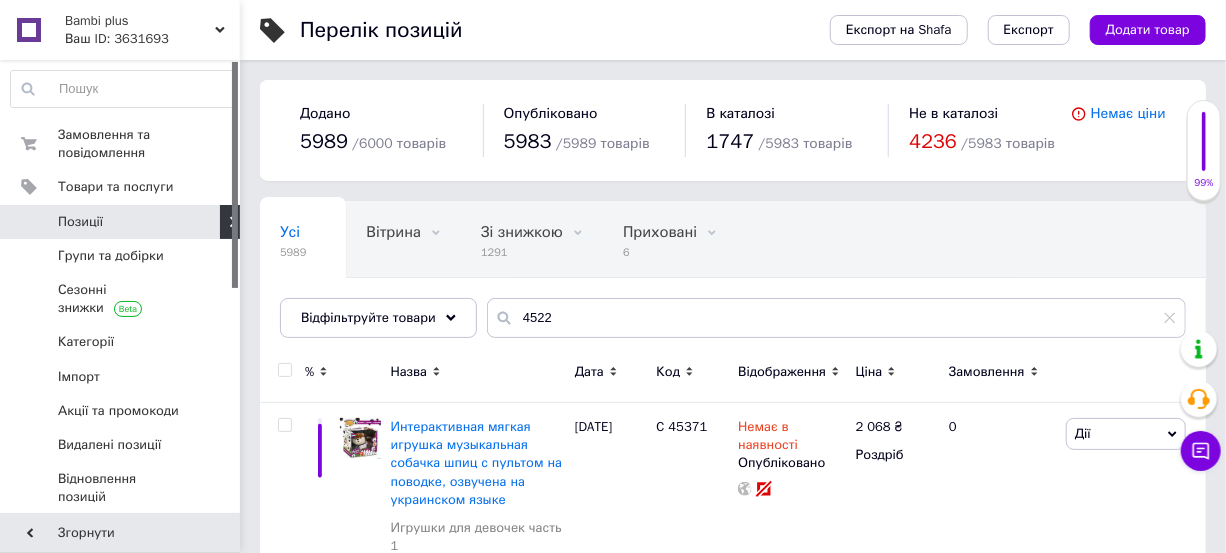 click on "Відображення" at bounding box center (782, 372) 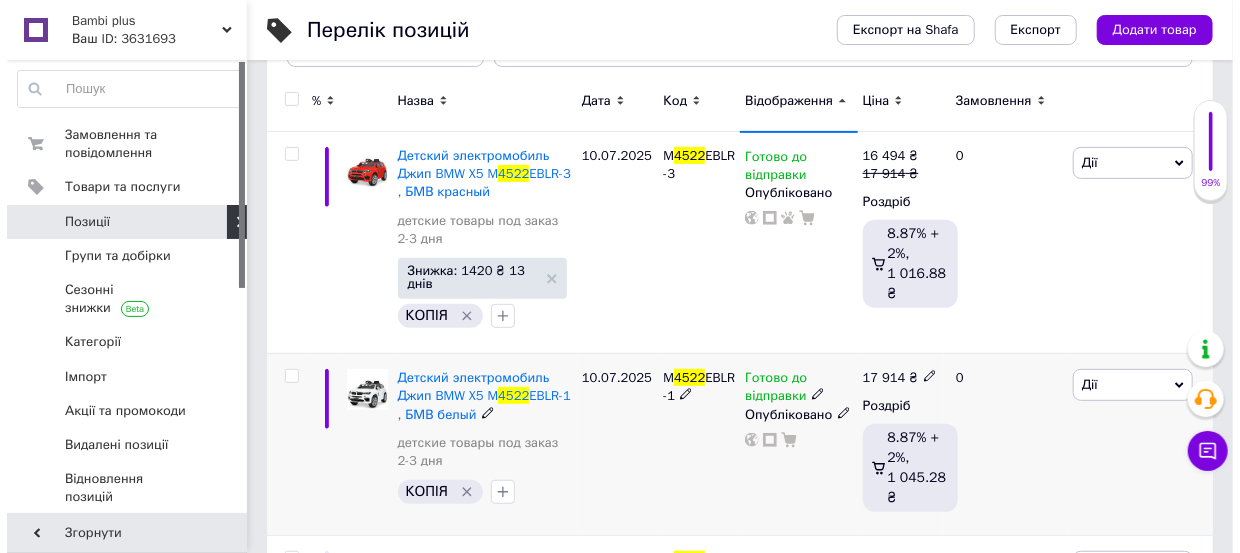 scroll, scrollTop: 272, scrollLeft: 0, axis: vertical 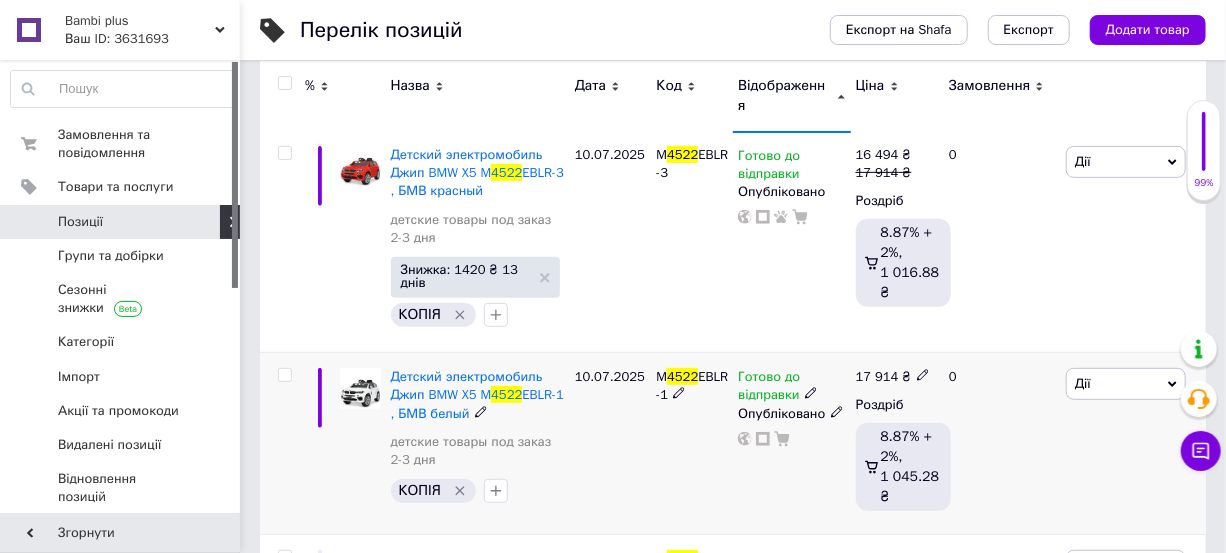 click on "Дії" at bounding box center [1126, 384] 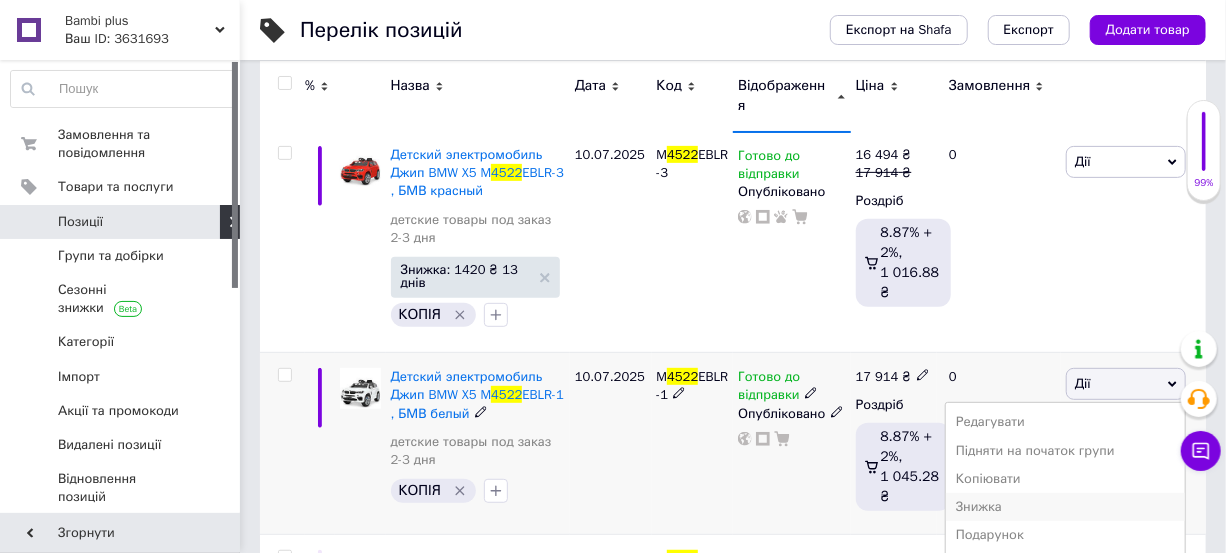 click on "Знижка" at bounding box center [1065, 507] 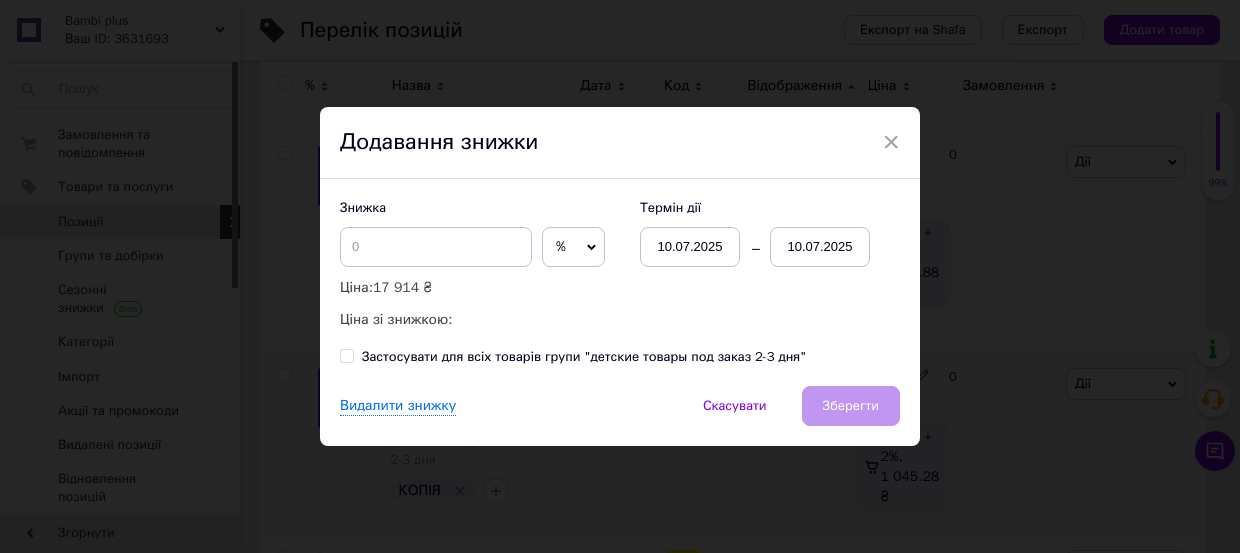 drag, startPoint x: 558, startPoint y: 248, endPoint x: 548, endPoint y: 270, distance: 24.166092 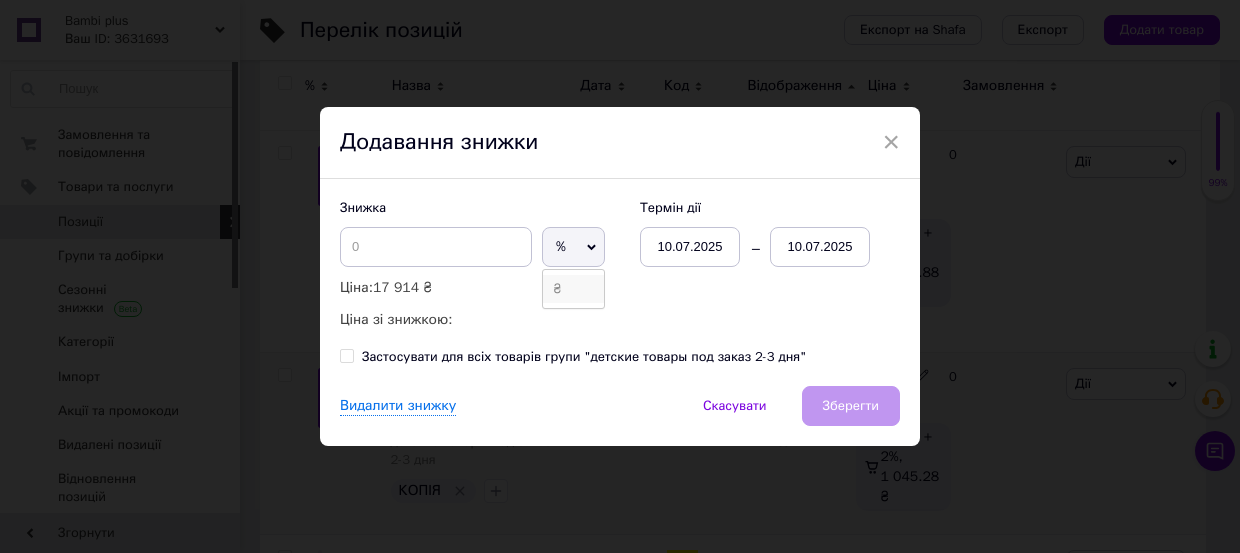 click on "₴" at bounding box center (573, 289) 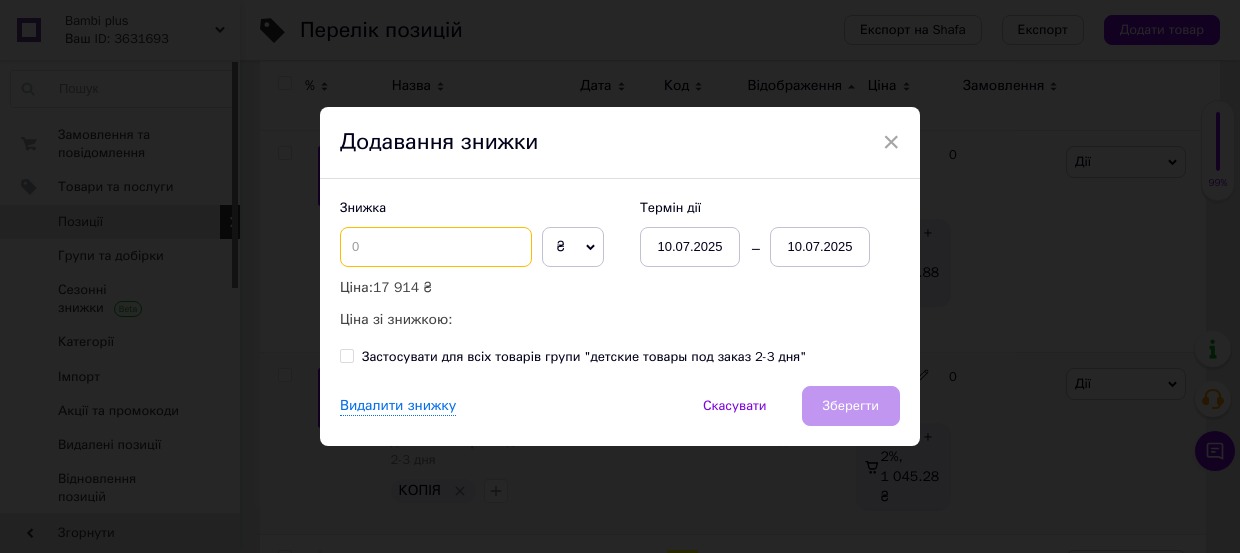 click at bounding box center (436, 247) 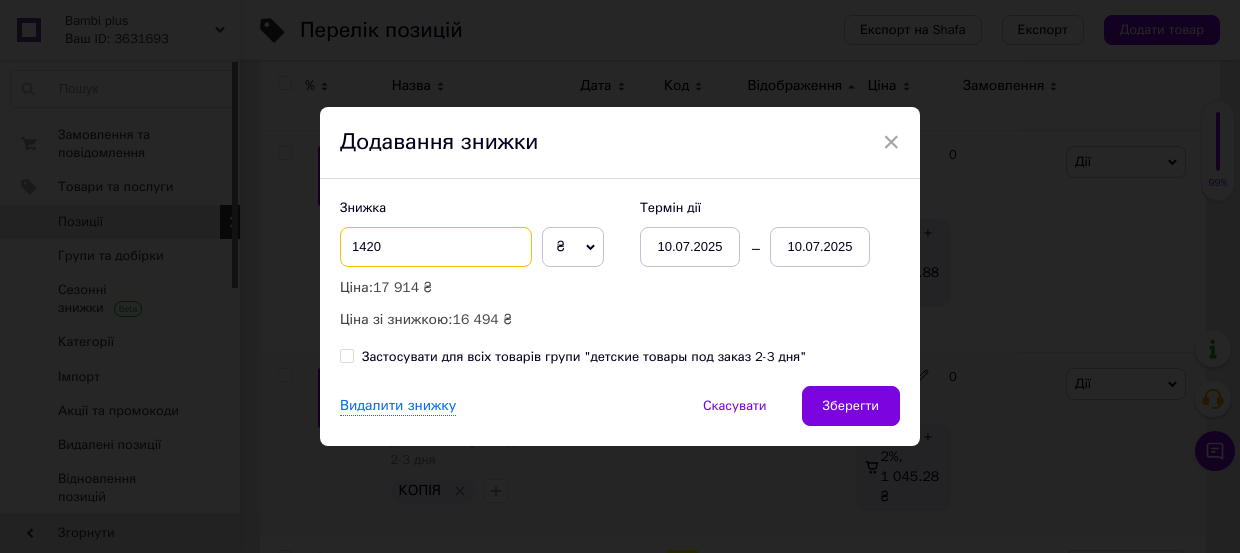 type on "1420" 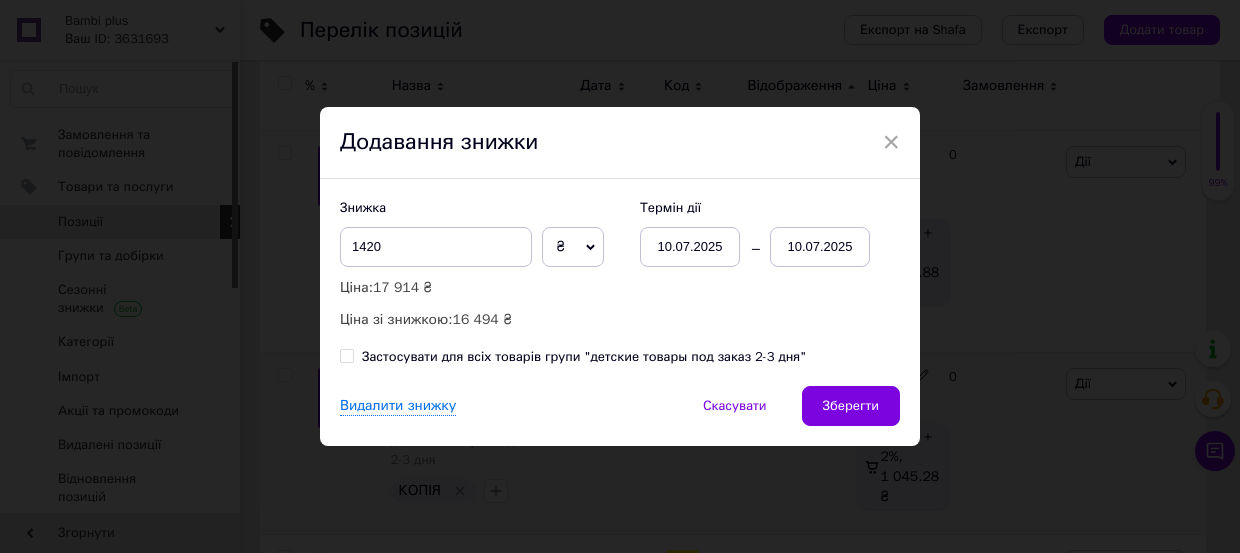 click on "10.07.2025" at bounding box center (820, 247) 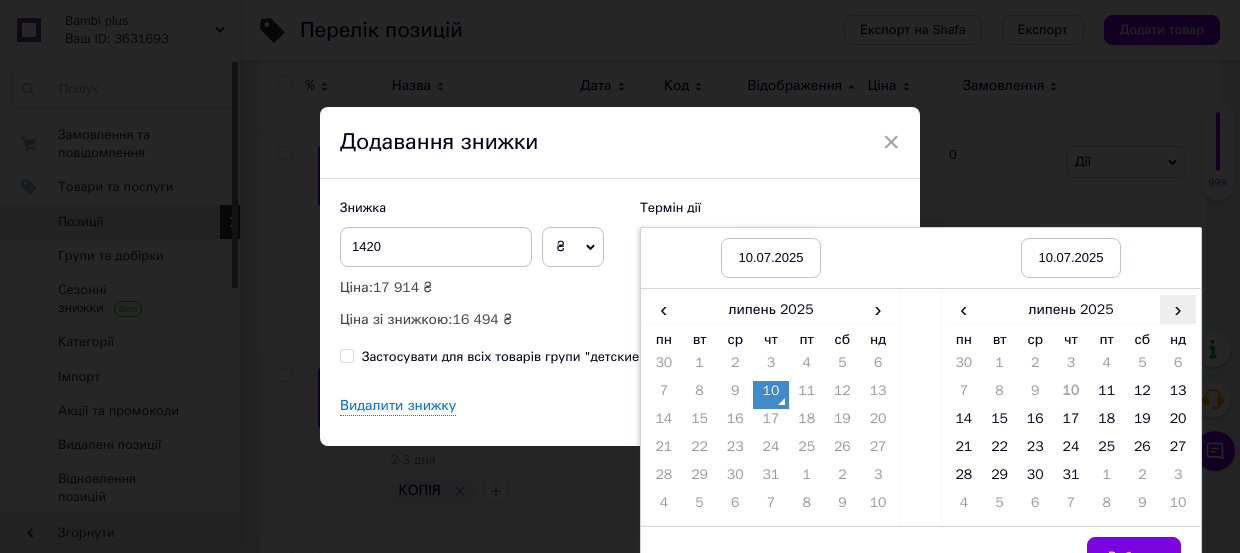 click on "›" at bounding box center (1178, 309) 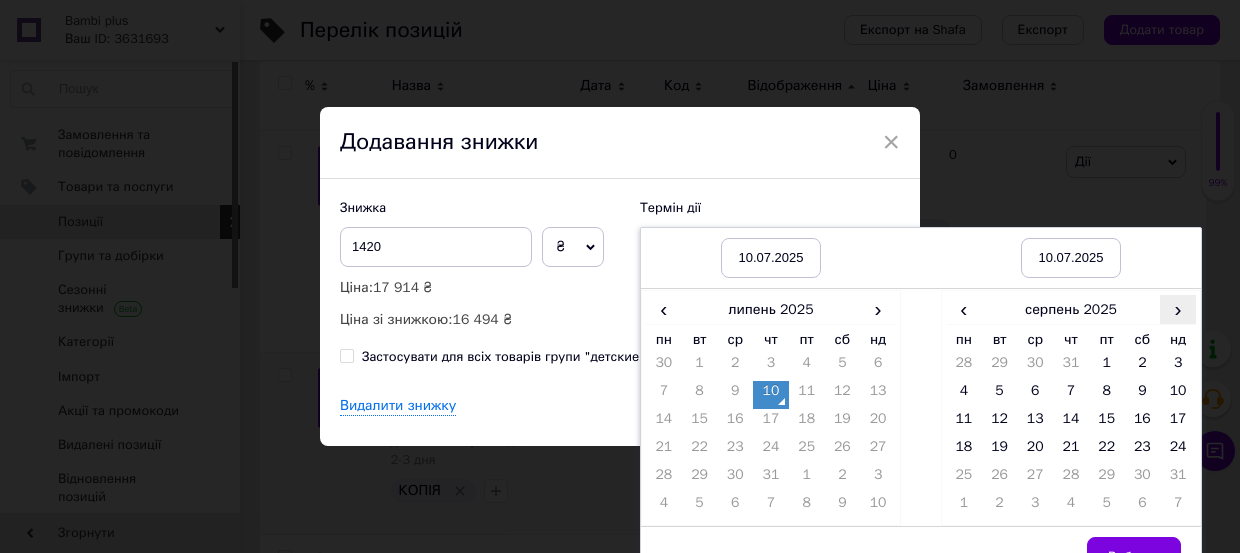 click on "›" at bounding box center (1178, 309) 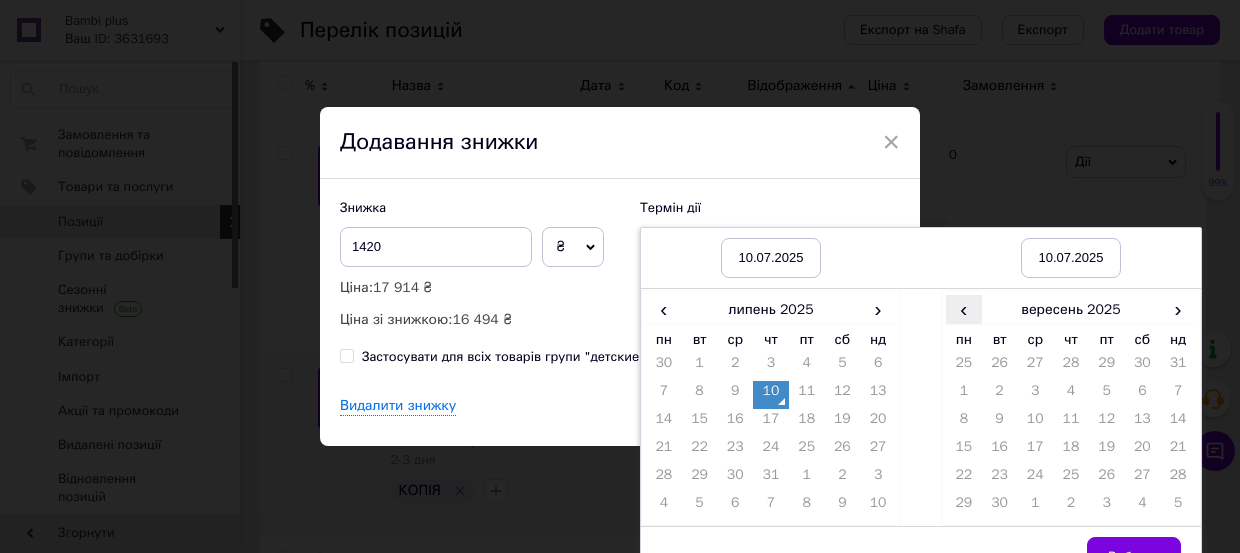 click on "‹" at bounding box center [964, 309] 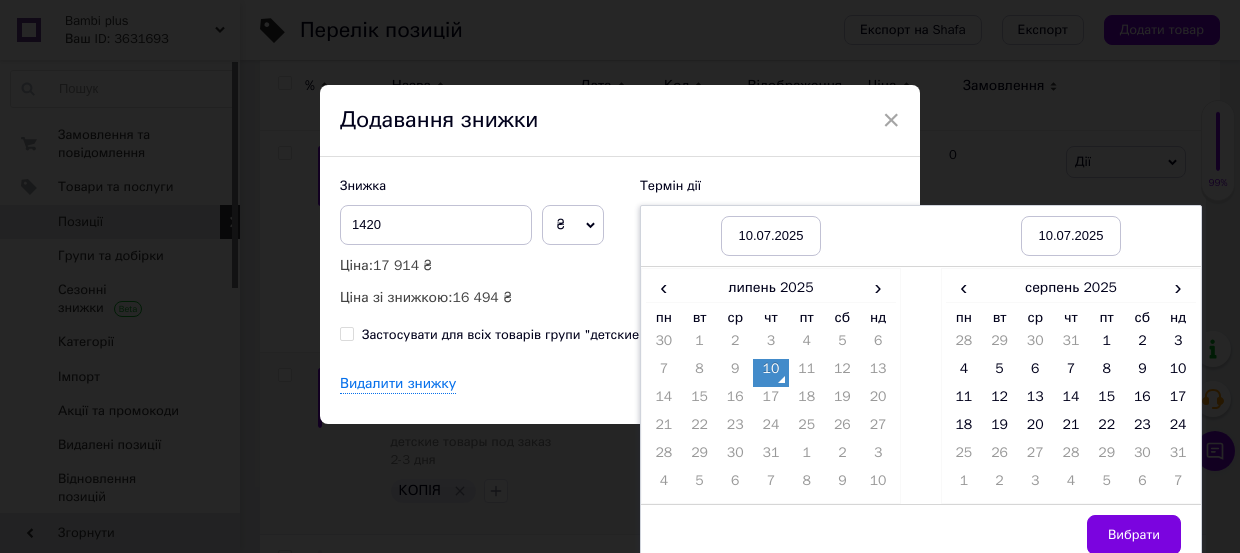 scroll, scrollTop: 34, scrollLeft: 0, axis: vertical 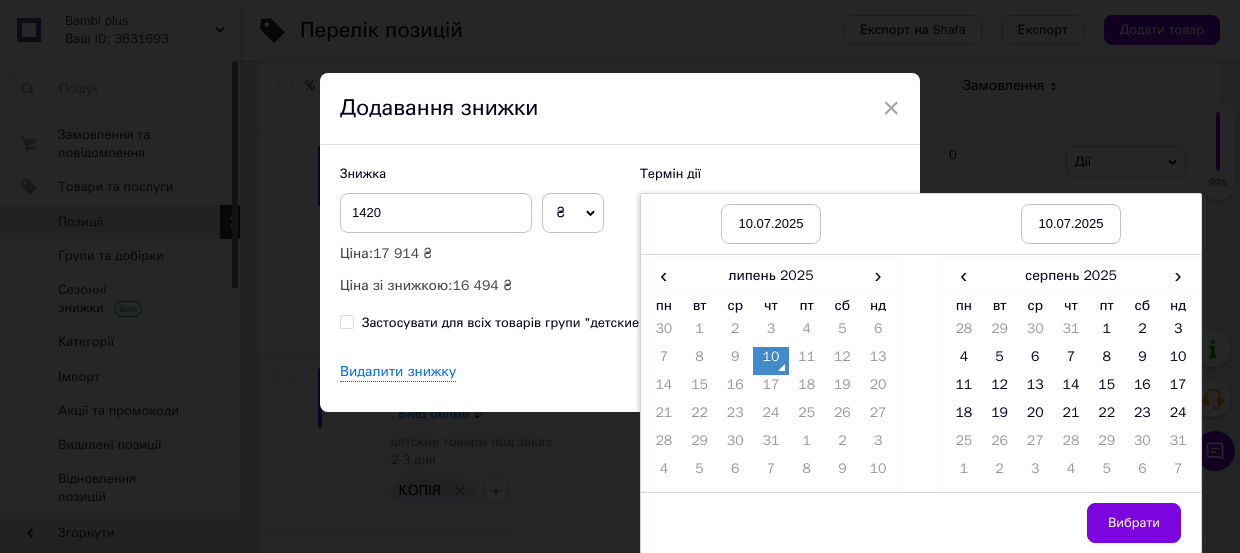 drag, startPoint x: 1140, startPoint y: 523, endPoint x: 1047, endPoint y: 453, distance: 116.40017 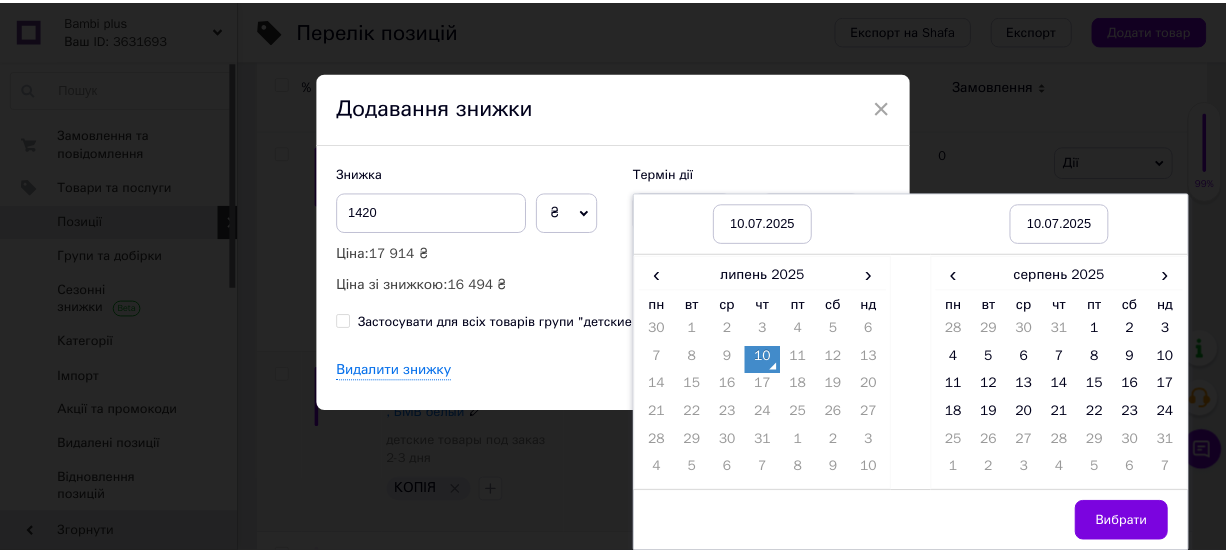 scroll, scrollTop: 0, scrollLeft: 0, axis: both 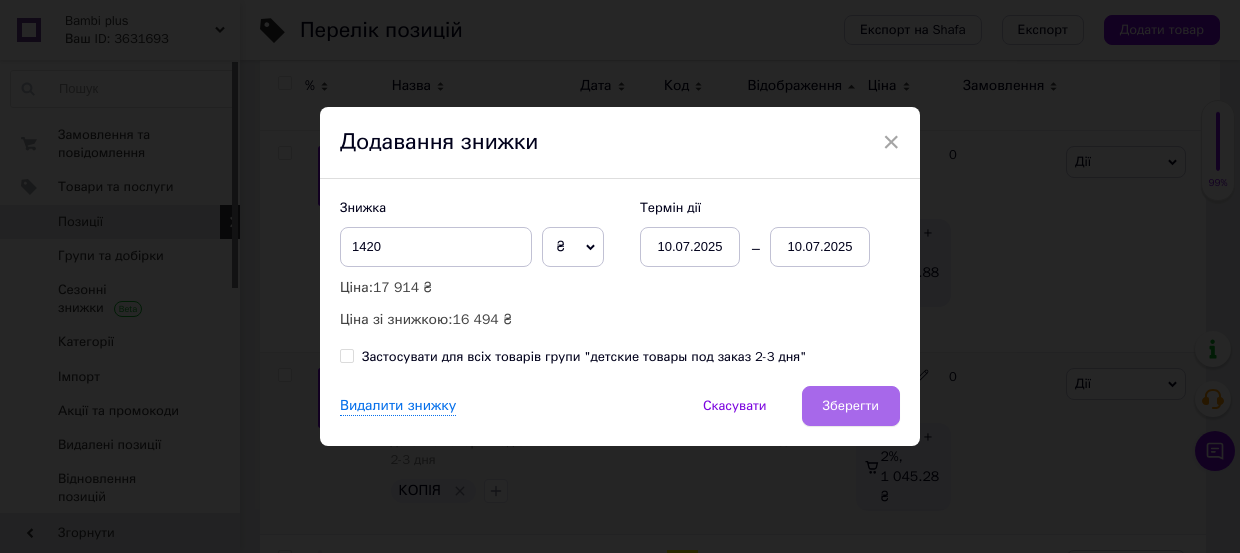 click on "Зберегти" at bounding box center [851, 406] 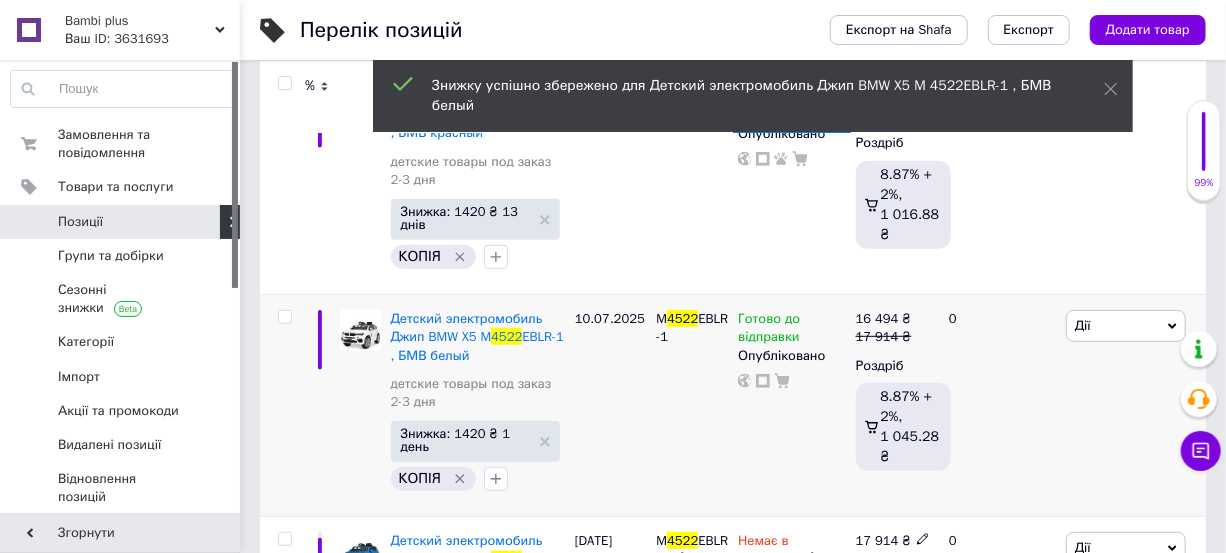 scroll, scrollTop: 363, scrollLeft: 0, axis: vertical 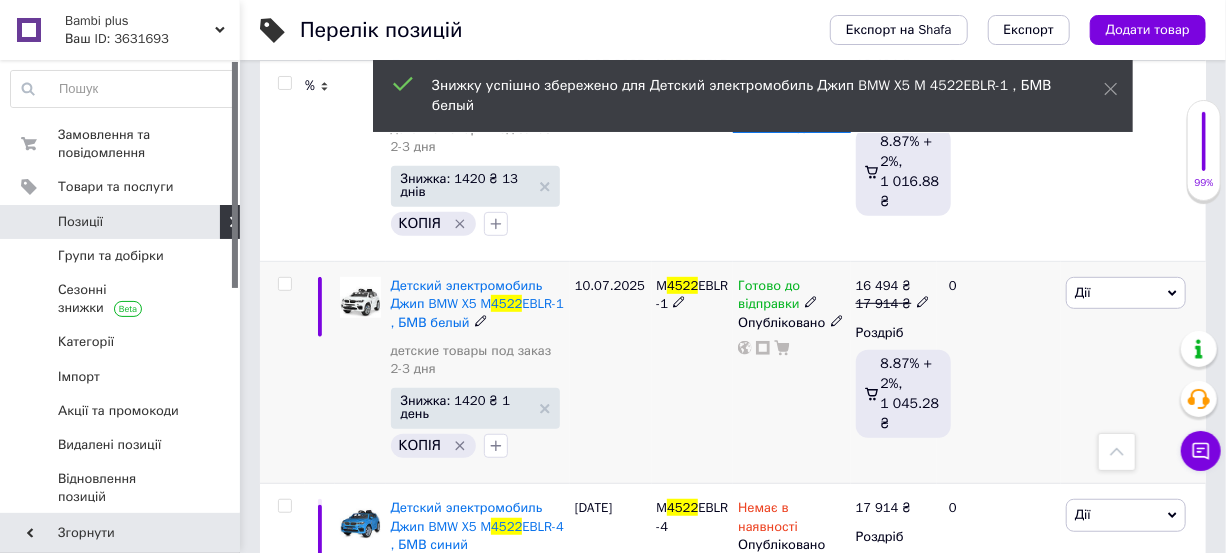 click at bounding box center [284, 284] 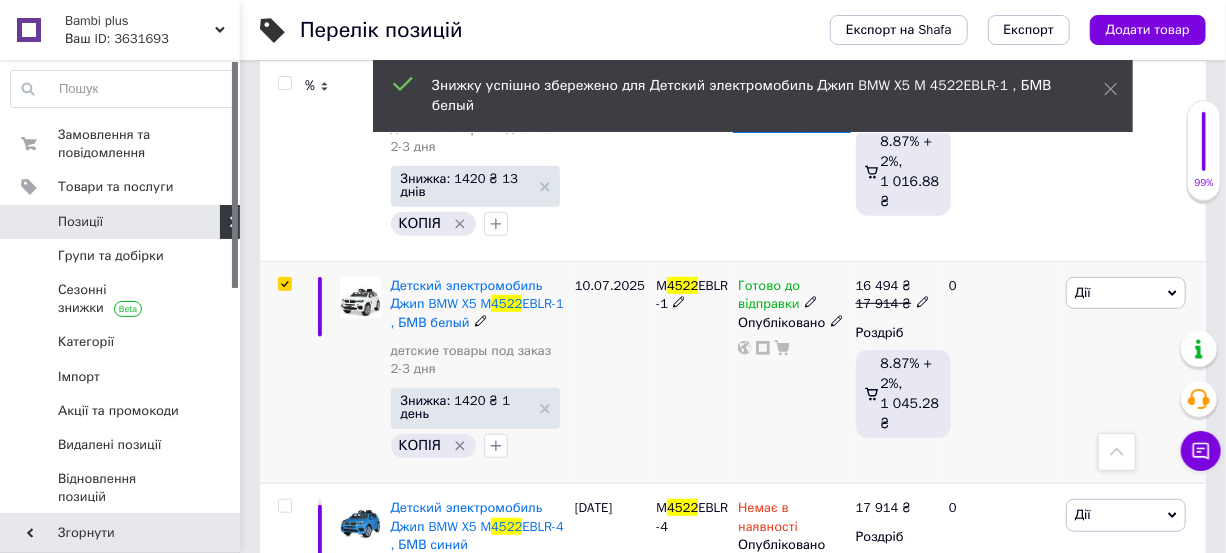 checkbox on "true" 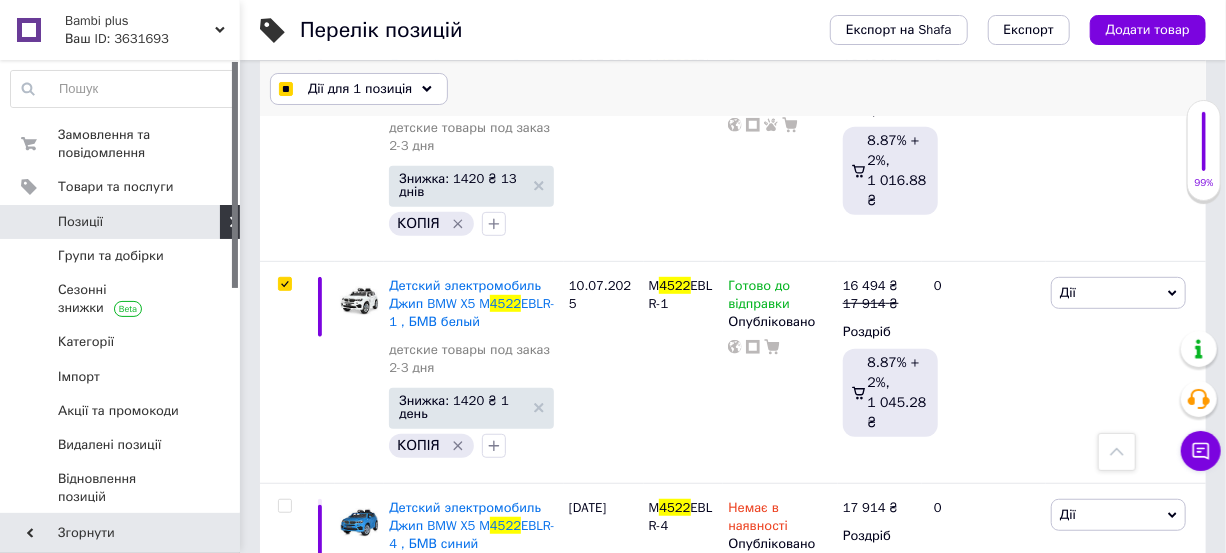 click on "Дії для 1 позиція" at bounding box center [360, 89] 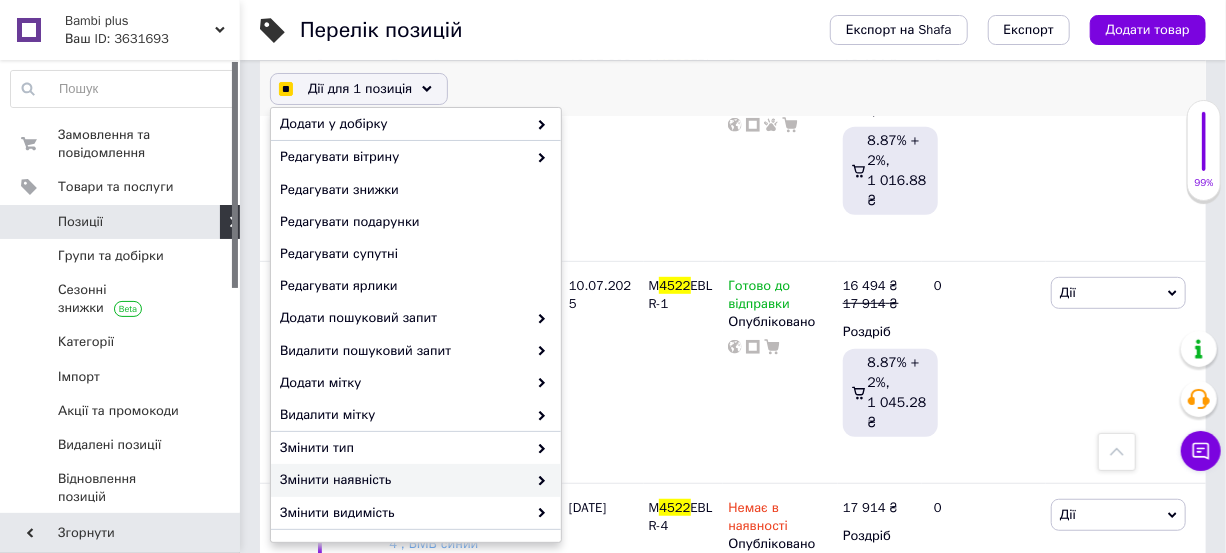 scroll, scrollTop: 264, scrollLeft: 0, axis: vertical 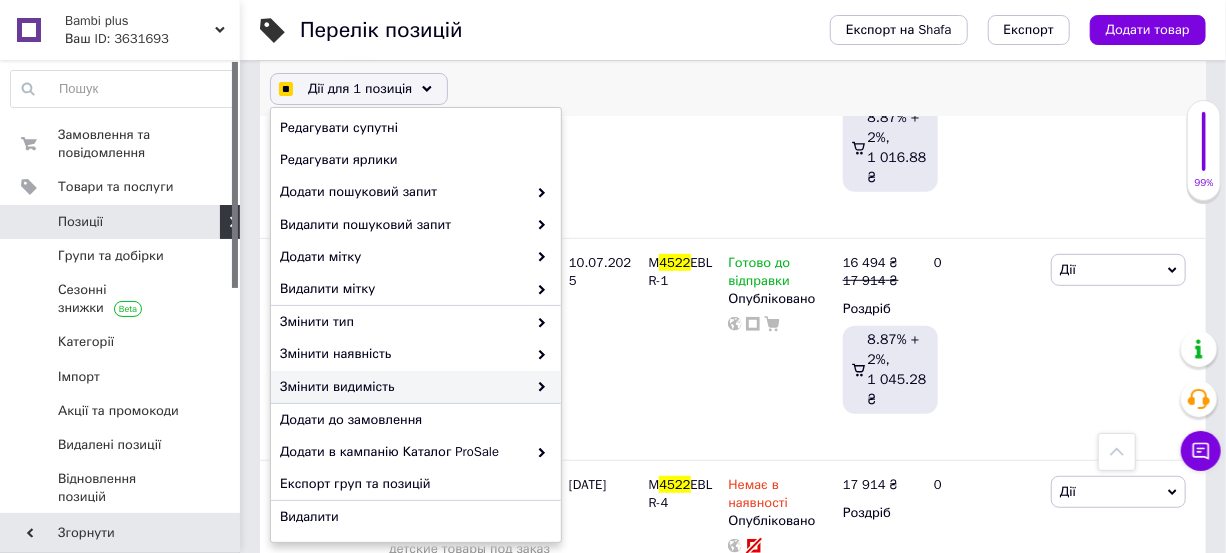 checkbox on "true" 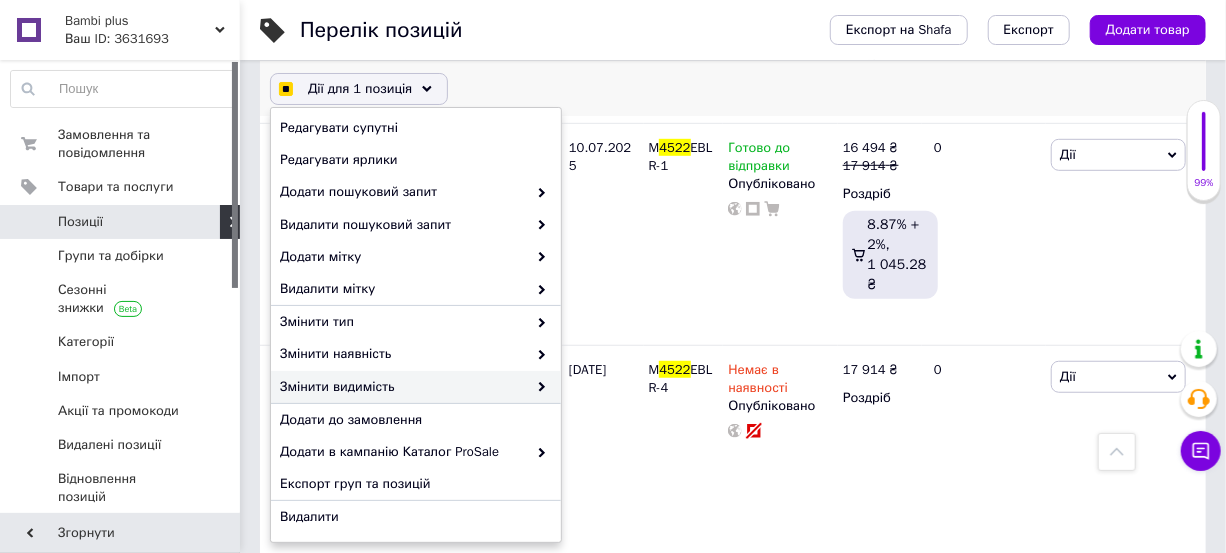 checkbox on "true" 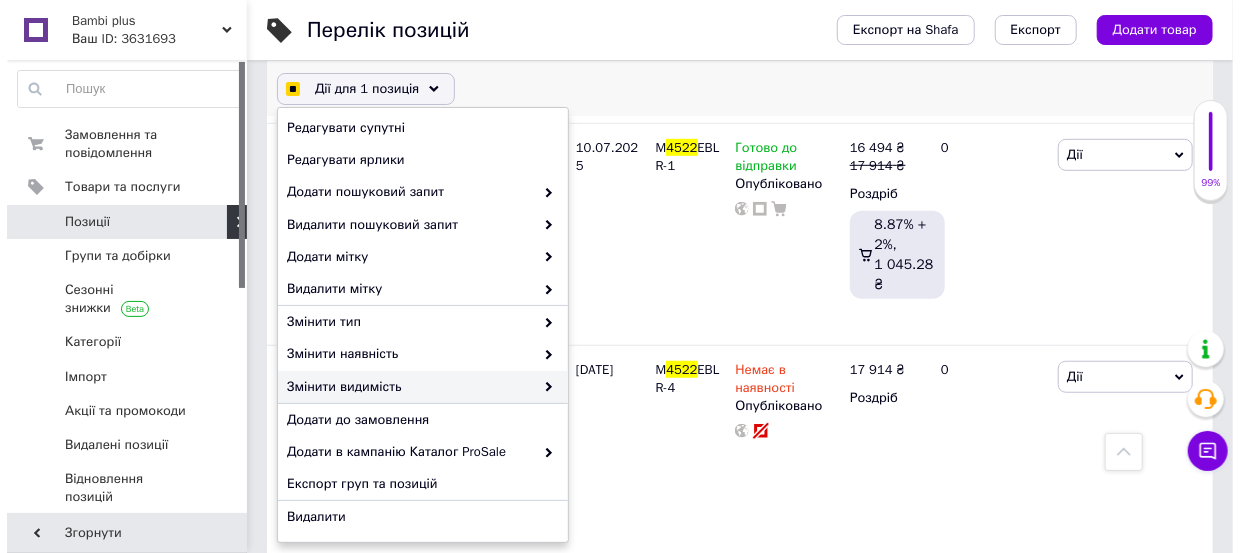 scroll, scrollTop: 532, scrollLeft: 0, axis: vertical 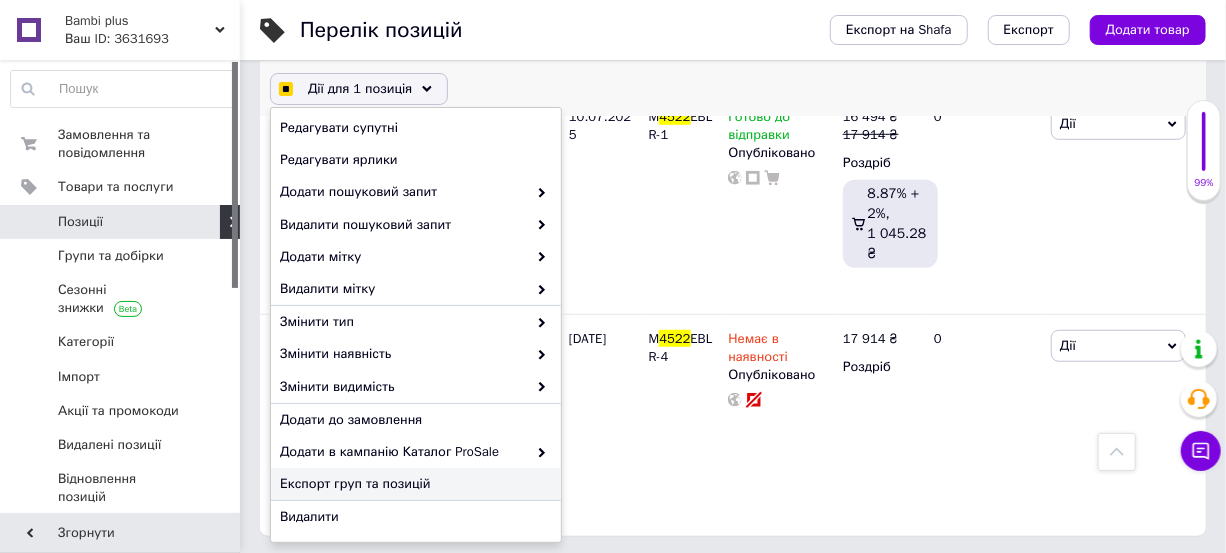 checkbox on "true" 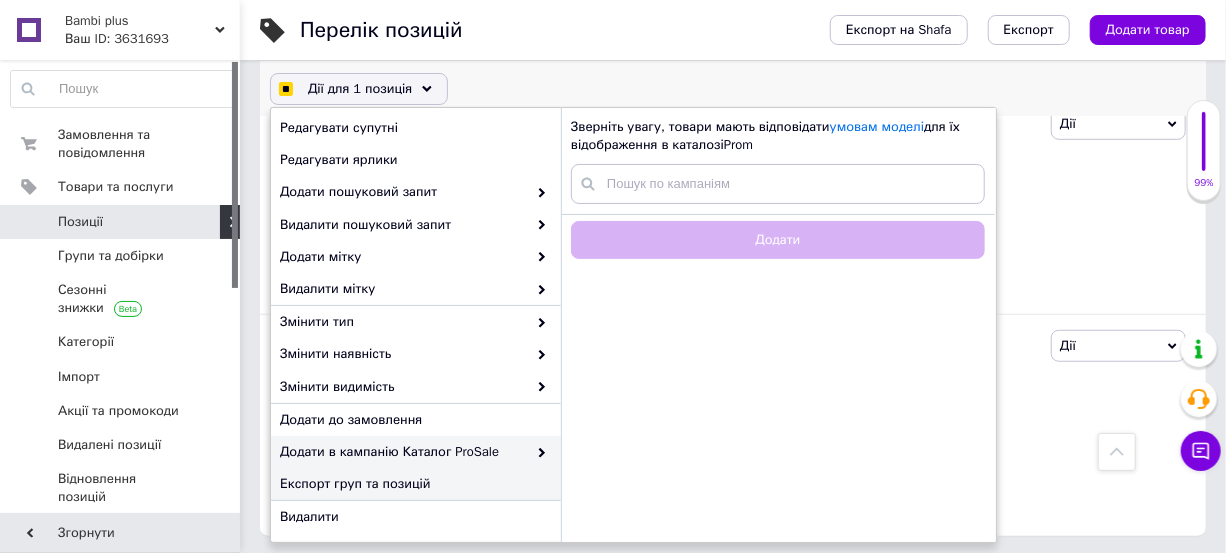 click on "Експорт груп та позицій" at bounding box center [413, 484] 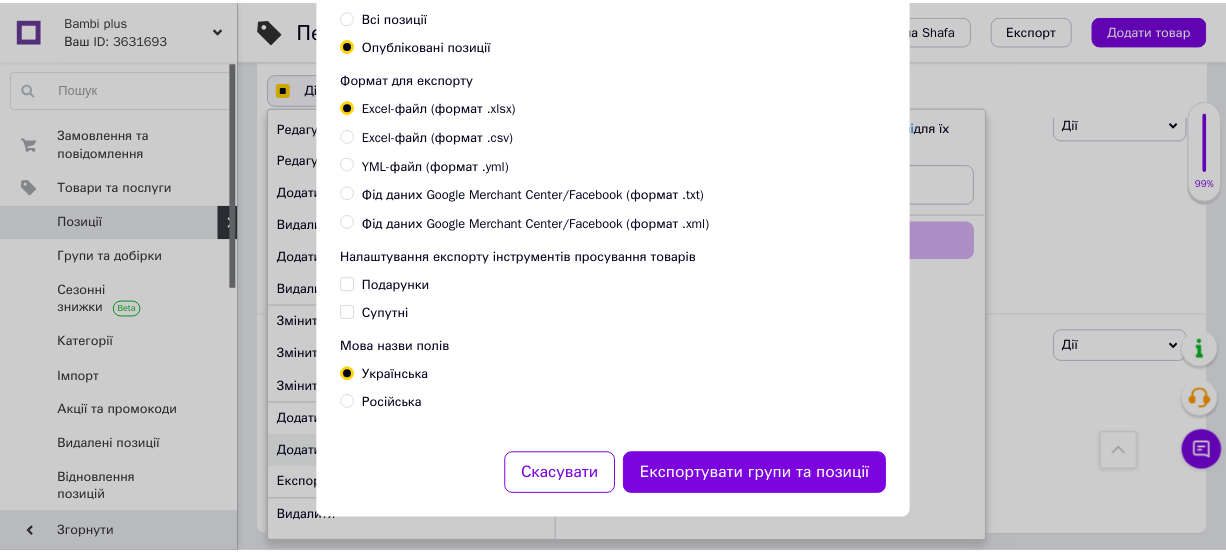 scroll, scrollTop: 318, scrollLeft: 0, axis: vertical 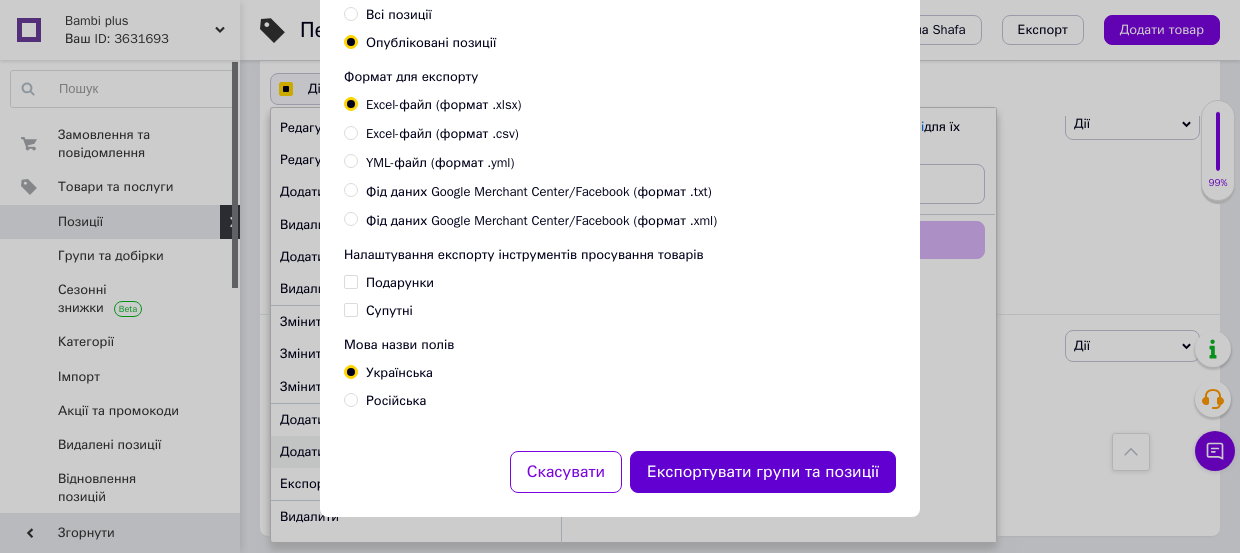 click on "Експортувати групи та позиції" at bounding box center (763, 472) 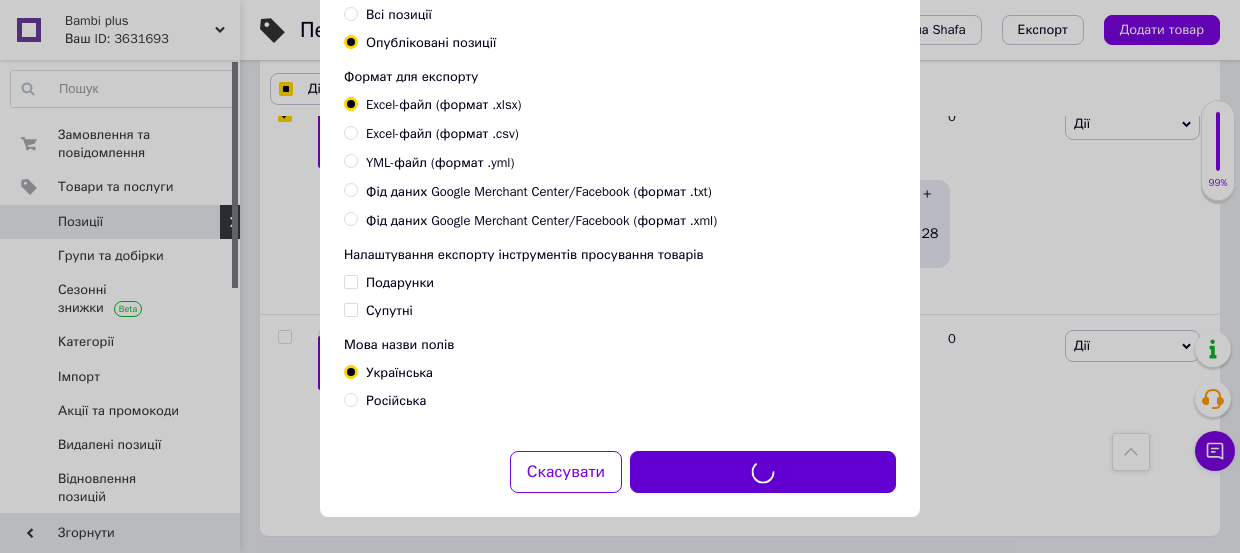 checkbox on "true" 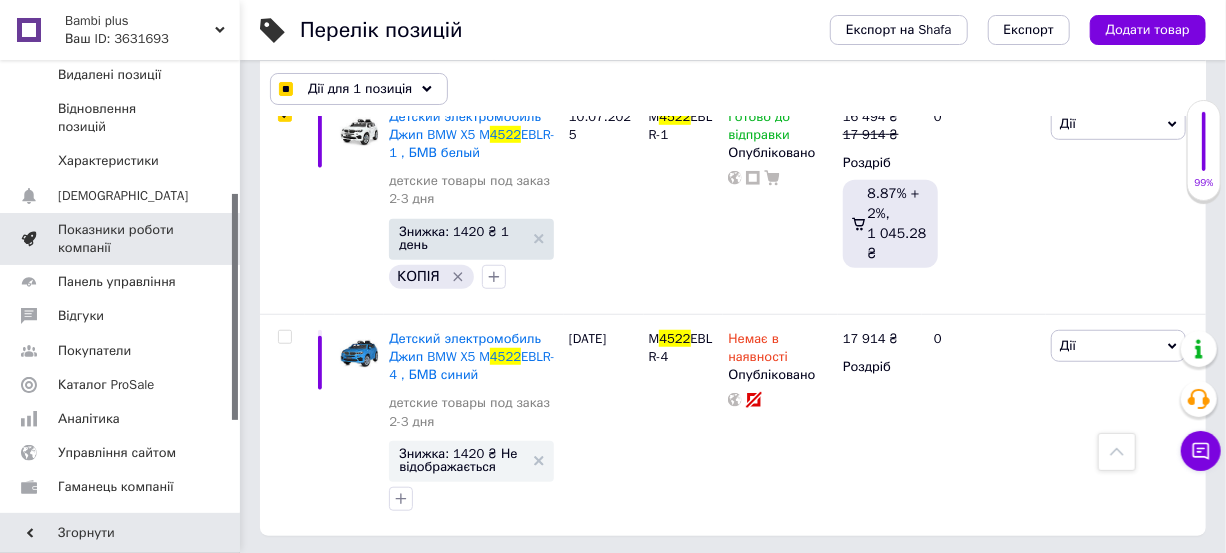 scroll, scrollTop: 264, scrollLeft: 0, axis: vertical 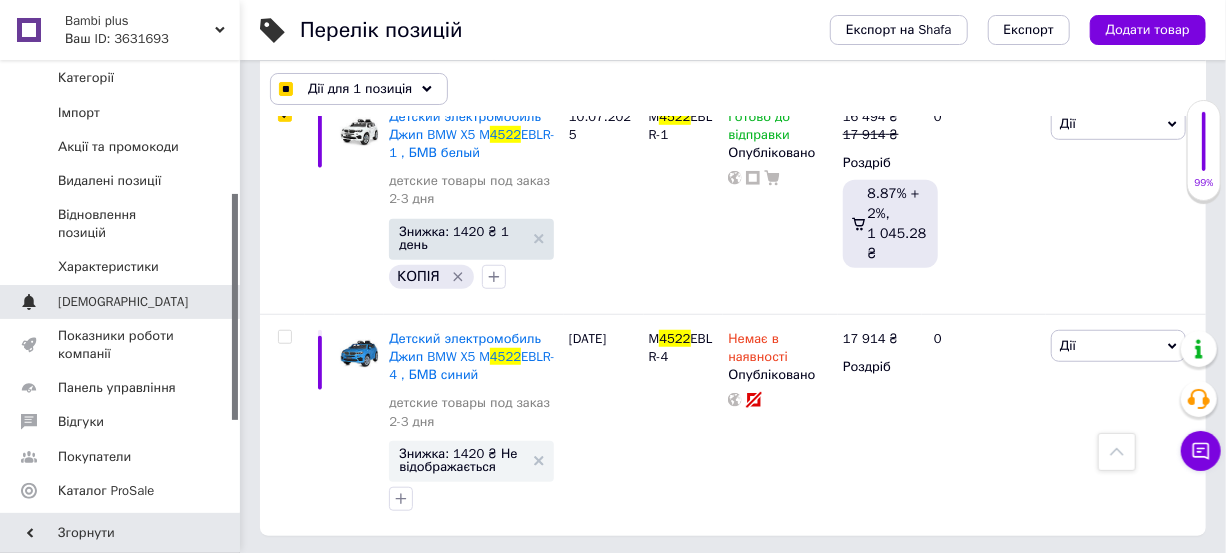 click on "Сповіщення 0 0" at bounding box center [122, 302] 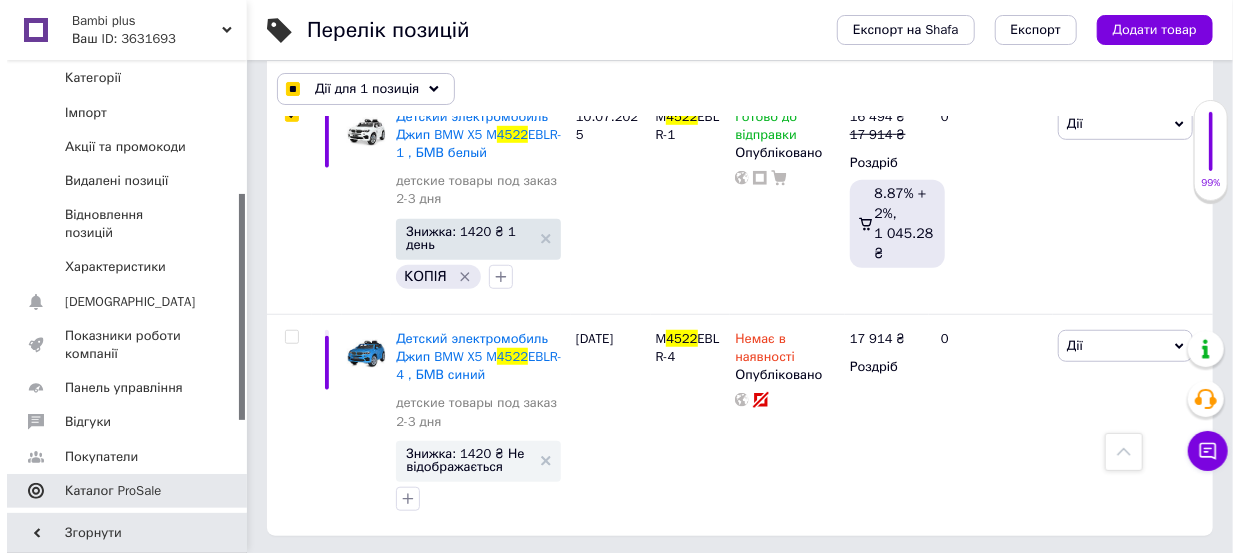 scroll, scrollTop: 0, scrollLeft: 0, axis: both 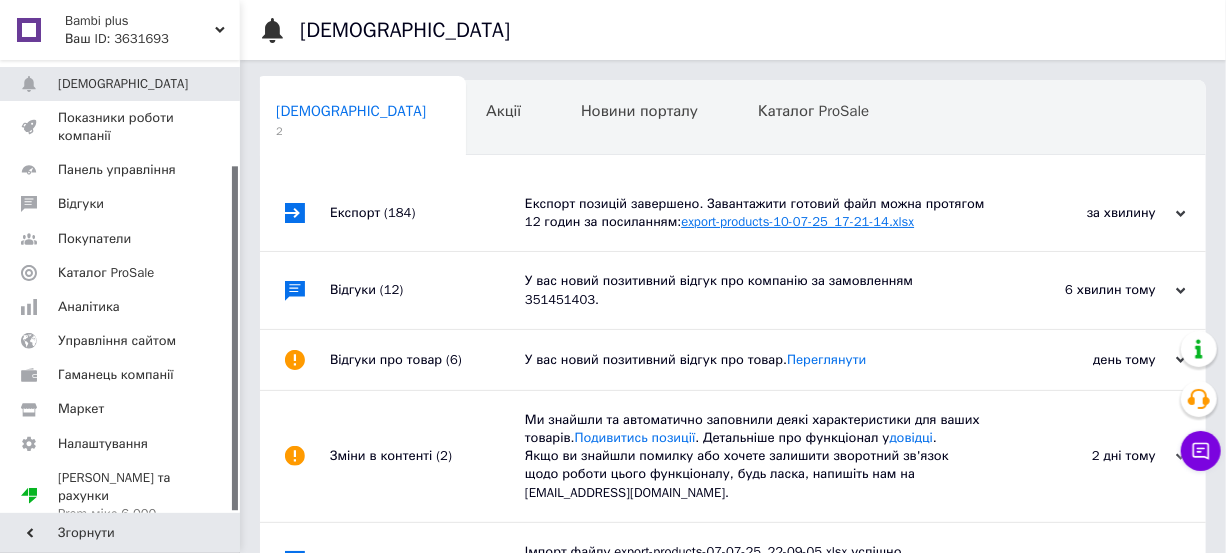 click on "export-products-10-07-25_17-21-14.xlsx" at bounding box center [797, 221] 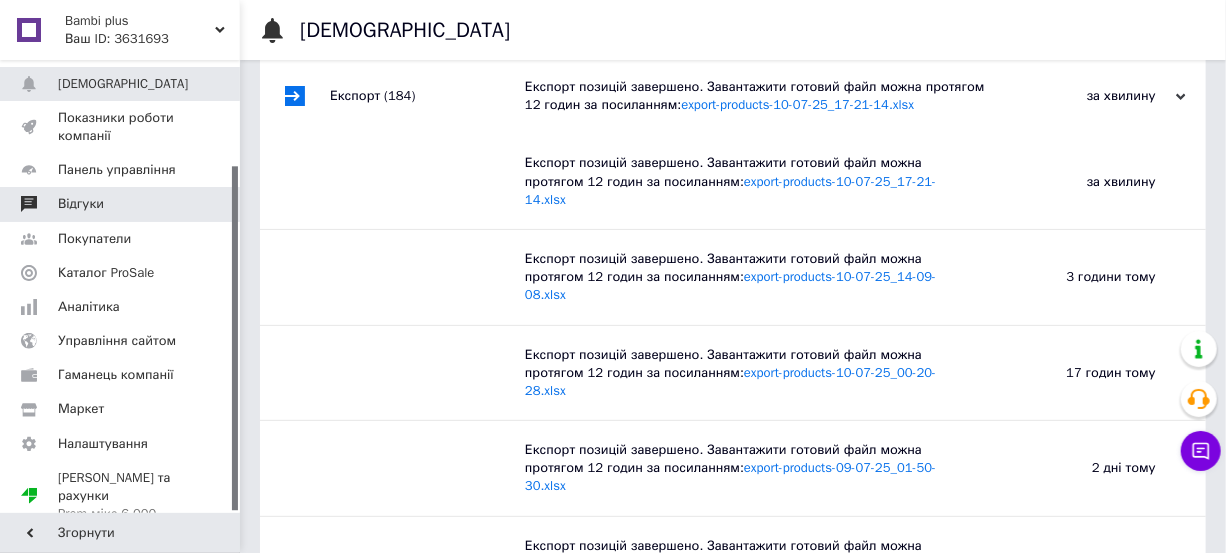 scroll, scrollTop: 0, scrollLeft: 0, axis: both 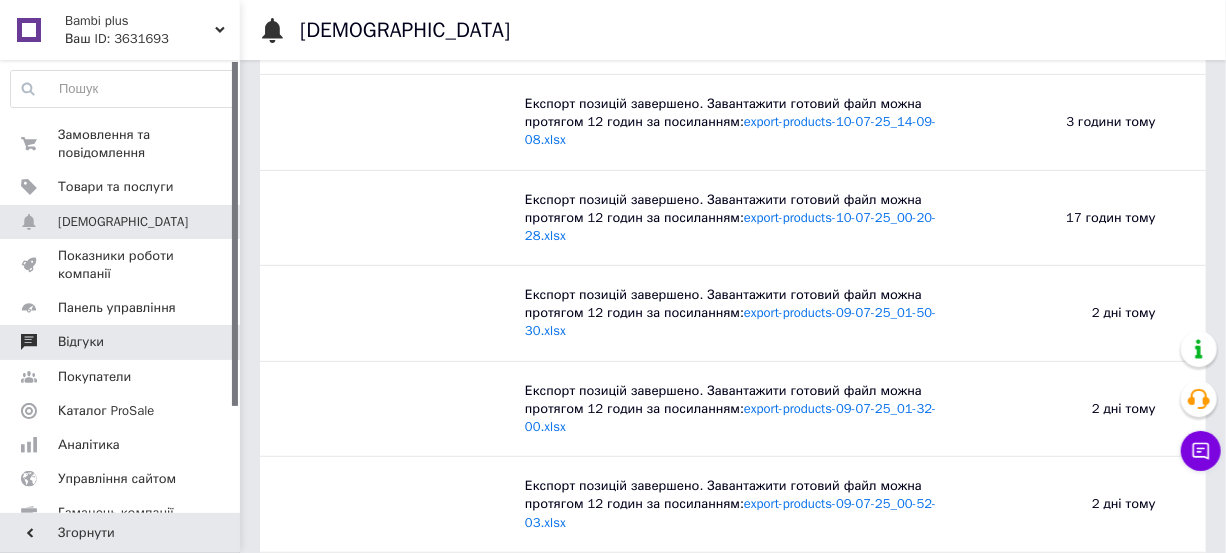 click on "Відгуки" 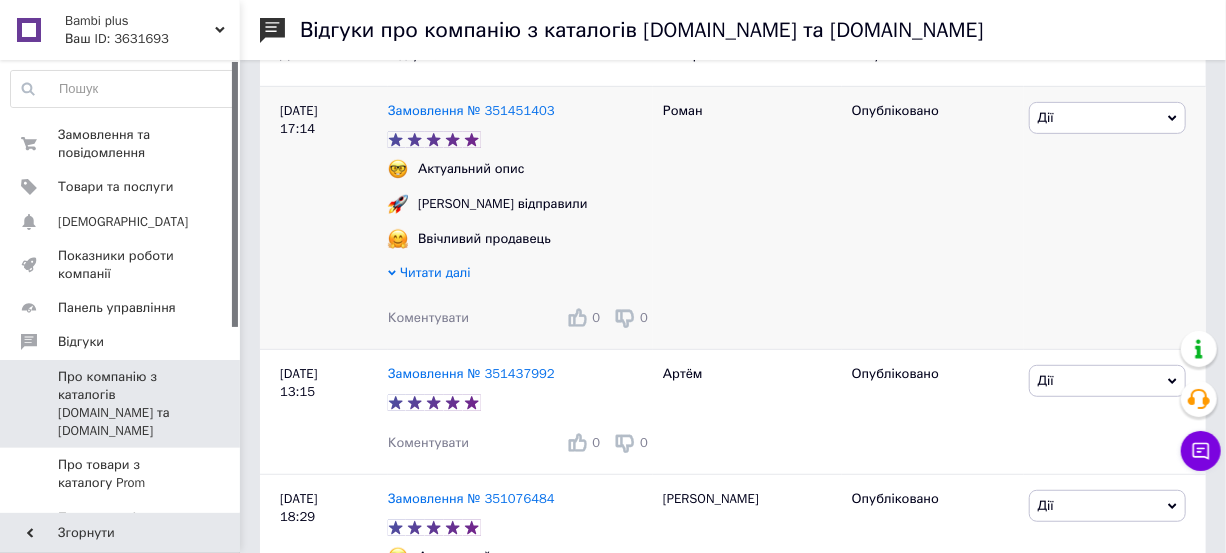 scroll, scrollTop: 363, scrollLeft: 0, axis: vertical 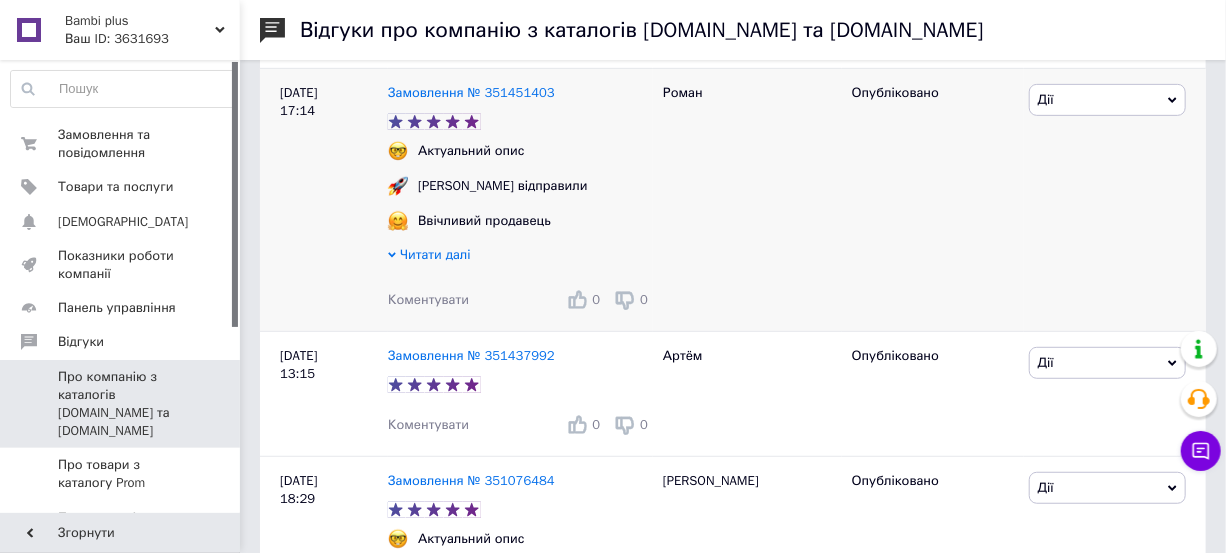 click on "Читати далі" 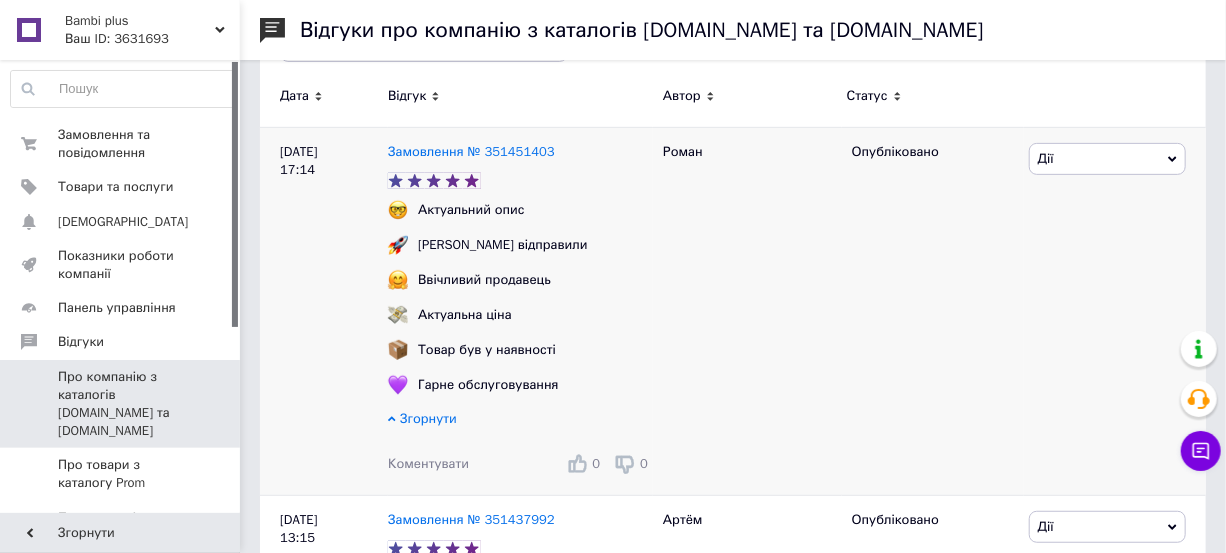 scroll, scrollTop: 272, scrollLeft: 0, axis: vertical 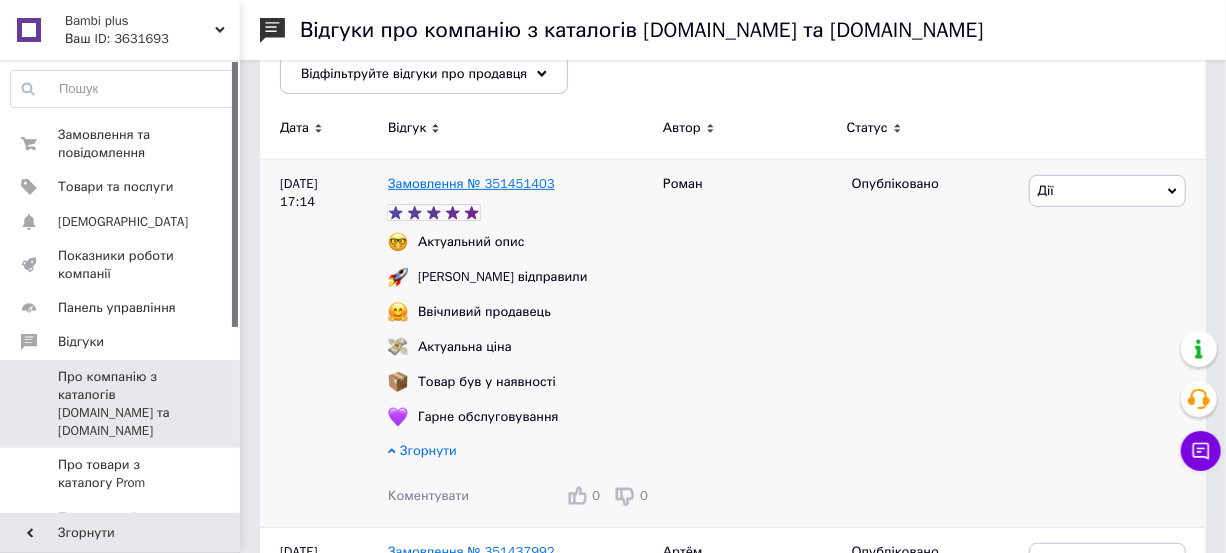 click on "Замовлення № 351451403" 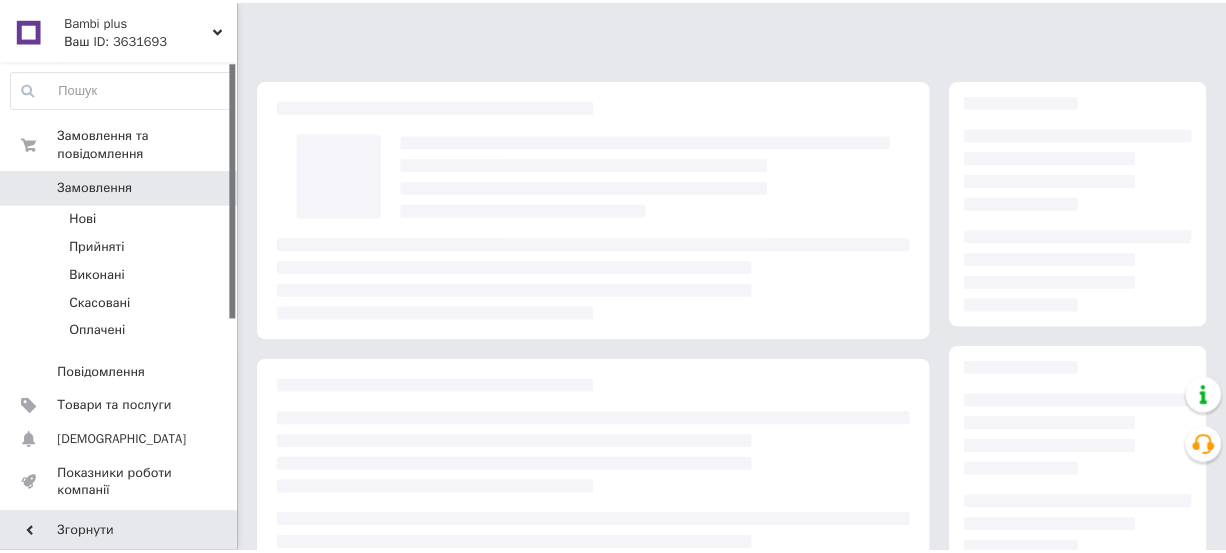 scroll, scrollTop: 0, scrollLeft: 0, axis: both 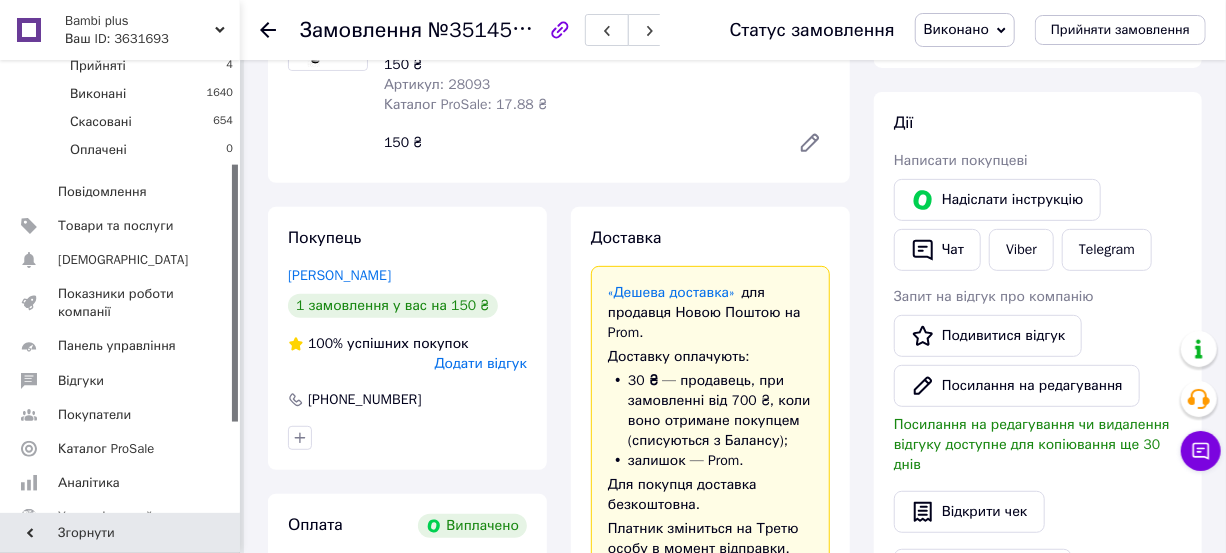 click on "Ваш ID: 3631693" at bounding box center (152, 39) 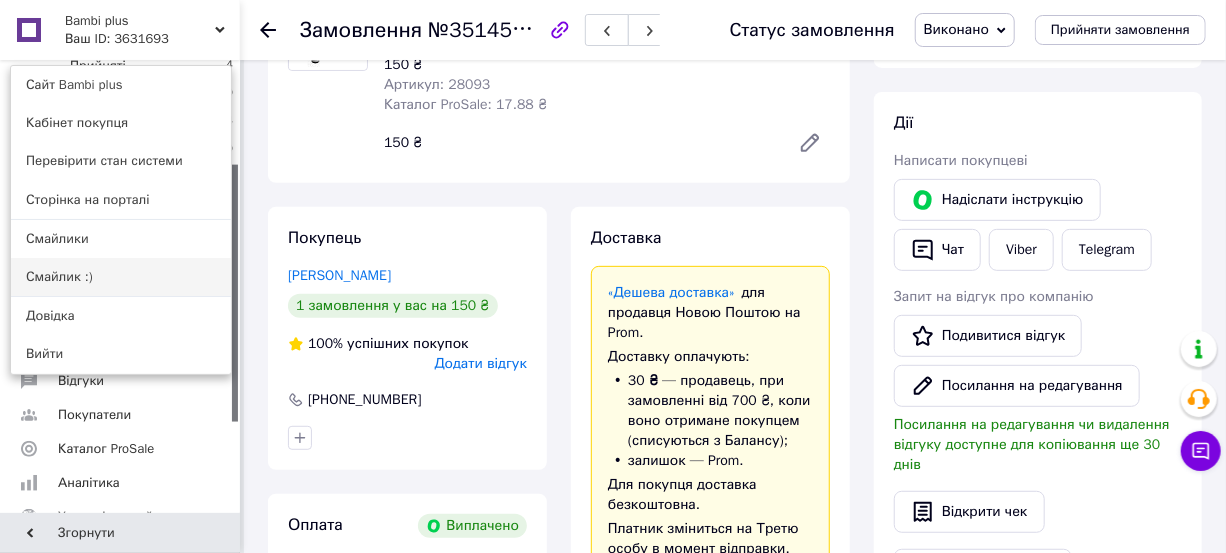 click on "Смайлик :)" at bounding box center (121, 277) 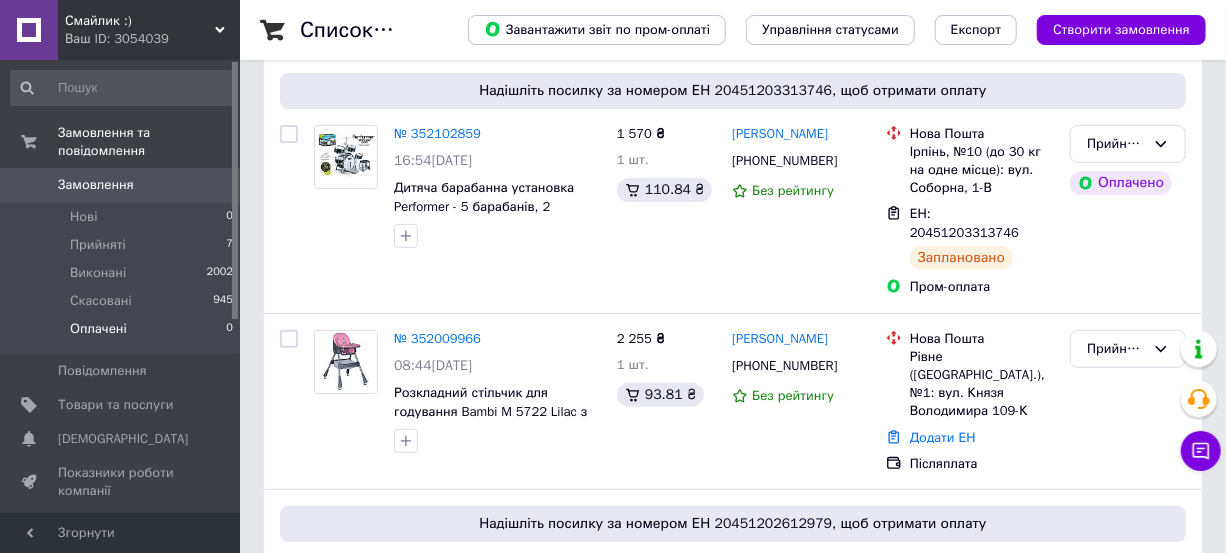 scroll, scrollTop: 181, scrollLeft: 0, axis: vertical 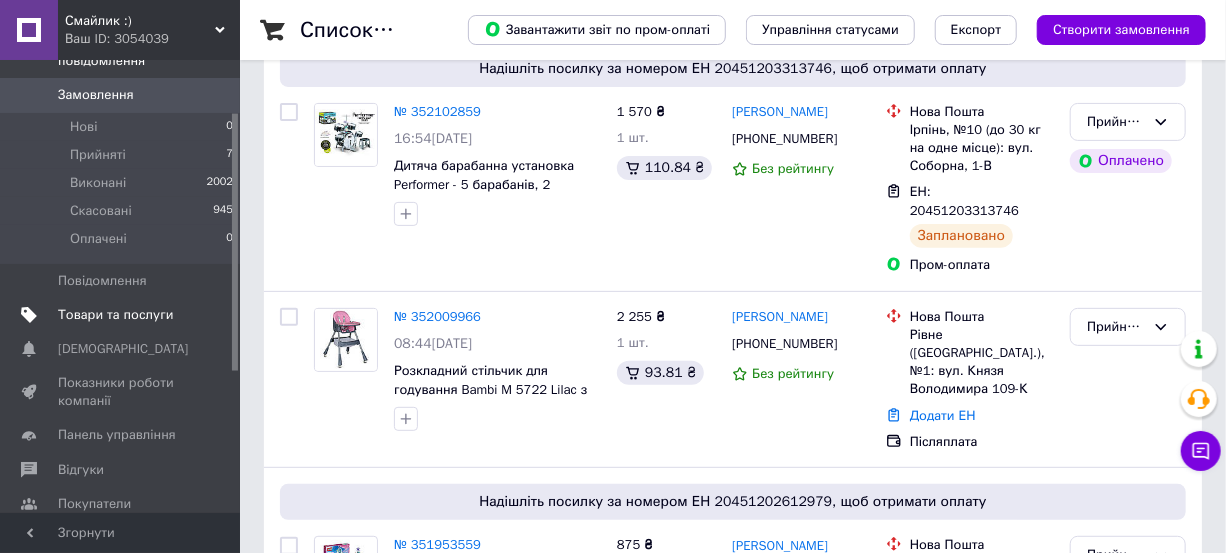 click on "Товари та послуги" at bounding box center (115, 315) 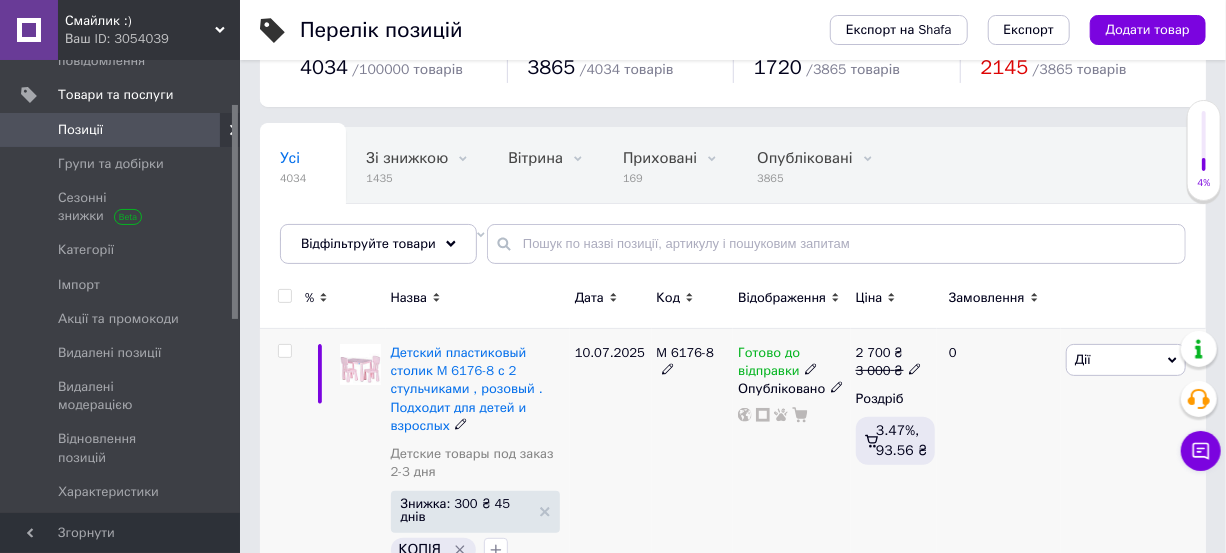 scroll, scrollTop: 90, scrollLeft: 0, axis: vertical 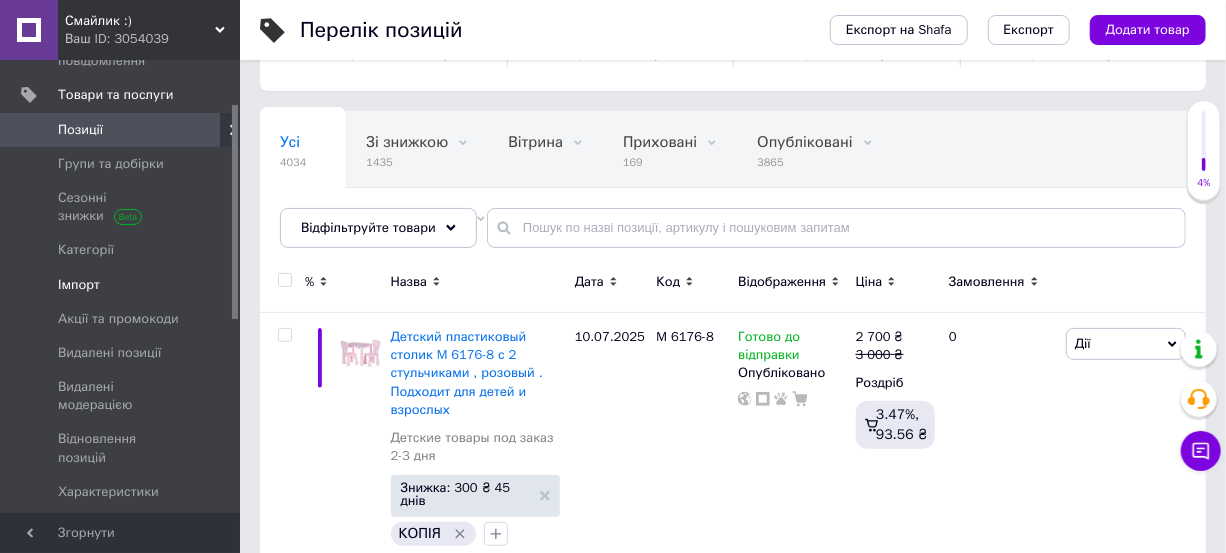 click on "Імпорт" at bounding box center [121, 285] 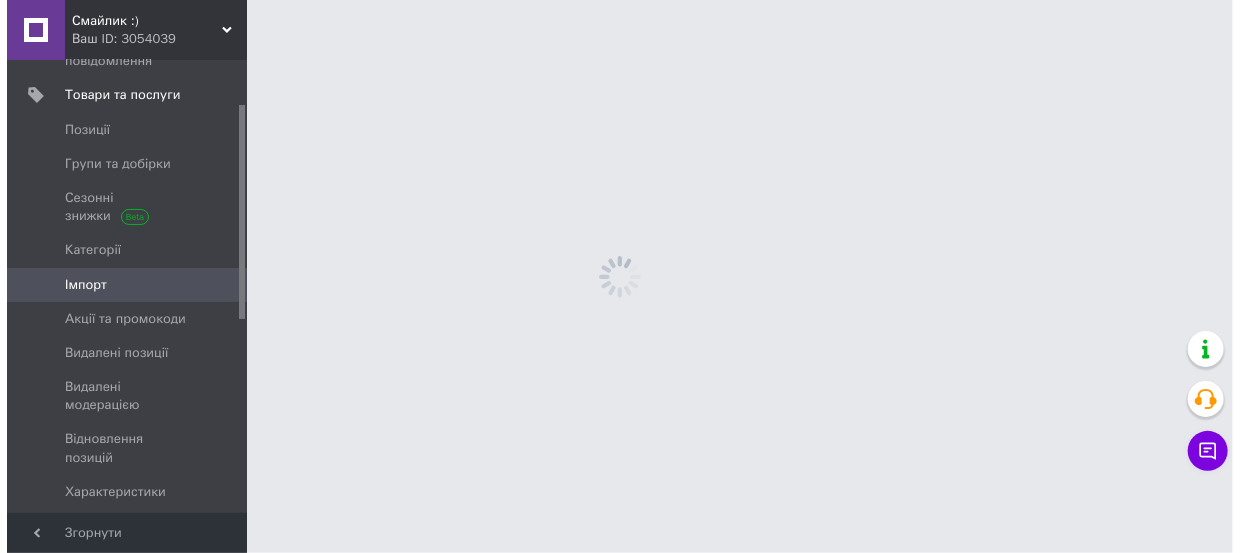 scroll, scrollTop: 0, scrollLeft: 0, axis: both 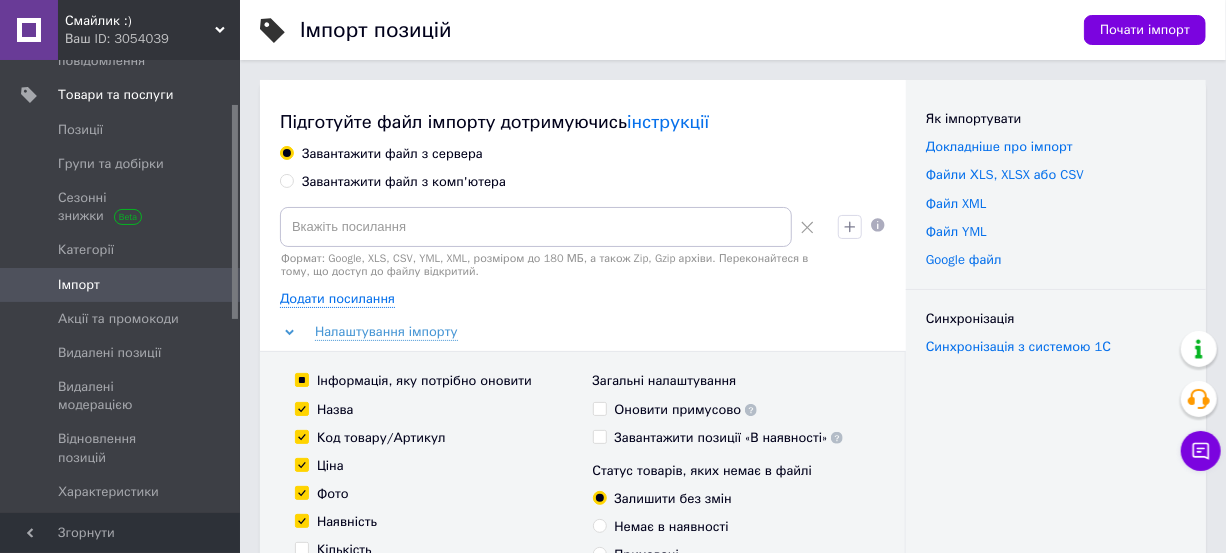 click on "Завантажити файл з комп'ютера" at bounding box center (404, 182) 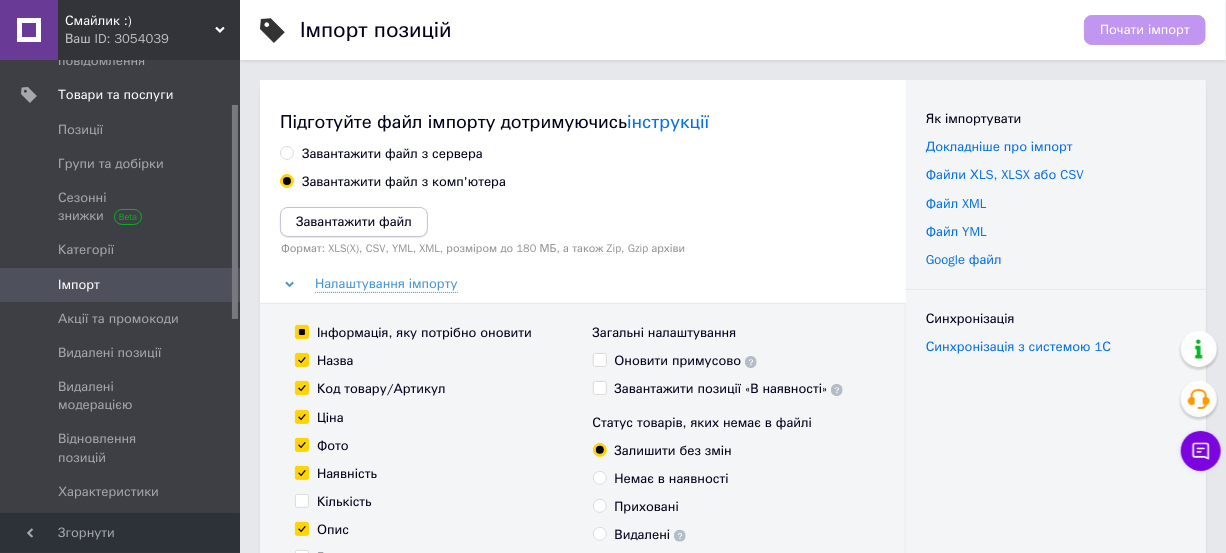 click on "Завантажити файл" at bounding box center [354, 221] 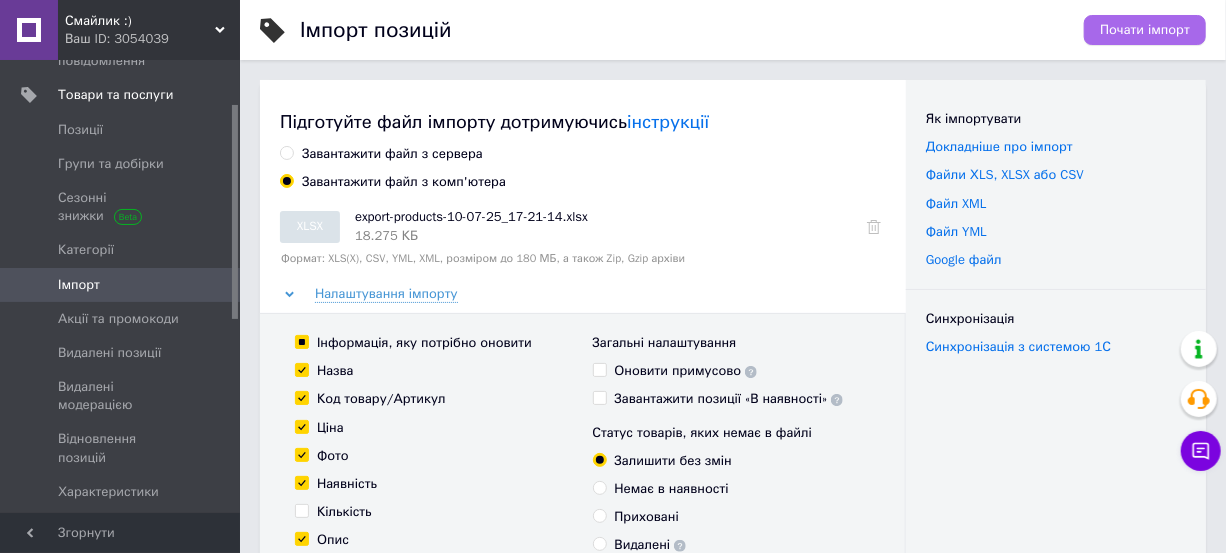 click on "Почати імпорт" at bounding box center [1145, 30] 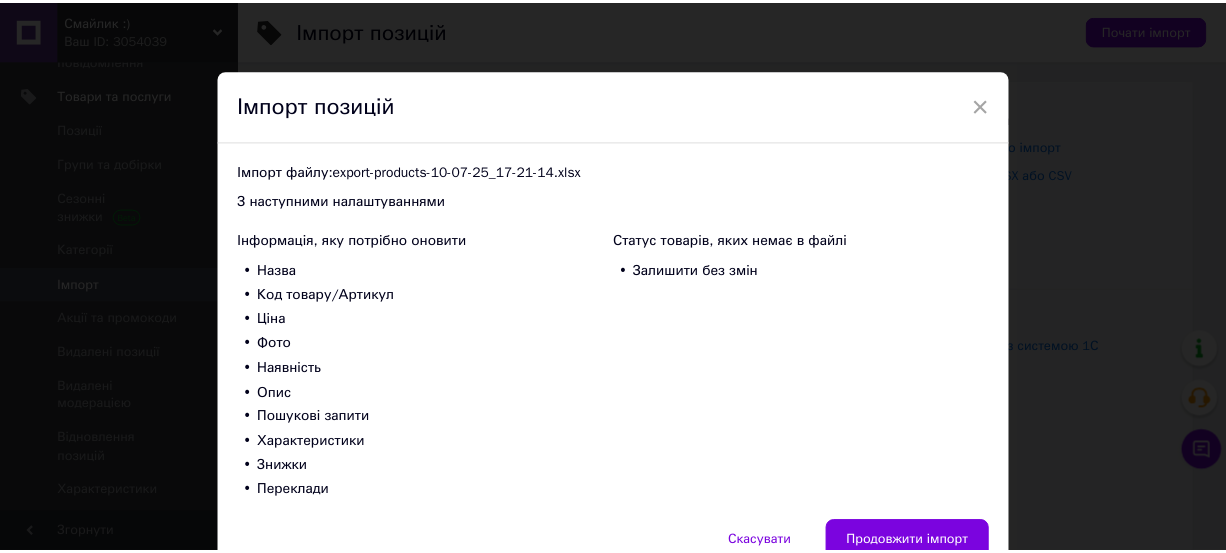 scroll, scrollTop: 99, scrollLeft: 0, axis: vertical 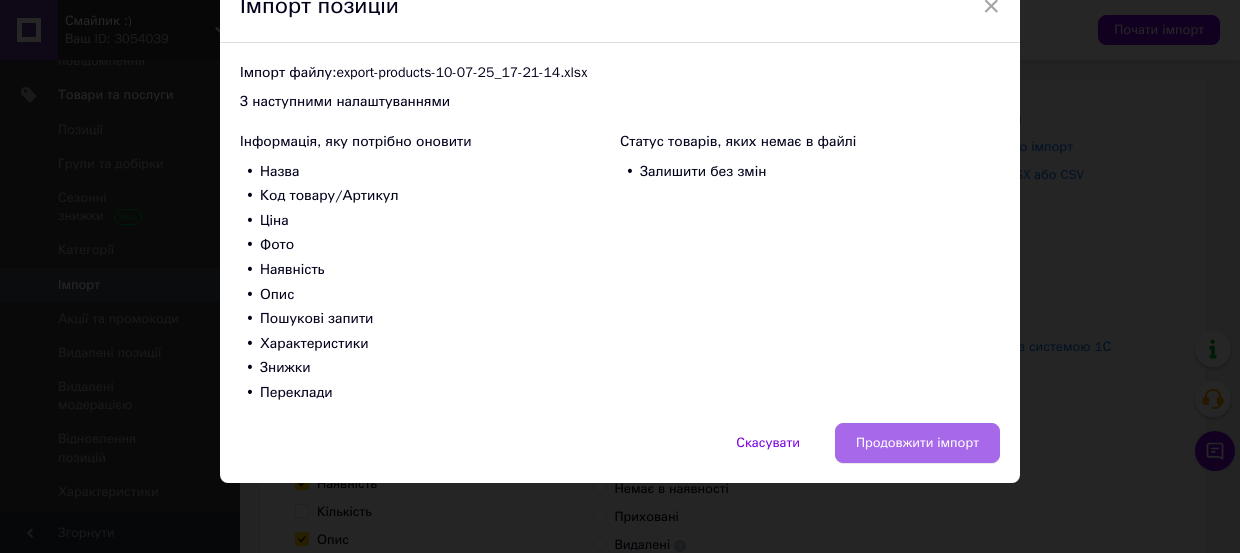 click on "Продовжити імпорт" at bounding box center (917, 443) 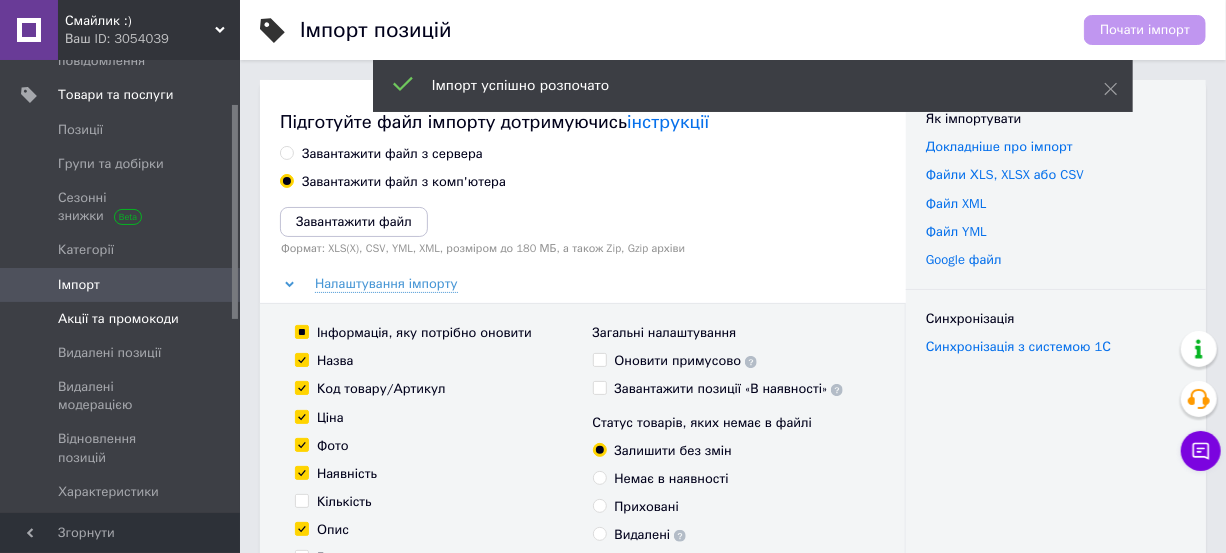 scroll, scrollTop: 0, scrollLeft: 0, axis: both 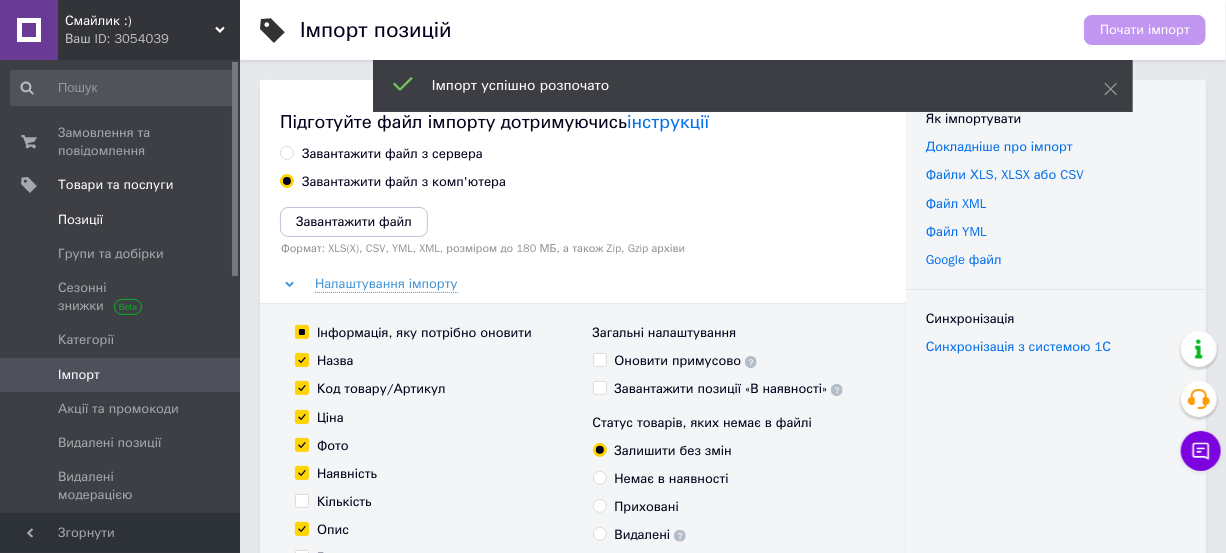 click on "Позиції" at bounding box center [80, 220] 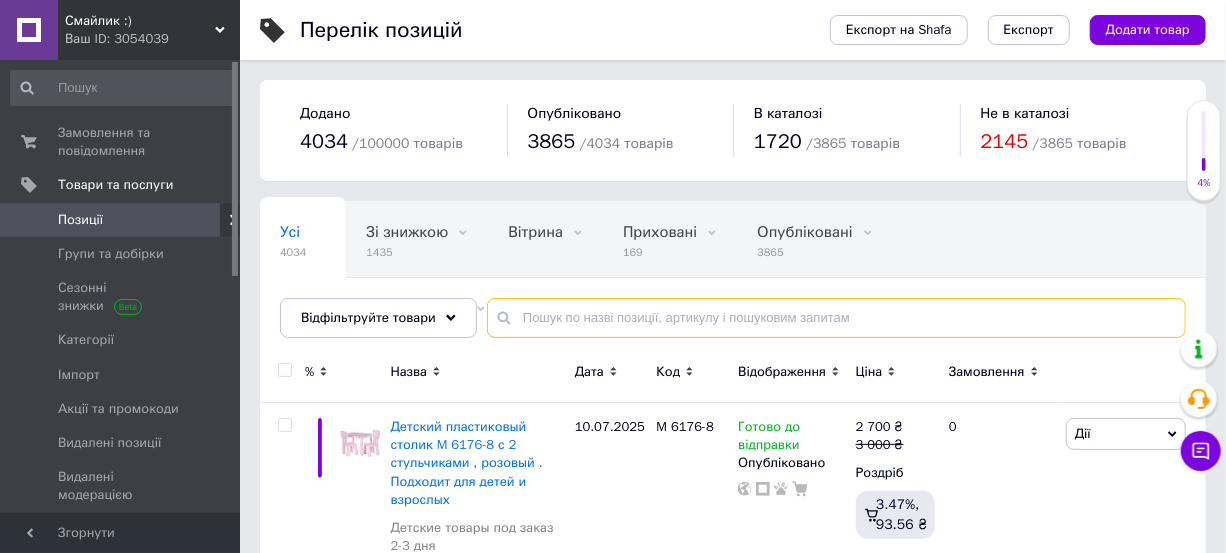 click at bounding box center (836, 318) 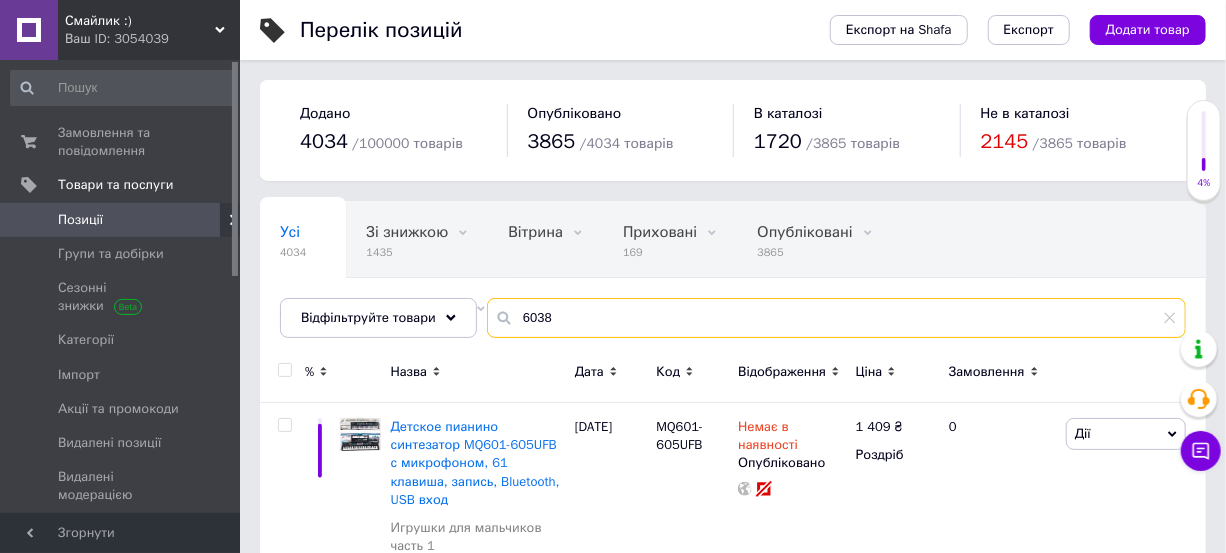 type on "6038" 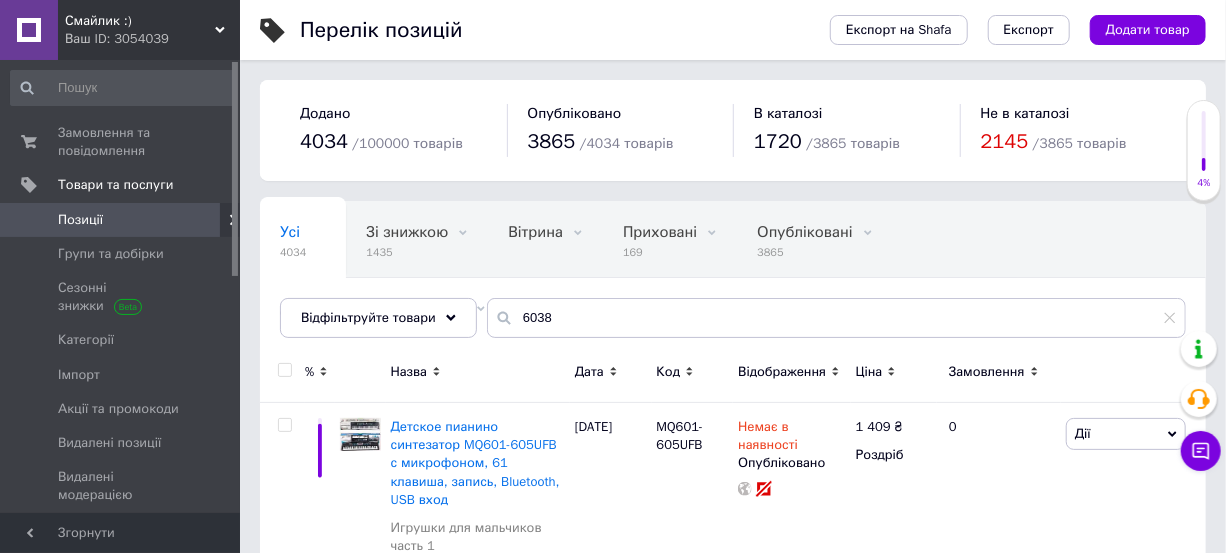 click on "Відображення" at bounding box center [782, 372] 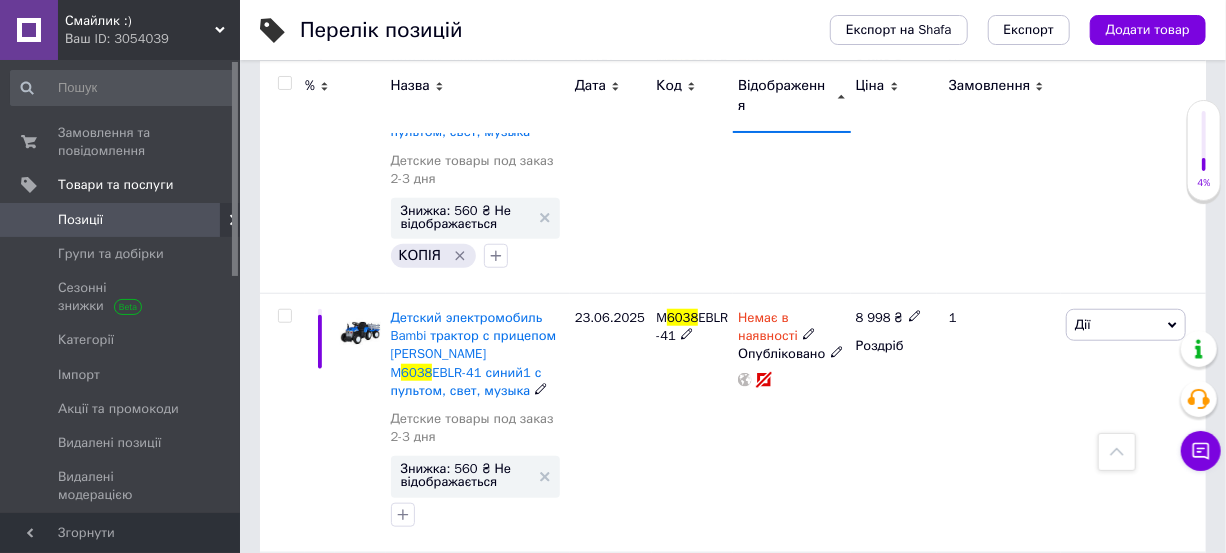 scroll, scrollTop: 727, scrollLeft: 0, axis: vertical 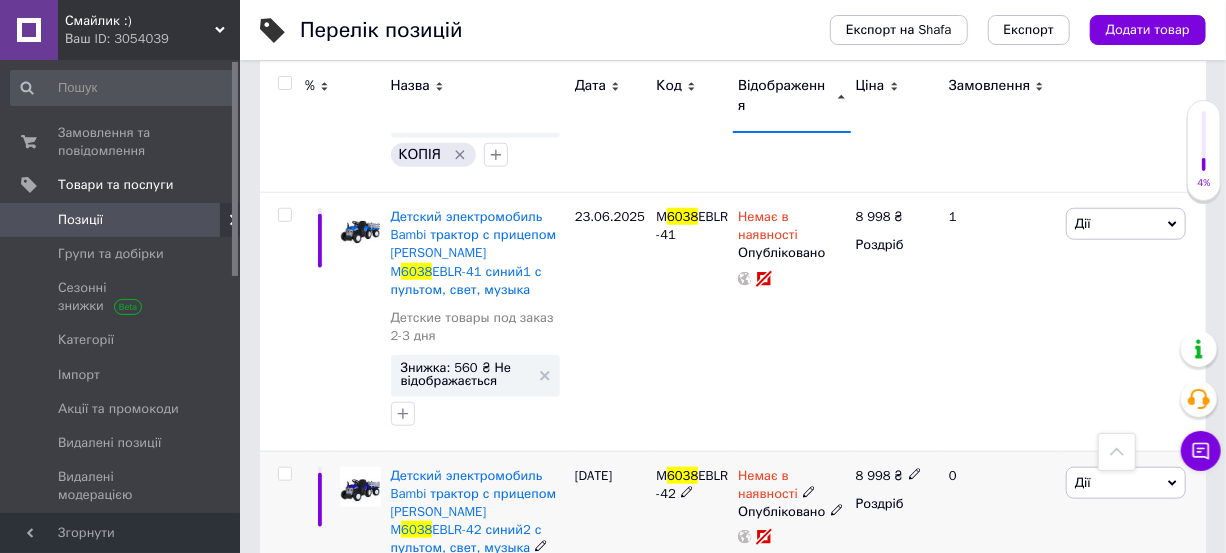 click 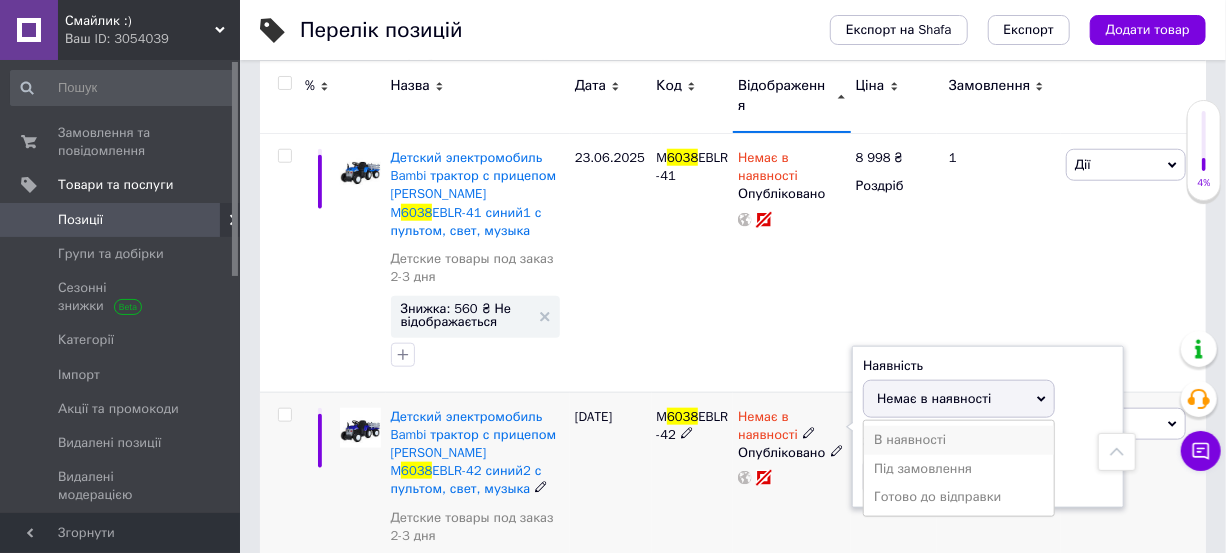 scroll, scrollTop: 818, scrollLeft: 0, axis: vertical 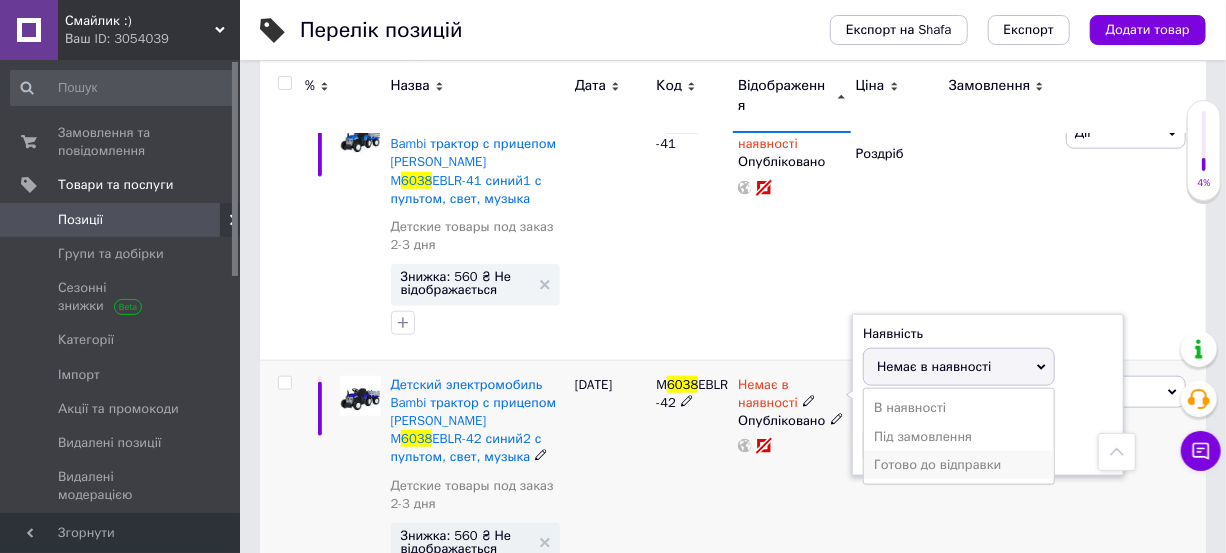 click on "Готово до відправки" at bounding box center (959, 465) 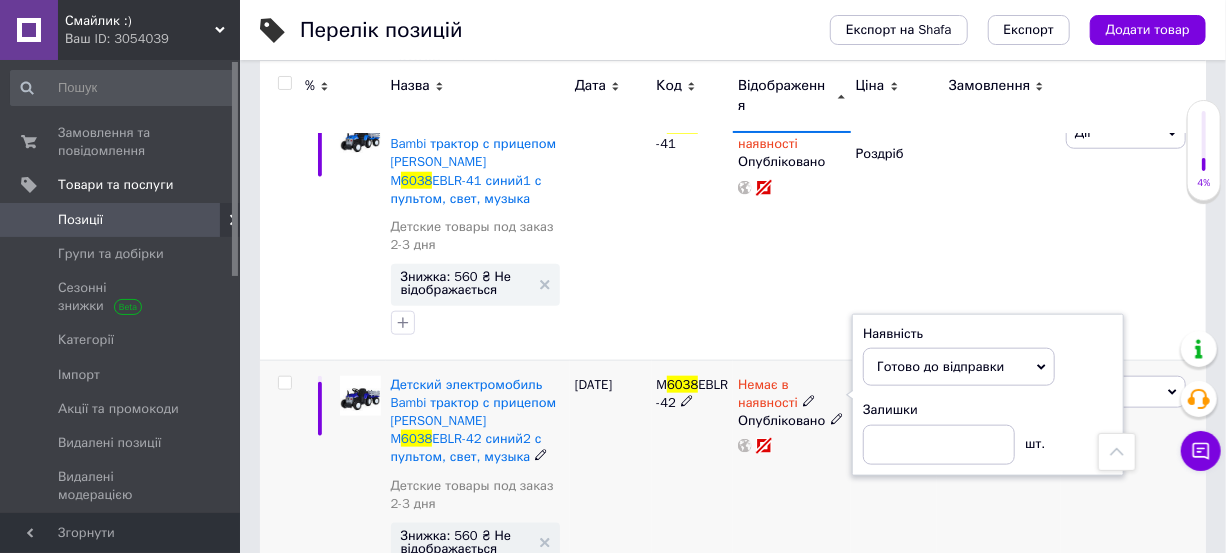 click on "Немає в наявності Наявність Готово до відправки В наявності Немає в наявності Під замовлення Залишки шт. Опубліковано" at bounding box center [791, 489] 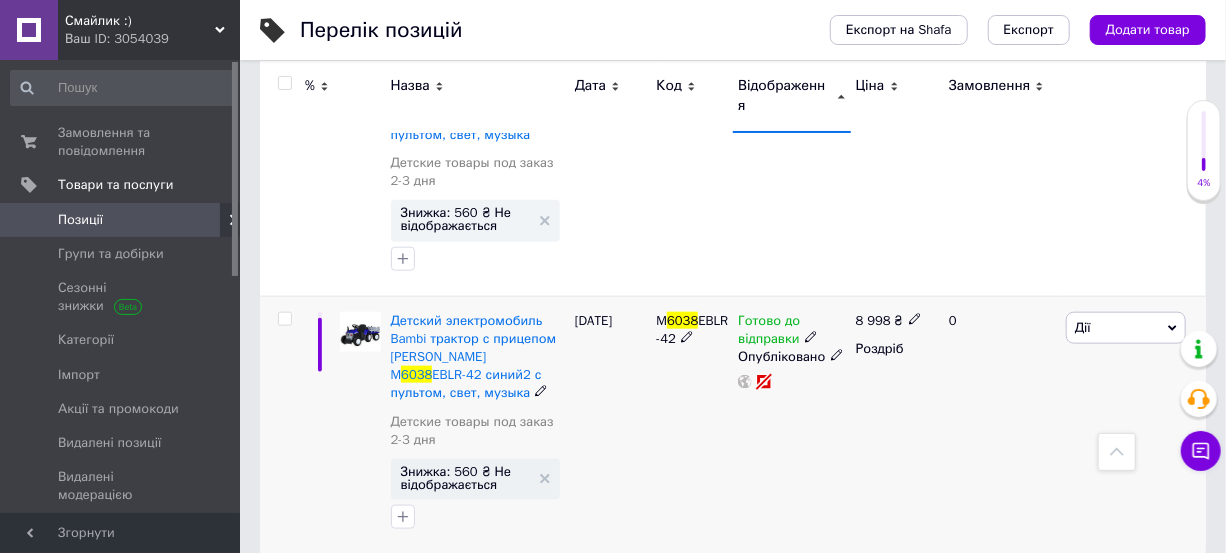 scroll, scrollTop: 890, scrollLeft: 0, axis: vertical 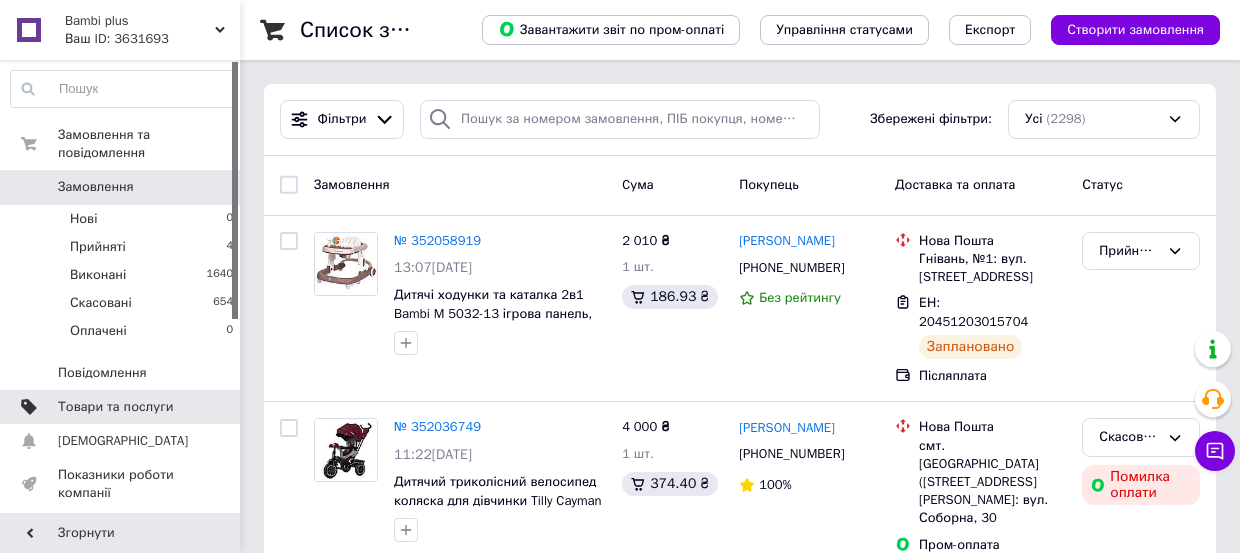 click on "Товари та послуги" at bounding box center (115, 407) 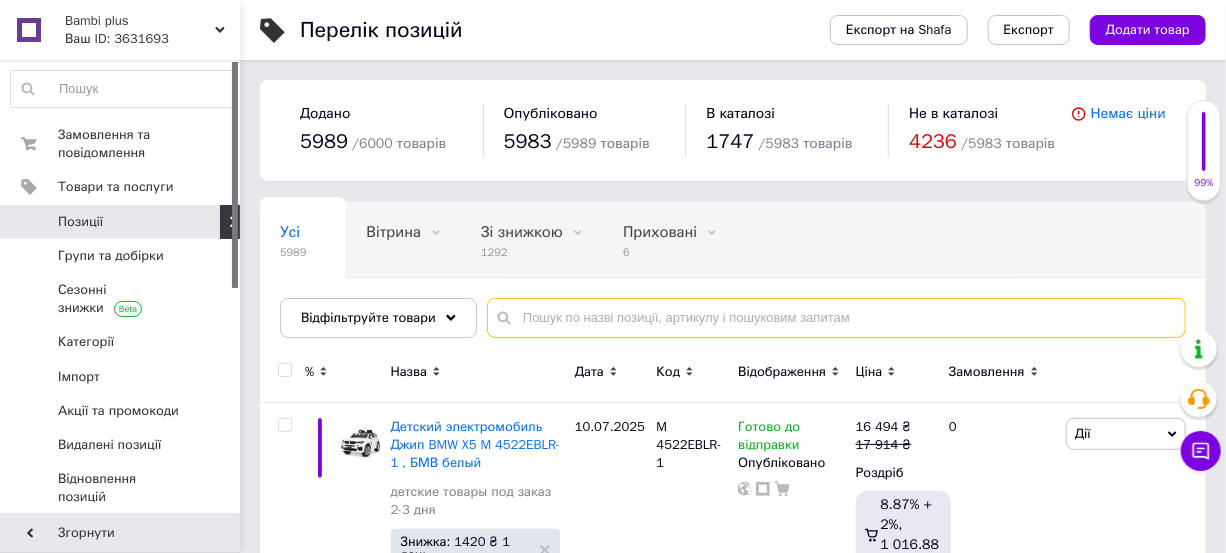click at bounding box center (836, 318) 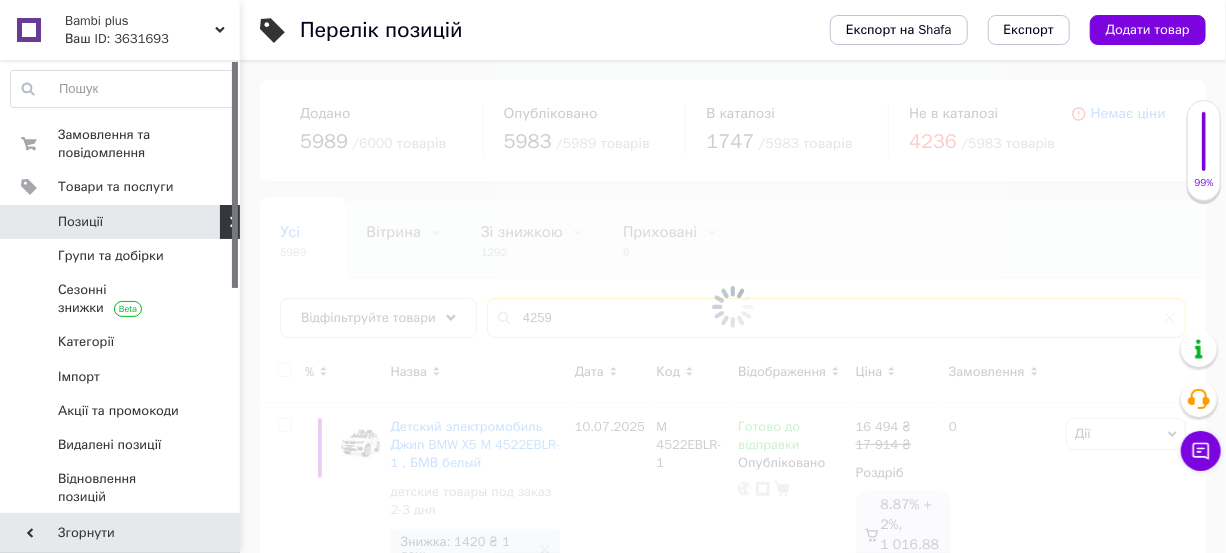 type on "4259" 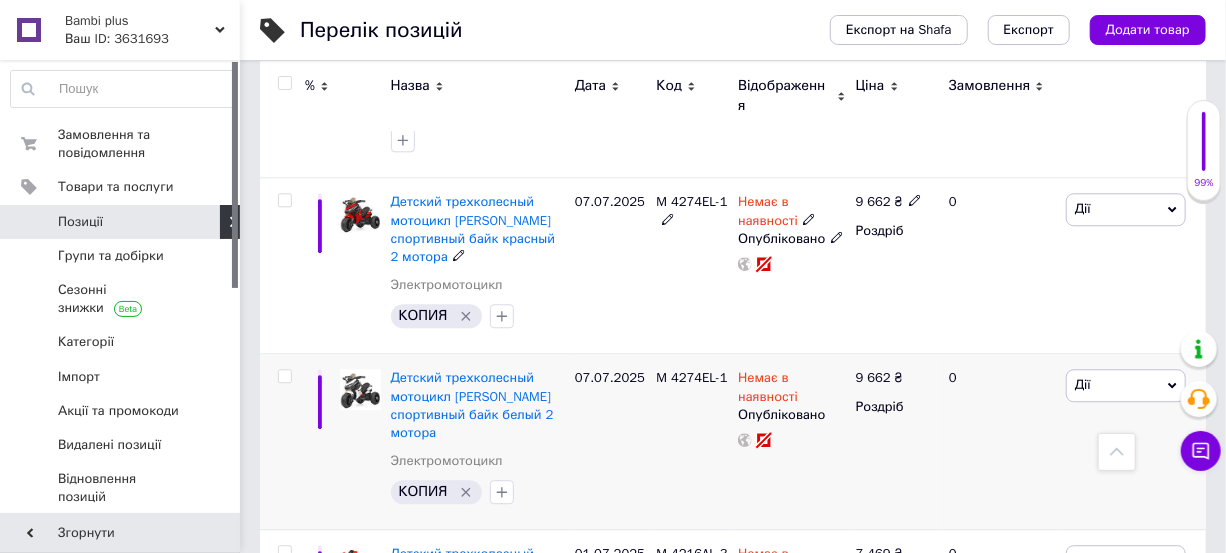 scroll, scrollTop: 2454, scrollLeft: 0, axis: vertical 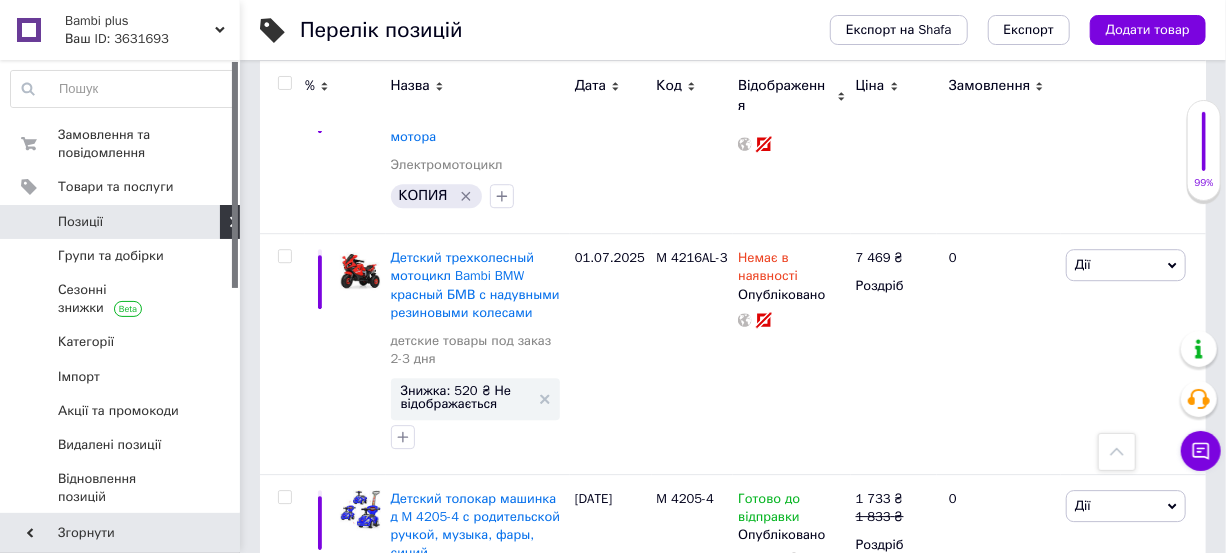 click on "Відображення" at bounding box center (784, 96) 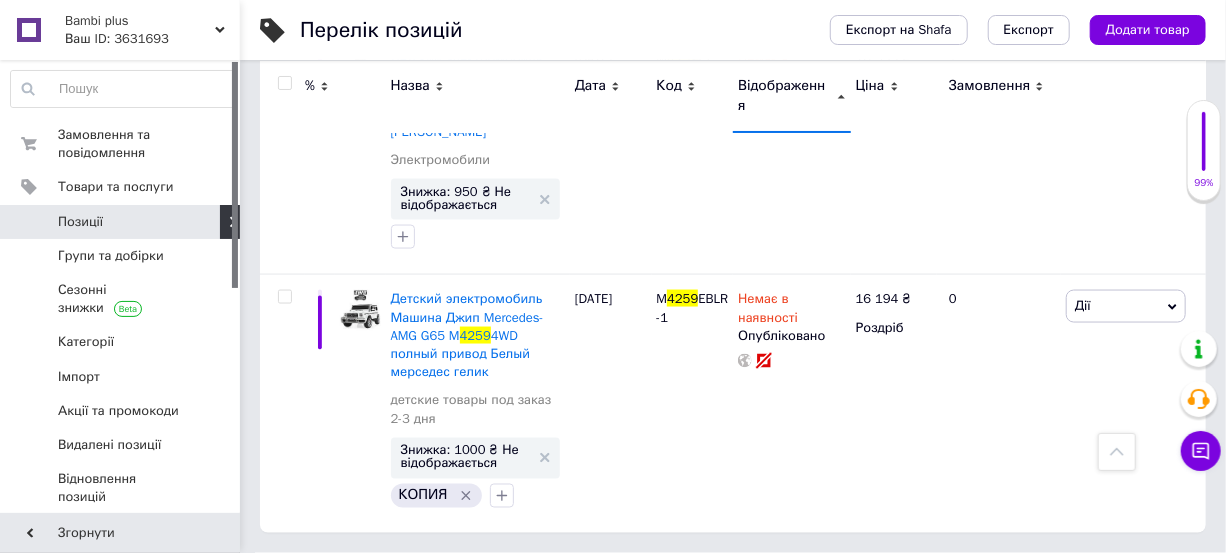 scroll, scrollTop: 1251, scrollLeft: 0, axis: vertical 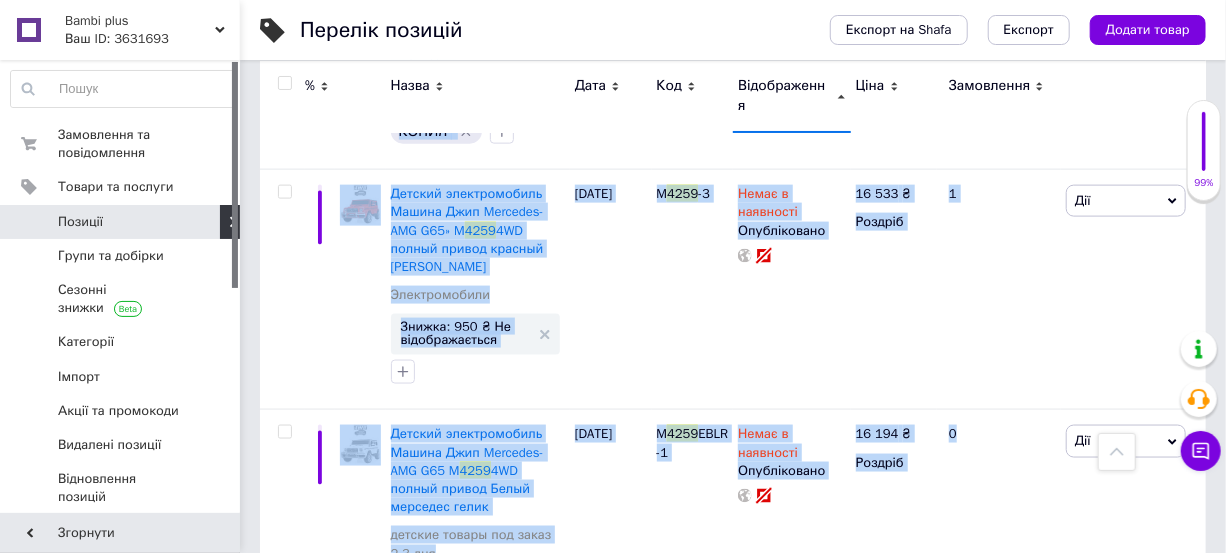 drag, startPoint x: 1217, startPoint y: 78, endPoint x: 1217, endPoint y: 34, distance: 44 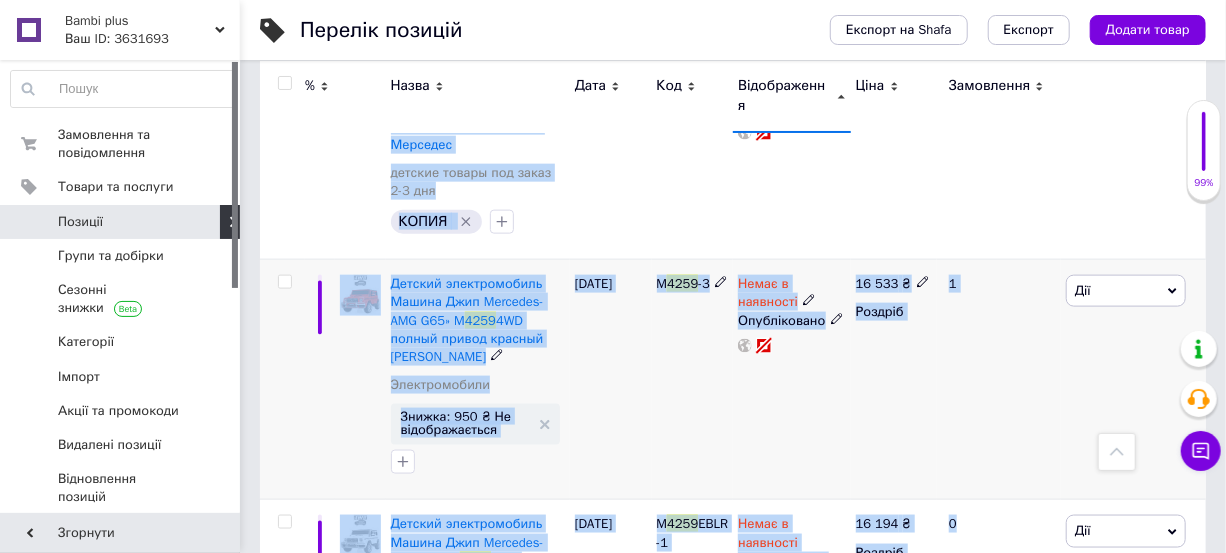 click on "1" at bounding box center (999, 380) 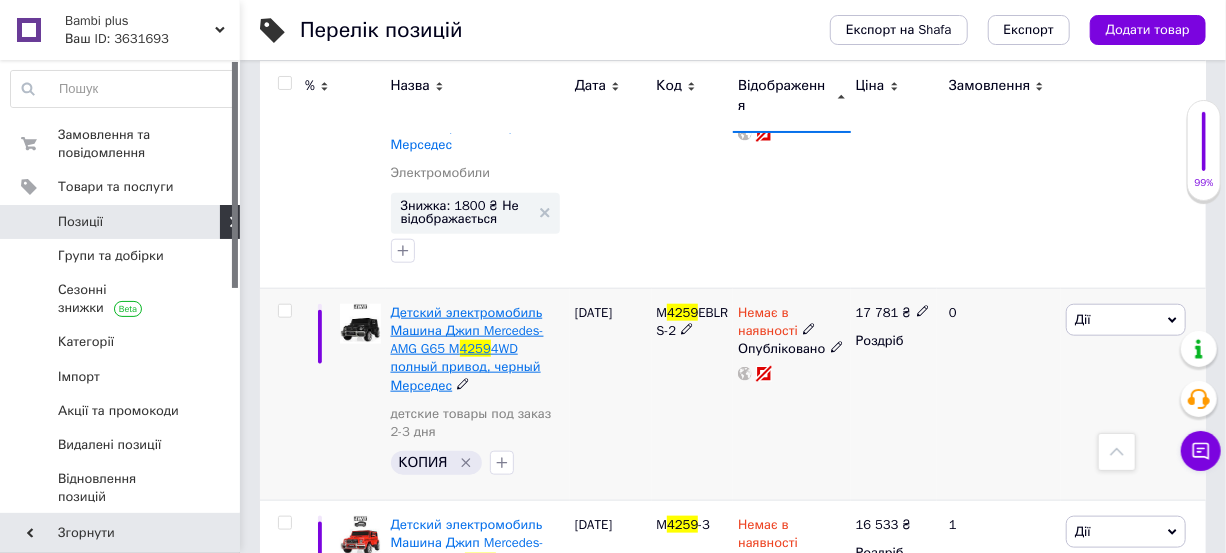 scroll, scrollTop: 757, scrollLeft: 0, axis: vertical 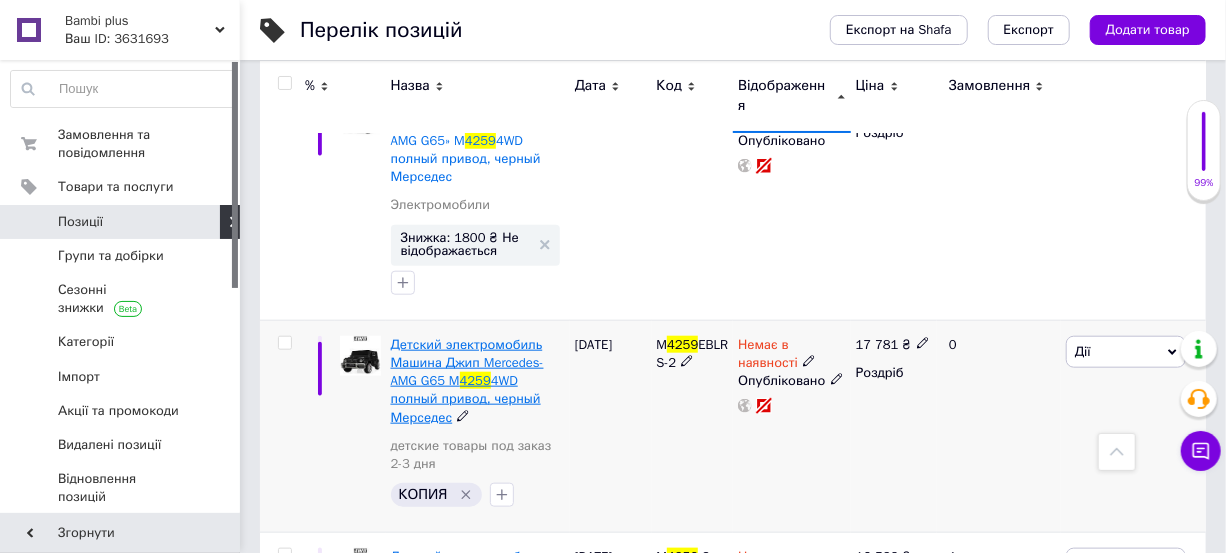 click on "4WD полный привод,  черный Мерседес" at bounding box center [466, 398] 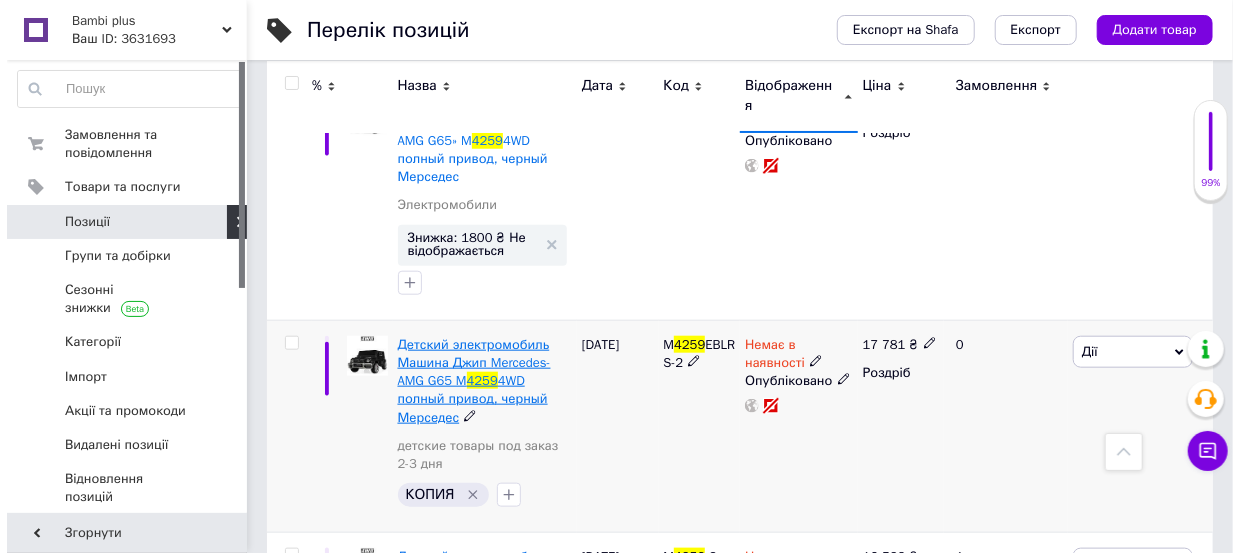 scroll, scrollTop: 0, scrollLeft: 0, axis: both 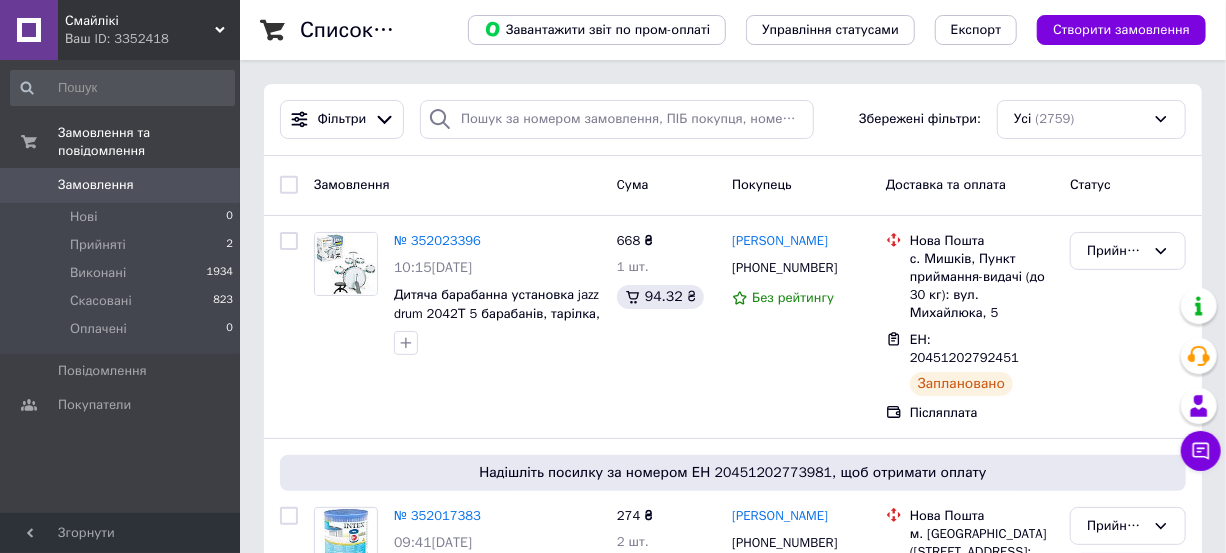 click on "Смайлікі" at bounding box center (140, 21) 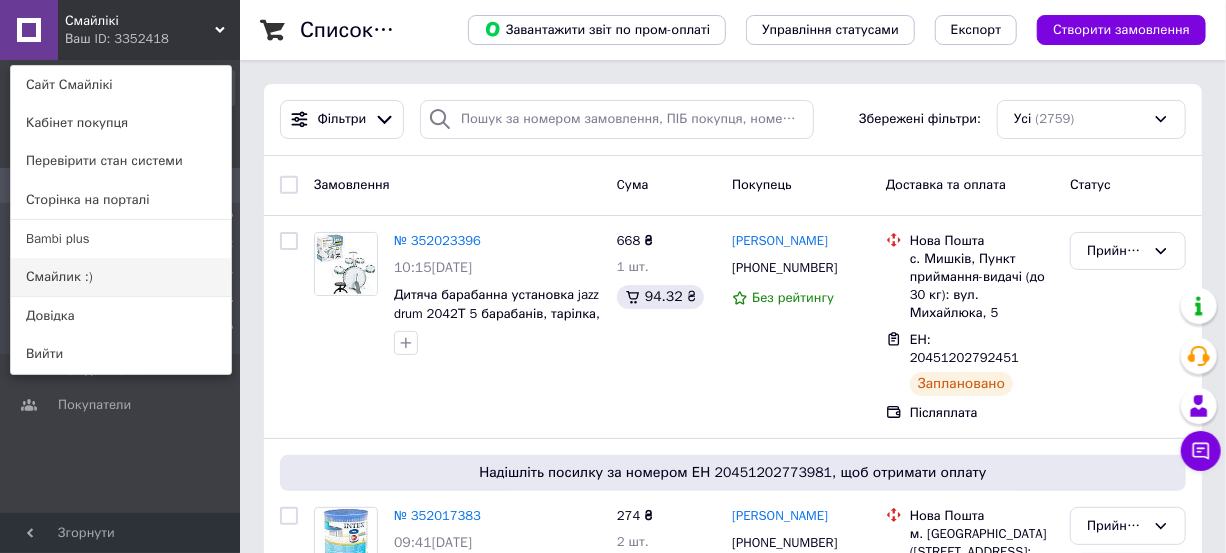 click on "Смайлик :)" at bounding box center [121, 277] 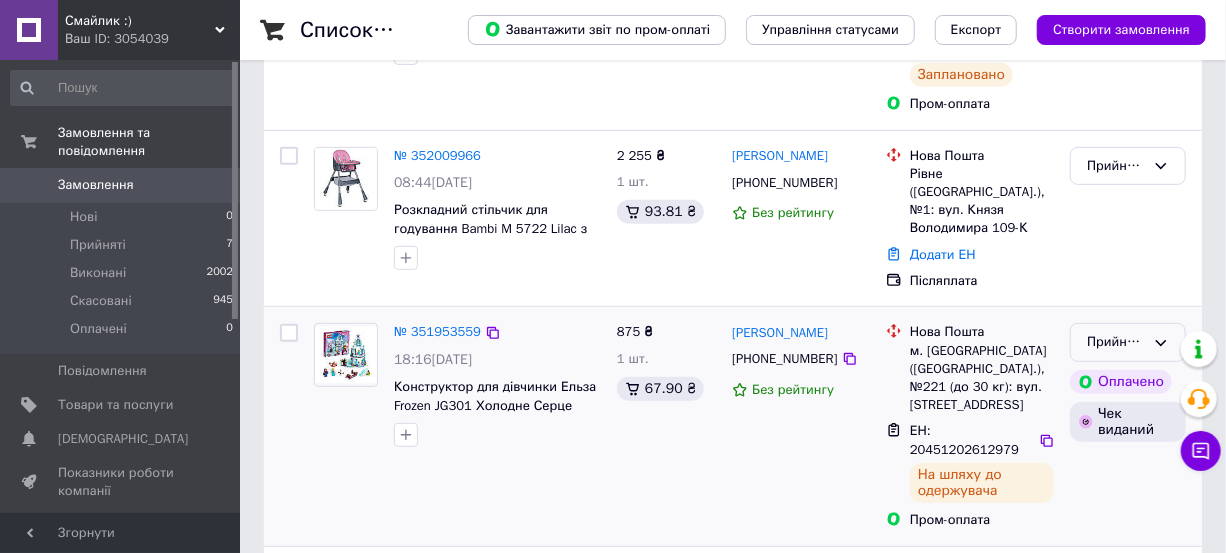 scroll, scrollTop: 363, scrollLeft: 0, axis: vertical 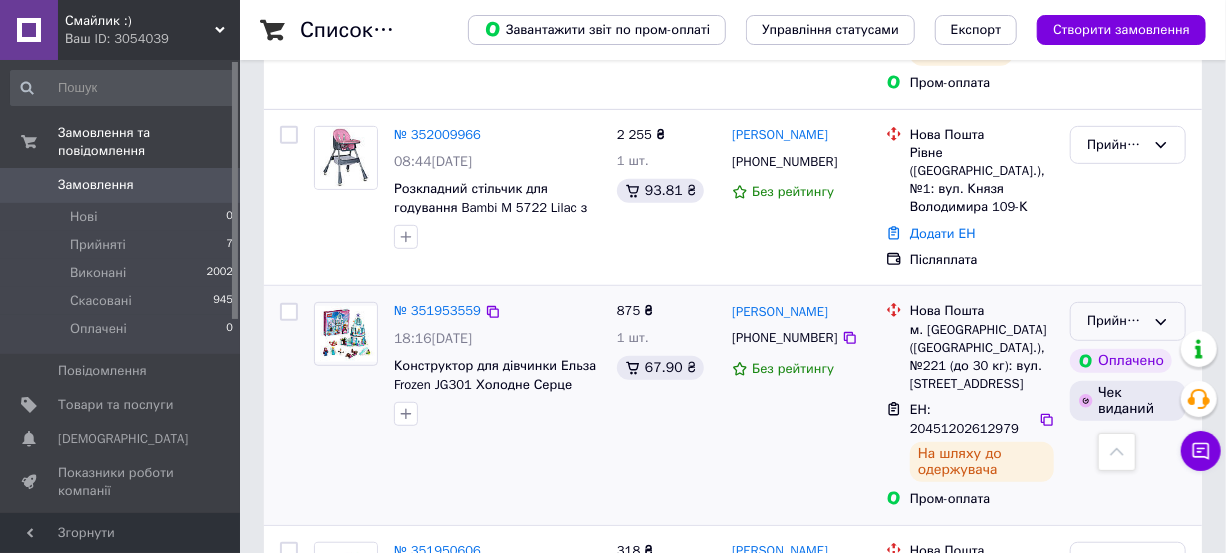 click on "Прийнято" at bounding box center [1128, 321] 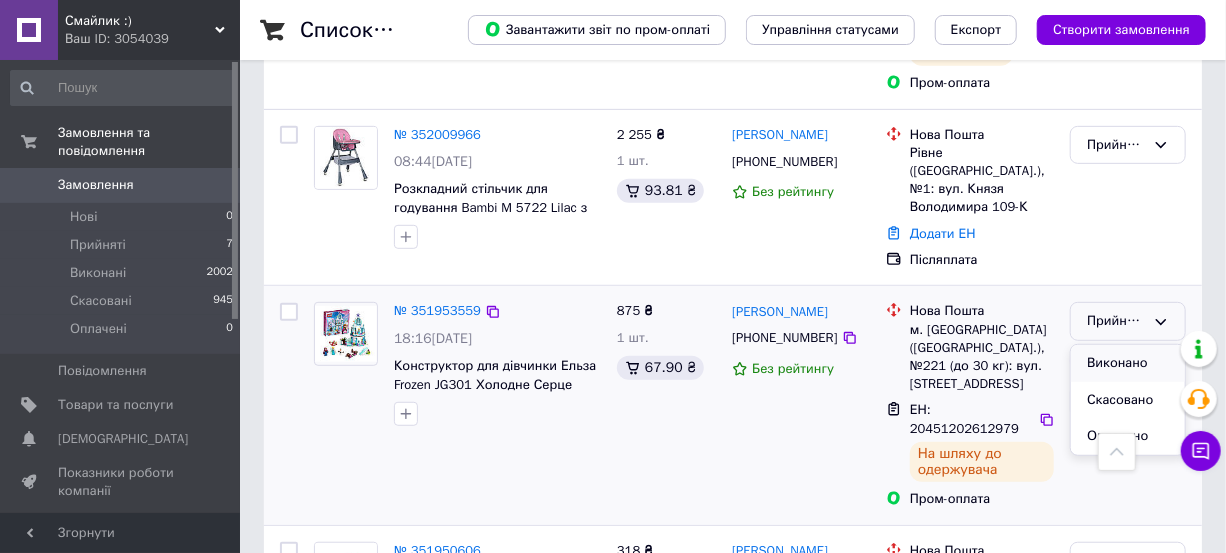 click on "Виконано" at bounding box center [1128, 363] 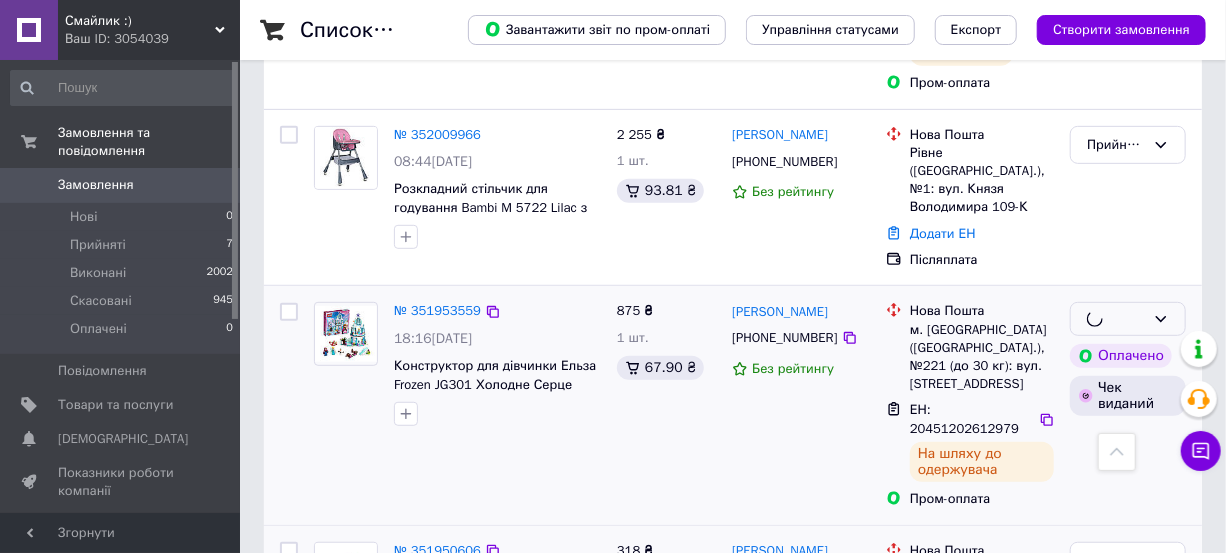 scroll, scrollTop: 545, scrollLeft: 0, axis: vertical 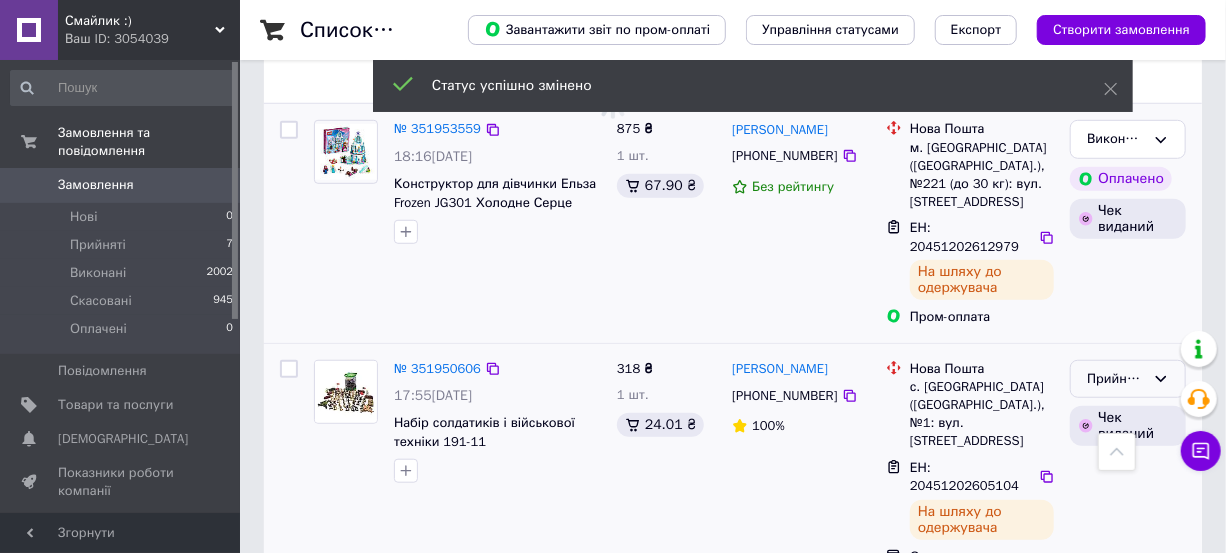 click 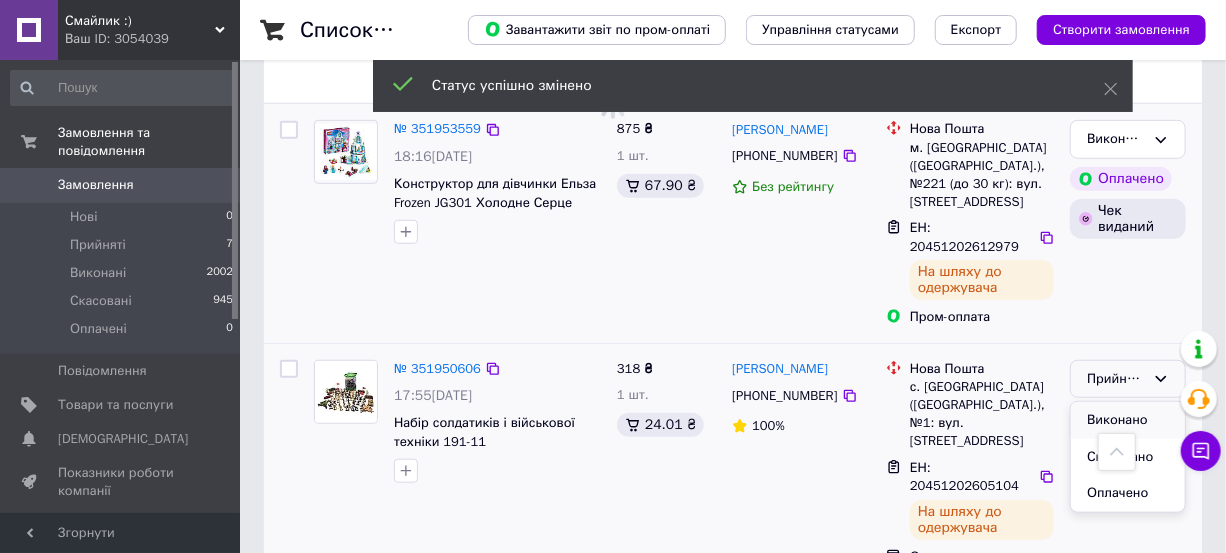 click on "Виконано" at bounding box center [1128, 420] 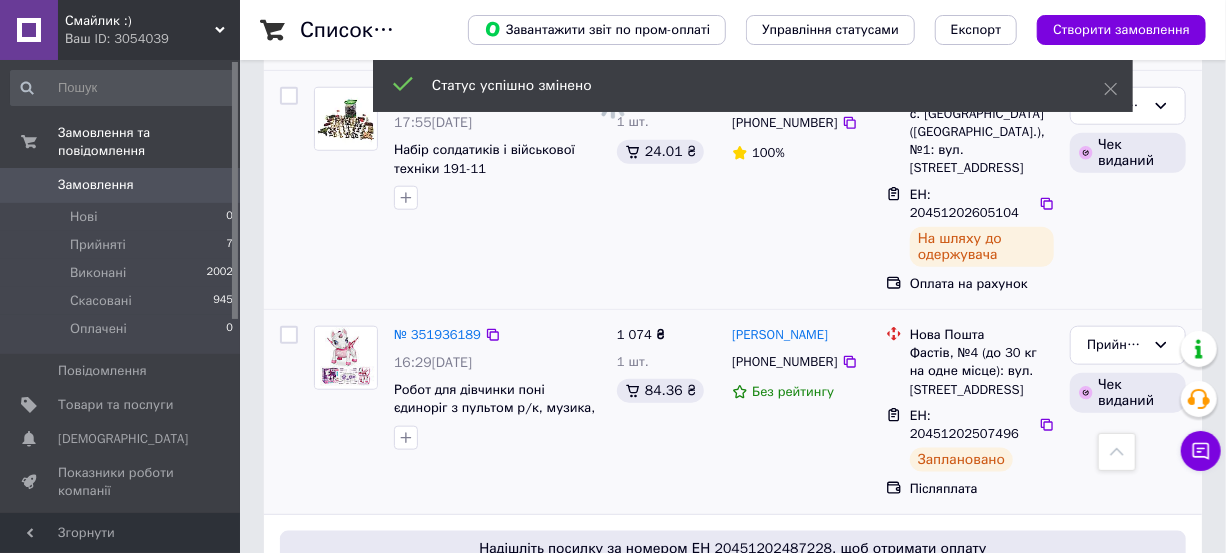 scroll, scrollTop: 909, scrollLeft: 0, axis: vertical 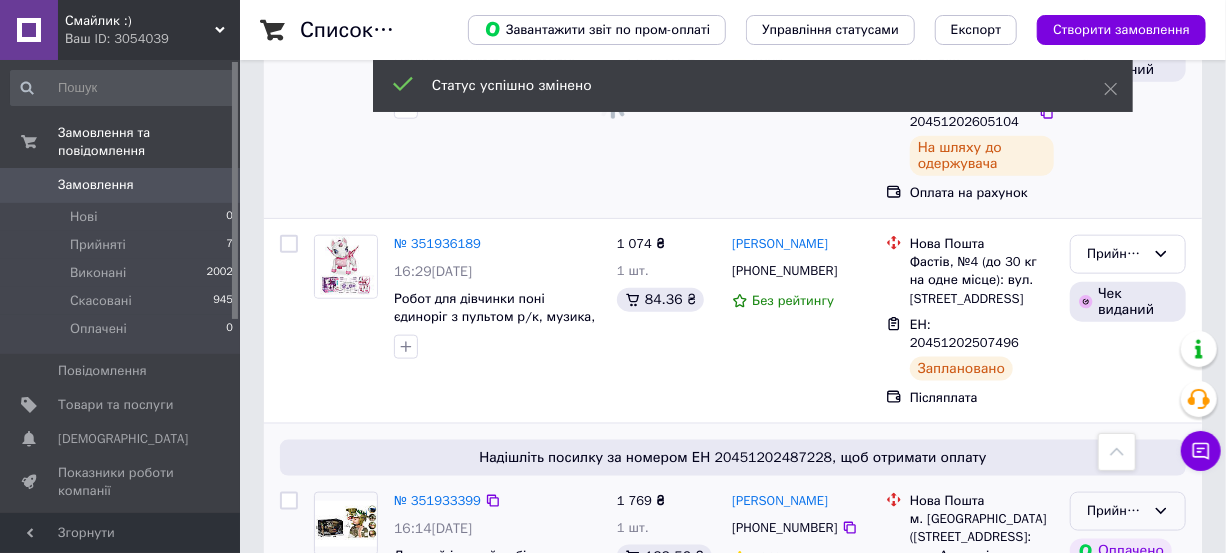 click on "Прийнято" at bounding box center [1116, 511] 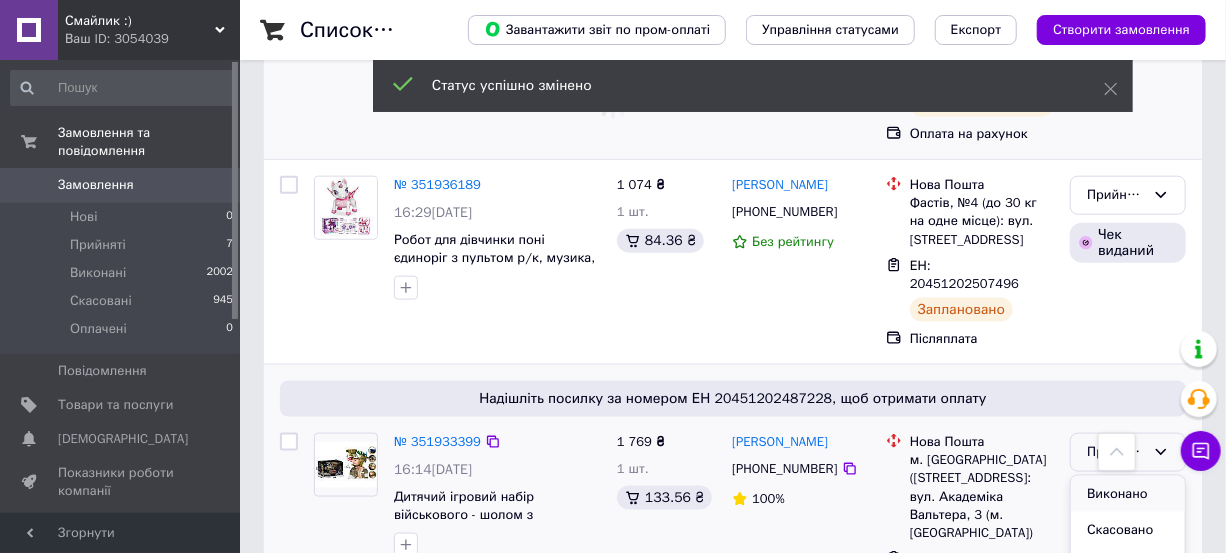 scroll, scrollTop: 1000, scrollLeft: 0, axis: vertical 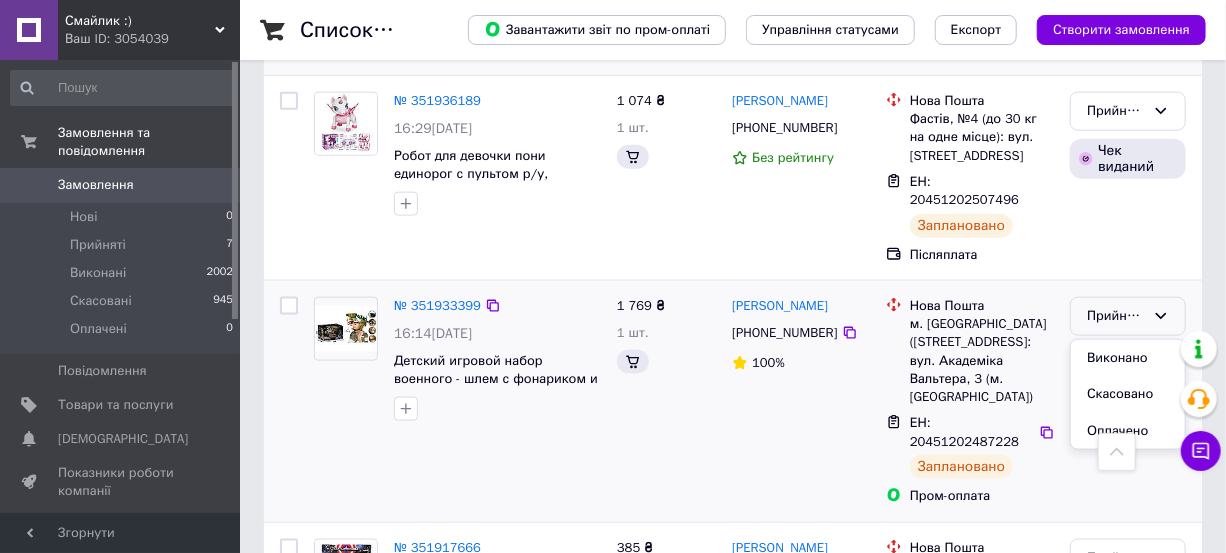 click on "Оплачено" at bounding box center (1128, 431) 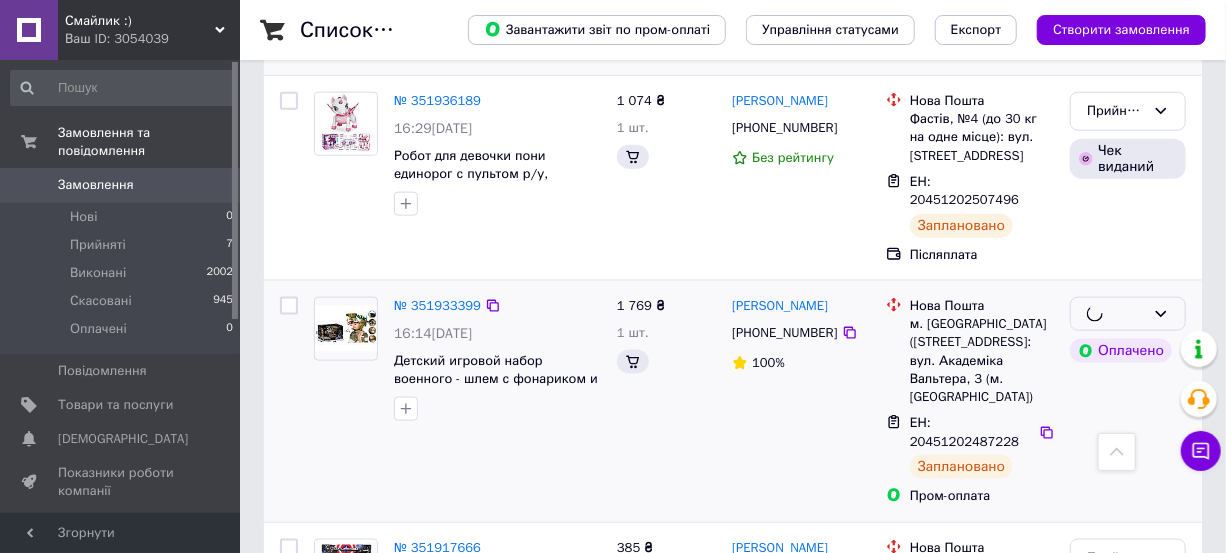 scroll, scrollTop: 1039, scrollLeft: 0, axis: vertical 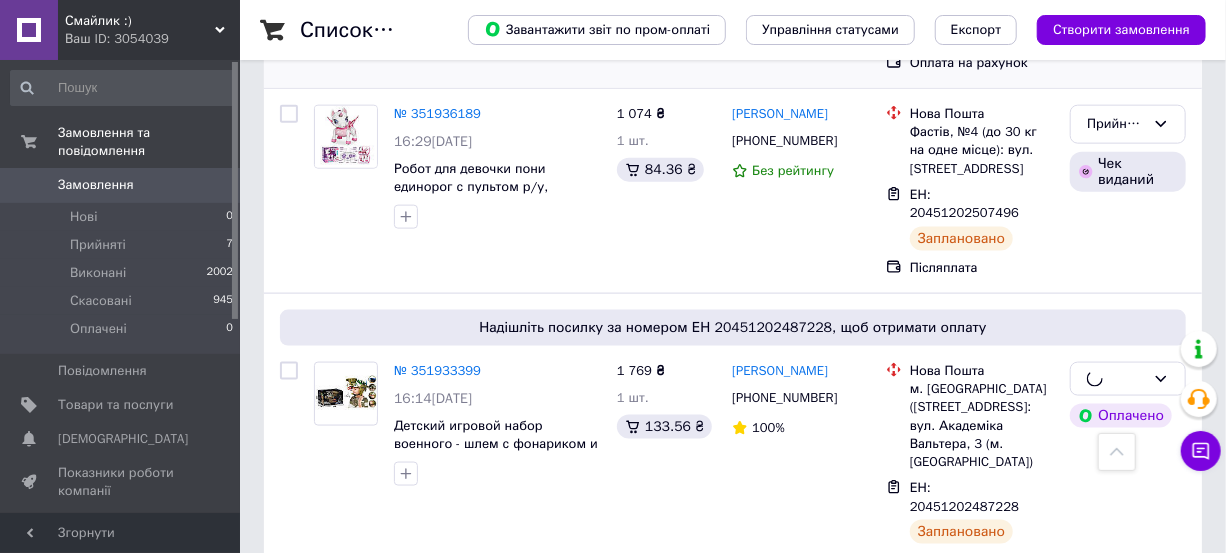 click on "Оплачено" at bounding box center [1128, 466] 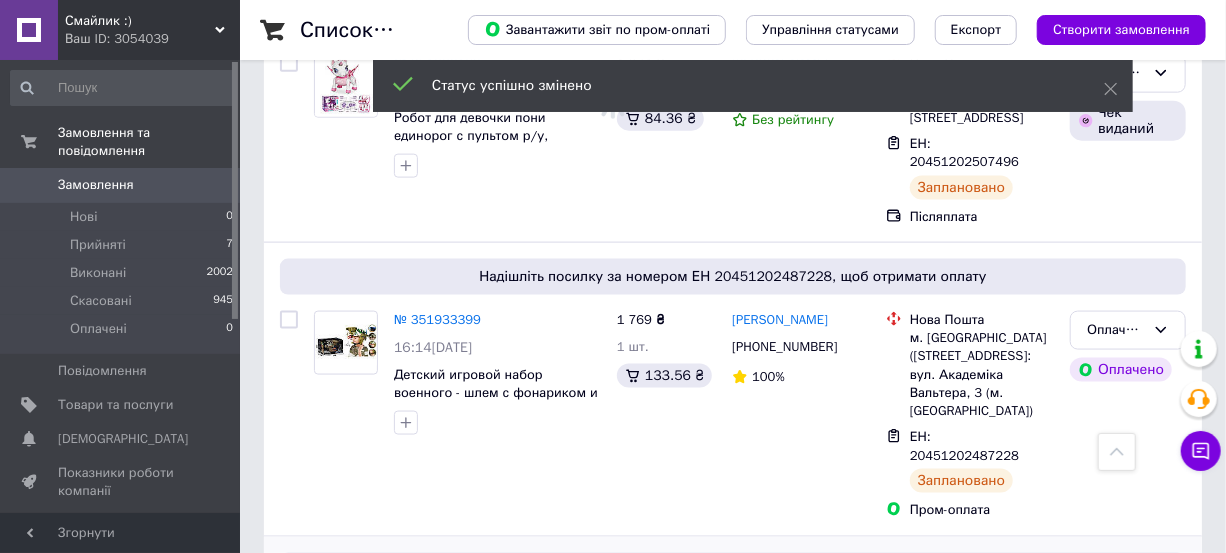 scroll, scrollTop: 1272, scrollLeft: 0, axis: vertical 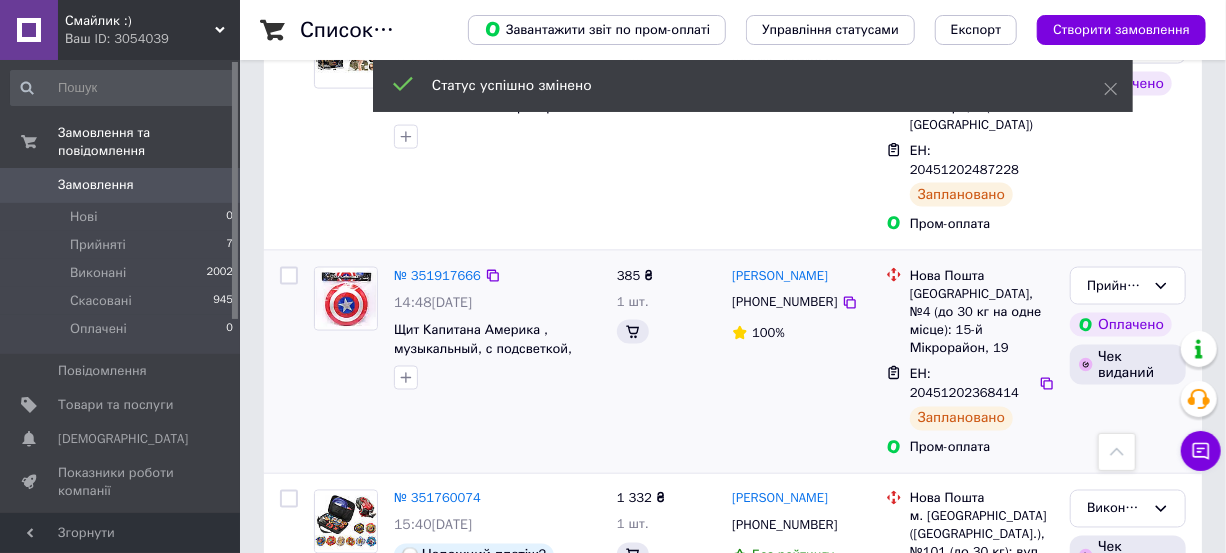 click on "Оплачено" at bounding box center [1128, 325] 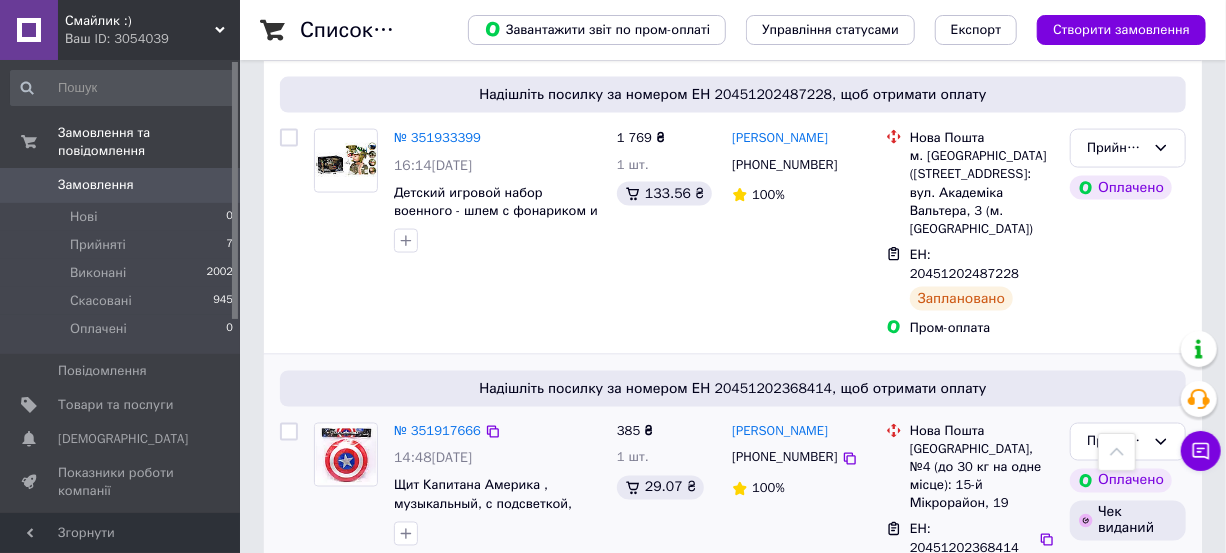 click on "Надішліть посилку за номером ЕН 20451202368414, щоб отримати оплату" at bounding box center [733, 389] 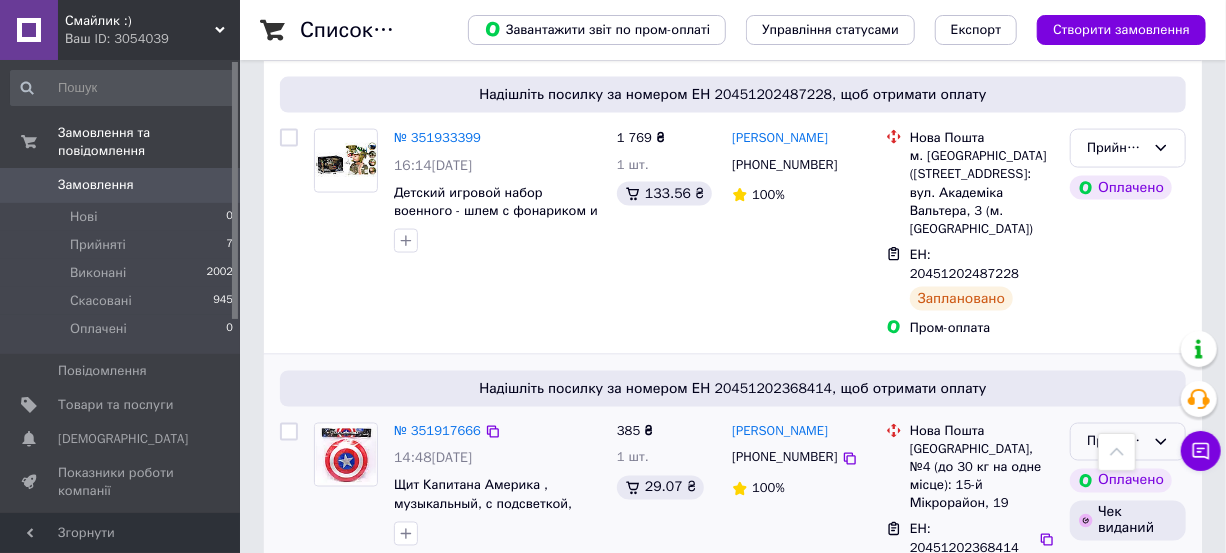 click on "Прийнято" at bounding box center (1116, 442) 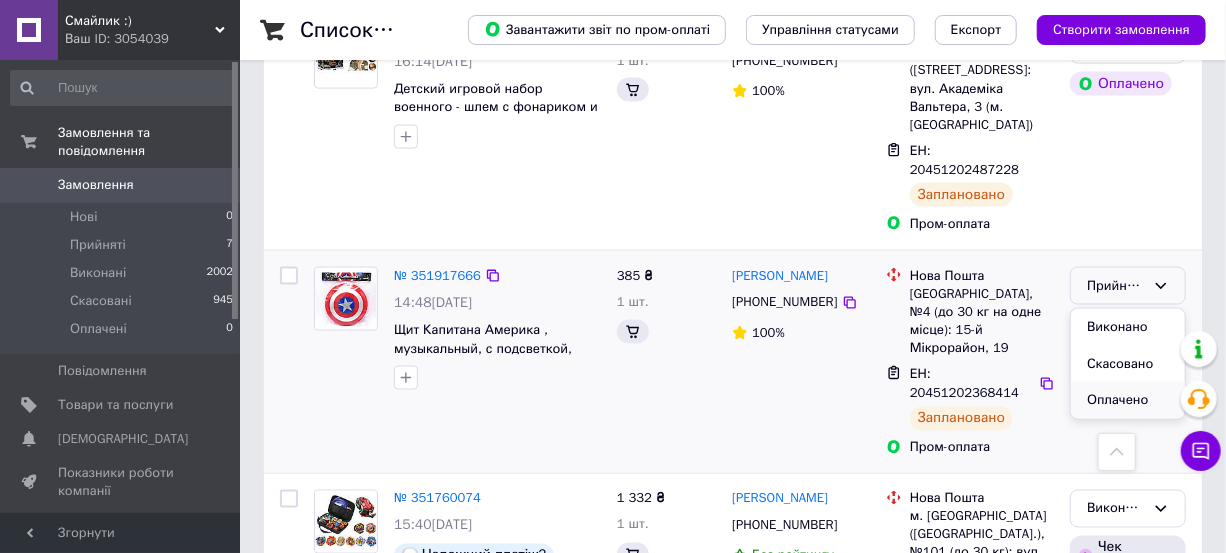 click on "Оплачено" at bounding box center (1128, 400) 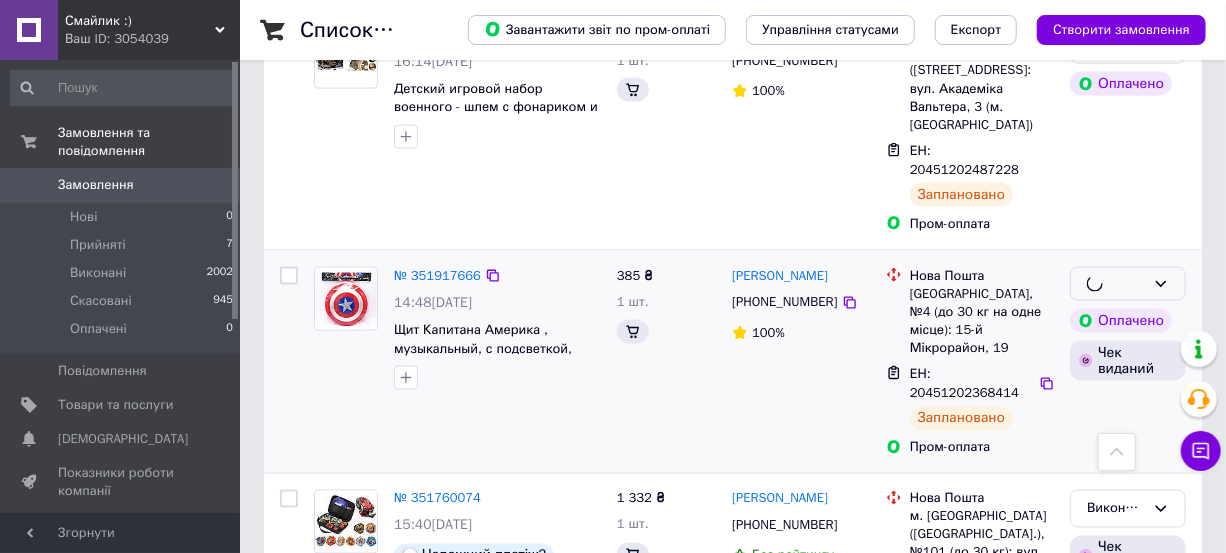 scroll, scrollTop: 1350, scrollLeft: 0, axis: vertical 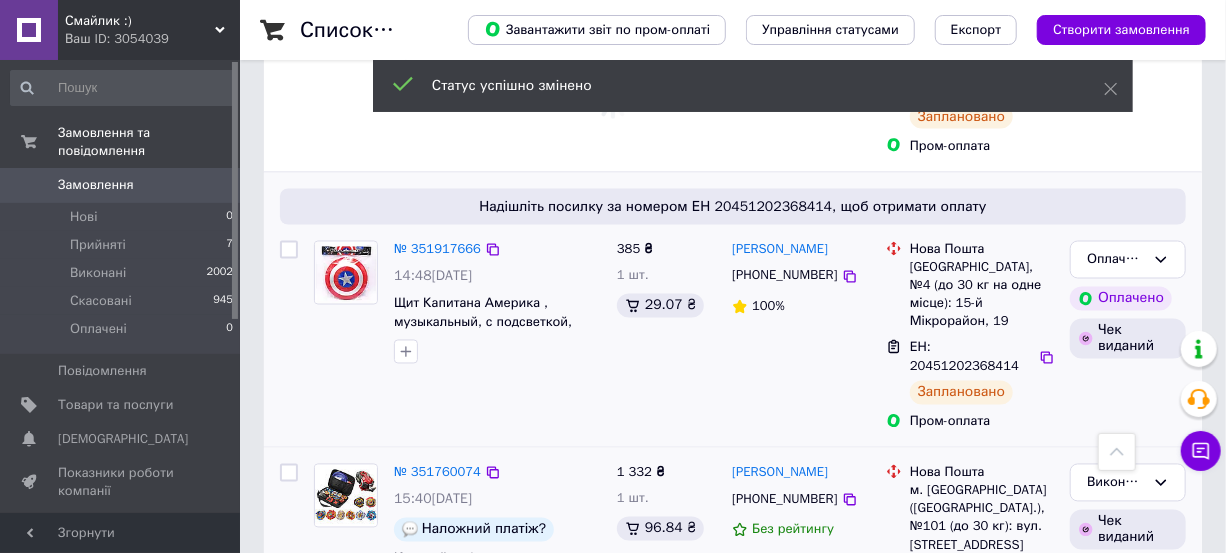 click on "Василь Софіканич +380666668876 Без рейтингу" at bounding box center (801, 567) 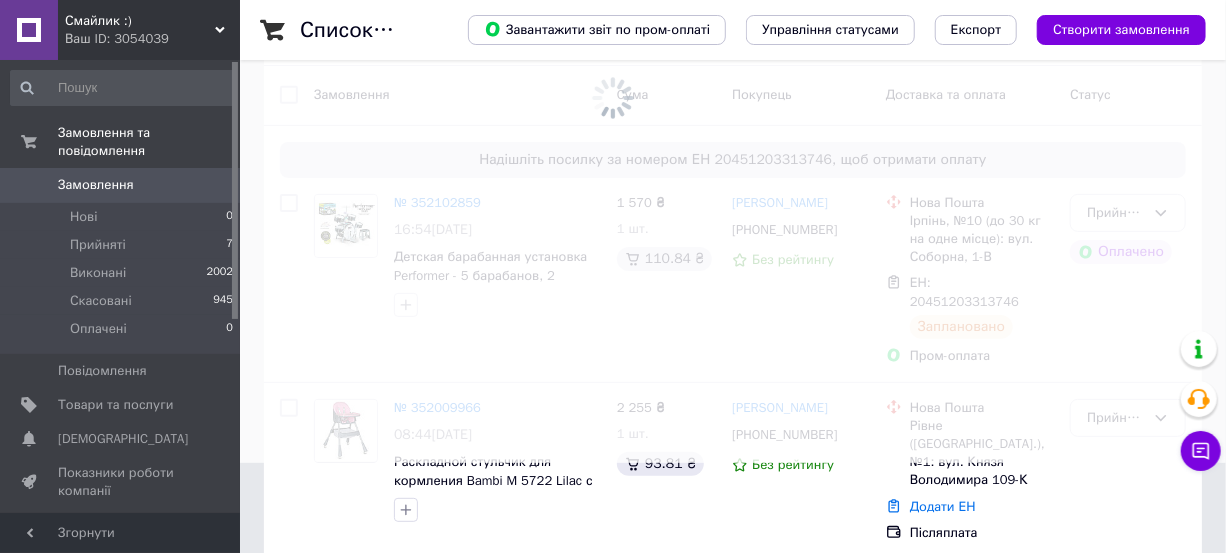 scroll, scrollTop: 0, scrollLeft: 0, axis: both 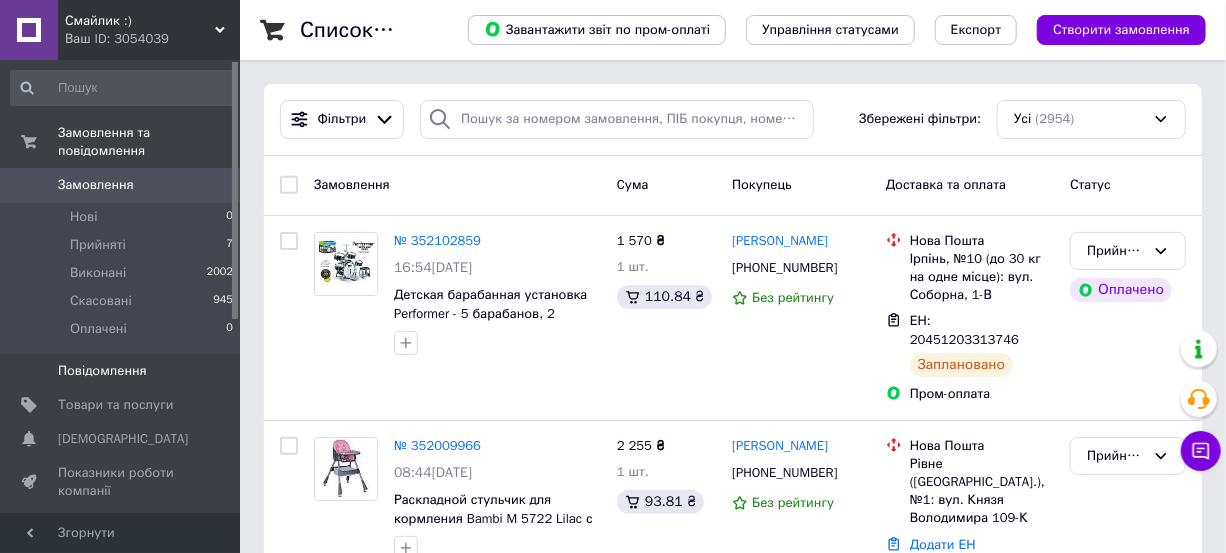 click on "Товари та послуги" at bounding box center (115, 405) 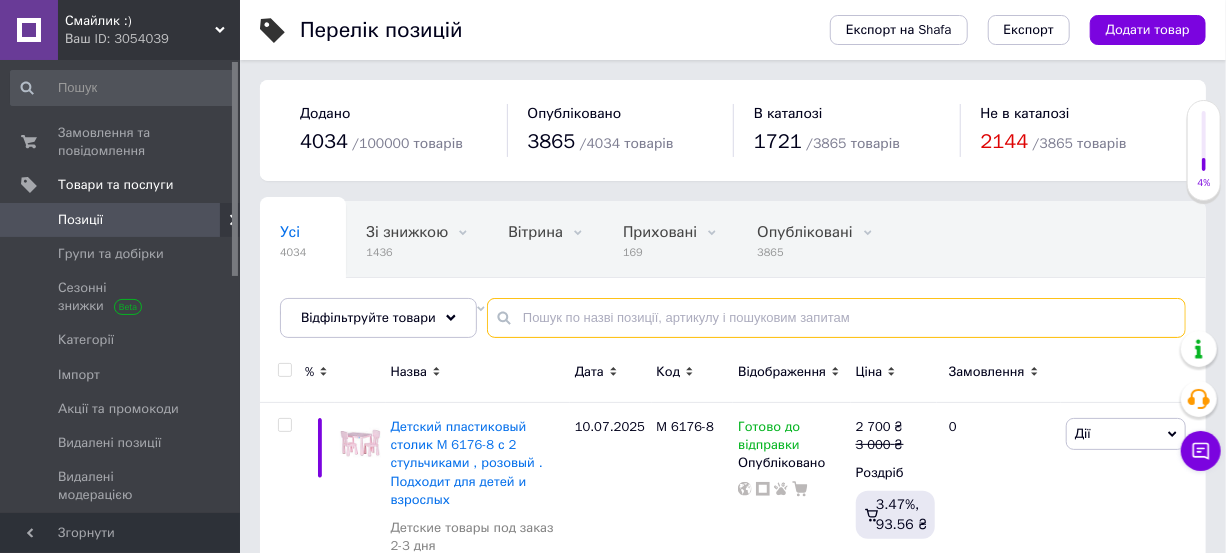 click at bounding box center (836, 318) 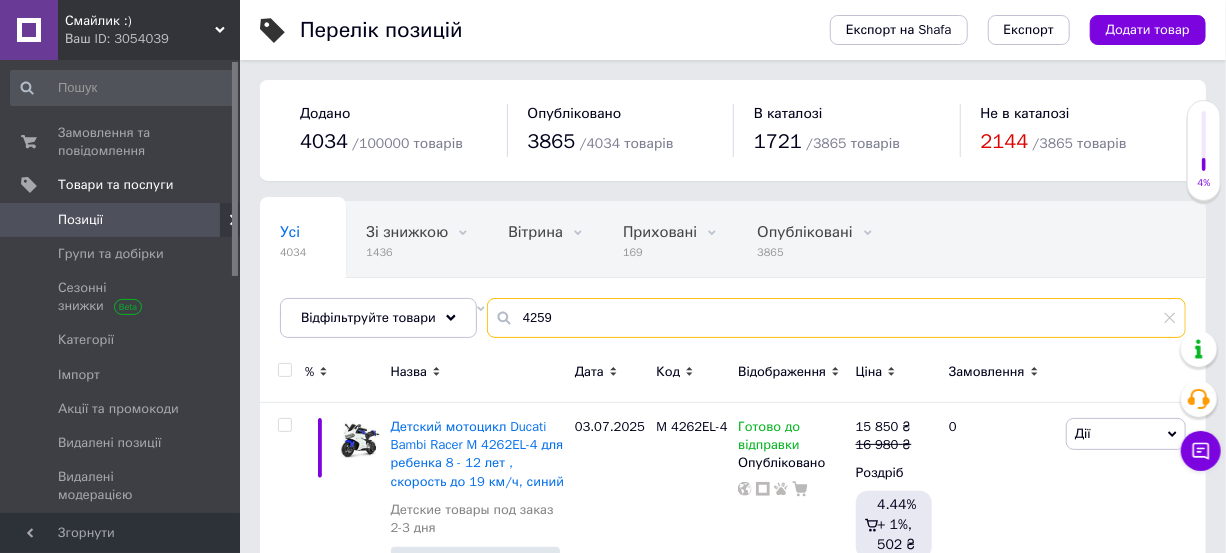 type on "4259" 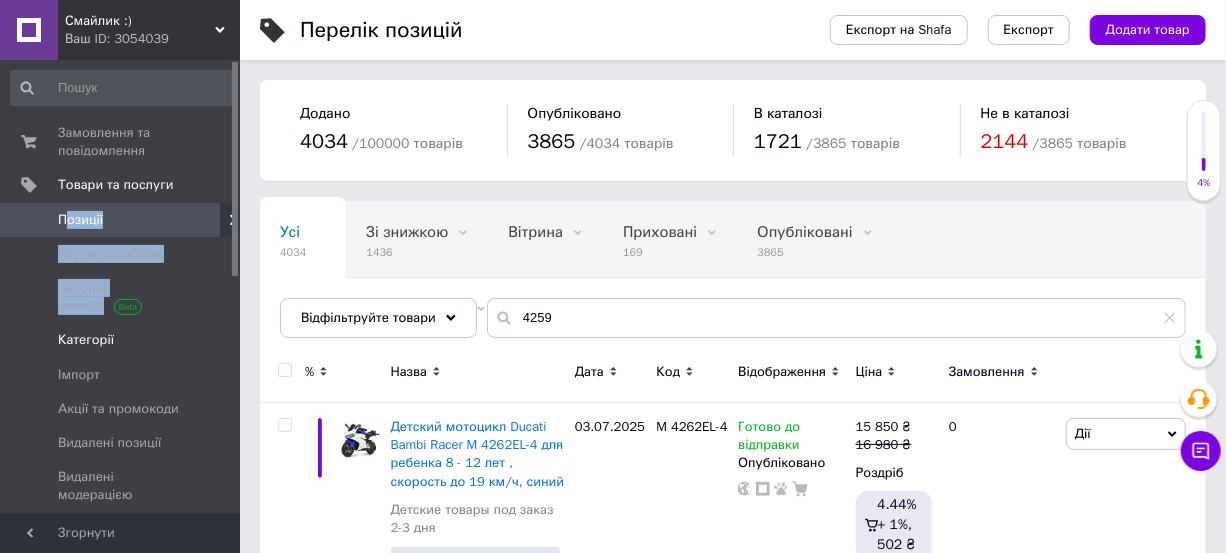 drag, startPoint x: 70, startPoint y: 220, endPoint x: 92, endPoint y: 317, distance: 99.46356 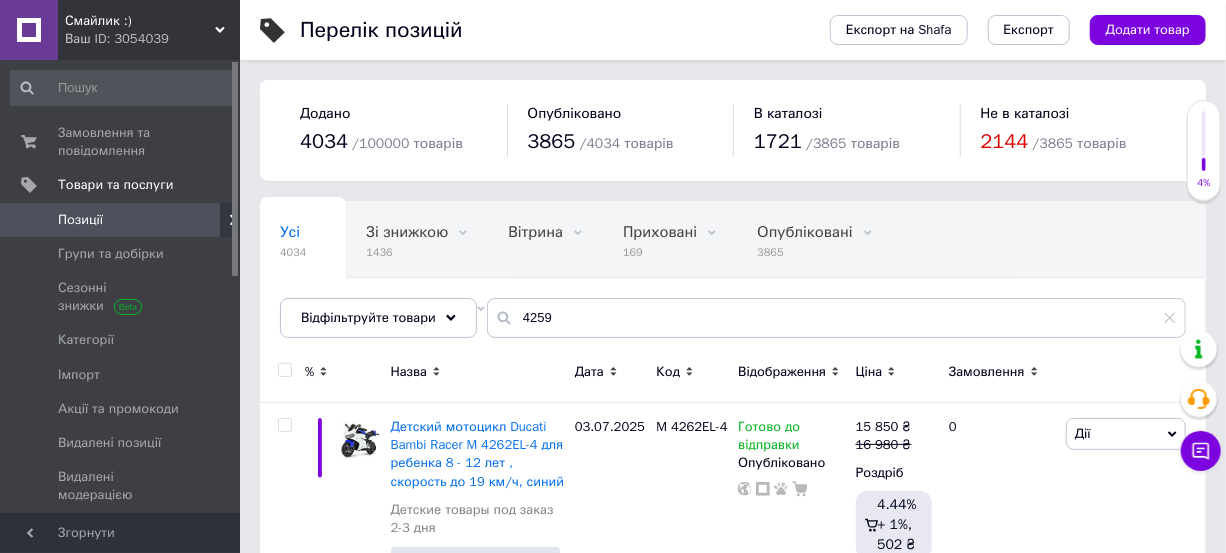 click on "Відображення" at bounding box center [782, 372] 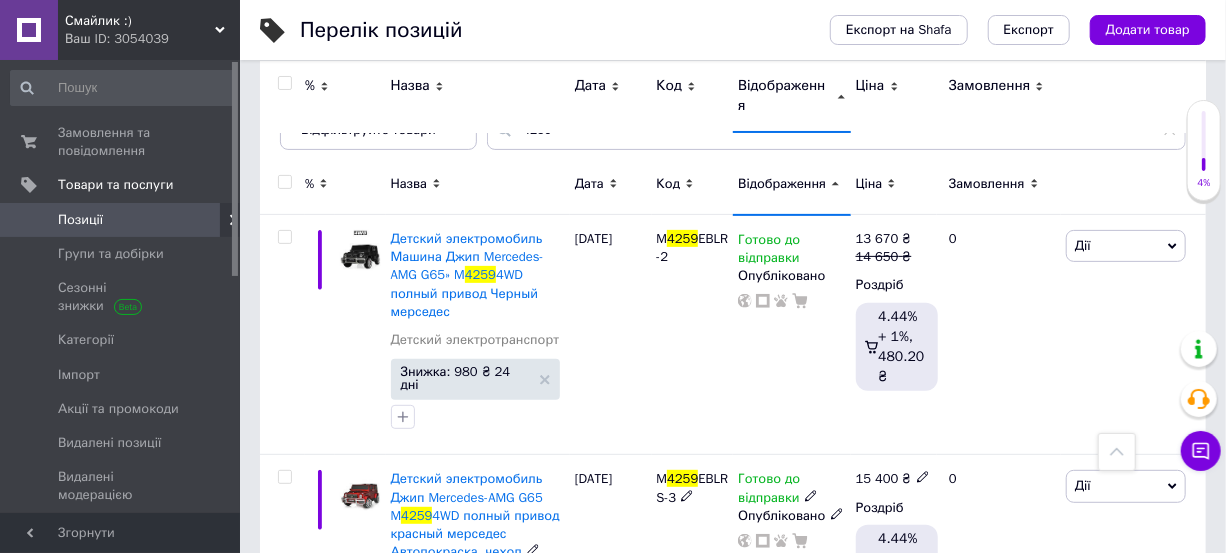 scroll, scrollTop: 171, scrollLeft: 0, axis: vertical 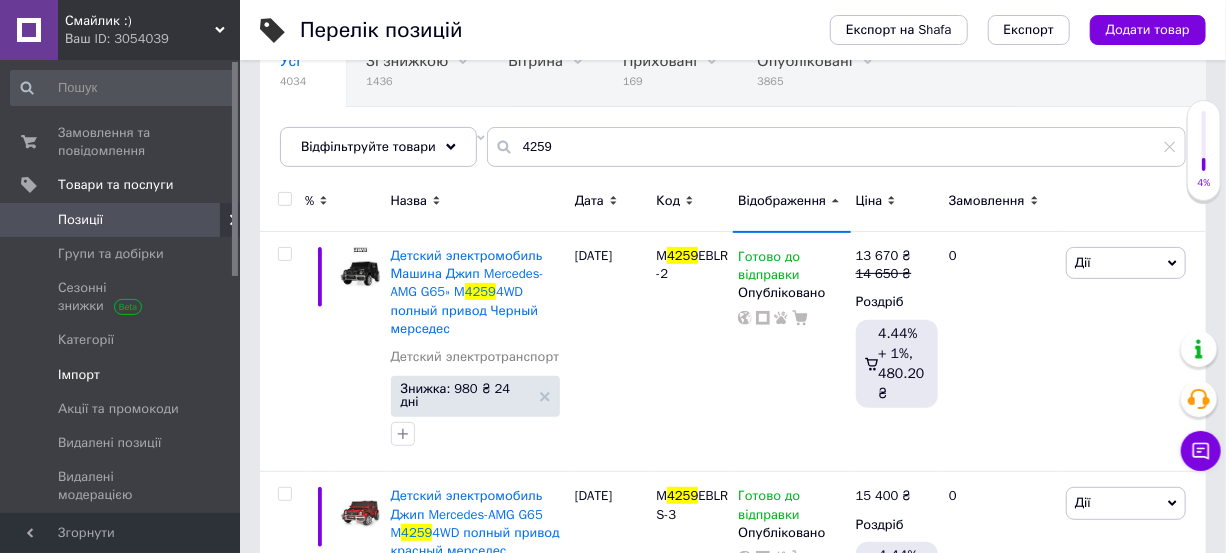 click on "Імпорт" at bounding box center [122, 375] 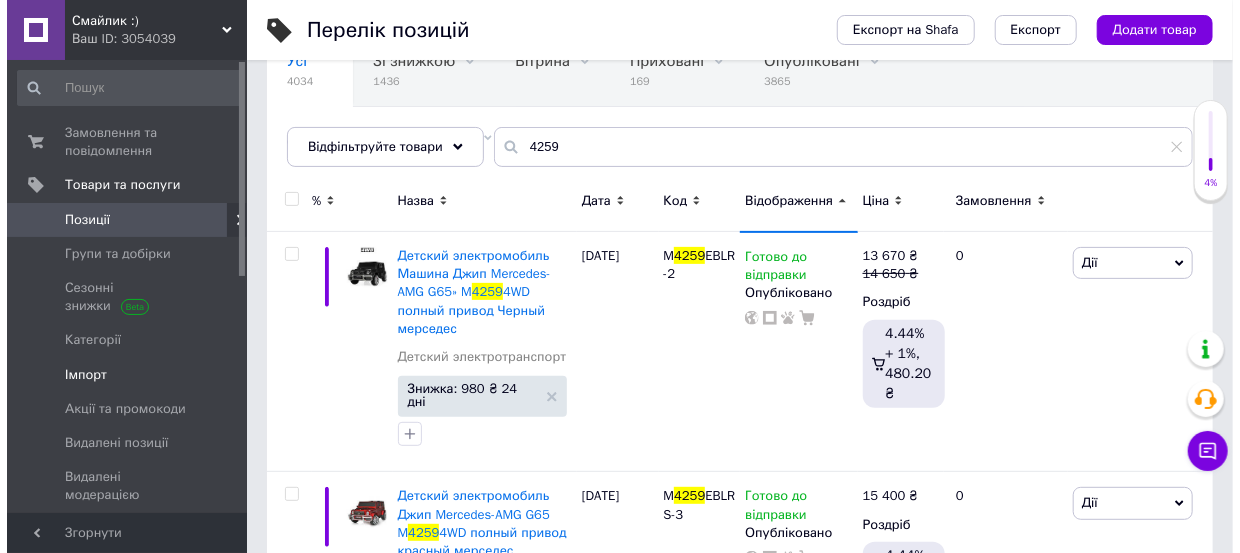 scroll, scrollTop: 0, scrollLeft: 0, axis: both 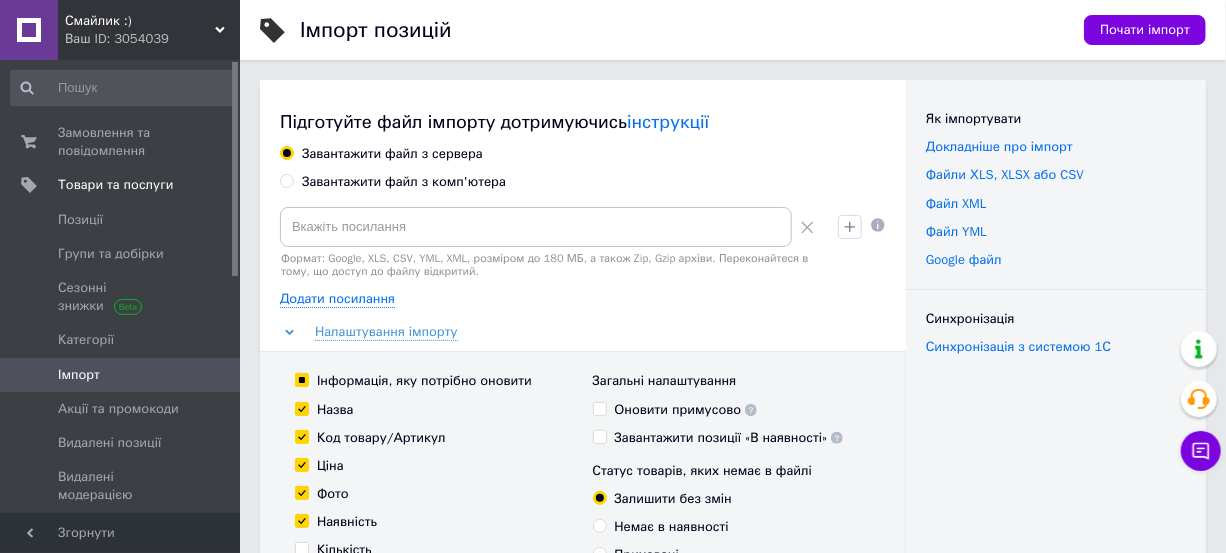 click on "Завантажити файл з комп'ютера" at bounding box center (404, 182) 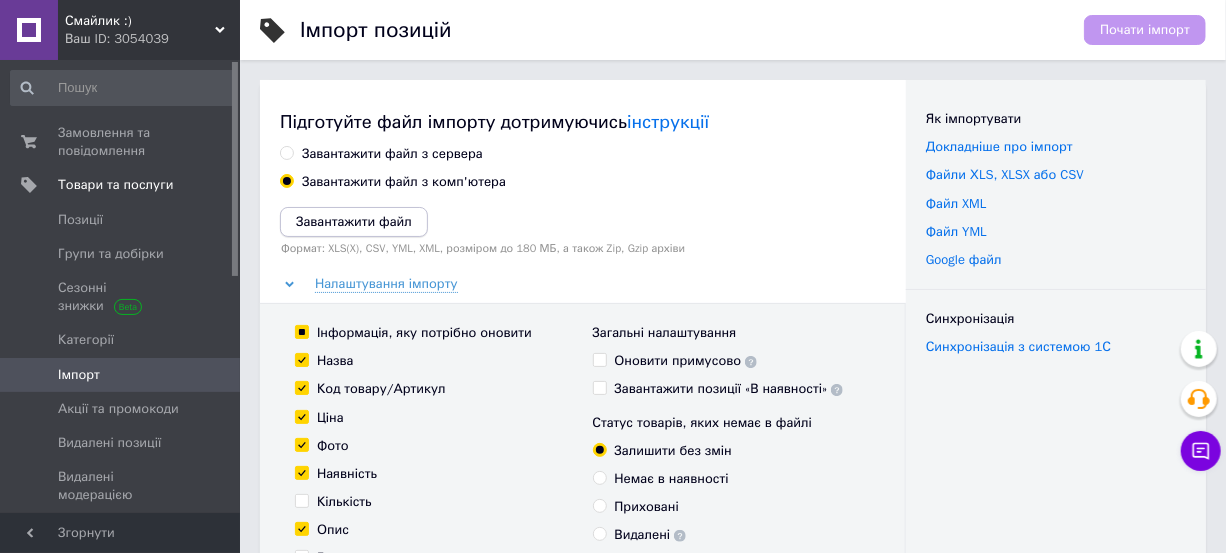click on "Завантажити файл" at bounding box center (354, 221) 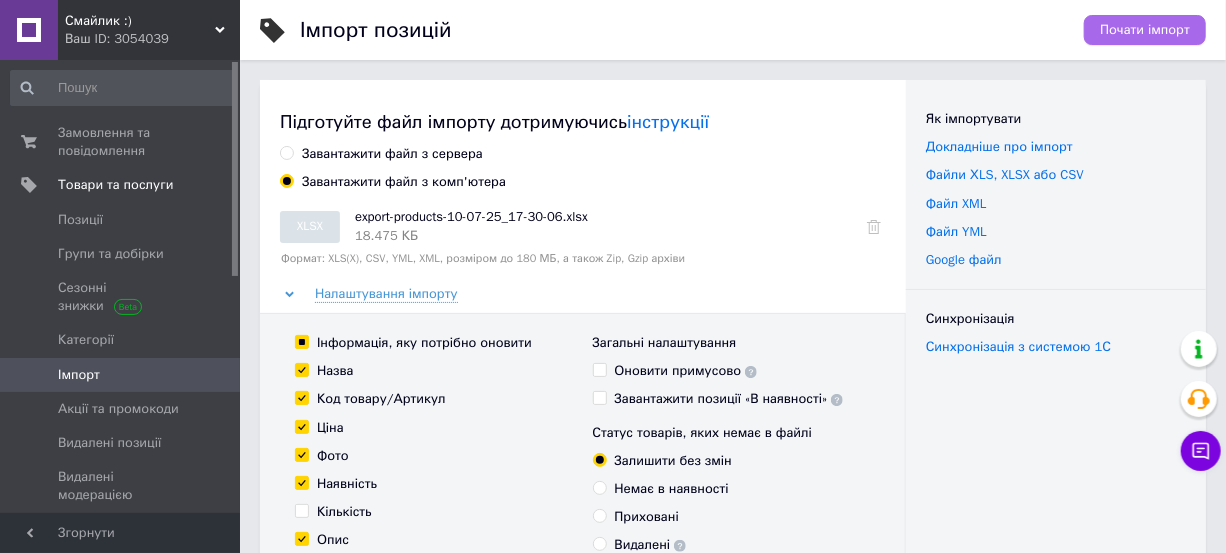 click on "Почати імпорт" at bounding box center [1145, 30] 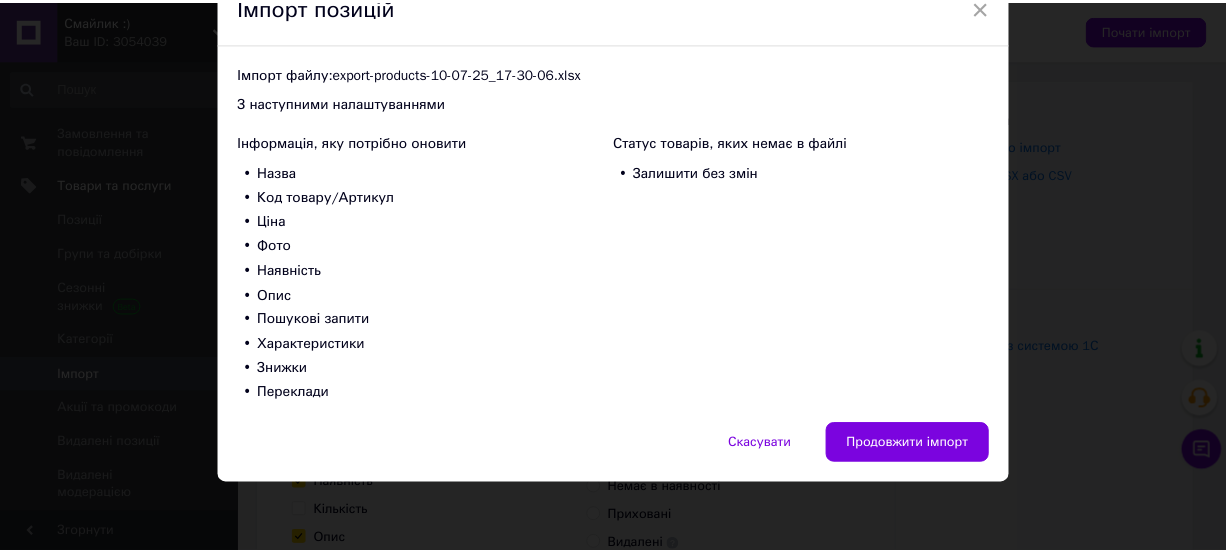 scroll, scrollTop: 99, scrollLeft: 0, axis: vertical 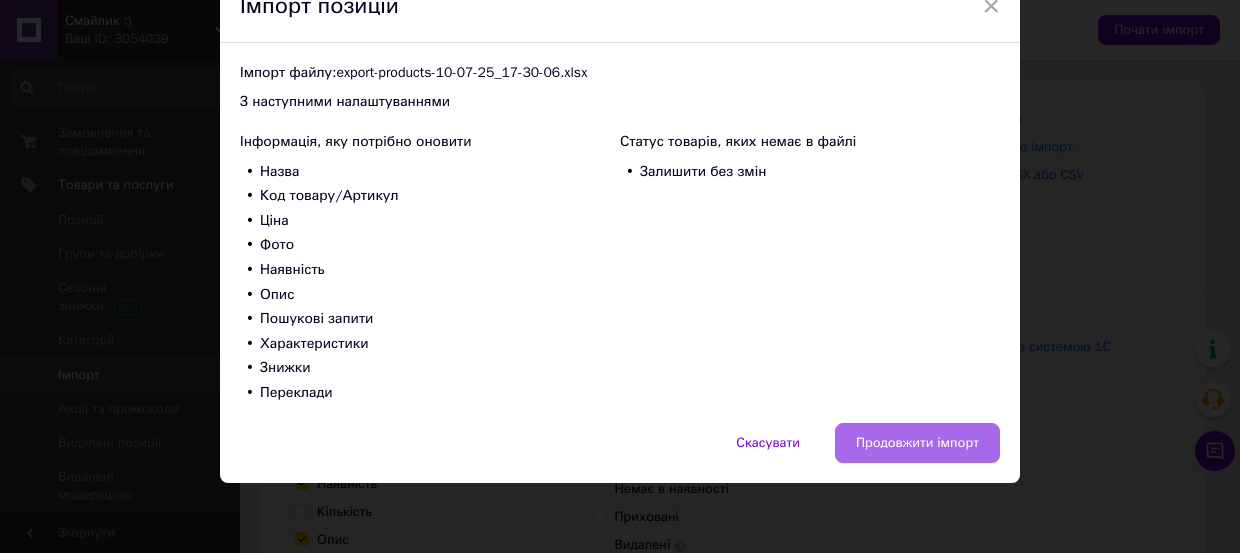 click on "Продовжити імпорт" at bounding box center (917, 443) 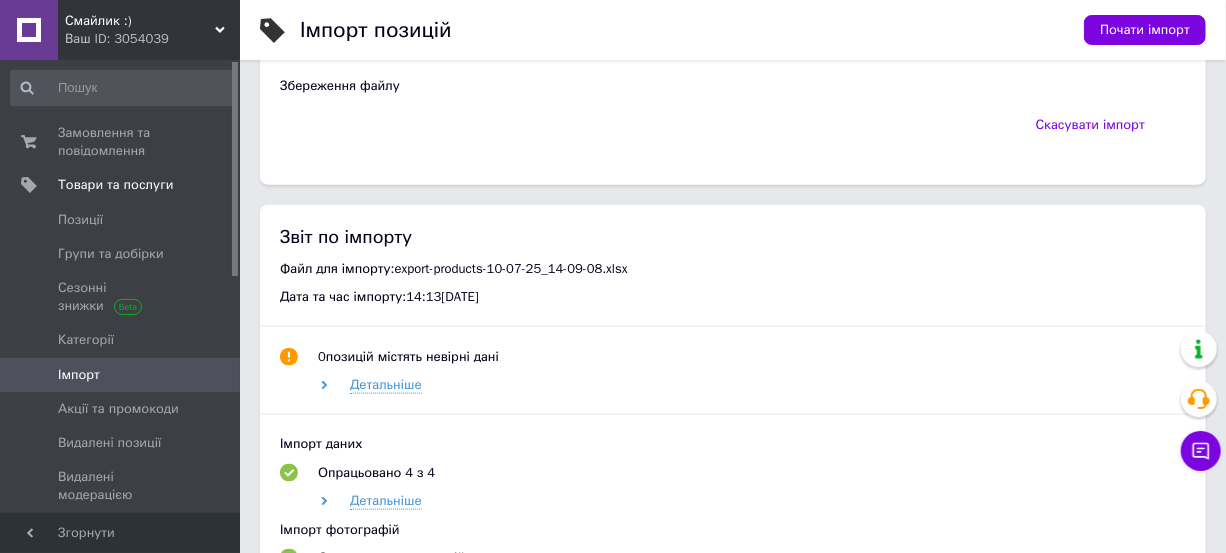scroll, scrollTop: 1000, scrollLeft: 0, axis: vertical 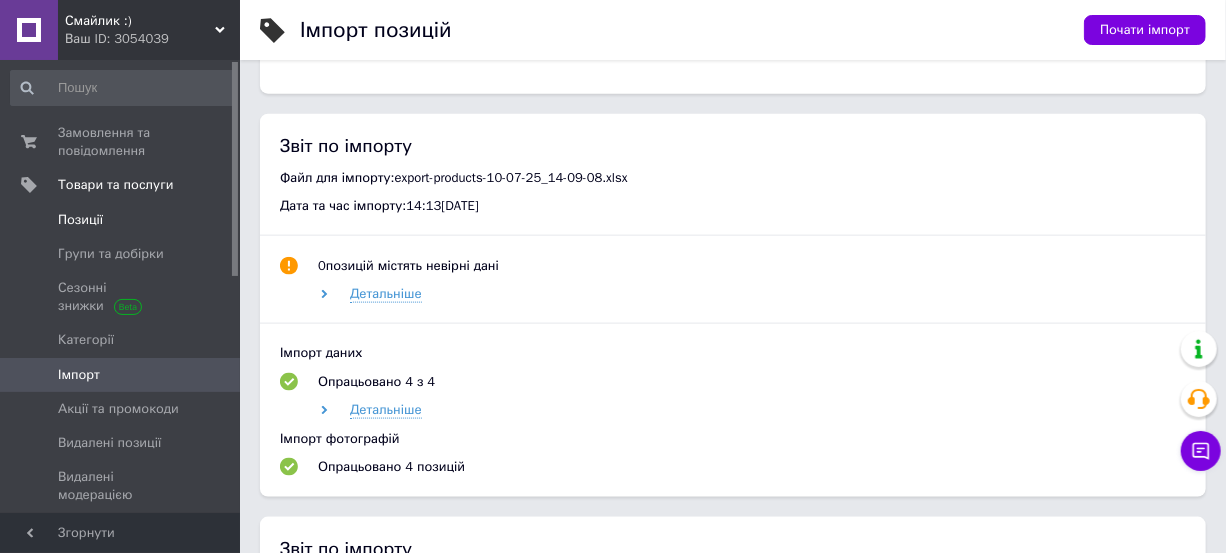 drag, startPoint x: 98, startPoint y: 221, endPoint x: 168, endPoint y: 228, distance: 70.34913 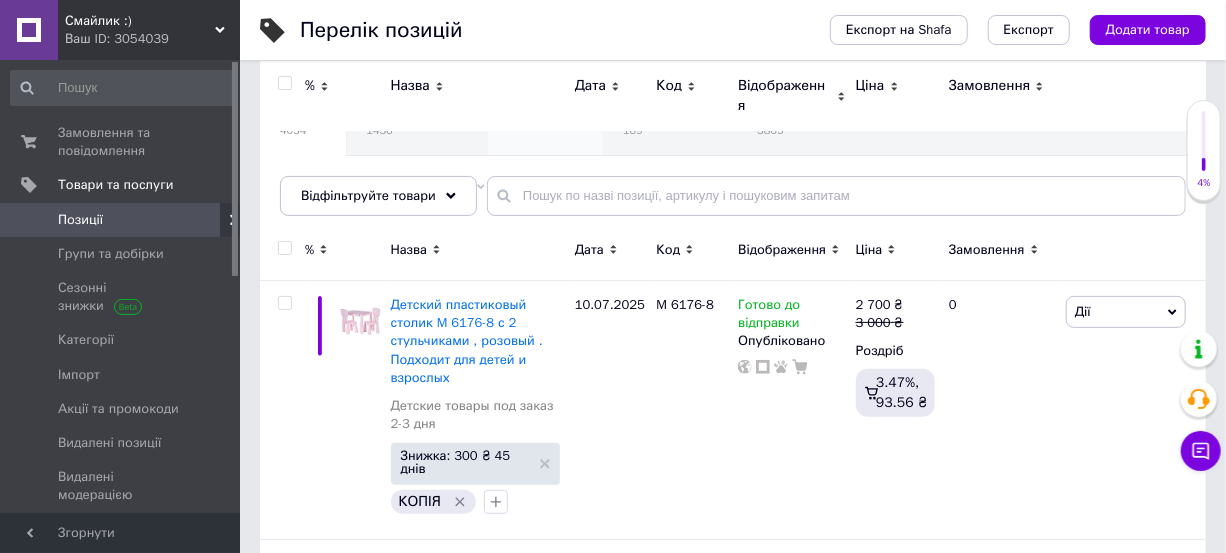 scroll, scrollTop: 0, scrollLeft: 0, axis: both 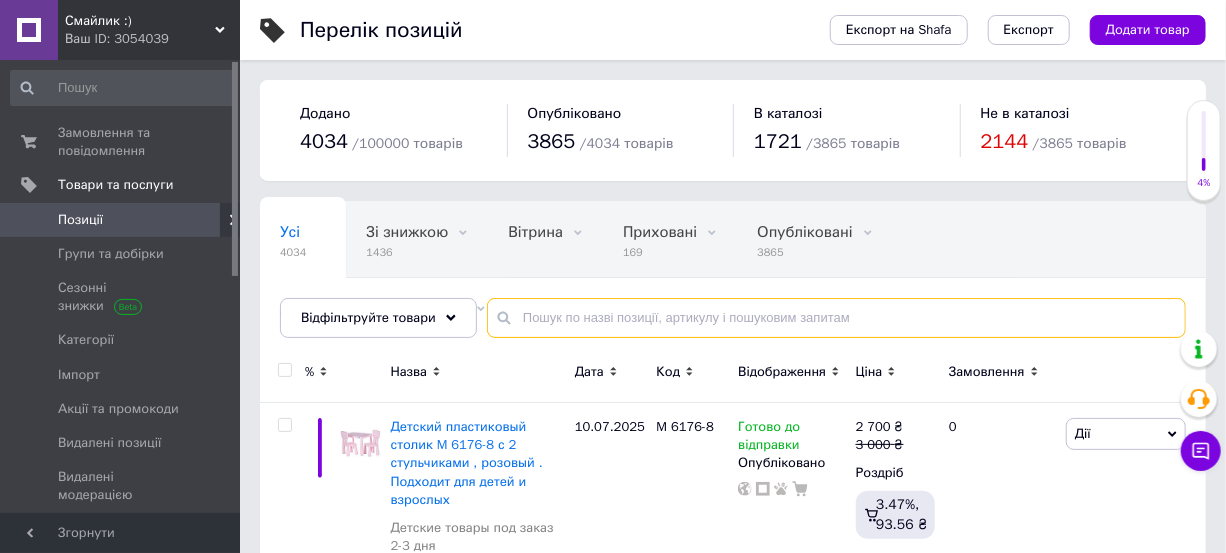 click at bounding box center [836, 318] 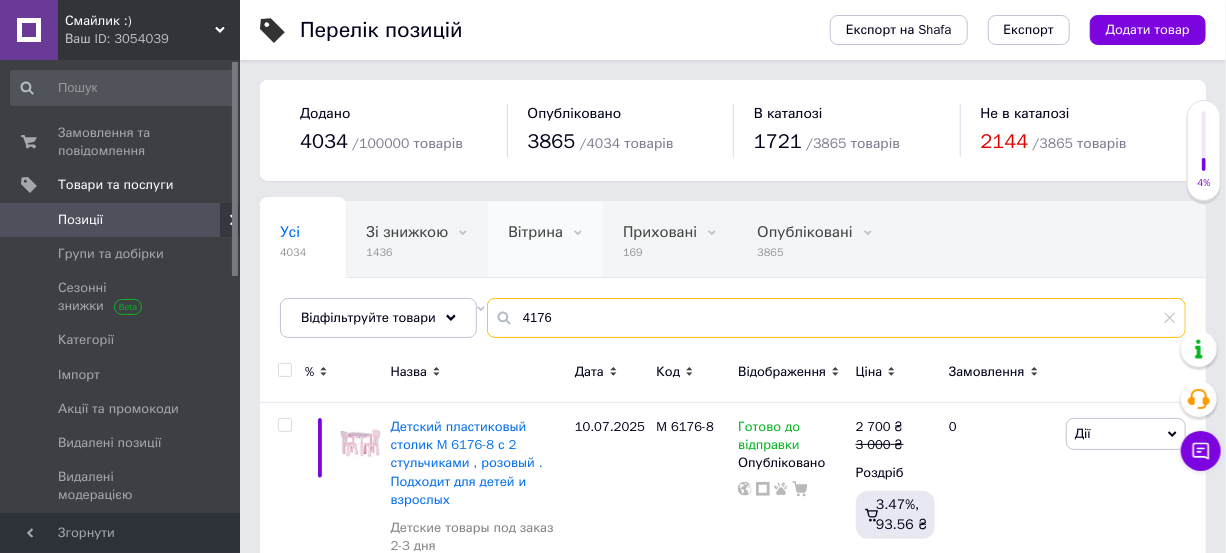type on "4176" 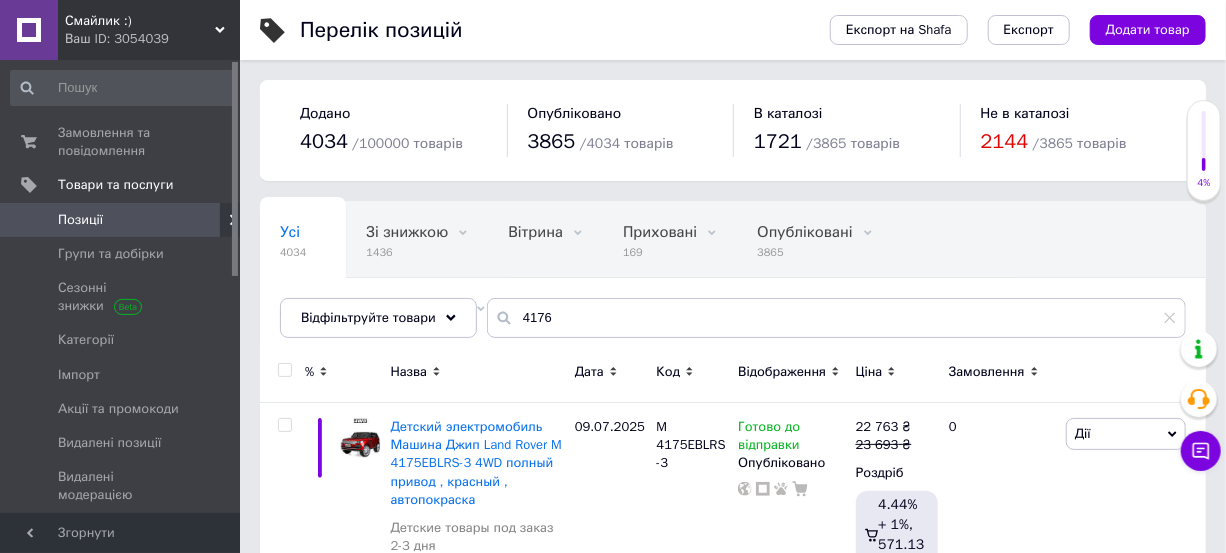 click on "Відображення" at bounding box center [782, 372] 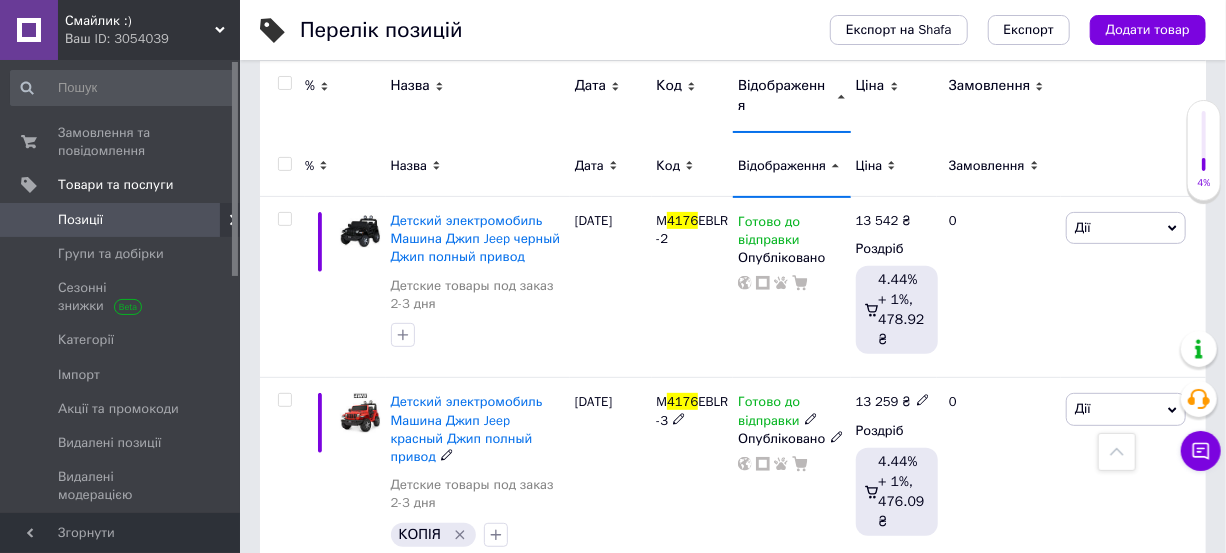 scroll, scrollTop: 181, scrollLeft: 0, axis: vertical 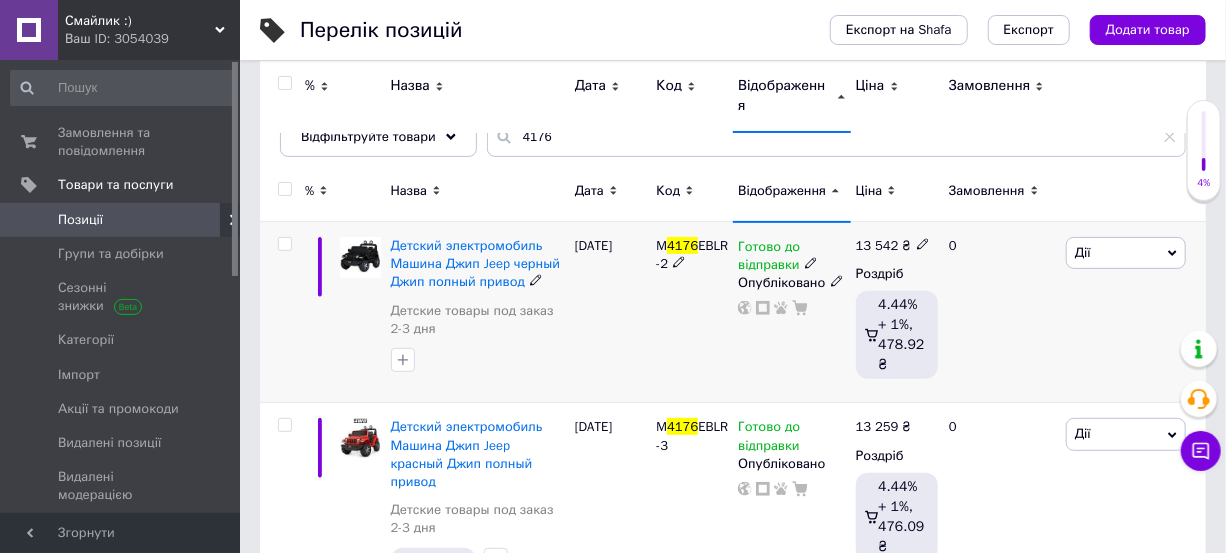 click 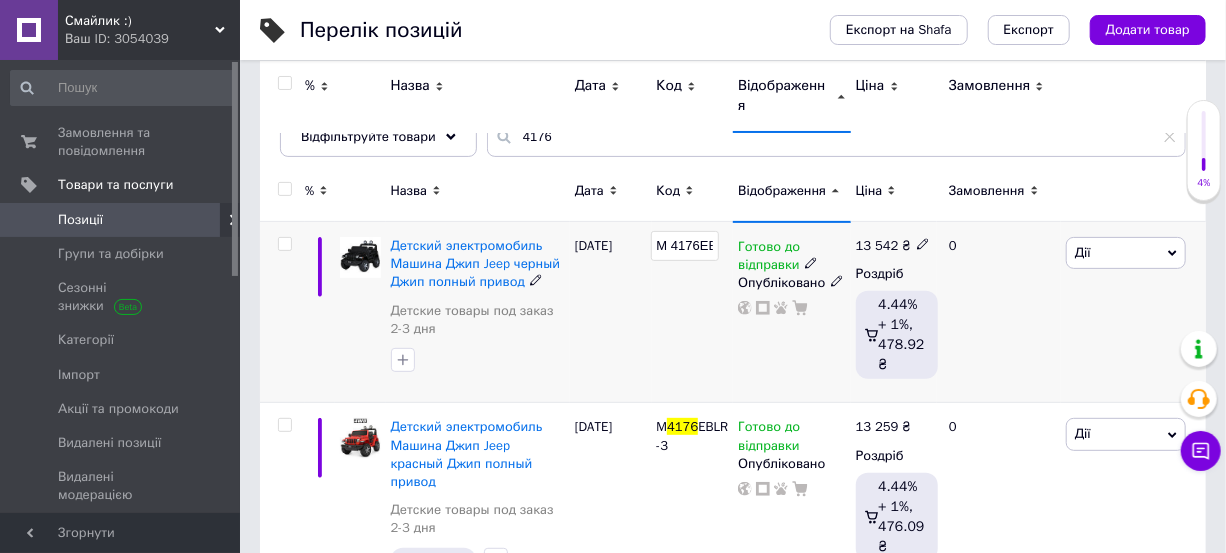 scroll, scrollTop: 0, scrollLeft: 31, axis: horizontal 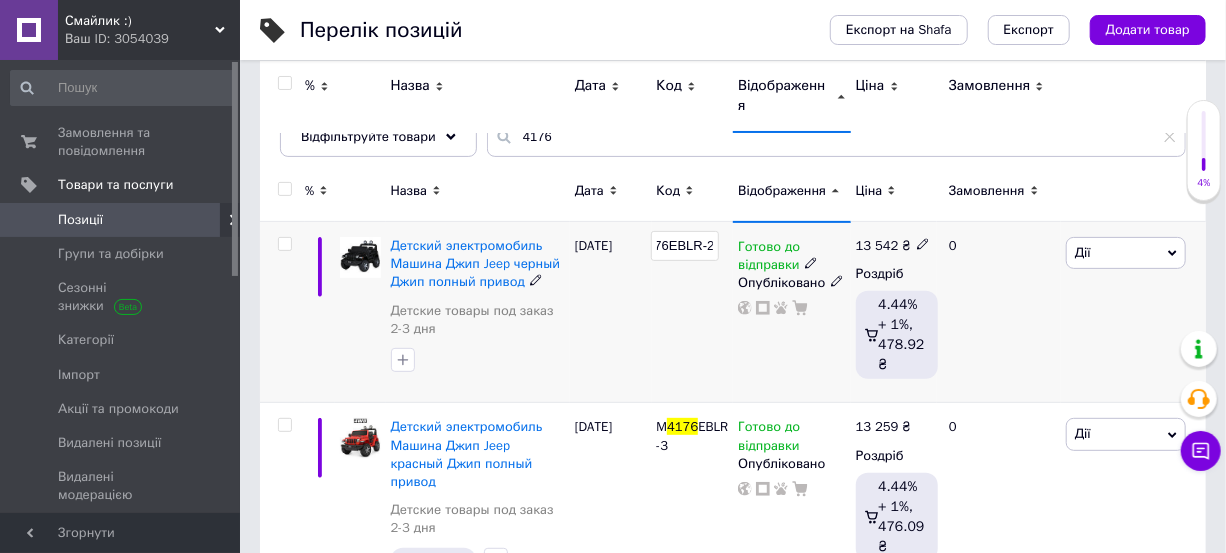 click on "M 4176EBLR-2" at bounding box center [685, 246] 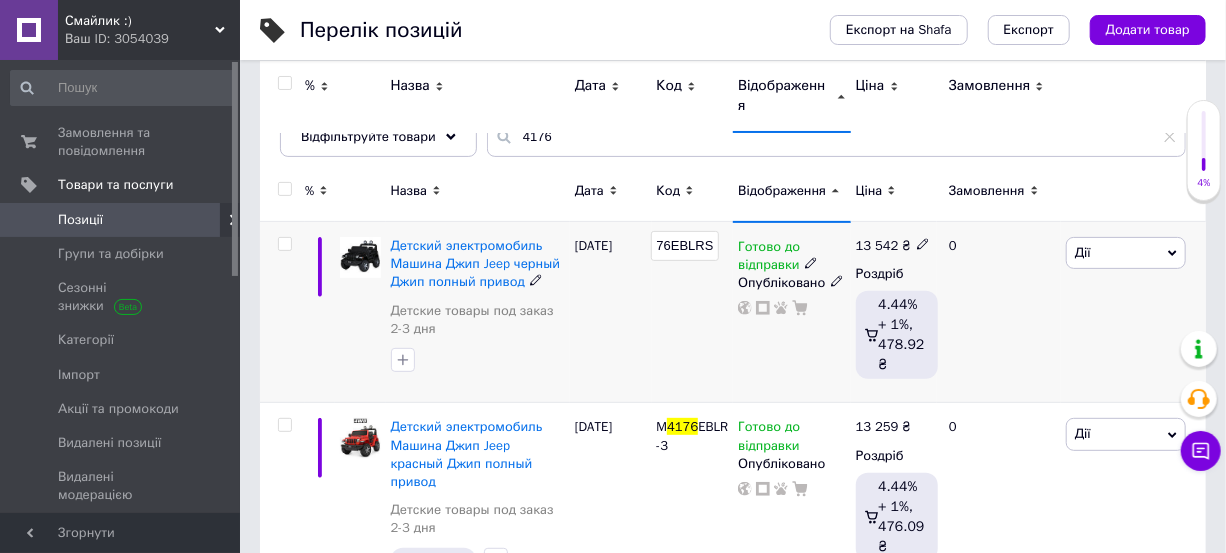 scroll, scrollTop: 0, scrollLeft: 29, axis: horizontal 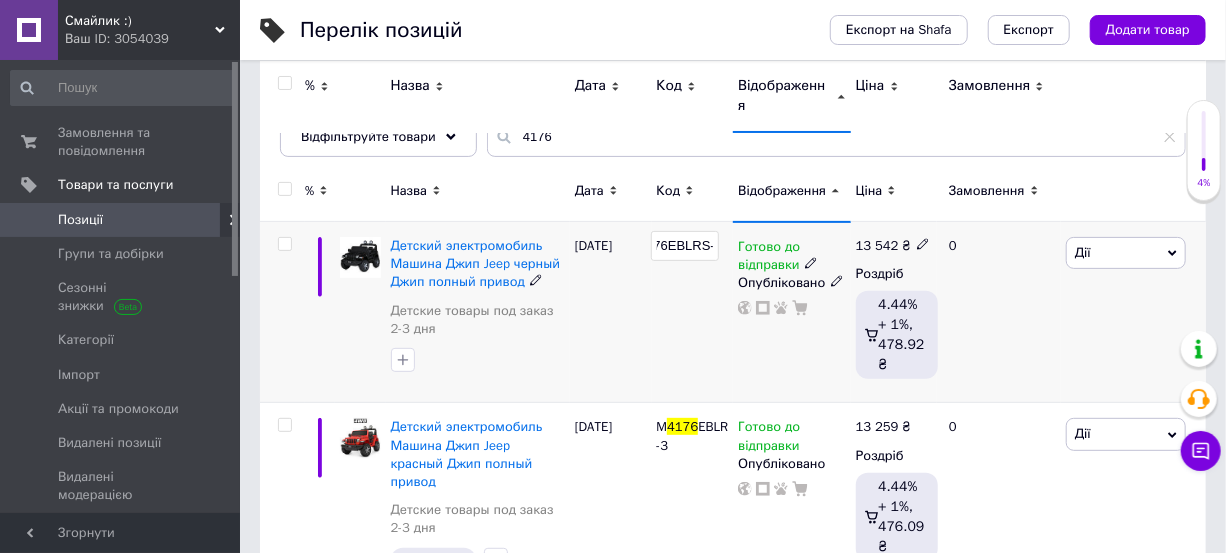 type on "M 4176EBLRS-2" 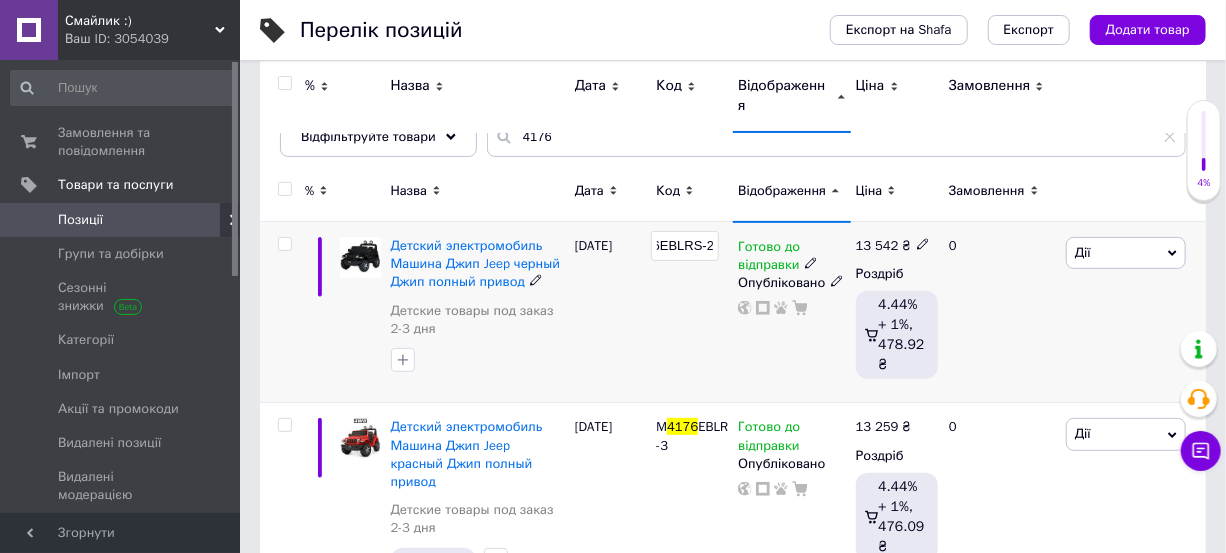 click on "0" at bounding box center [999, 312] 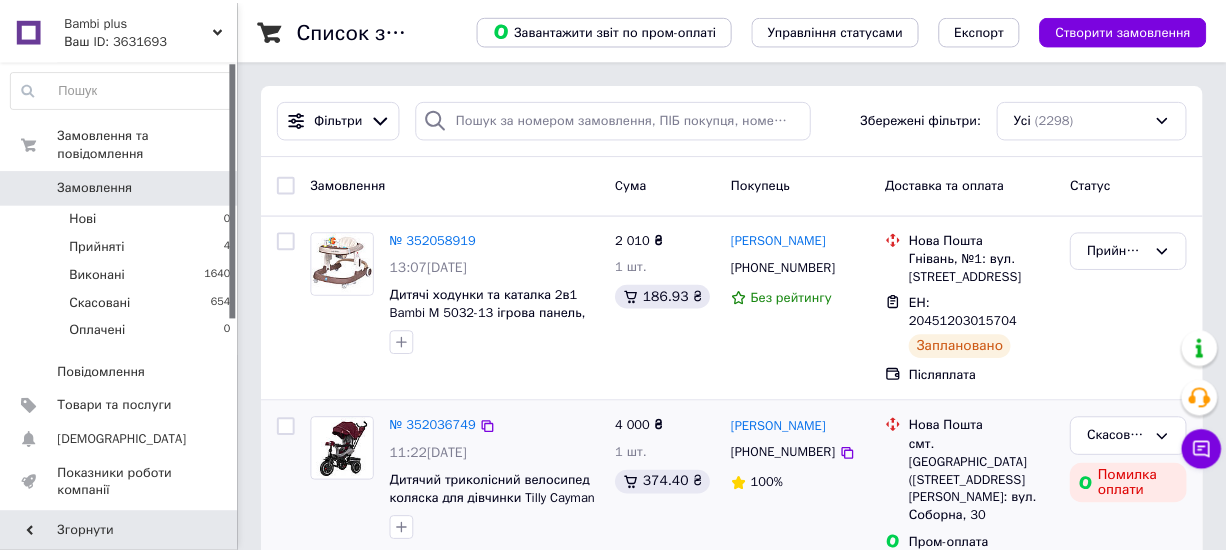 scroll, scrollTop: 90, scrollLeft: 0, axis: vertical 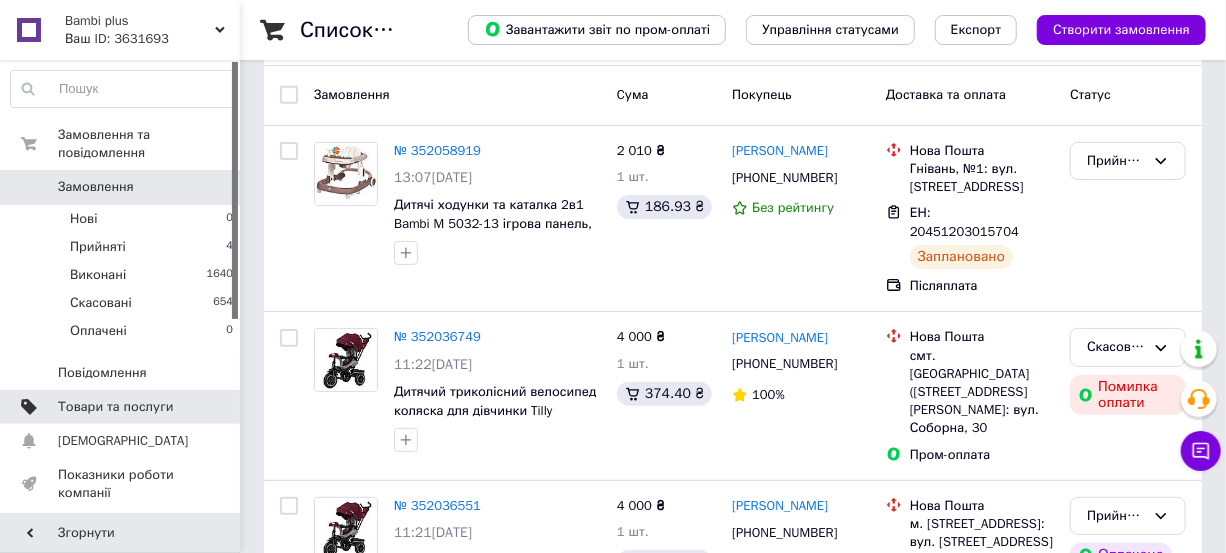 click on "Товари та послуги" at bounding box center [115, 407] 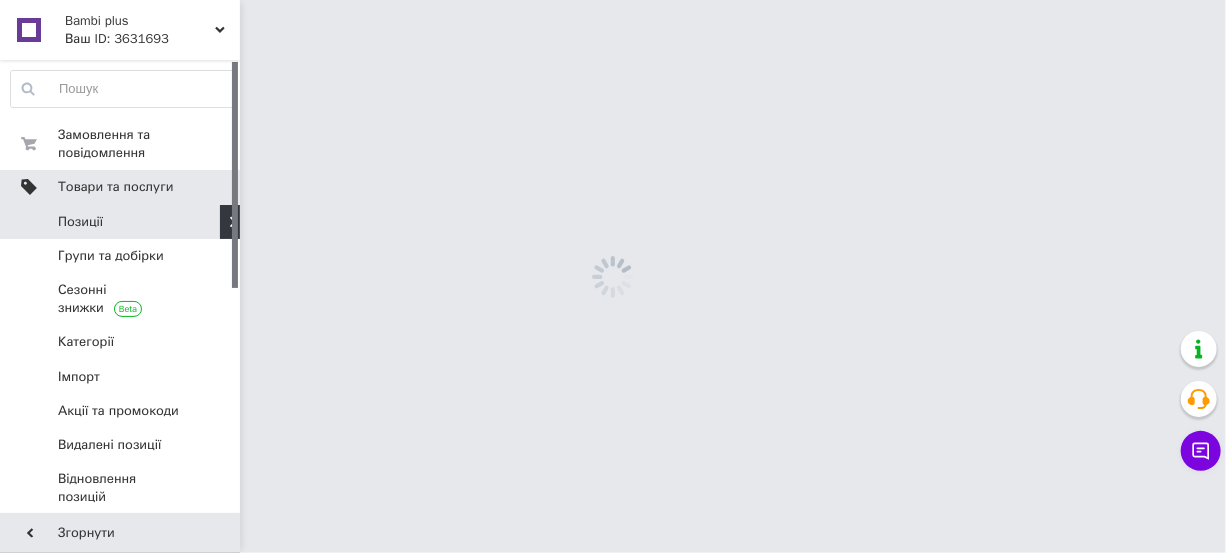 scroll, scrollTop: 0, scrollLeft: 0, axis: both 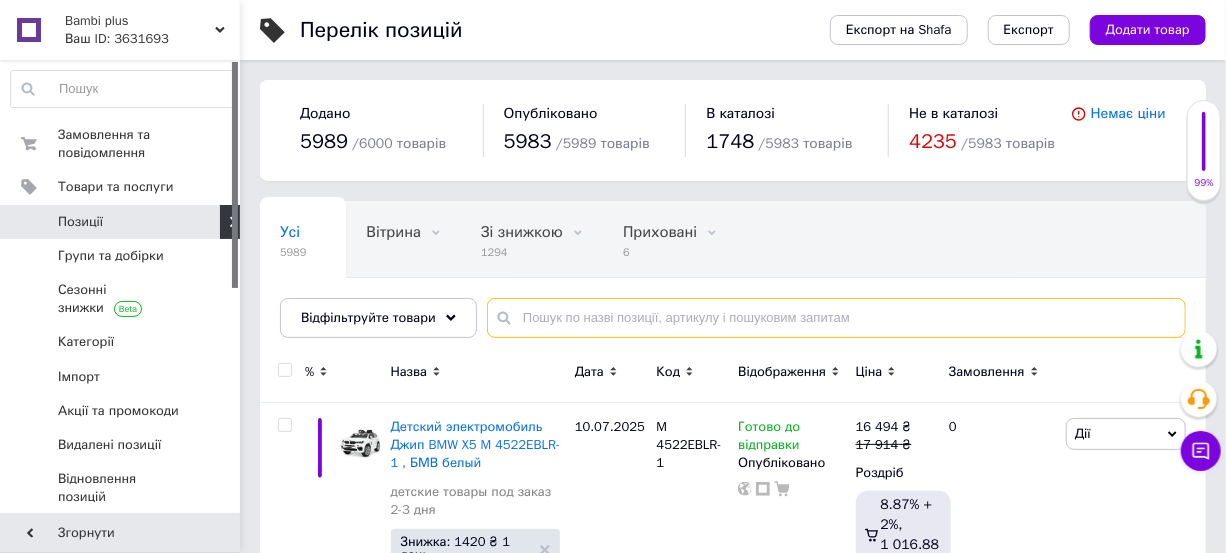 click at bounding box center [836, 318] 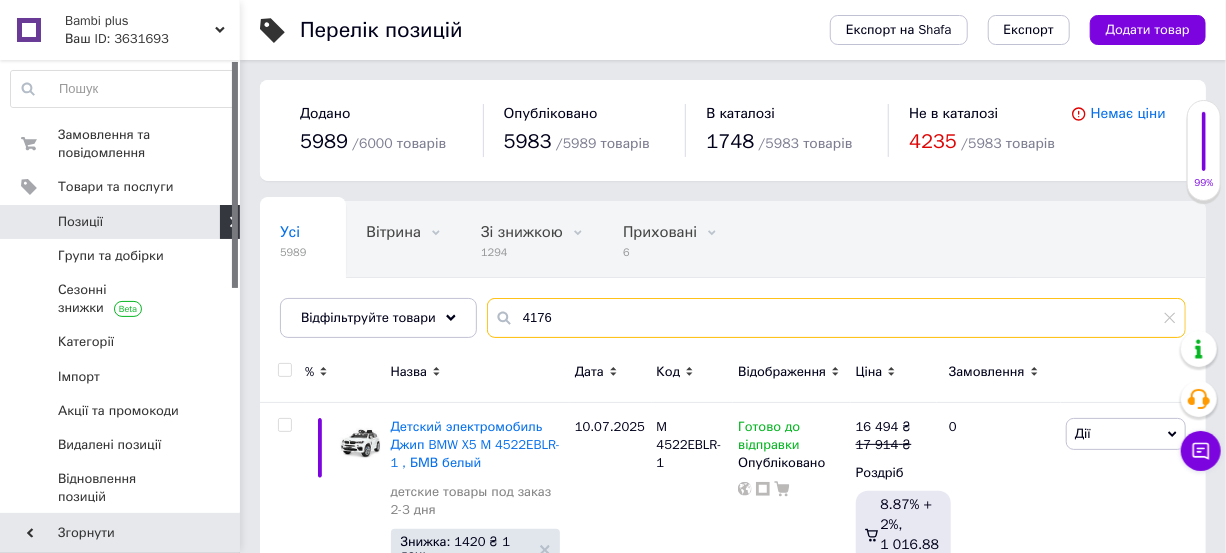type on "4176" 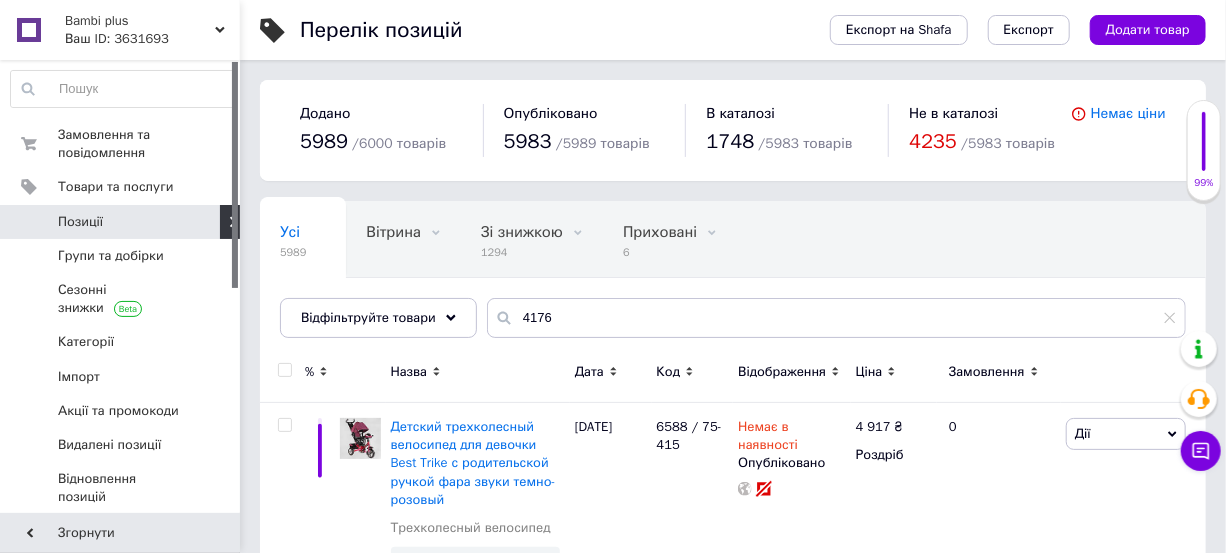 click on "Ціна" at bounding box center (869, 372) 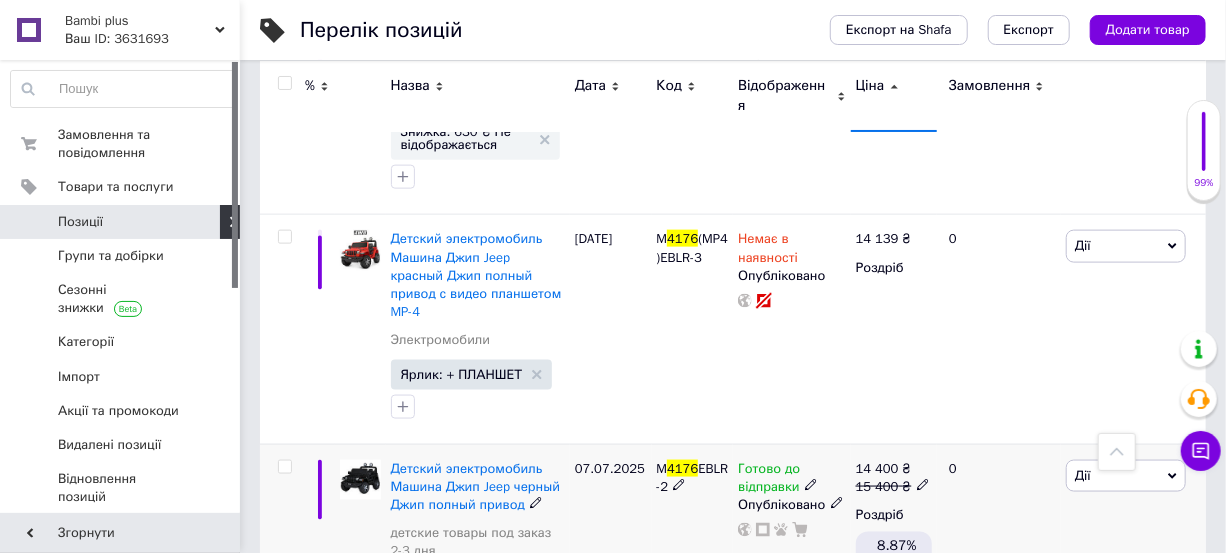 scroll, scrollTop: 1090, scrollLeft: 0, axis: vertical 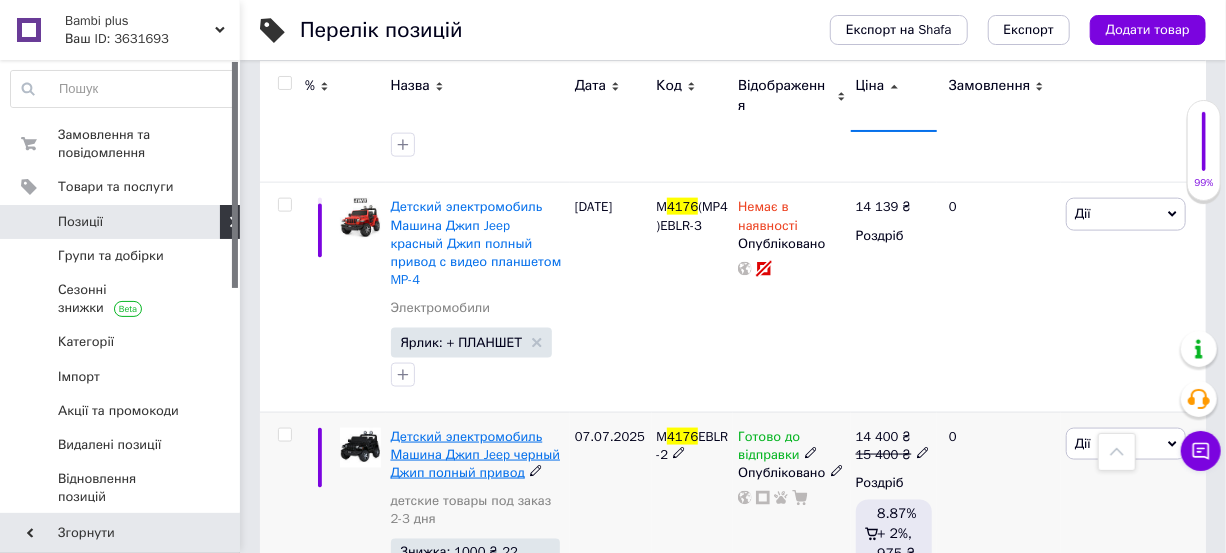 click on "Детский электромобиль Машина Джип Jeep черный Джип полный привод" at bounding box center (476, 454) 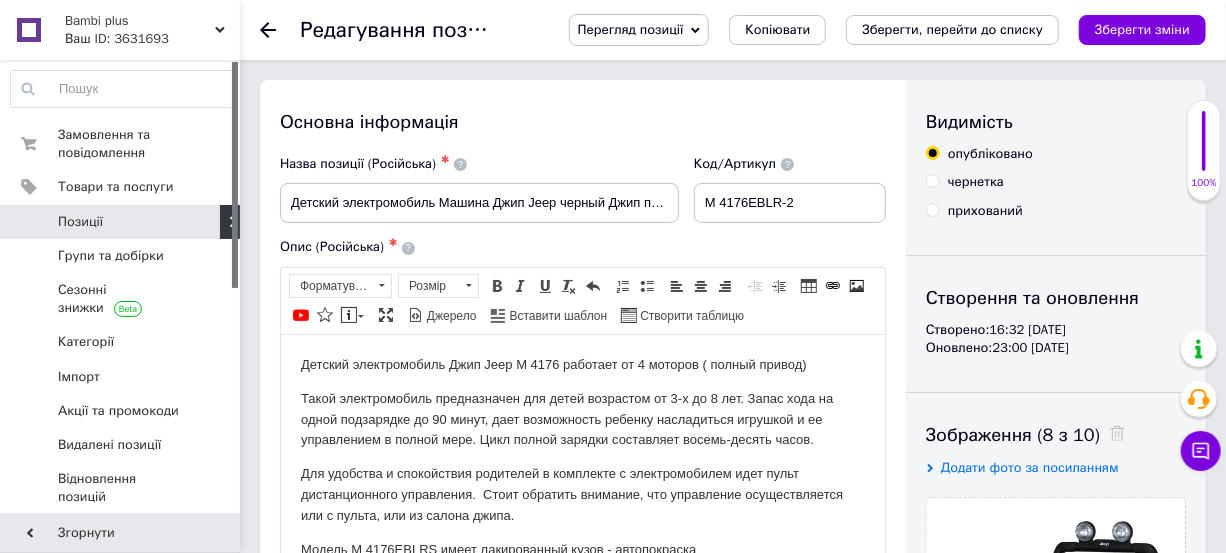 scroll, scrollTop: 0, scrollLeft: 0, axis: both 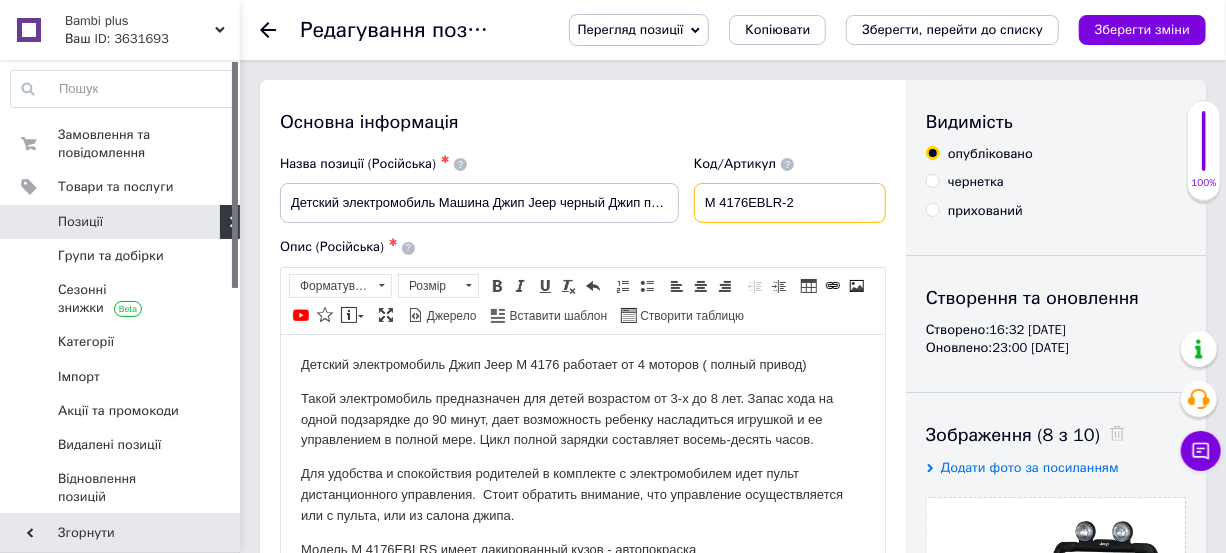 drag, startPoint x: 817, startPoint y: 207, endPoint x: 757, endPoint y: 211, distance: 60.133186 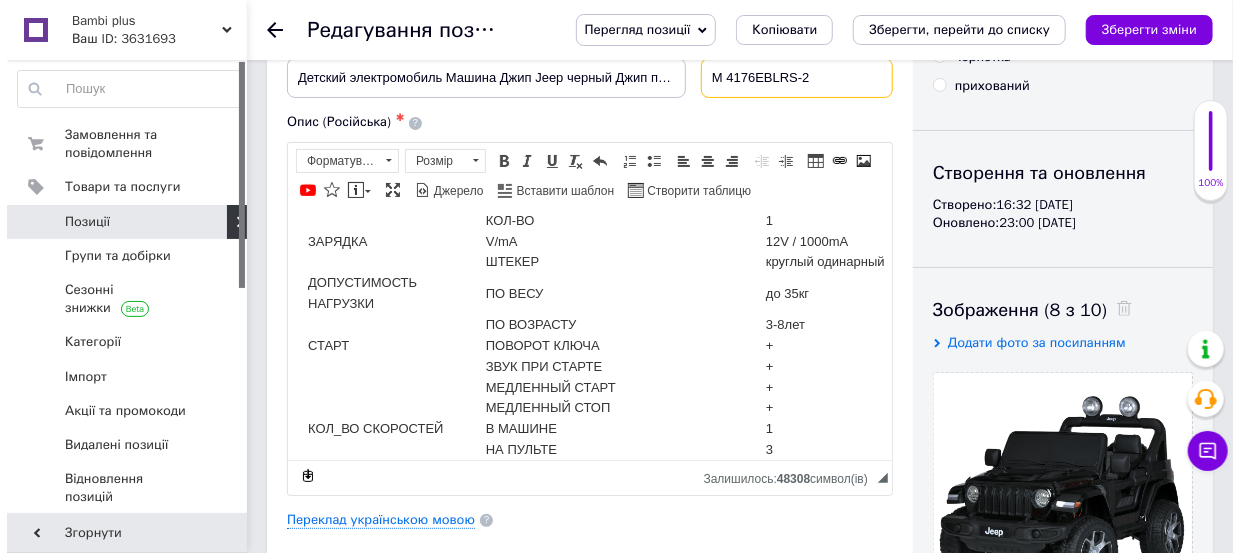 scroll, scrollTop: 400, scrollLeft: 0, axis: vertical 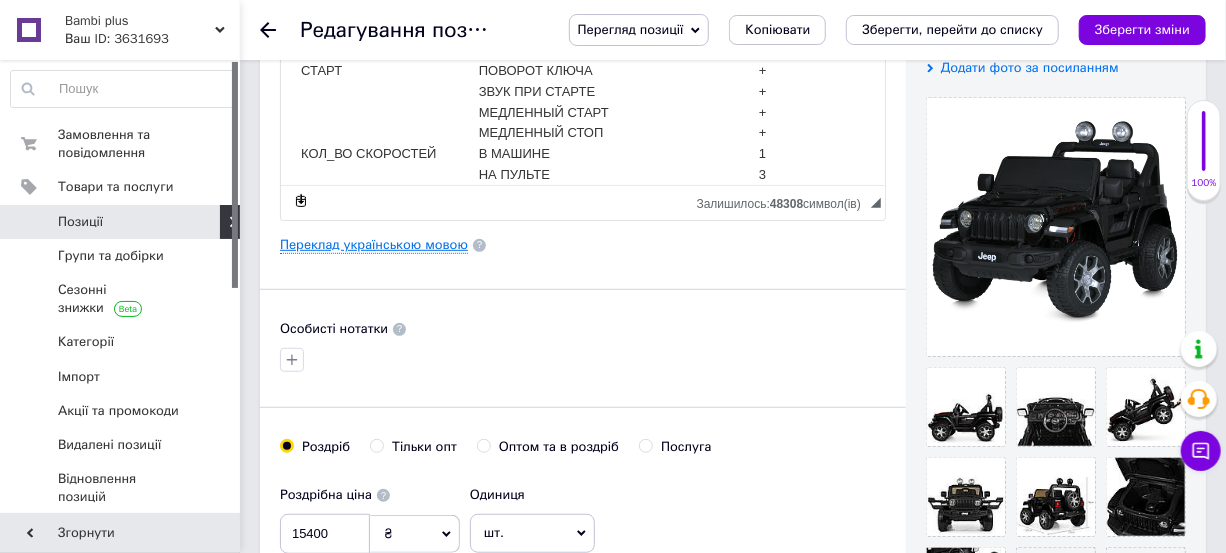 type on "M 4176EBLRS-2" 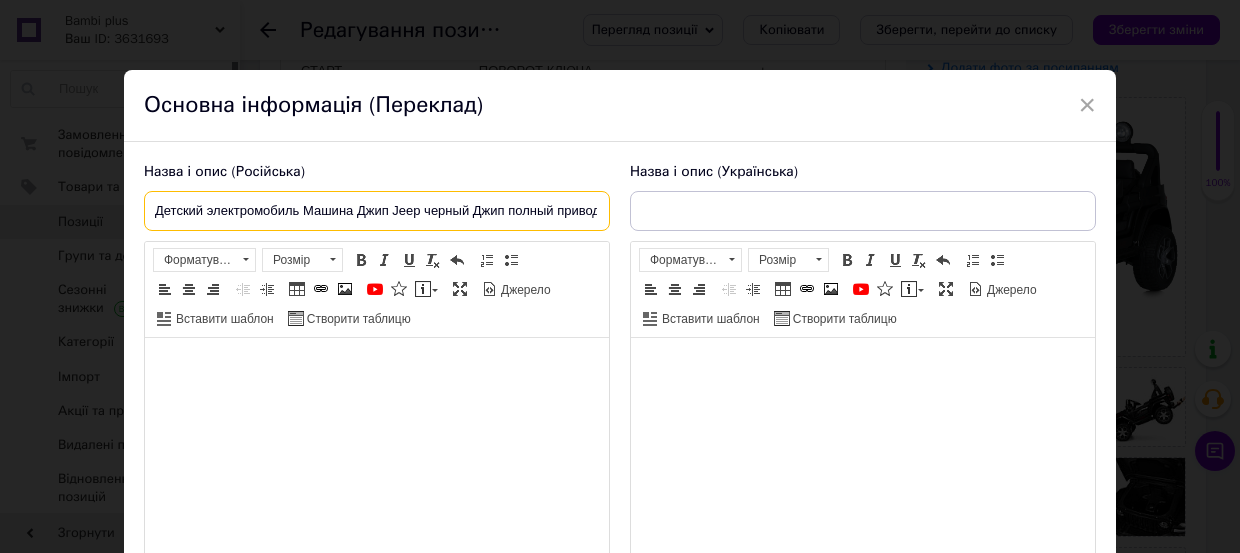 type on "Дитячий електромобіль Машина Джип Jeep чорний Джип повний привід" 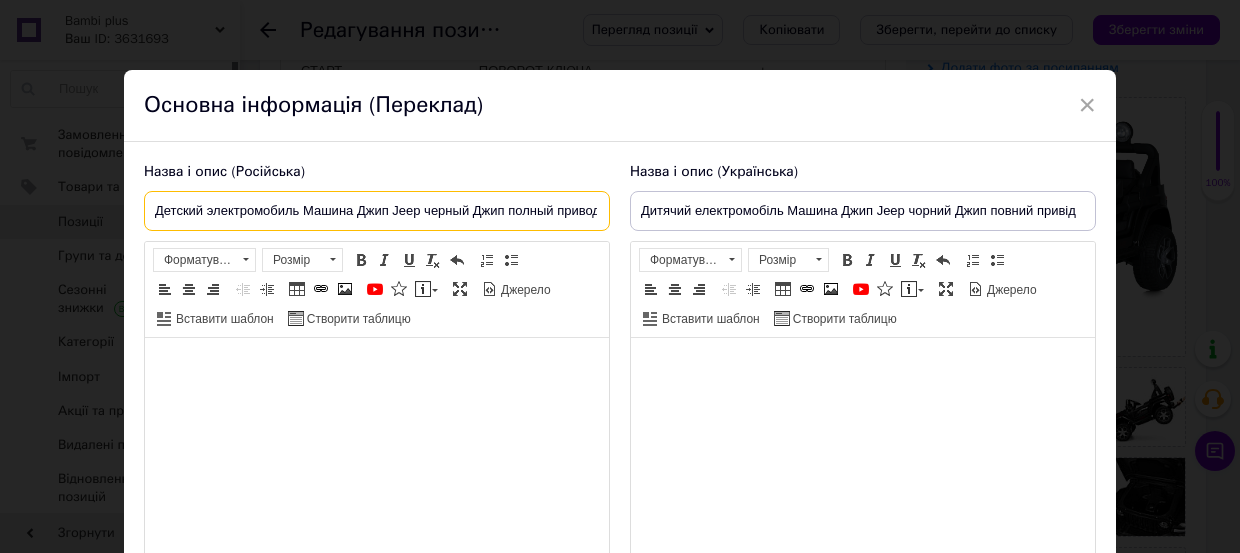drag, startPoint x: 458, startPoint y: 221, endPoint x: 620, endPoint y: 221, distance: 162 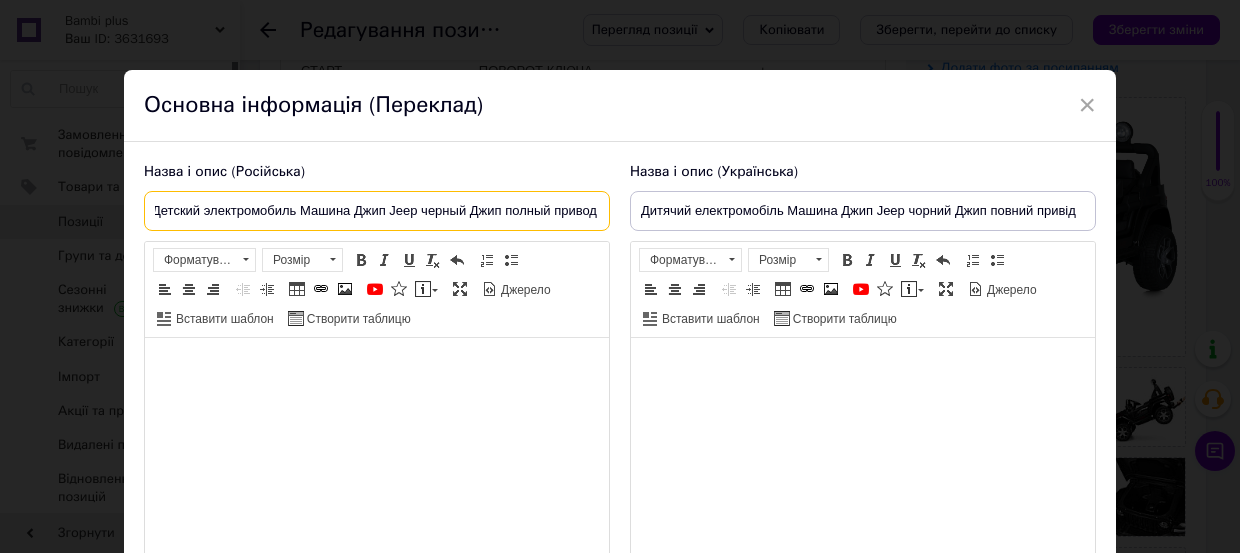 click on "Детский электромобиль Машина Джип Jeep черный Джип полный привод" at bounding box center [377, 211] 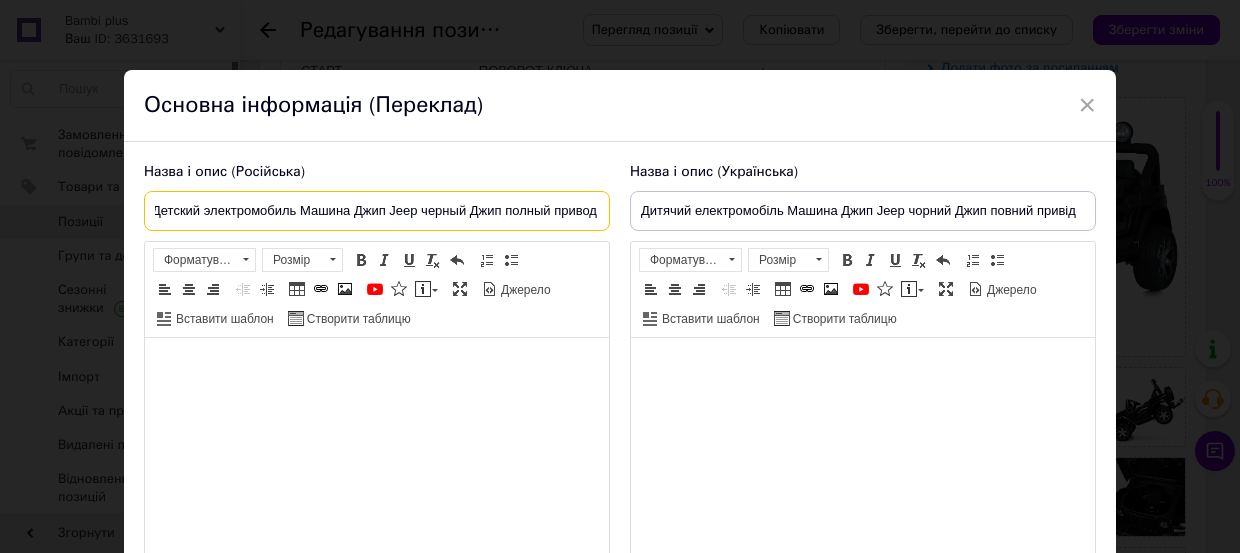 scroll, scrollTop: 0, scrollLeft: 0, axis: both 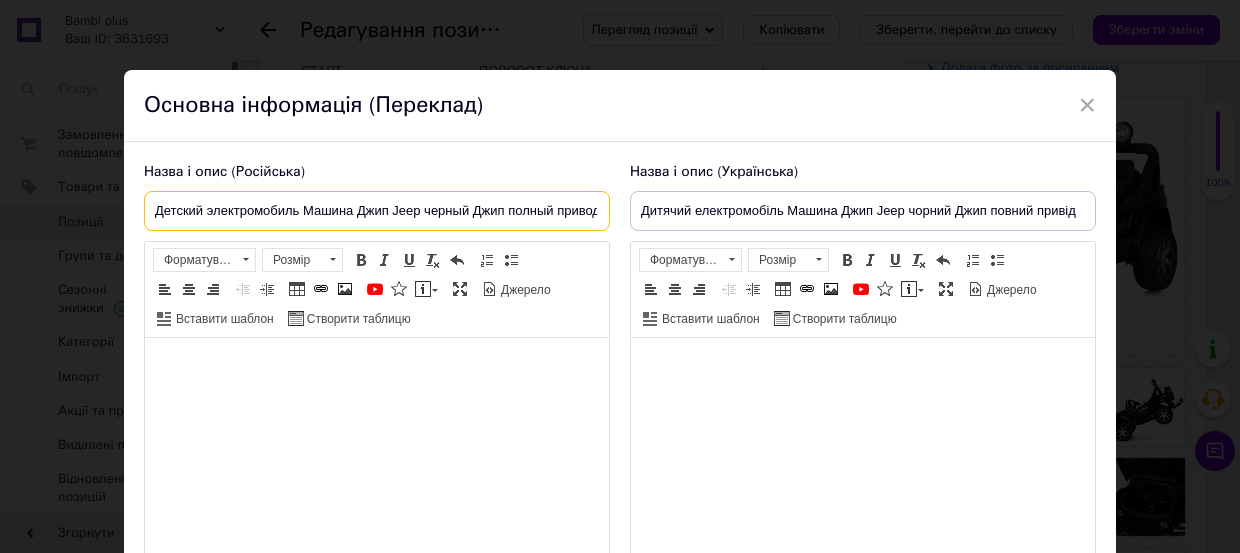drag, startPoint x: 387, startPoint y: 210, endPoint x: 396, endPoint y: 217, distance: 11.401754 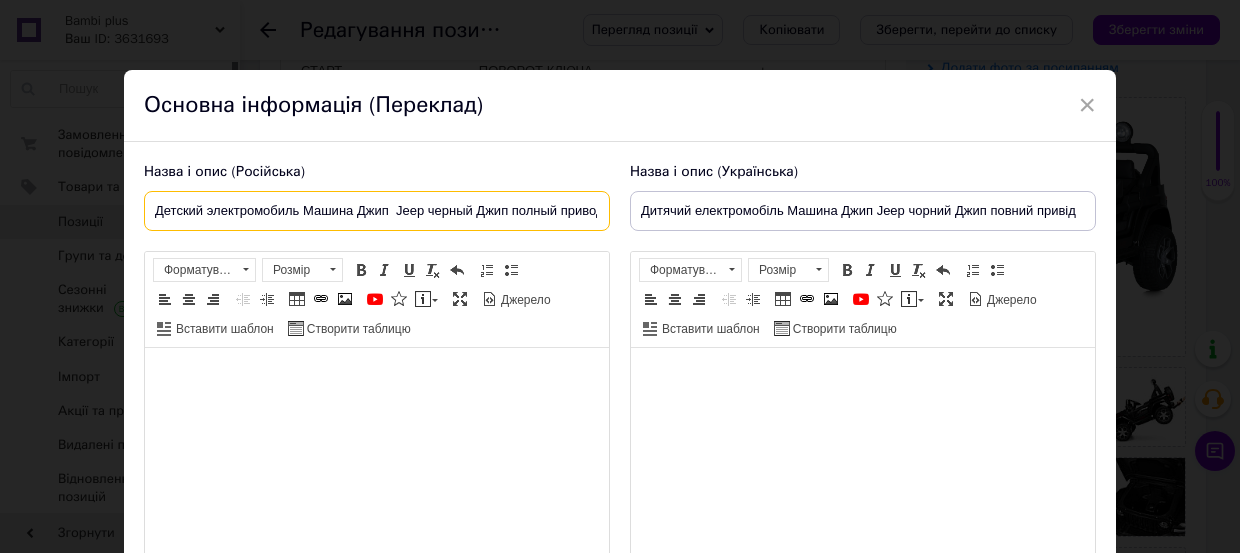 paste on "M 4176EBLRS-2" 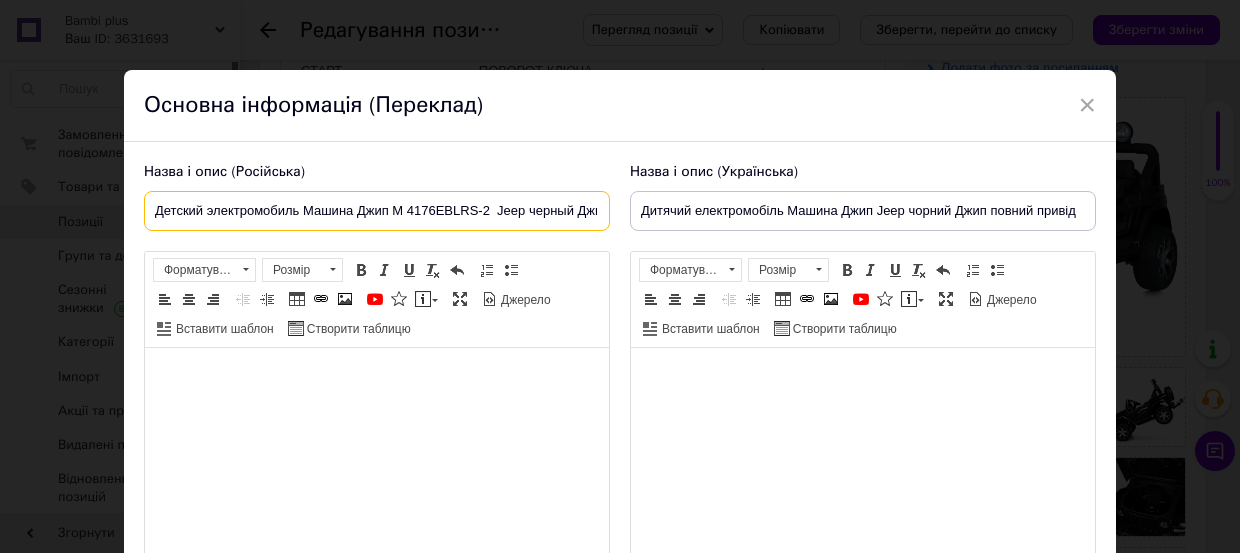 scroll, scrollTop: 0, scrollLeft: 110, axis: horizontal 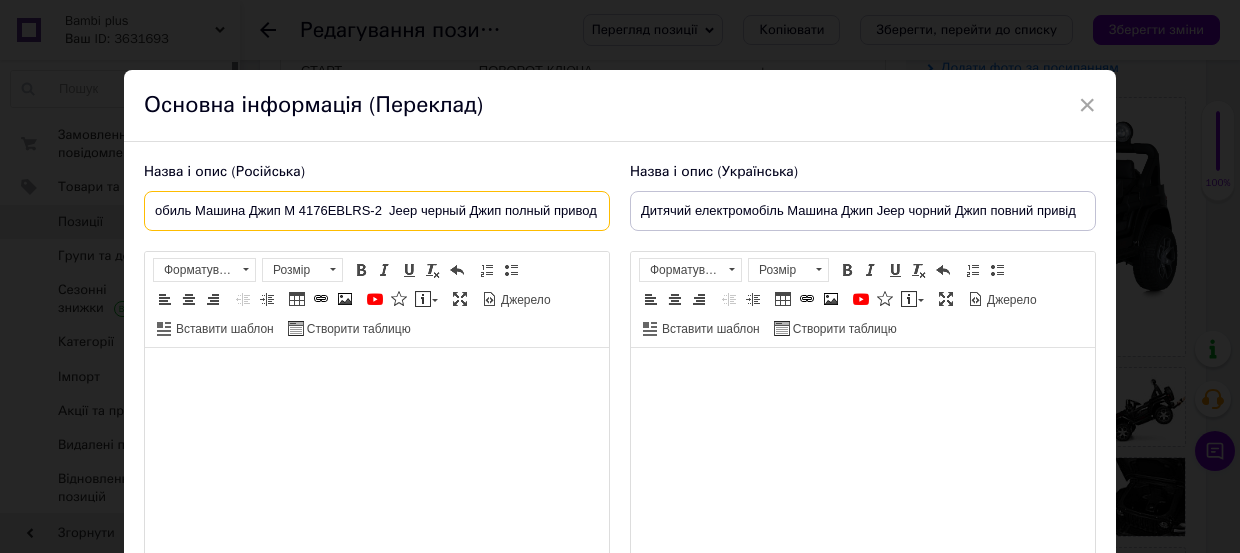 drag, startPoint x: 563, startPoint y: 220, endPoint x: 597, endPoint y: 219, distance: 34.0147 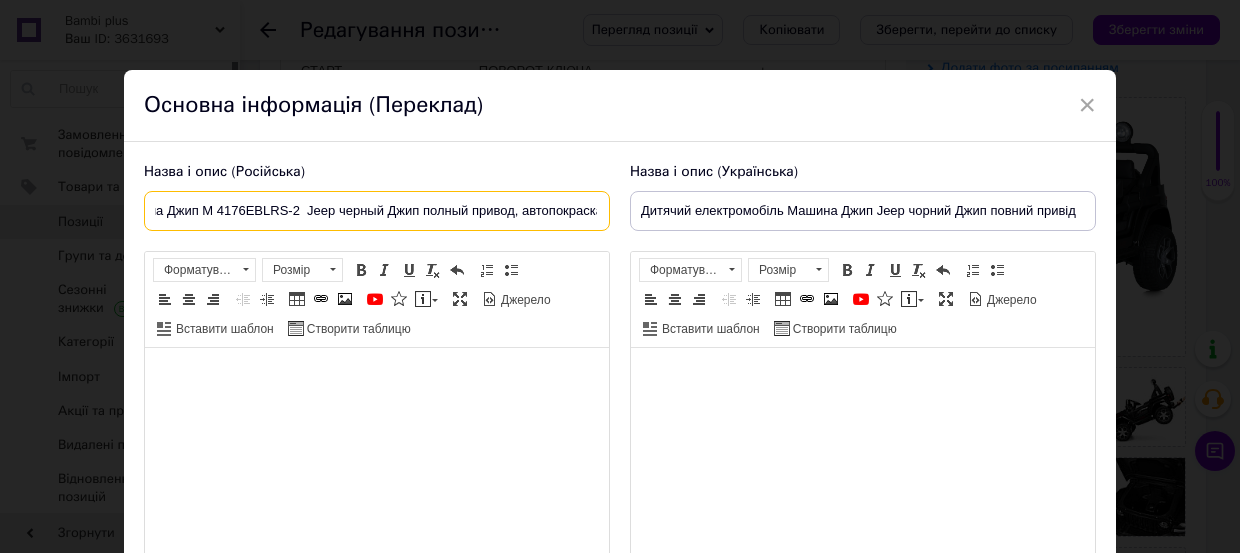 scroll, scrollTop: 0, scrollLeft: 197, axis: horizontal 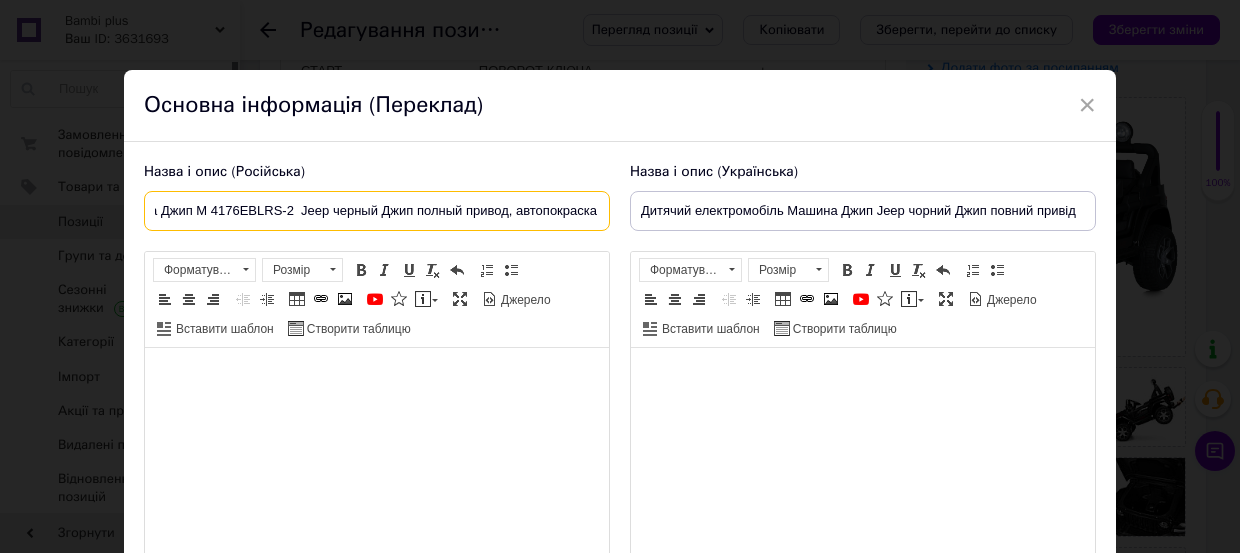 type on "Детский электромобиль Машина Джип M 4176EBLRS-2  Jeep черный Джип полный привод, автопокраска" 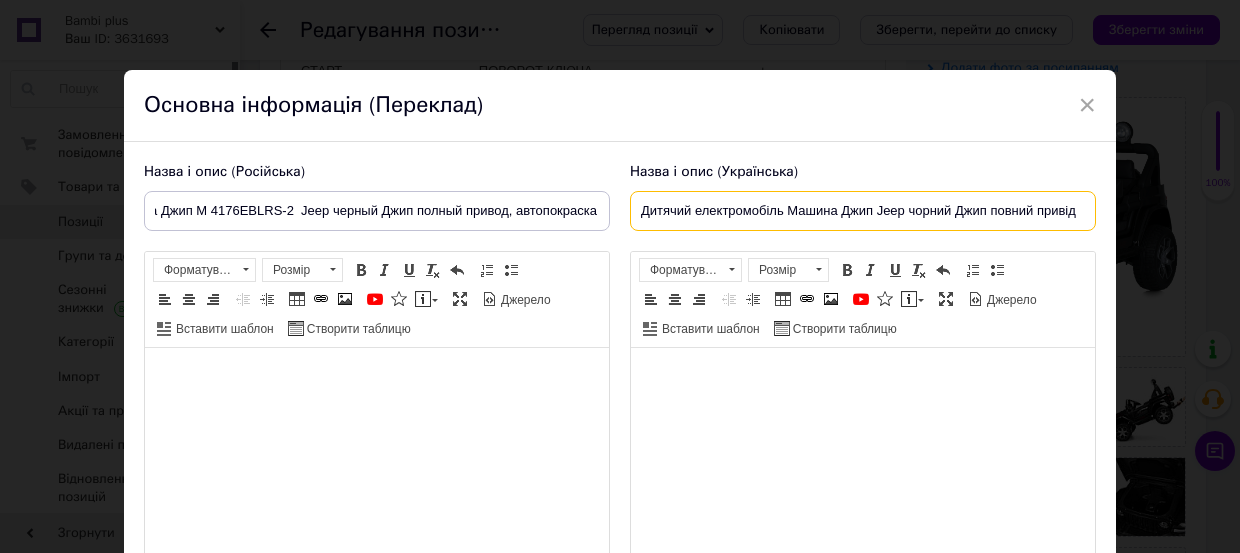 scroll, scrollTop: 0, scrollLeft: 0, axis: both 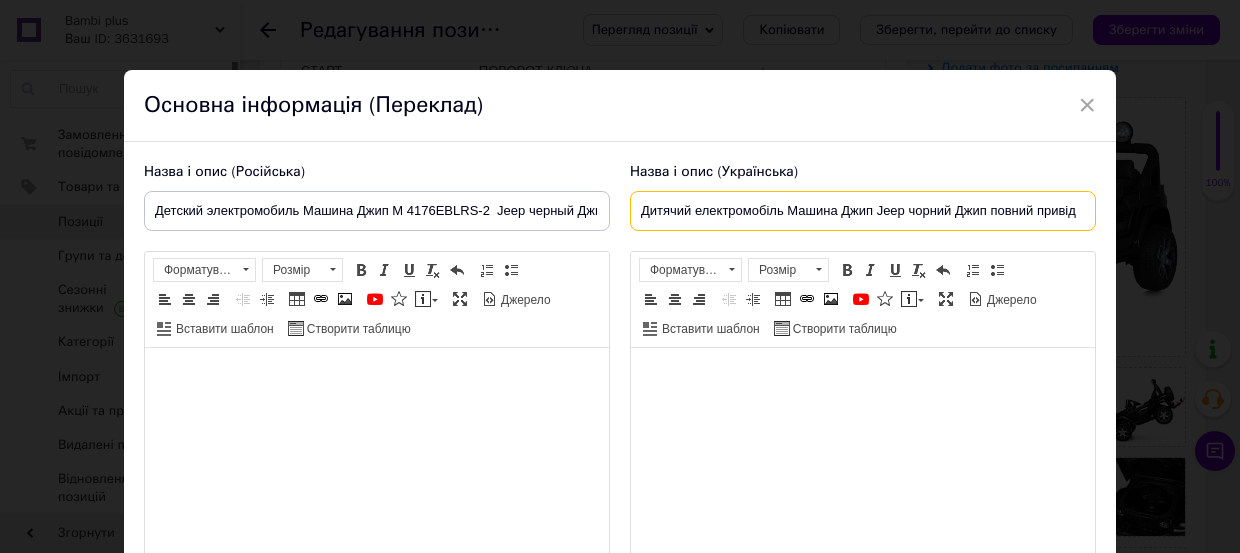 click on "Дитячий електромобіль Машина Джип Jeep чорний Джип повний привід" at bounding box center (863, 211) 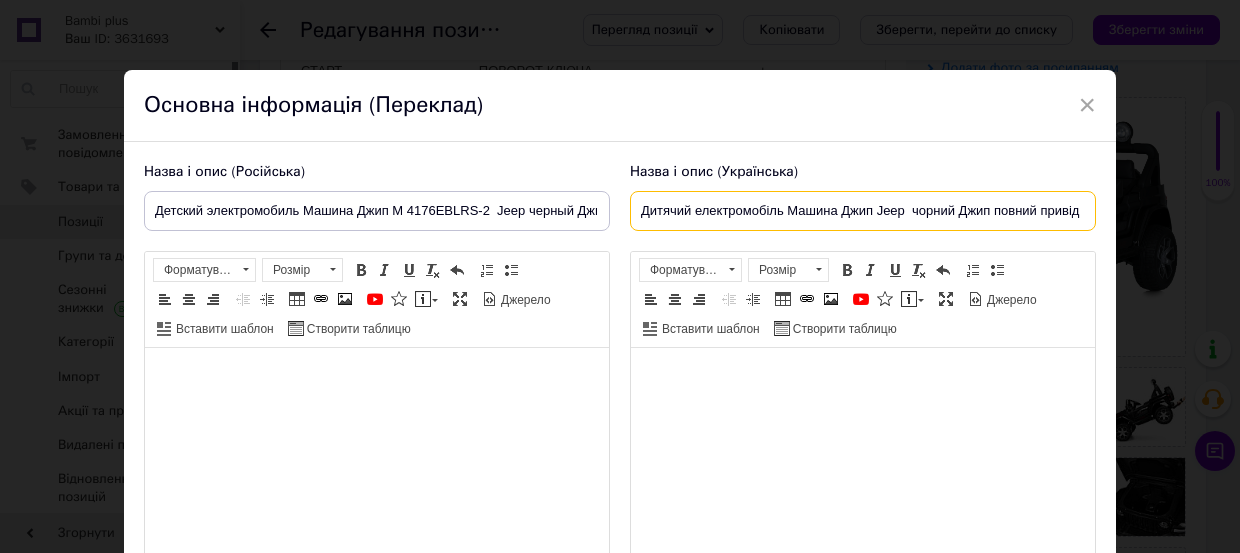 paste on "M 4176EBLRS-2" 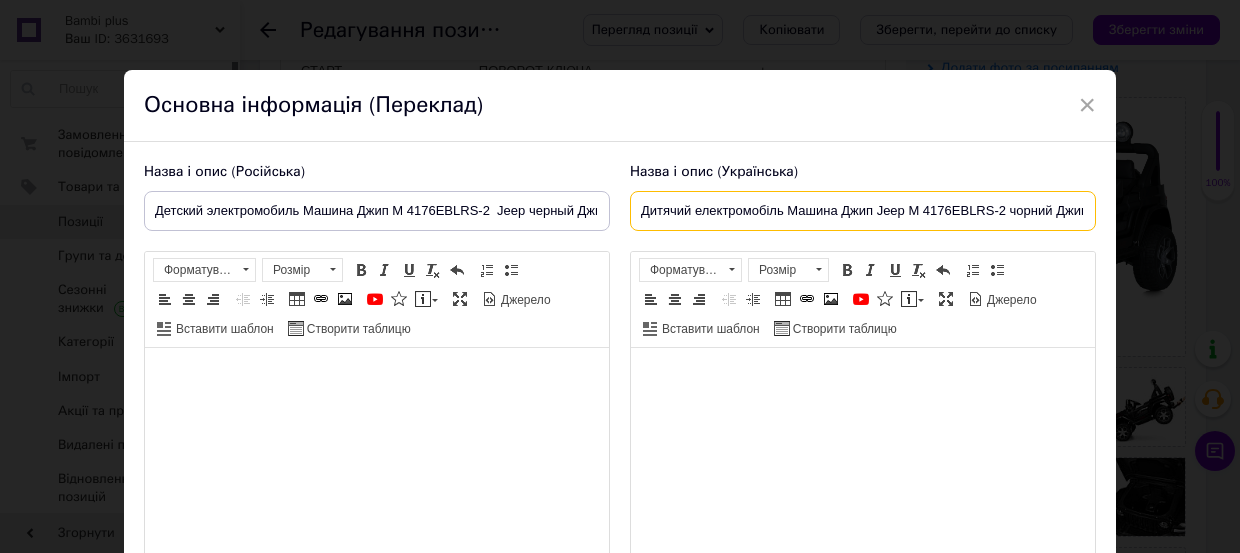 scroll, scrollTop: 0, scrollLeft: 96, axis: horizontal 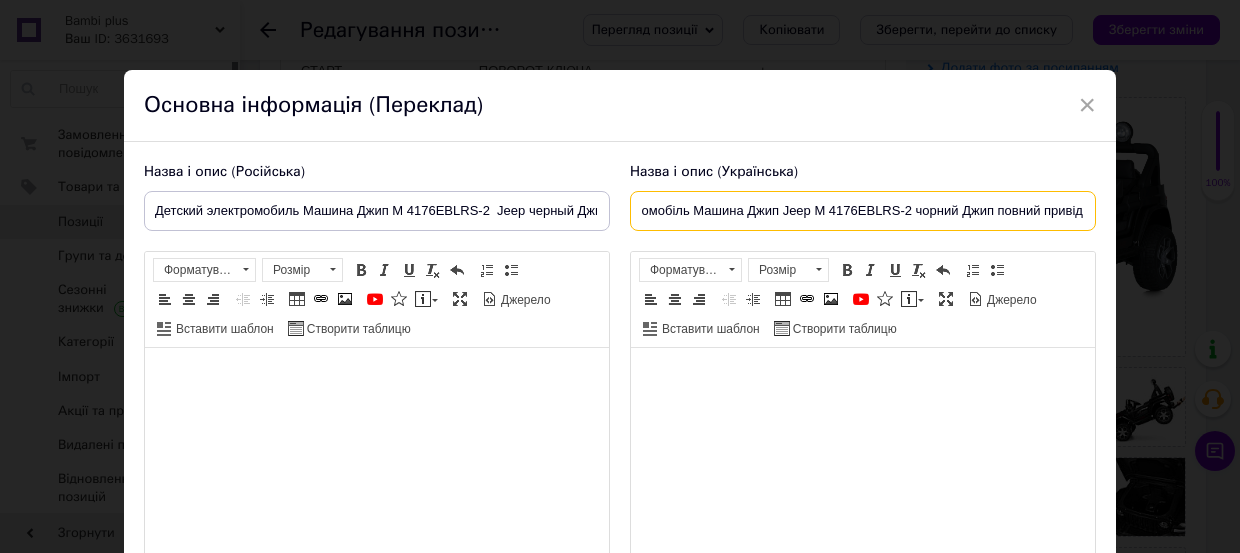 drag, startPoint x: 1030, startPoint y: 212, endPoint x: 1100, endPoint y: 210, distance: 70.028564 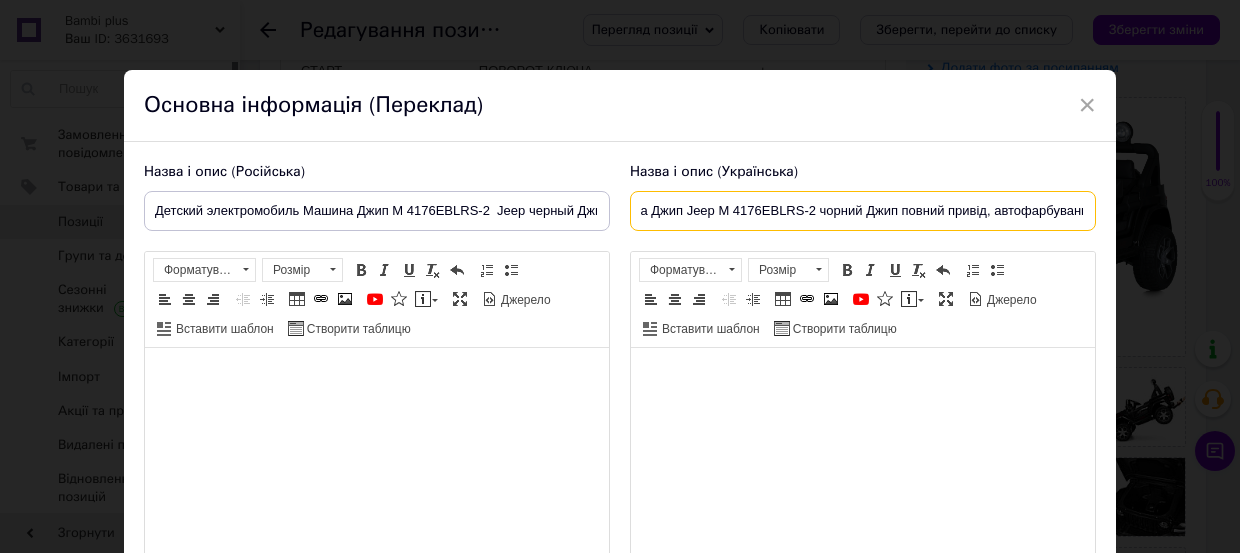 scroll, scrollTop: 0, scrollLeft: 203, axis: horizontal 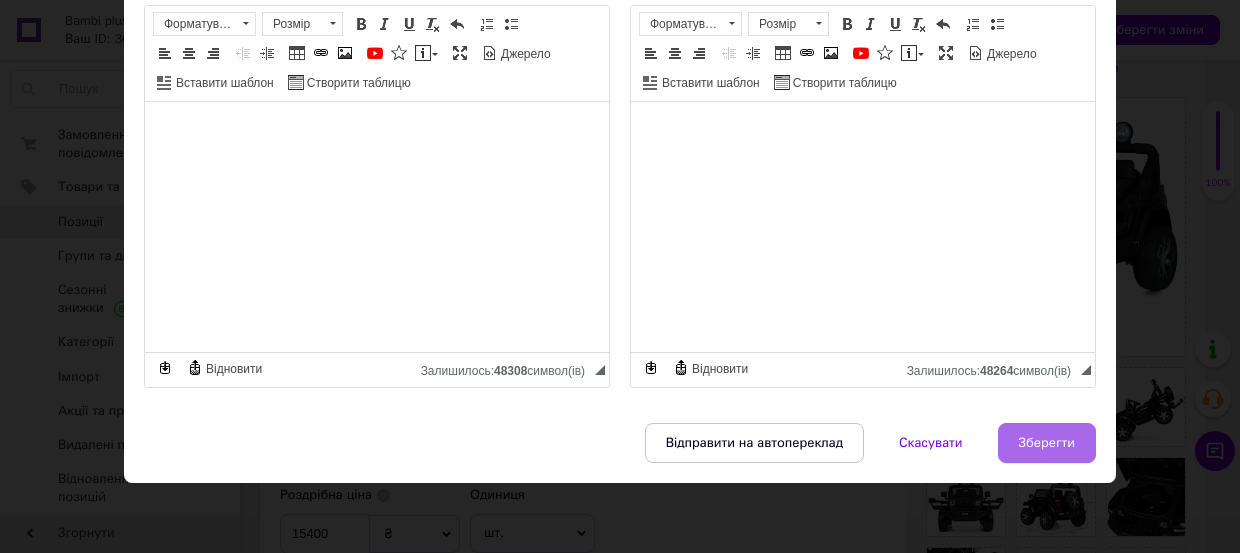 type on "Дитячий електромобіль Машина Джип Jeep M 4176EBLRS-2 чорний Джип повний привід, автофарбування" 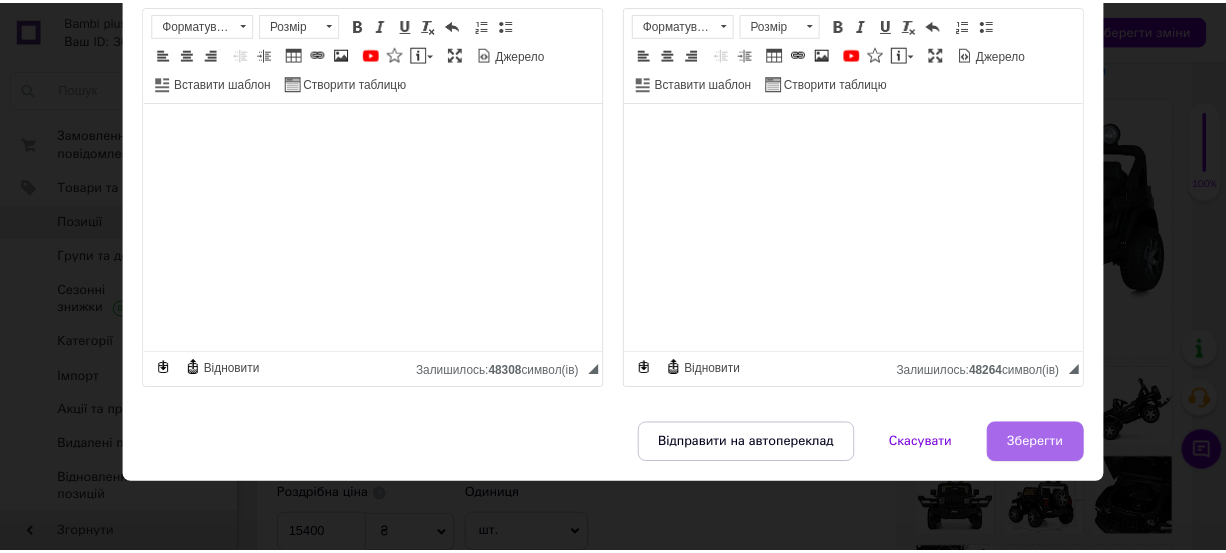 scroll, scrollTop: 0, scrollLeft: 0, axis: both 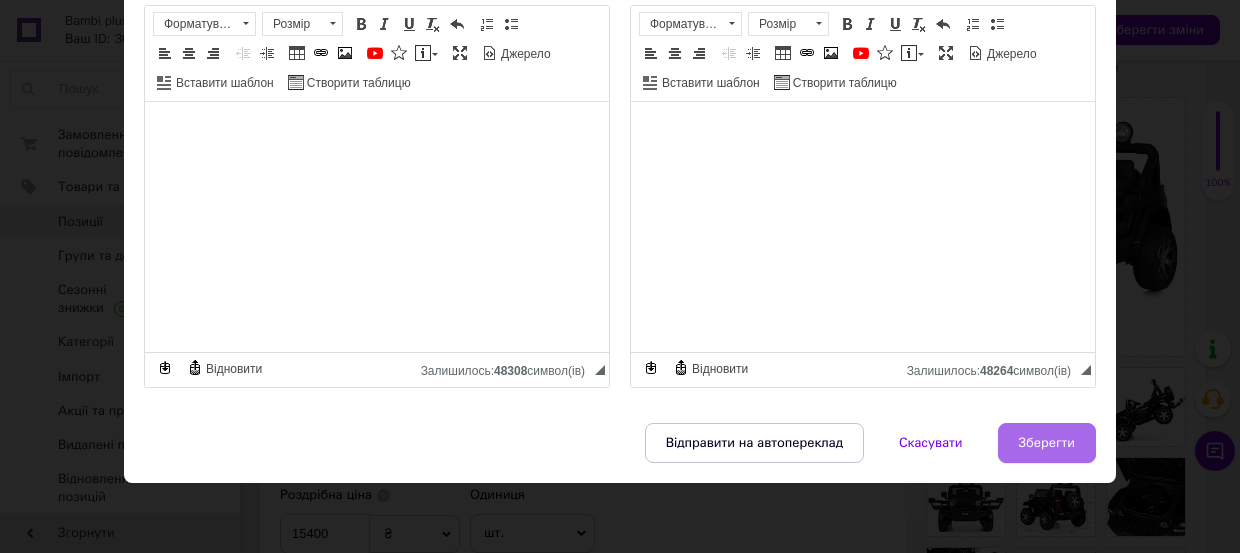 click on "Зберегти" at bounding box center (1047, 443) 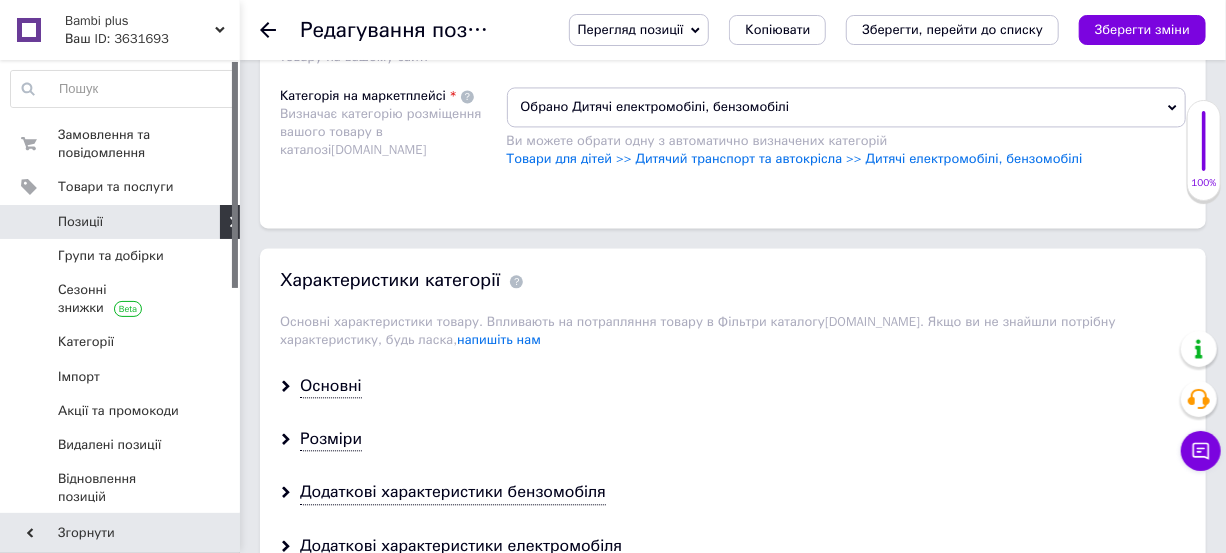 scroll, scrollTop: 1854, scrollLeft: 0, axis: vertical 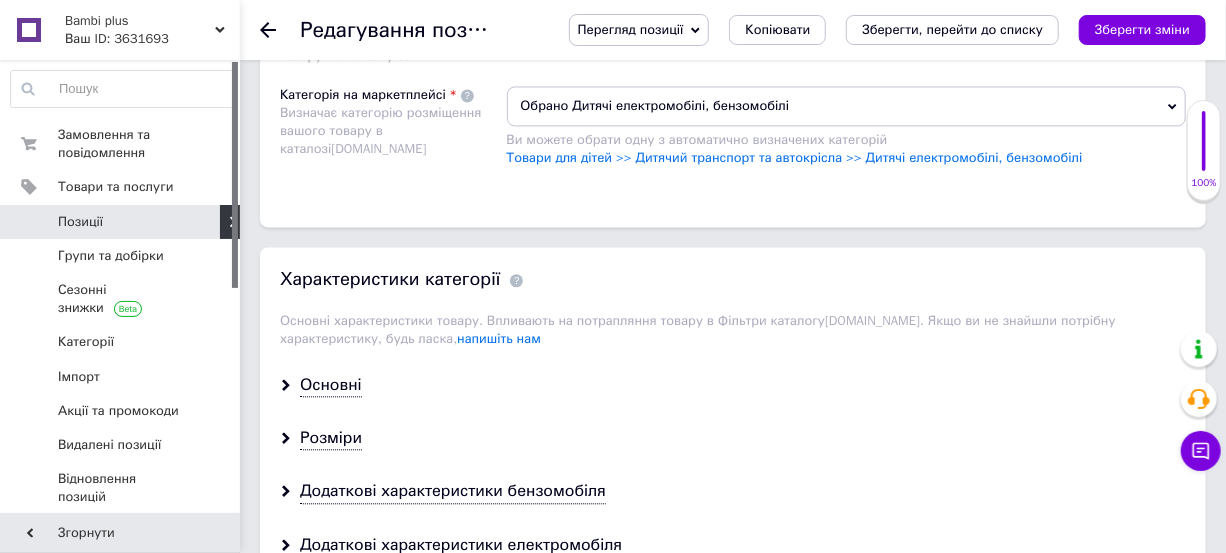 drag, startPoint x: 305, startPoint y: 398, endPoint x: 909, endPoint y: 338, distance: 606.97284 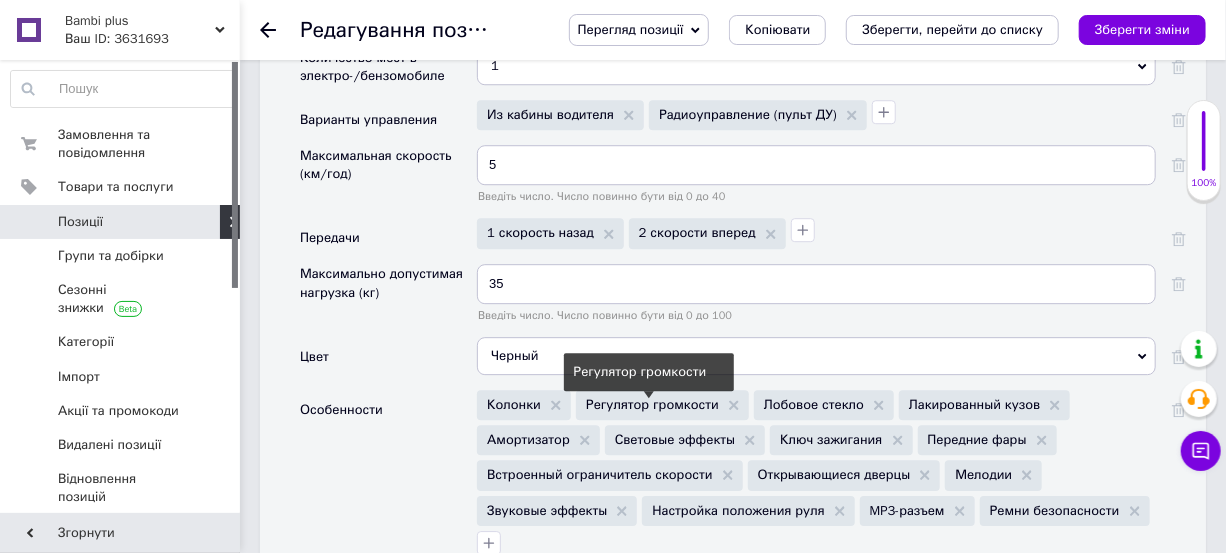 scroll, scrollTop: 2581, scrollLeft: 0, axis: vertical 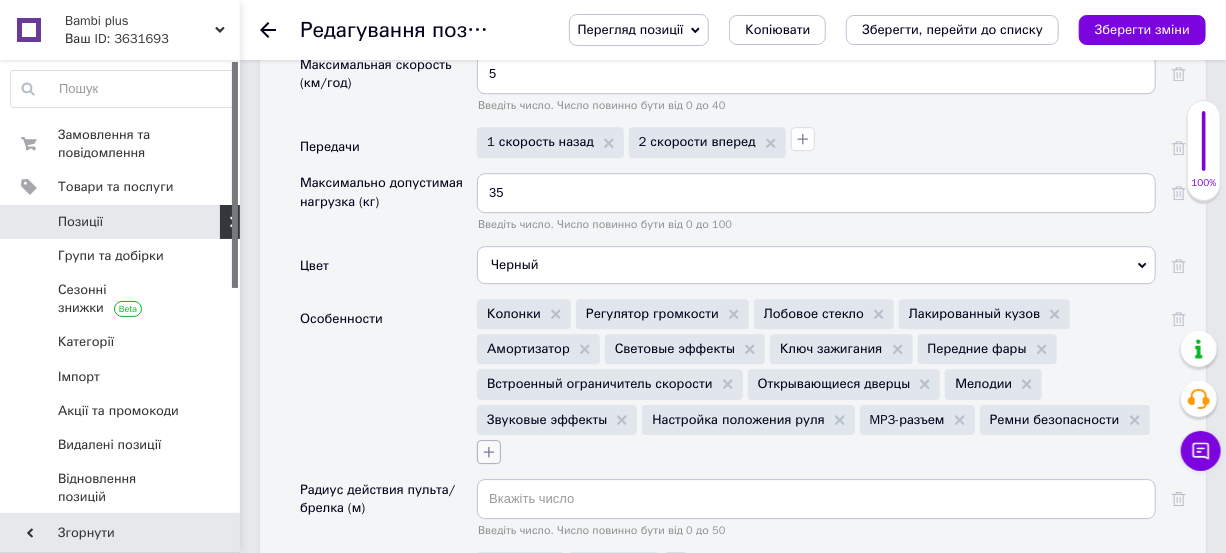 click 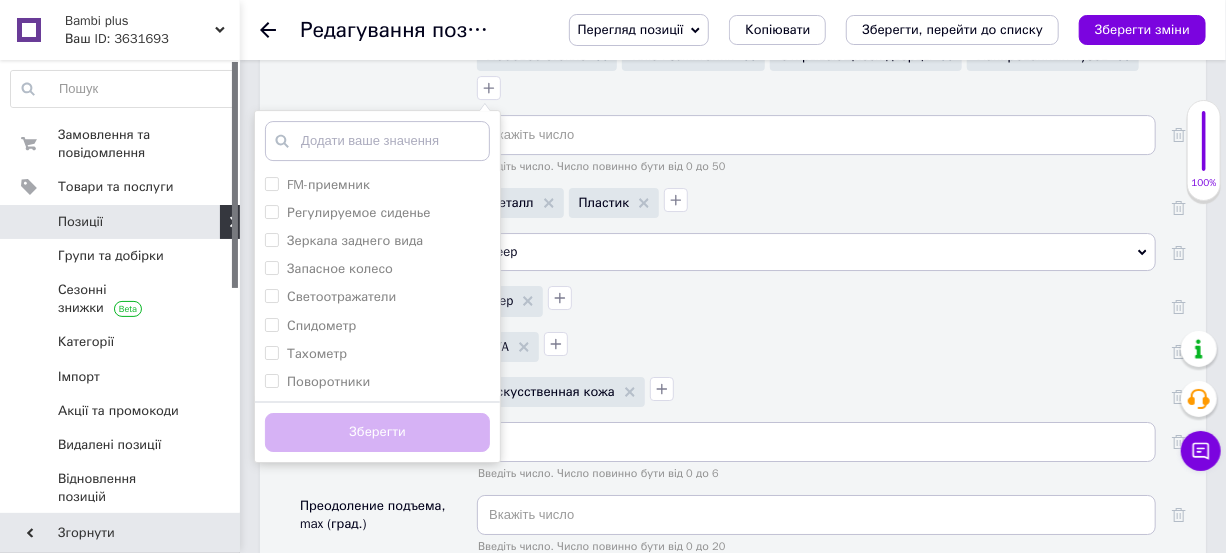 scroll, scrollTop: 2854, scrollLeft: 0, axis: vertical 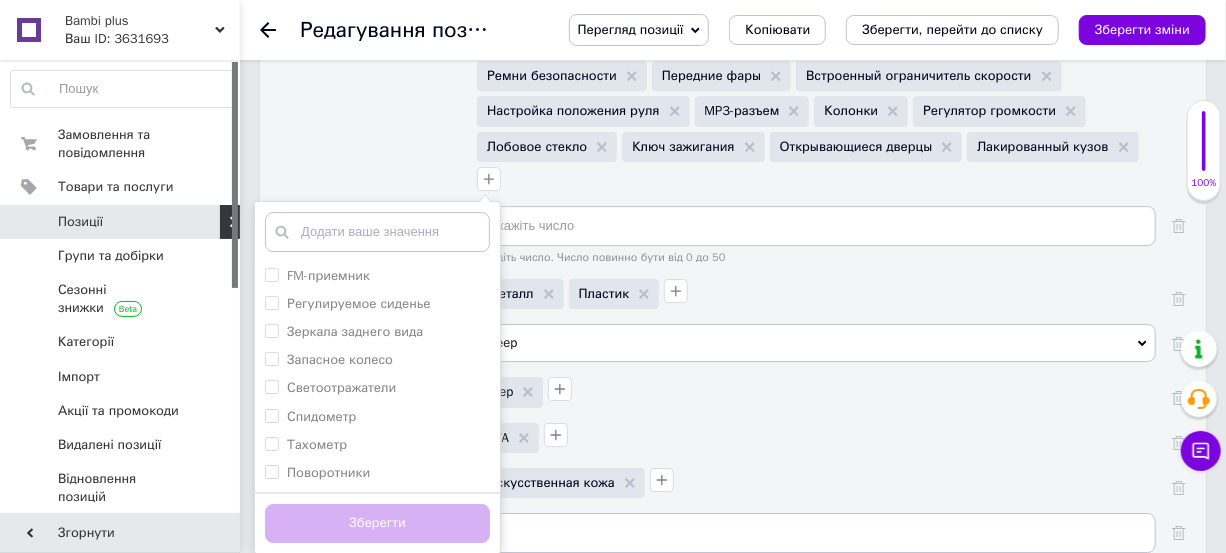 click on "Металл Пластик" at bounding box center [814, 291] 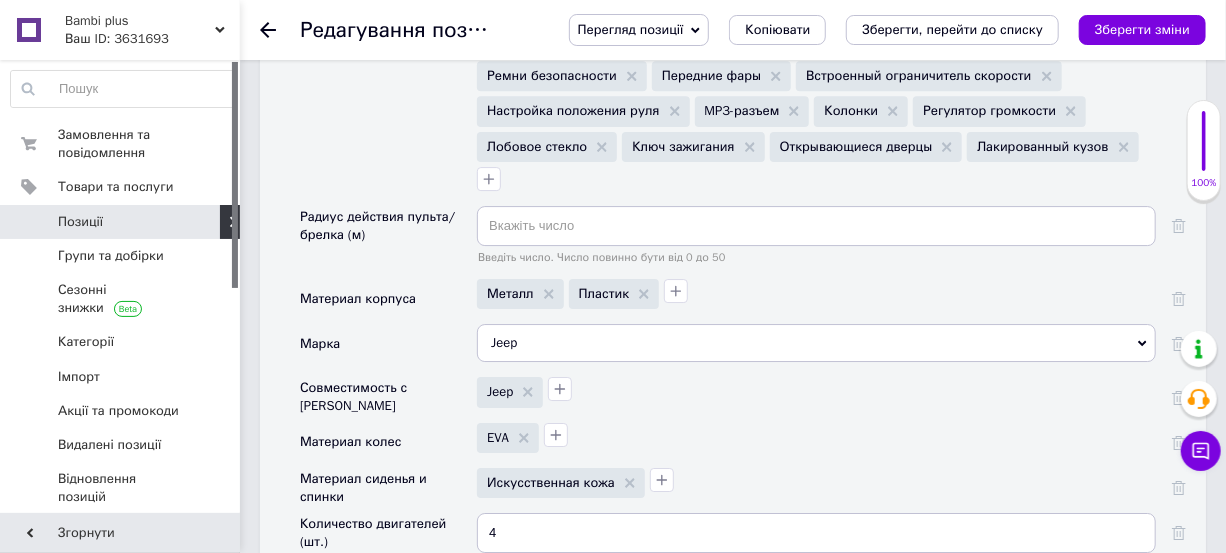 click on "Зберегти зміни" at bounding box center [1142, 29] 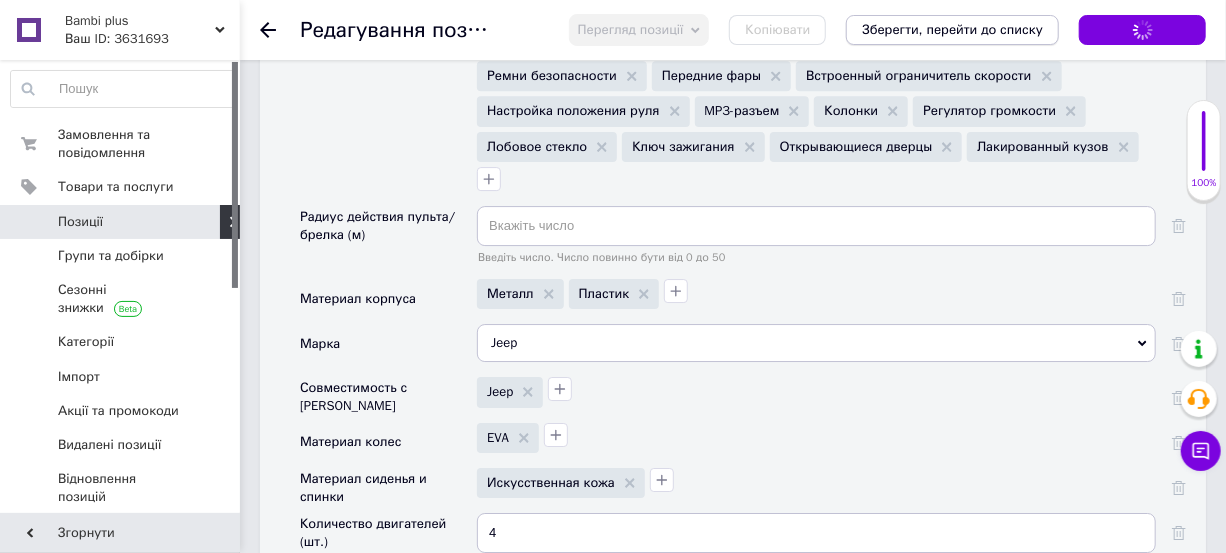 click on "Зберегти, перейти до списку" at bounding box center [952, 29] 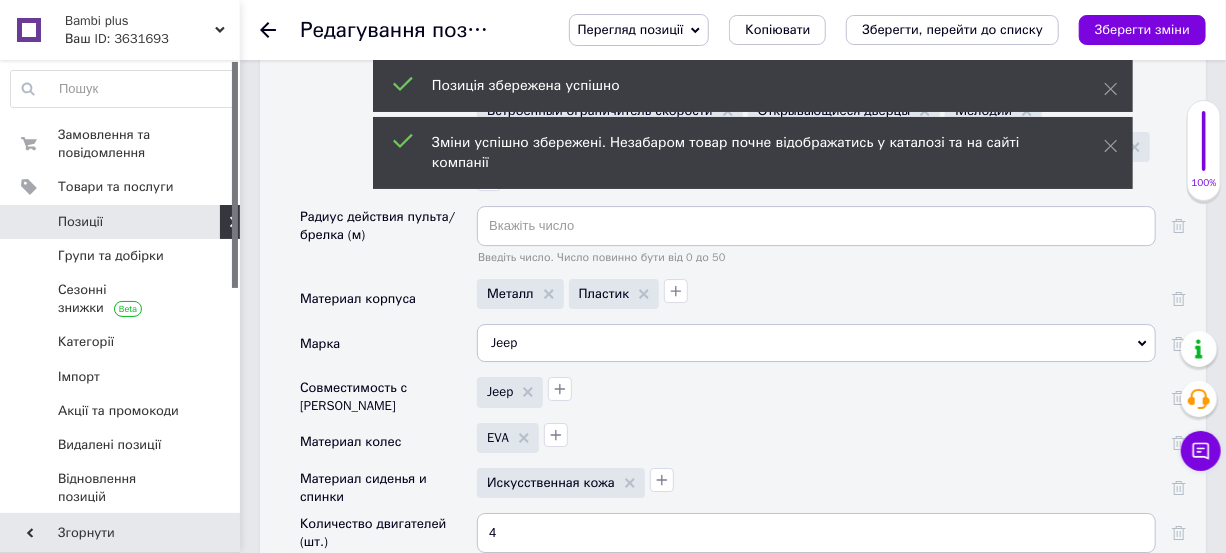 scroll, scrollTop: 0, scrollLeft: 0, axis: both 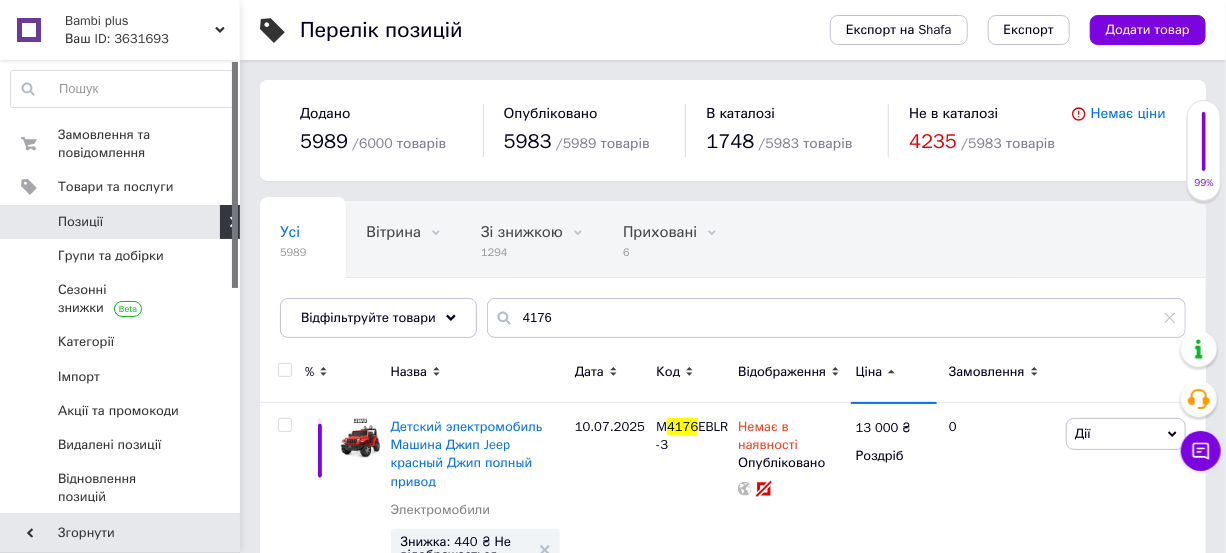 click on "Ціна" at bounding box center (869, 372) 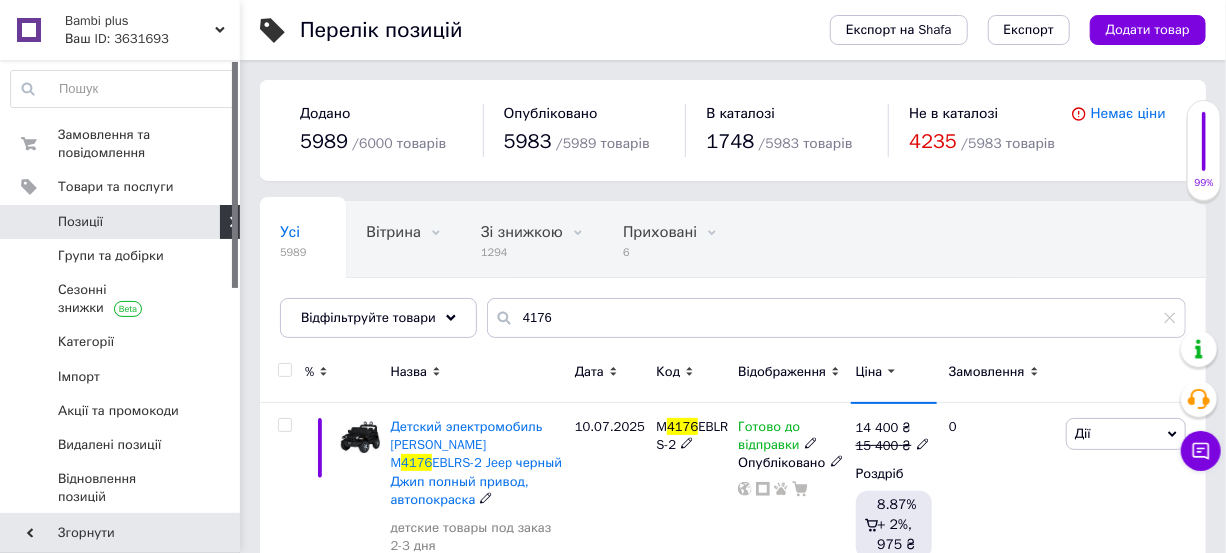 scroll, scrollTop: 90, scrollLeft: 0, axis: vertical 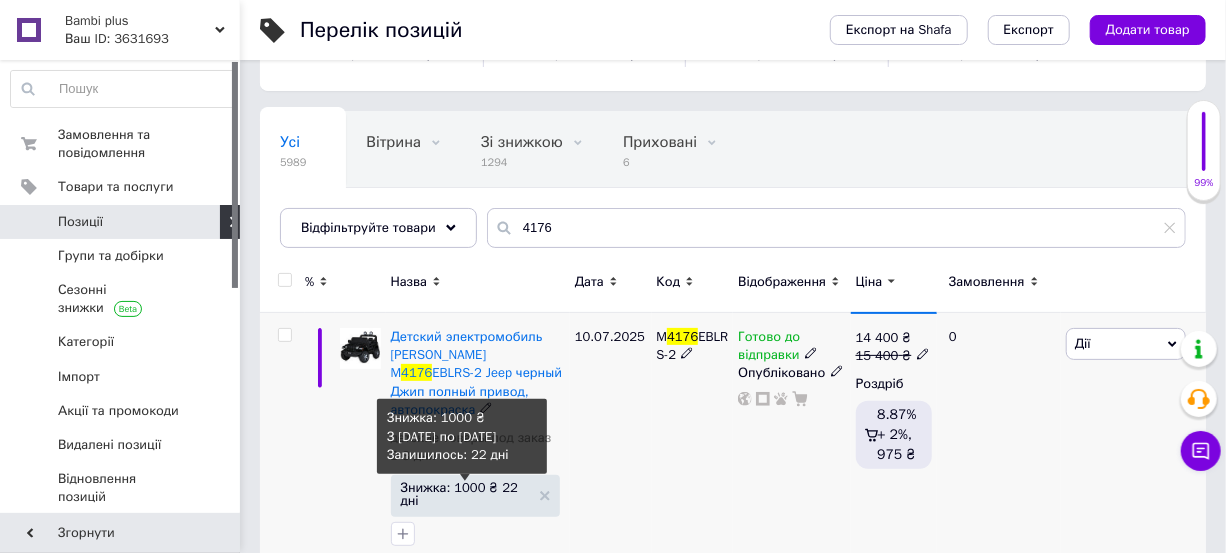 click on "Знижка: 1000 ₴ 22 дні" at bounding box center [465, 494] 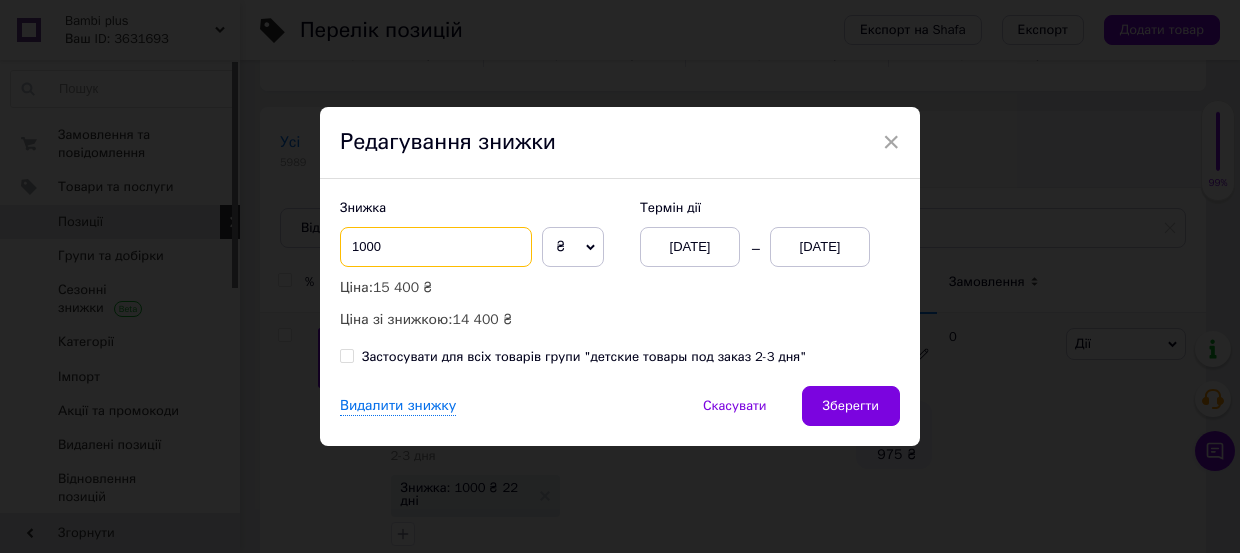 click on "1000" at bounding box center [436, 247] 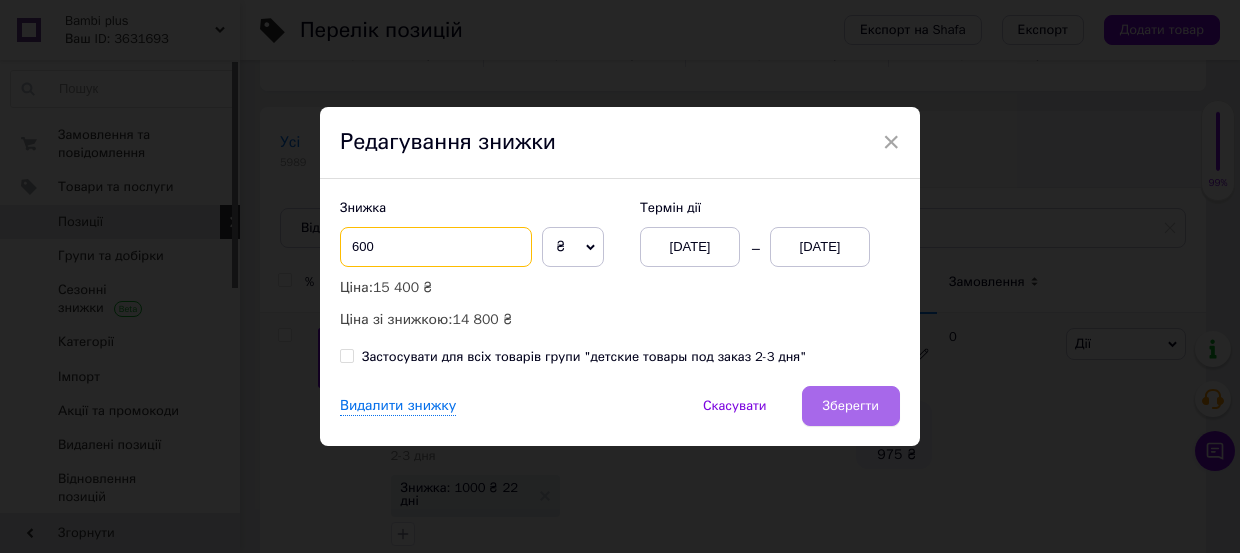 type on "600" 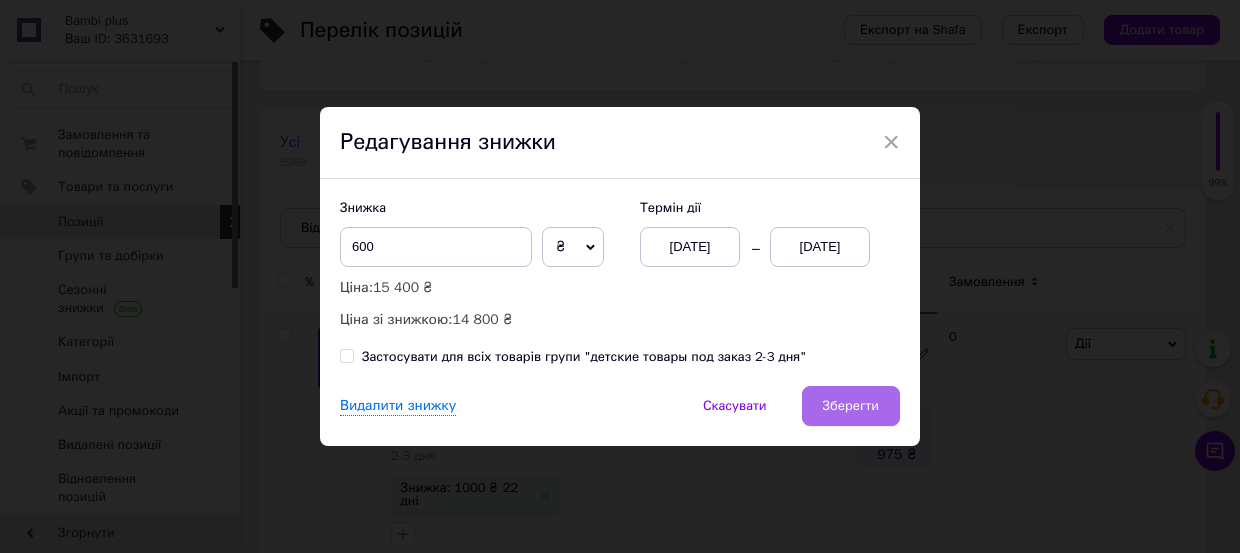 click on "Зберегти" at bounding box center [851, 406] 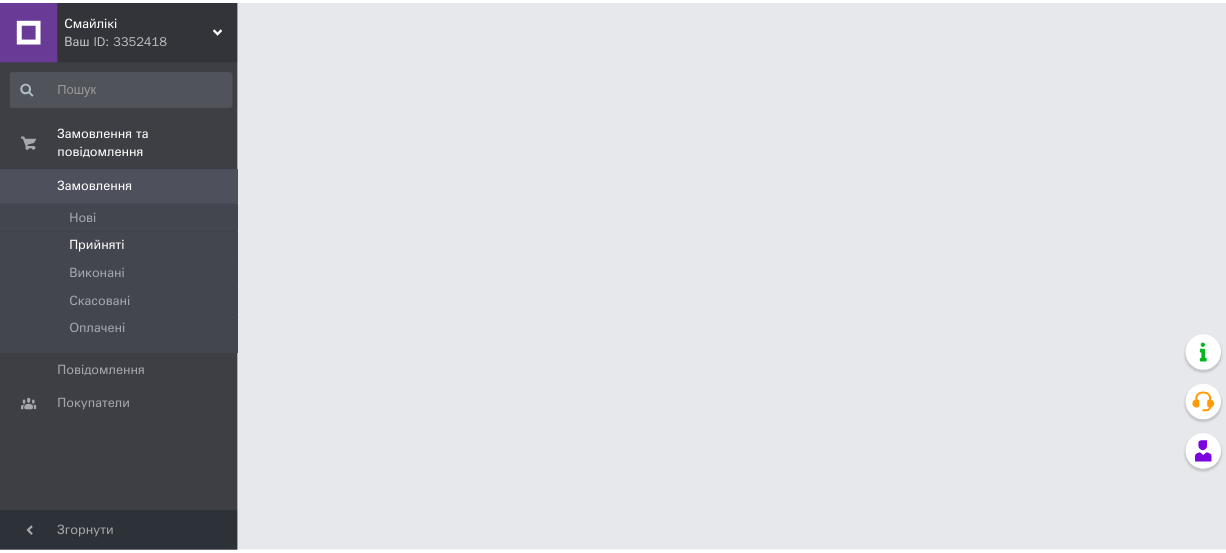 scroll, scrollTop: 0, scrollLeft: 0, axis: both 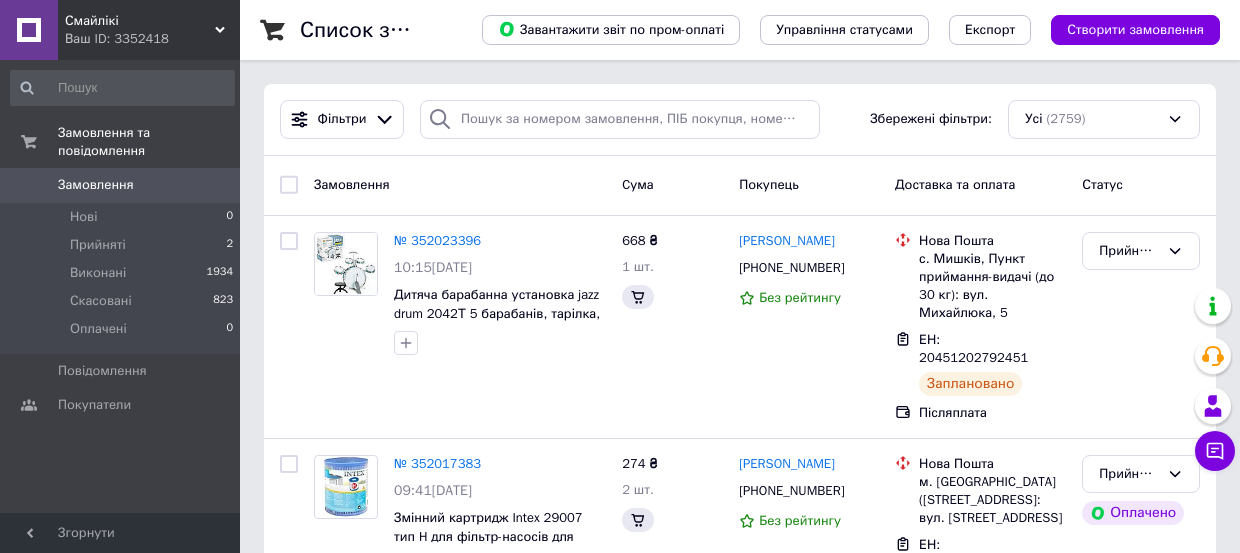 drag, startPoint x: 42, startPoint y: 36, endPoint x: 191, endPoint y: 43, distance: 149.16434 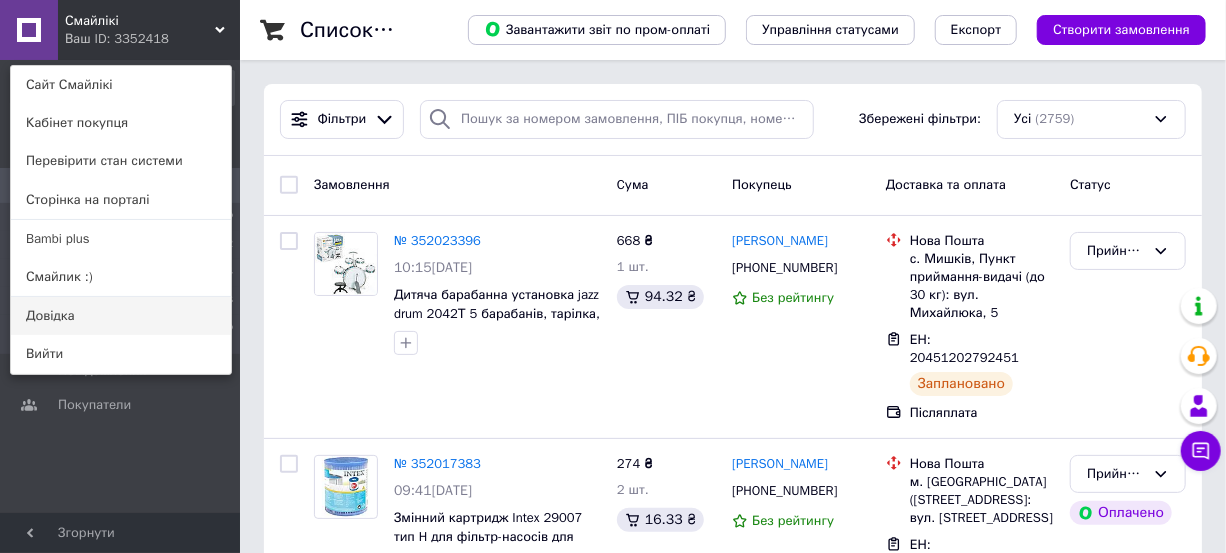 click on "Смайлик :)" at bounding box center [121, 277] 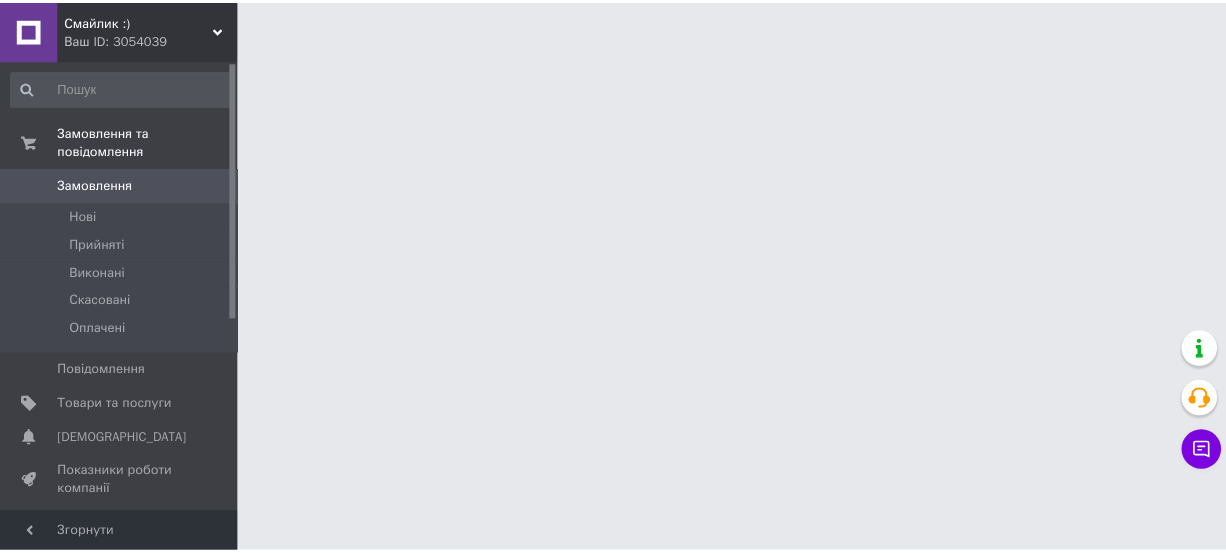 scroll, scrollTop: 0, scrollLeft: 0, axis: both 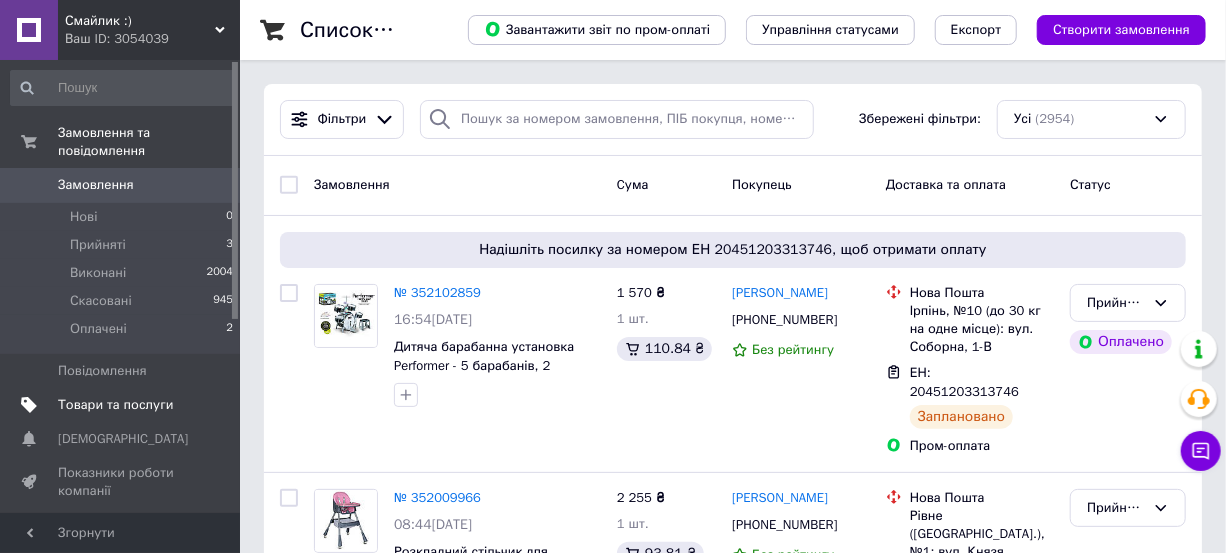 click on "Товари та послуги" at bounding box center [115, 405] 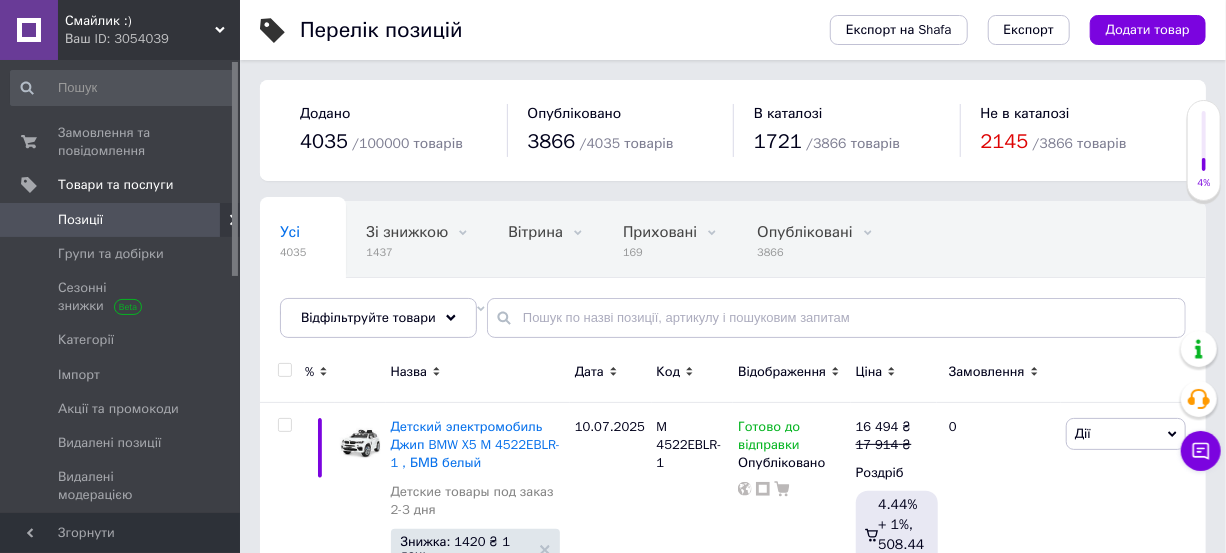 scroll, scrollTop: 47, scrollLeft: 0, axis: vertical 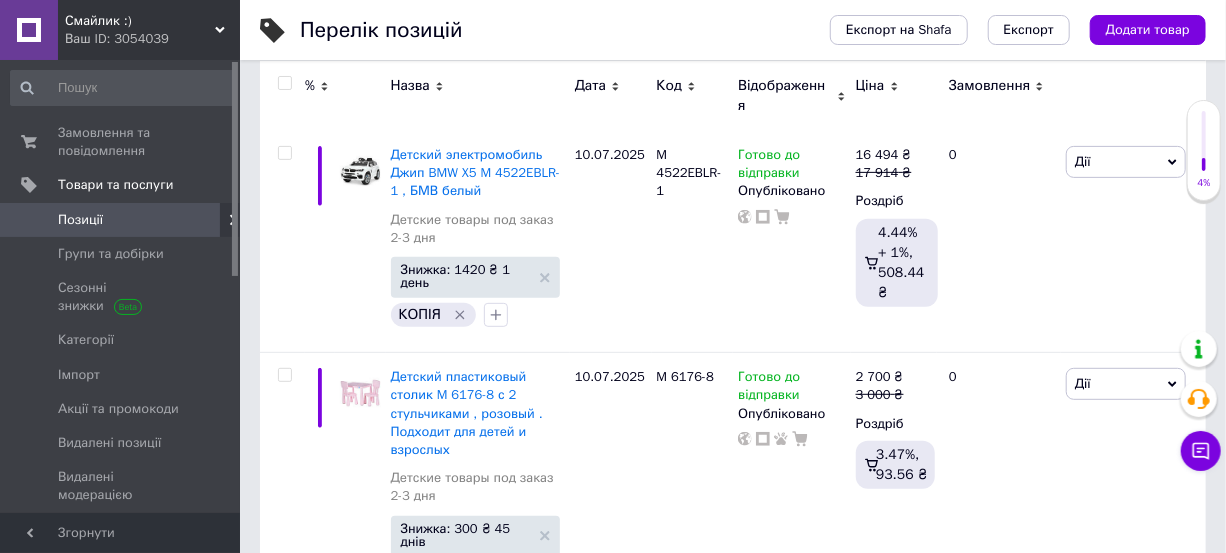 click on "Ваш ID: 3054039" at bounding box center (152, 39) 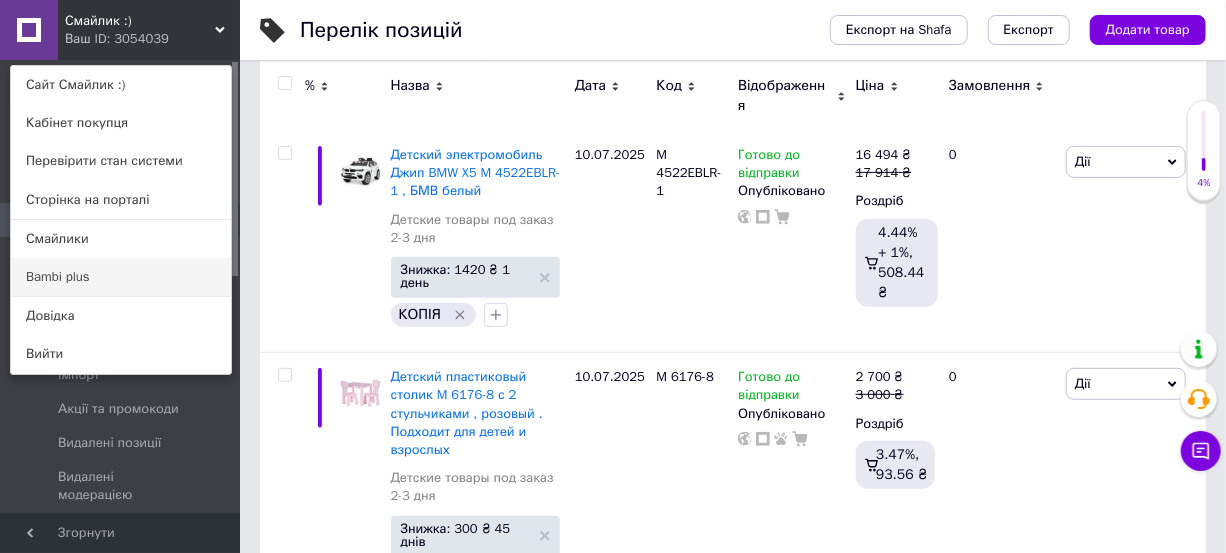 click on "Bambi plus" at bounding box center [121, 277] 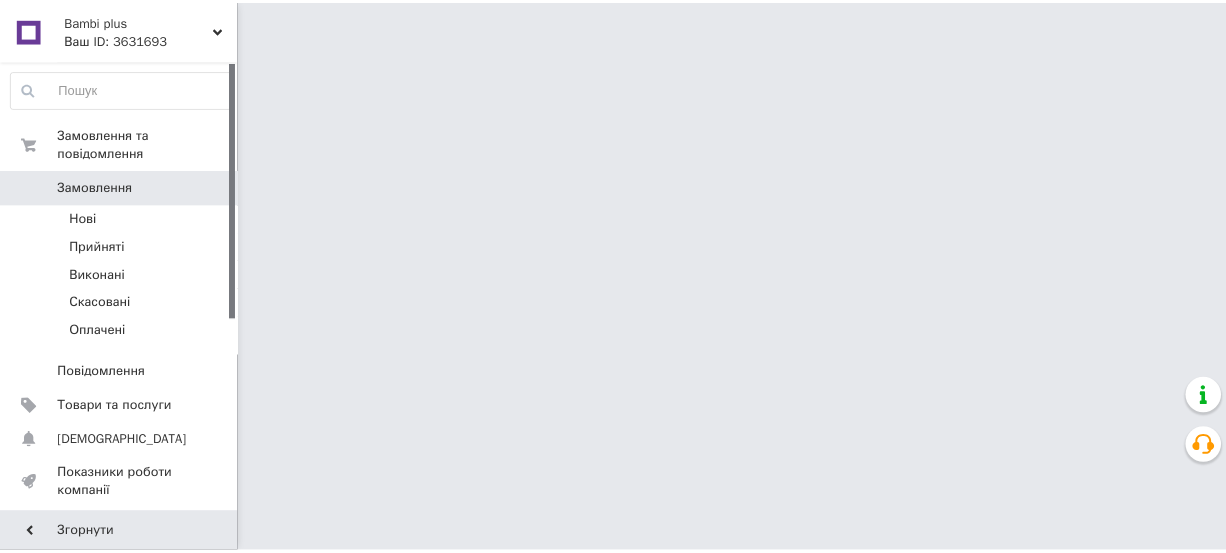 scroll, scrollTop: 0, scrollLeft: 0, axis: both 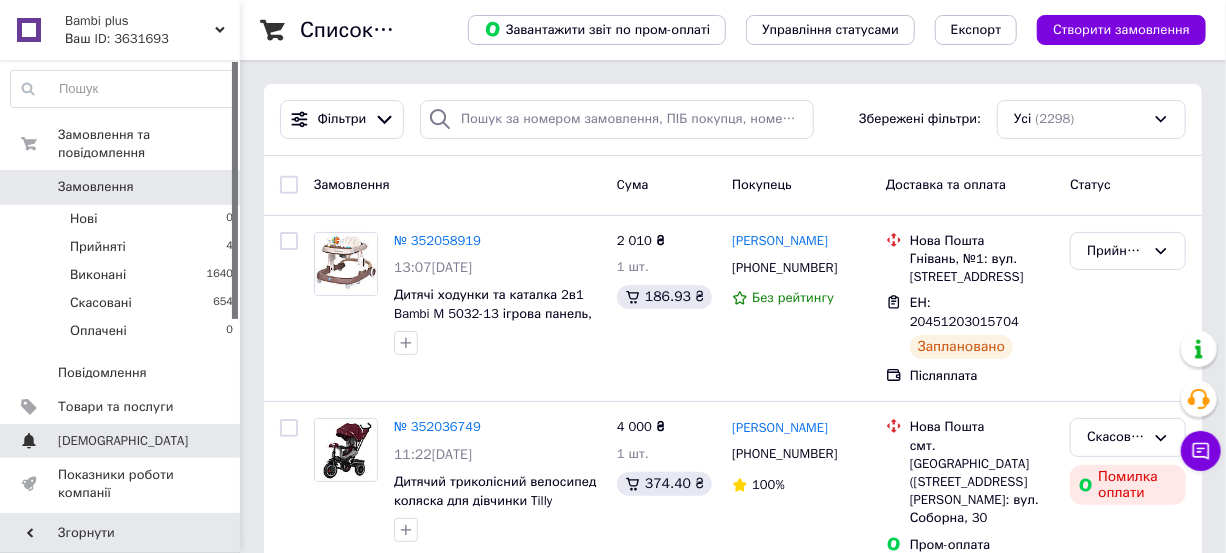 drag, startPoint x: 141, startPoint y: 424, endPoint x: 108, endPoint y: 428, distance: 33.24154 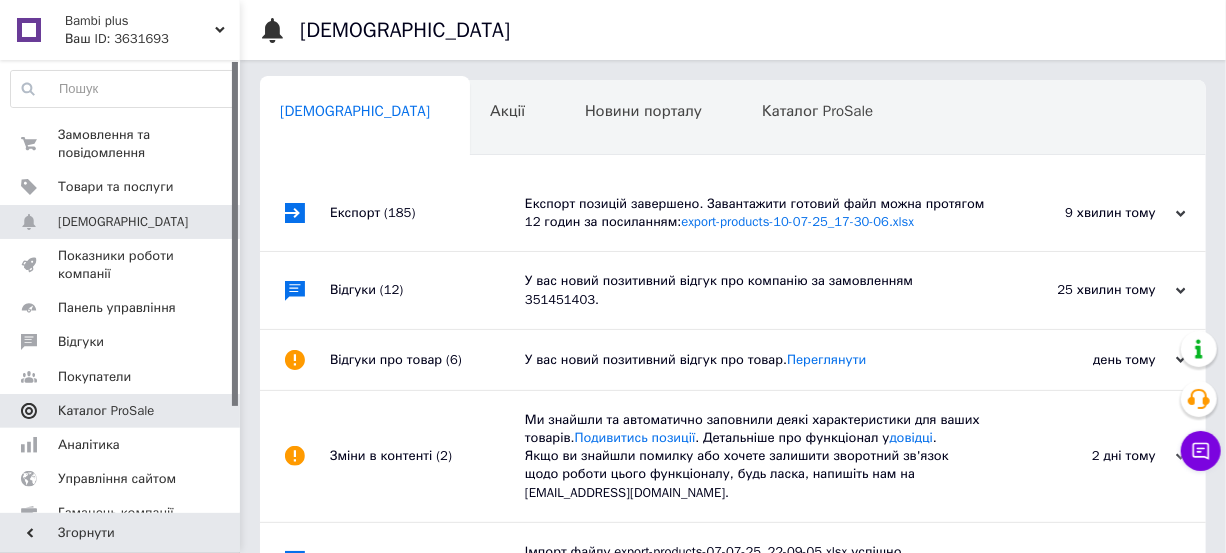 scroll, scrollTop: 0, scrollLeft: 4, axis: horizontal 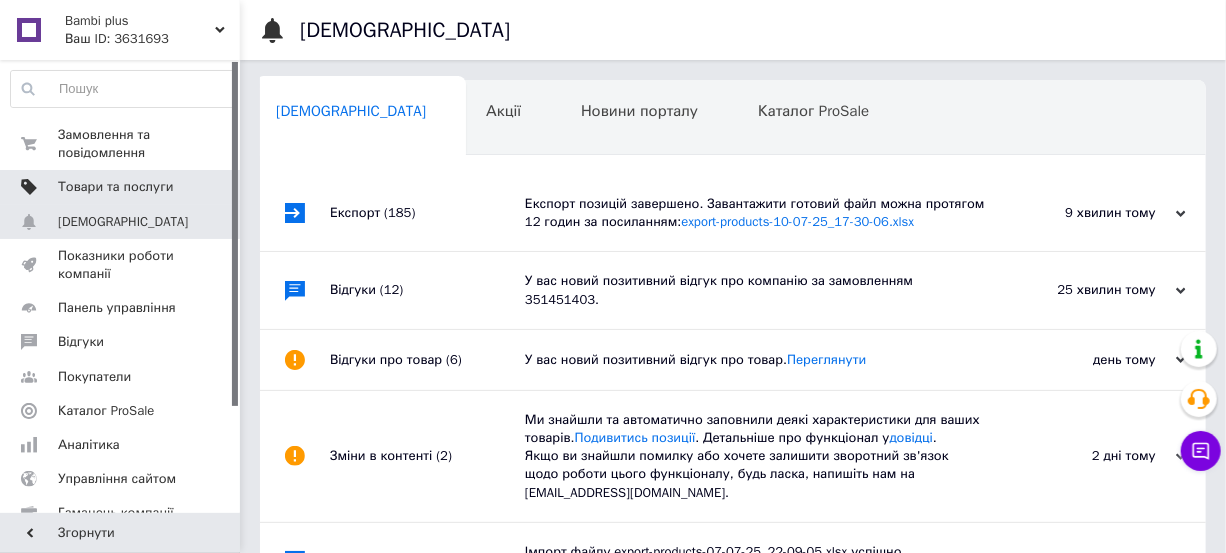 click on "Товари та послуги" at bounding box center (115, 187) 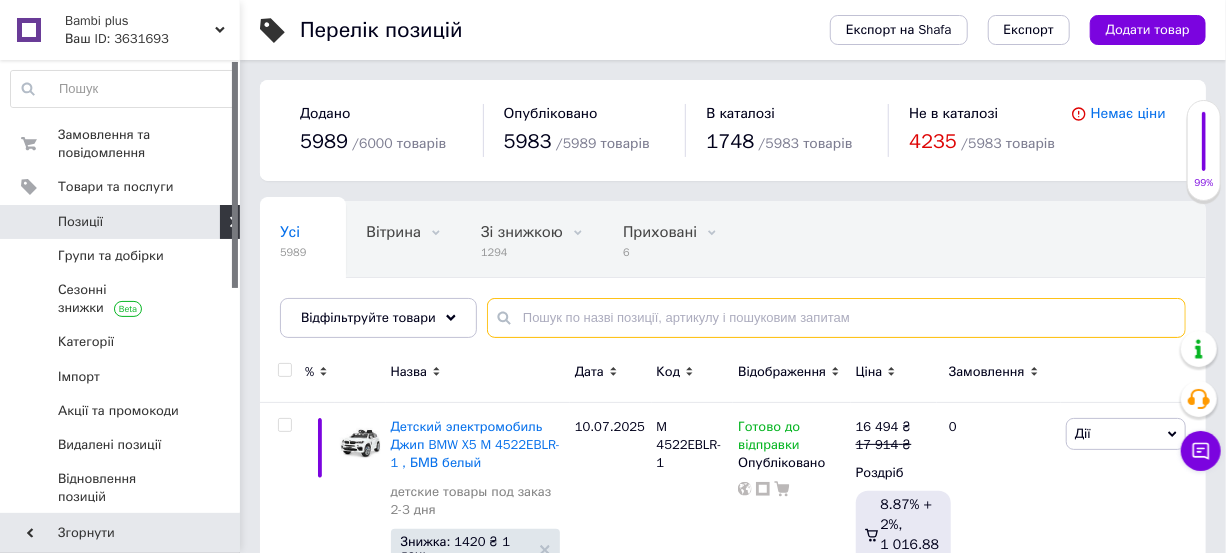 click at bounding box center [836, 318] 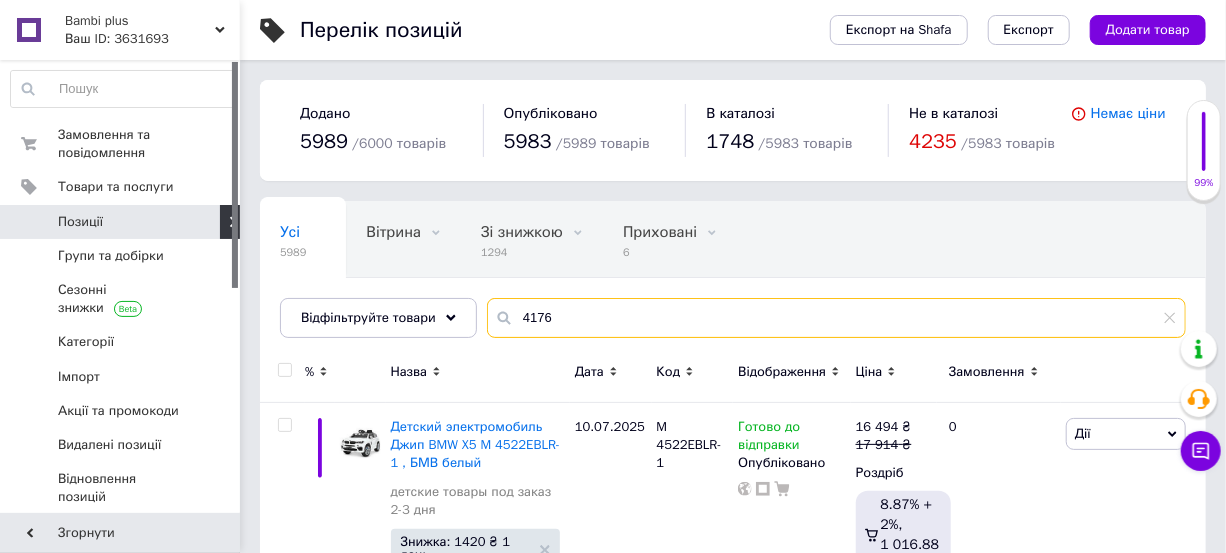 type on "4176" 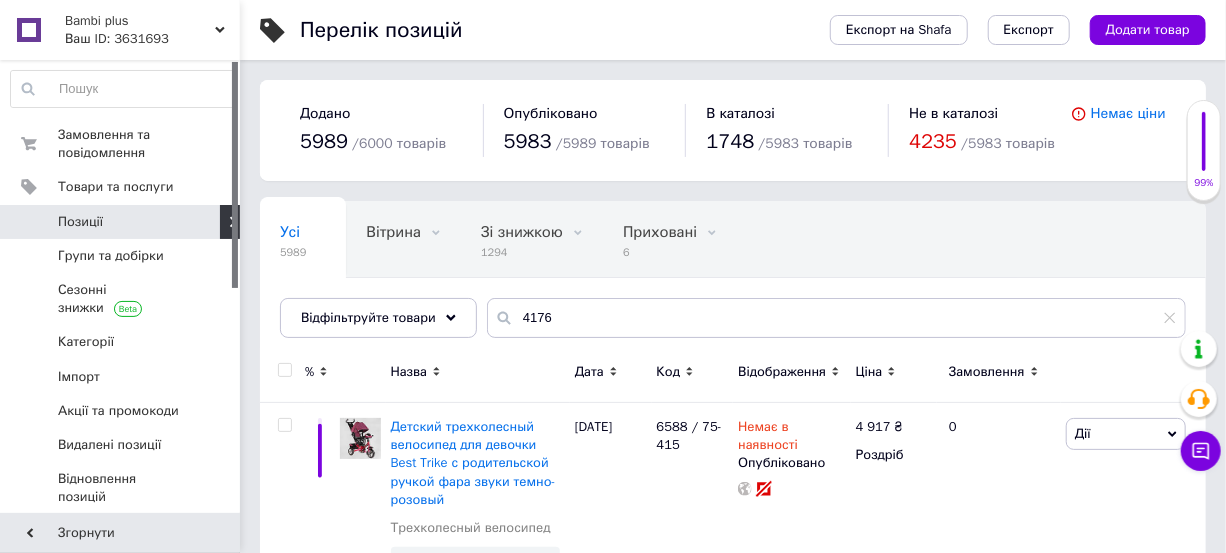 click on "Відображення" at bounding box center (782, 372) 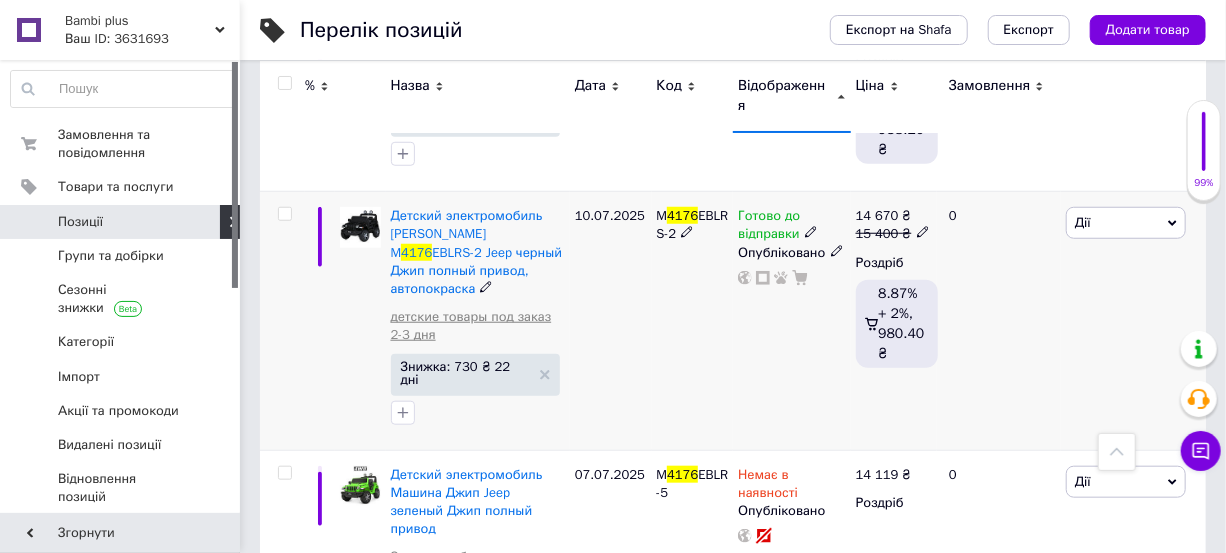 scroll, scrollTop: 636, scrollLeft: 0, axis: vertical 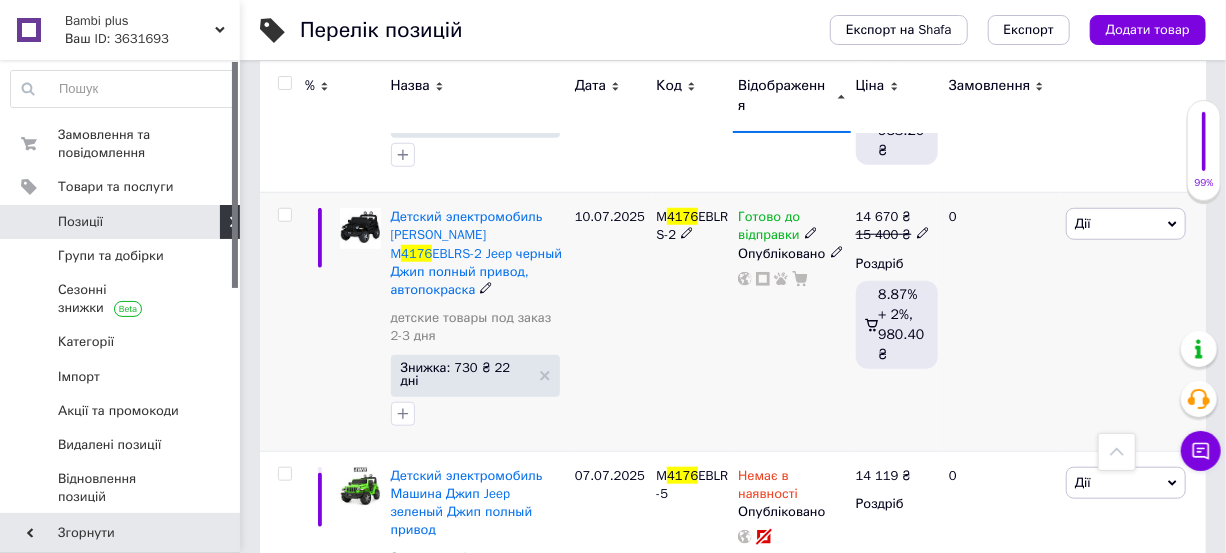 click at bounding box center (284, 215) 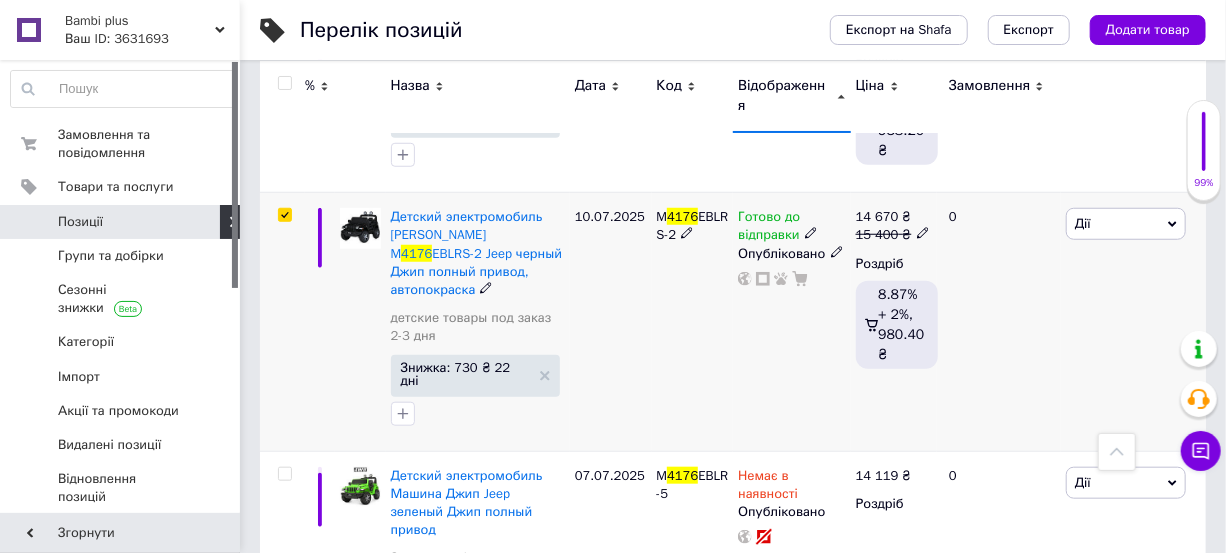 checkbox on "true" 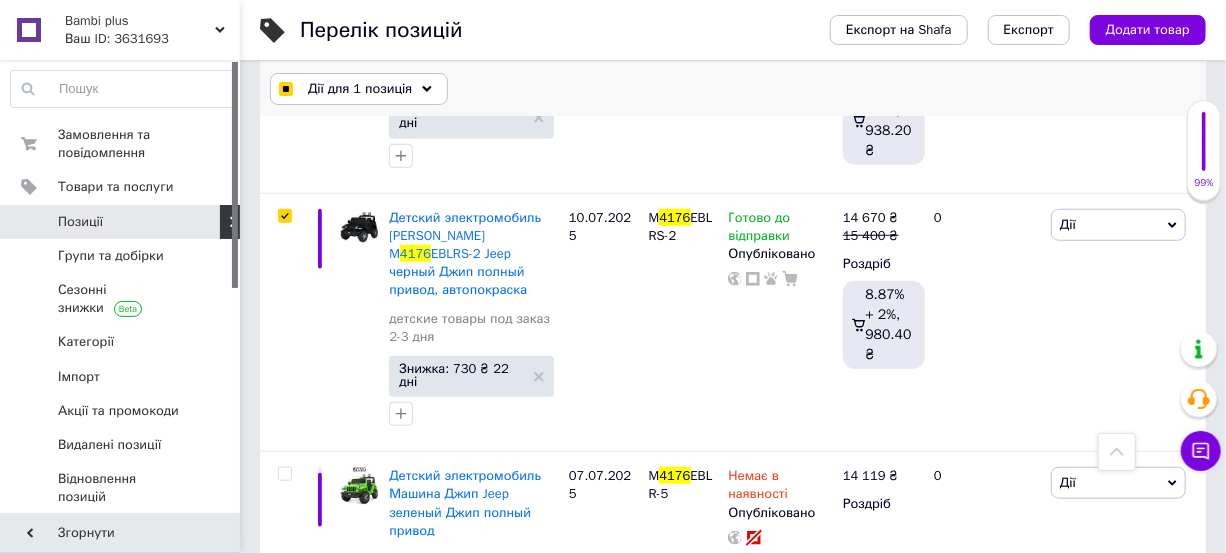 click on "Дії для 1 позиція" at bounding box center (360, 89) 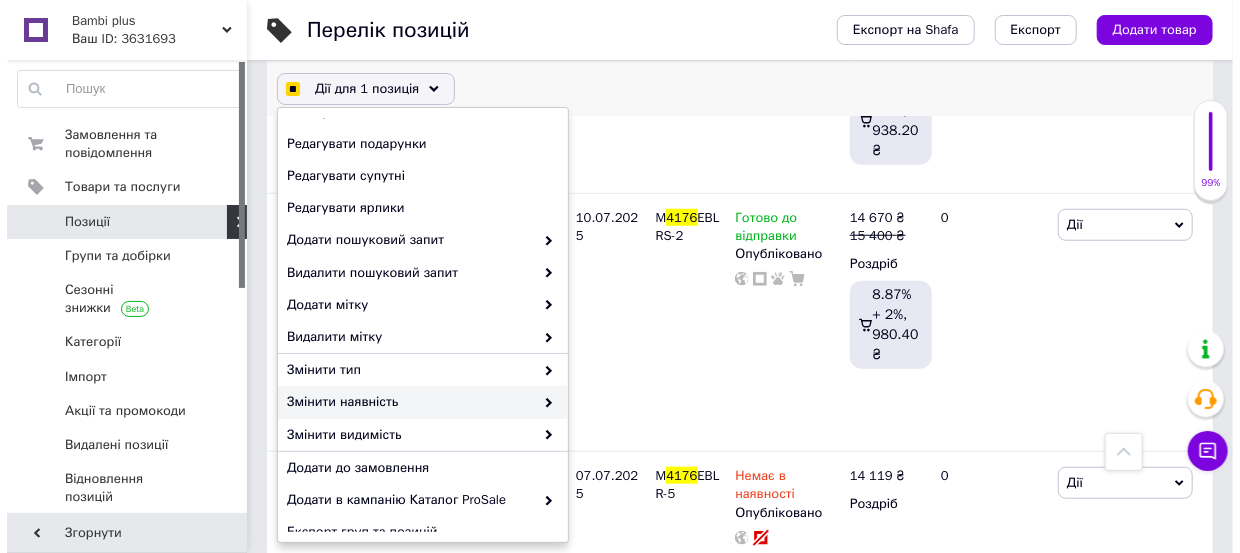 scroll, scrollTop: 264, scrollLeft: 0, axis: vertical 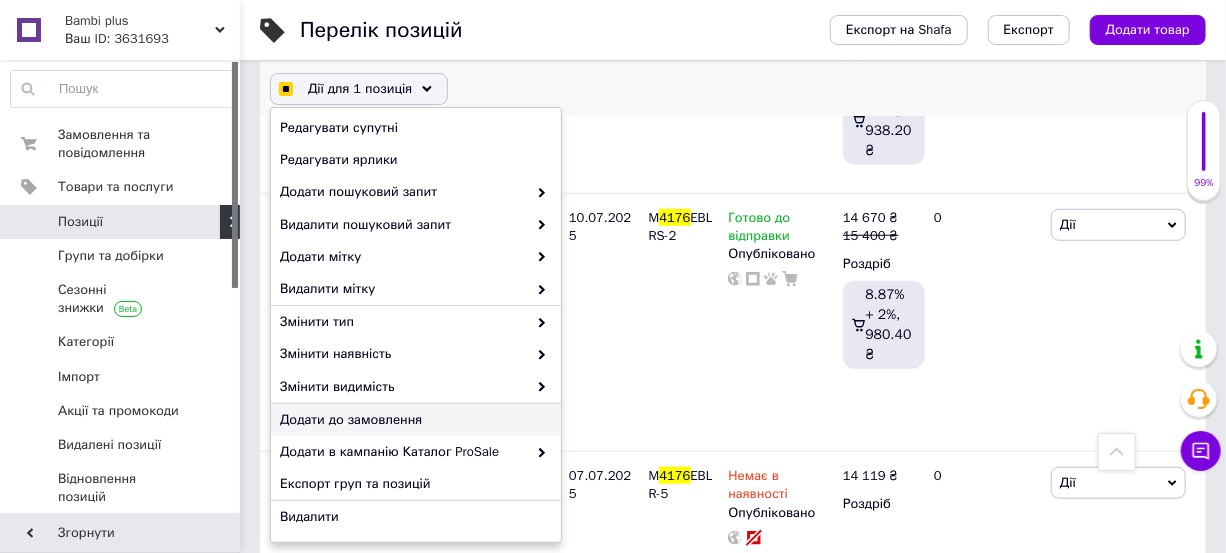 checkbox on "true" 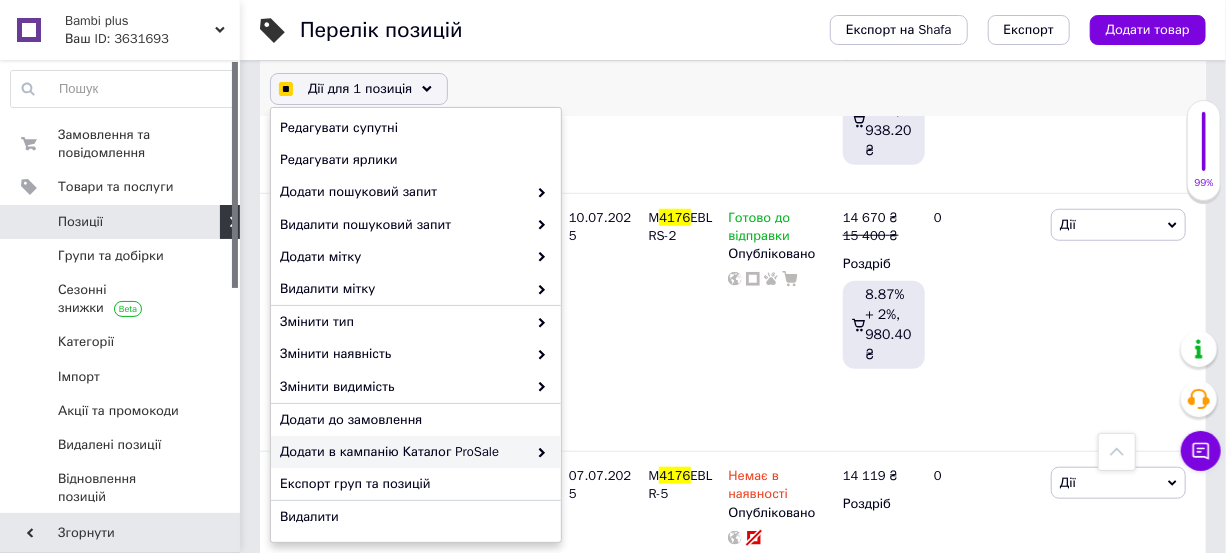 checkbox on "true" 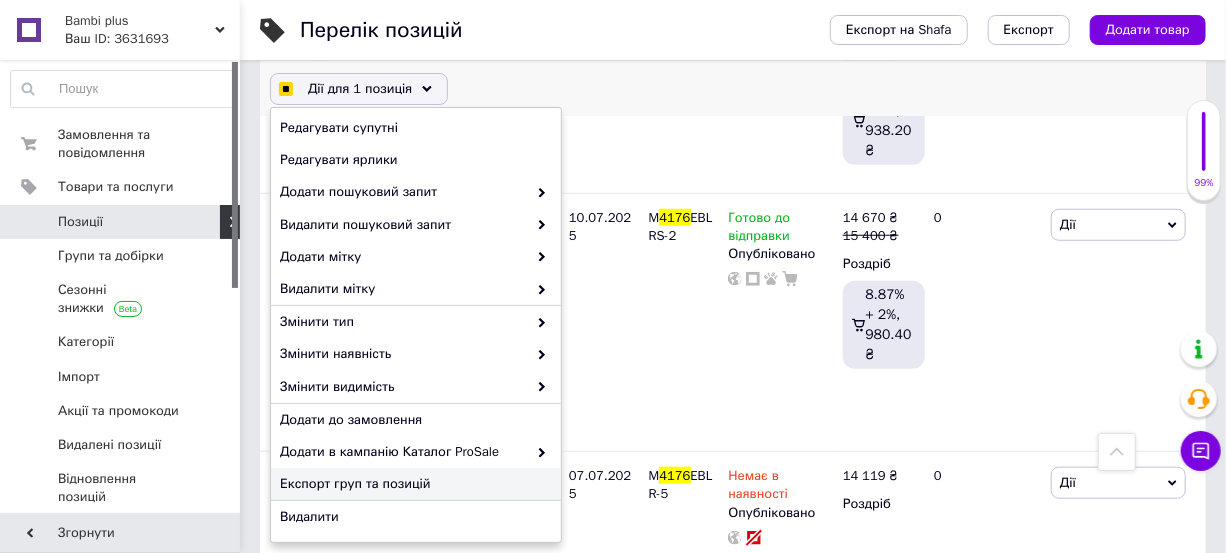 checkbox on "true" 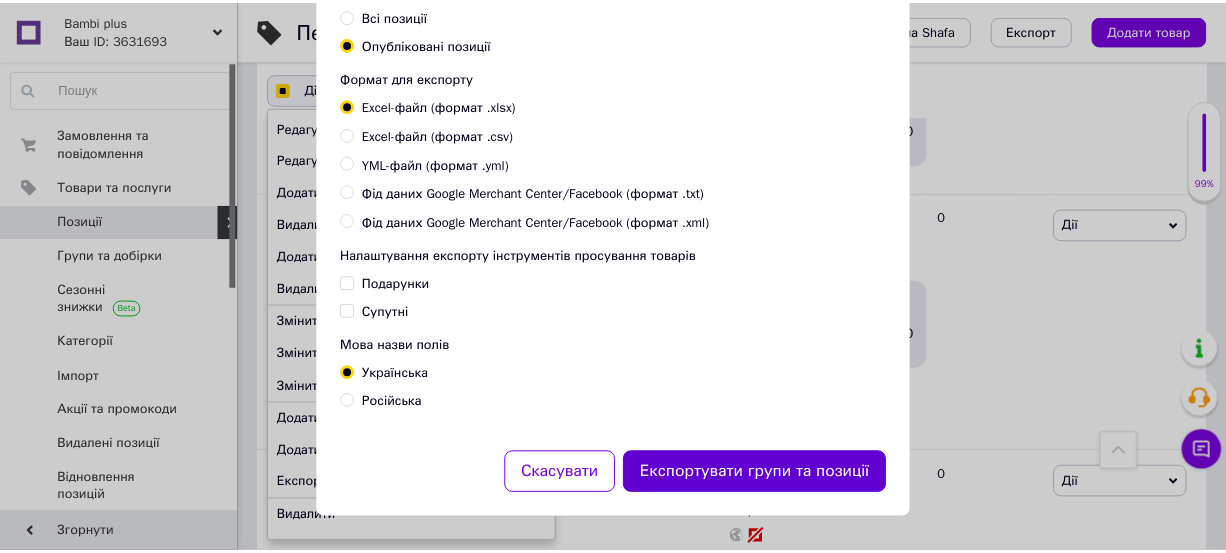 scroll, scrollTop: 318, scrollLeft: 0, axis: vertical 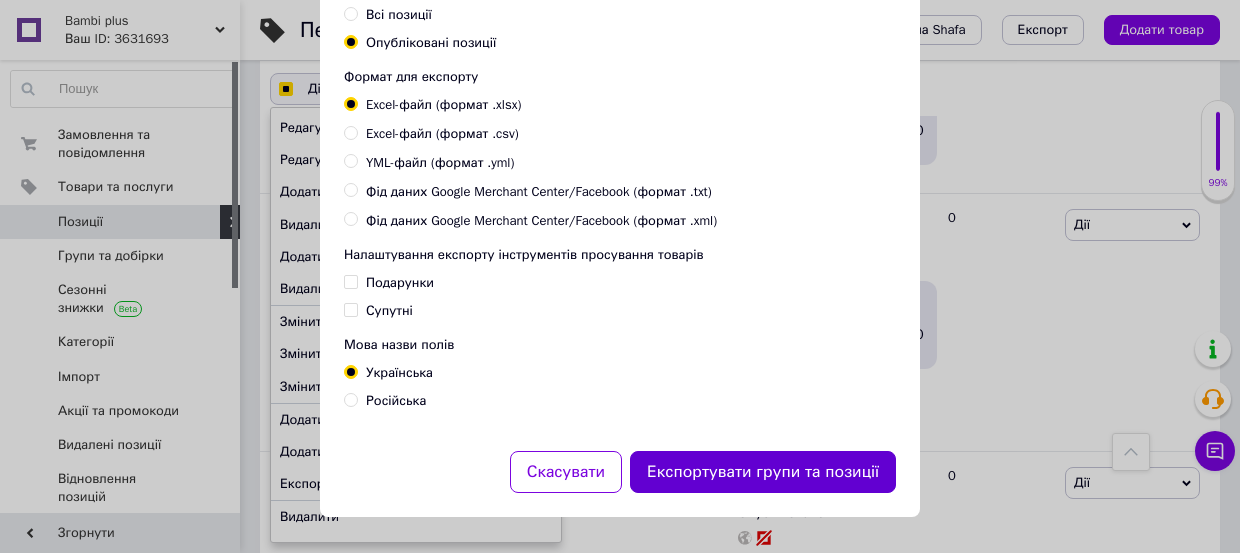 click on "Експортувати групи та позиції" at bounding box center (763, 472) 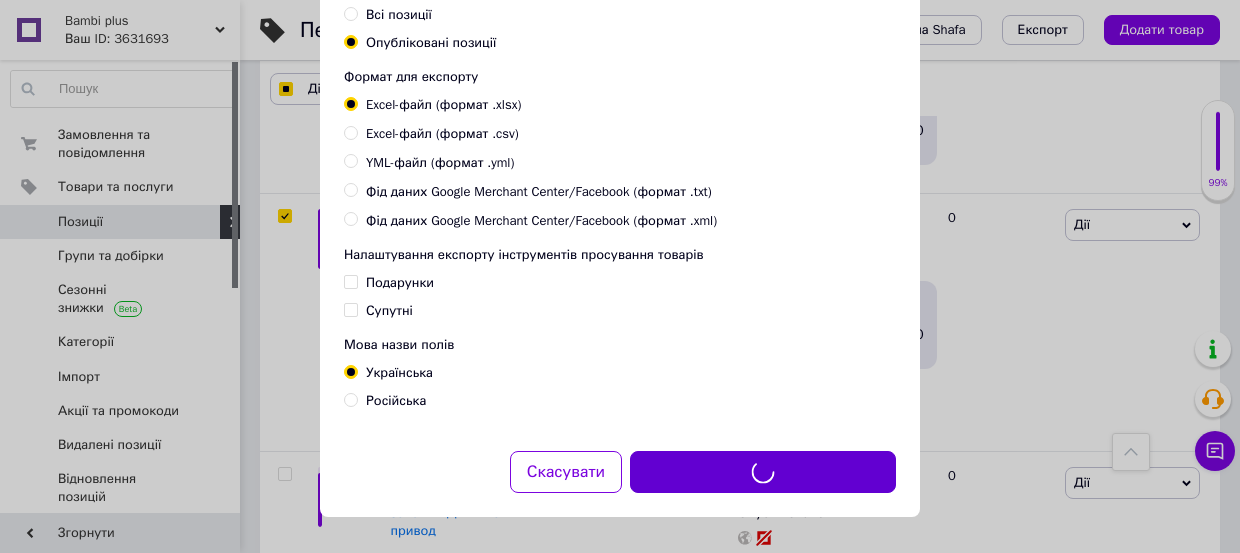 checkbox on "true" 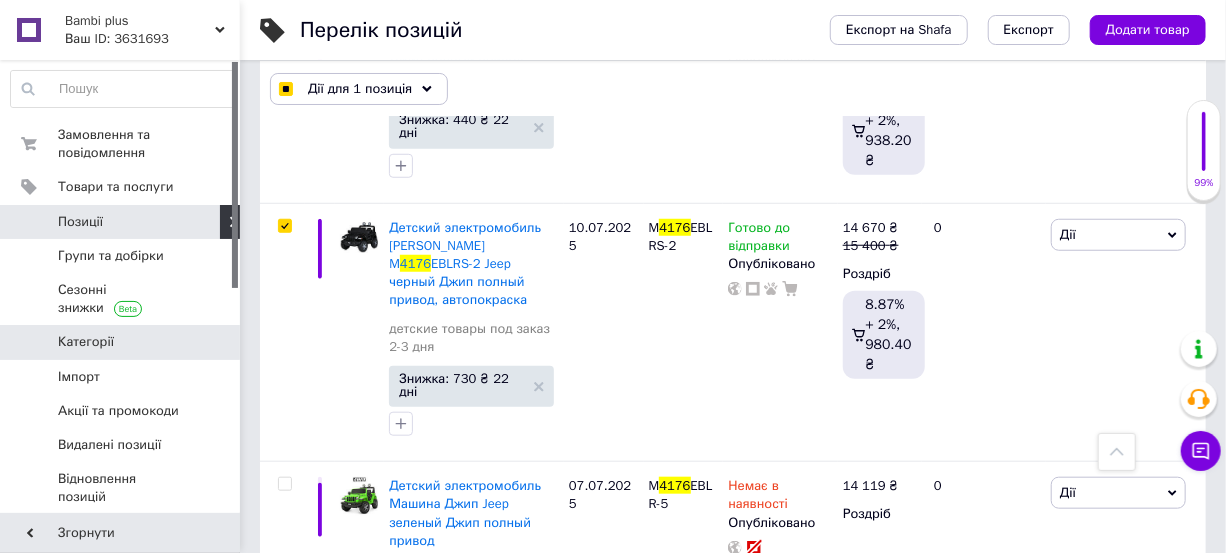 scroll, scrollTop: 635, scrollLeft: 0, axis: vertical 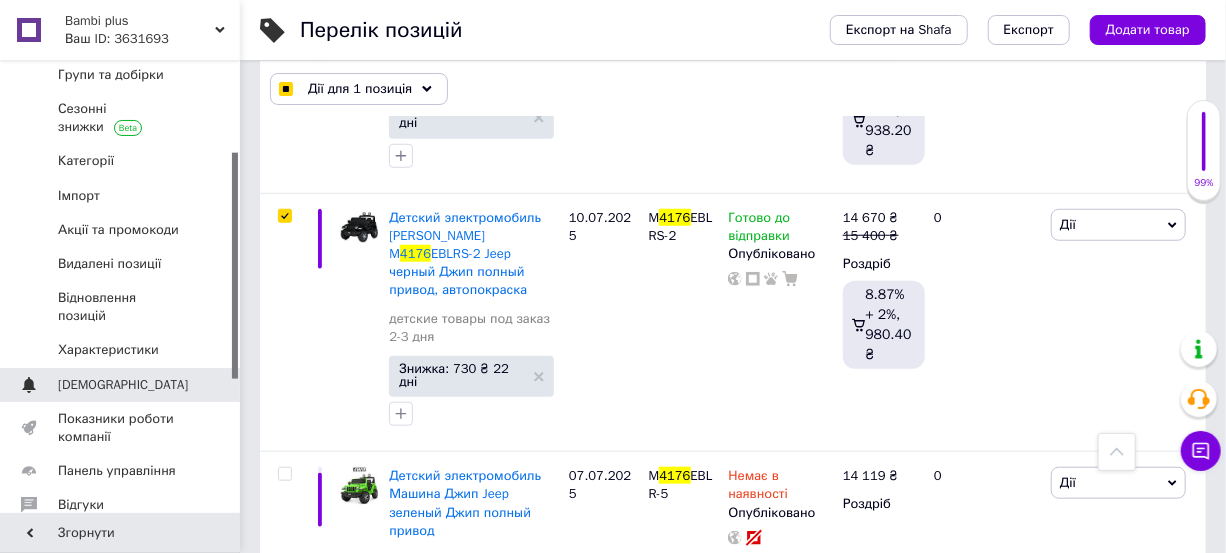 click on "[DEMOGRAPHIC_DATA]" at bounding box center [123, 385] 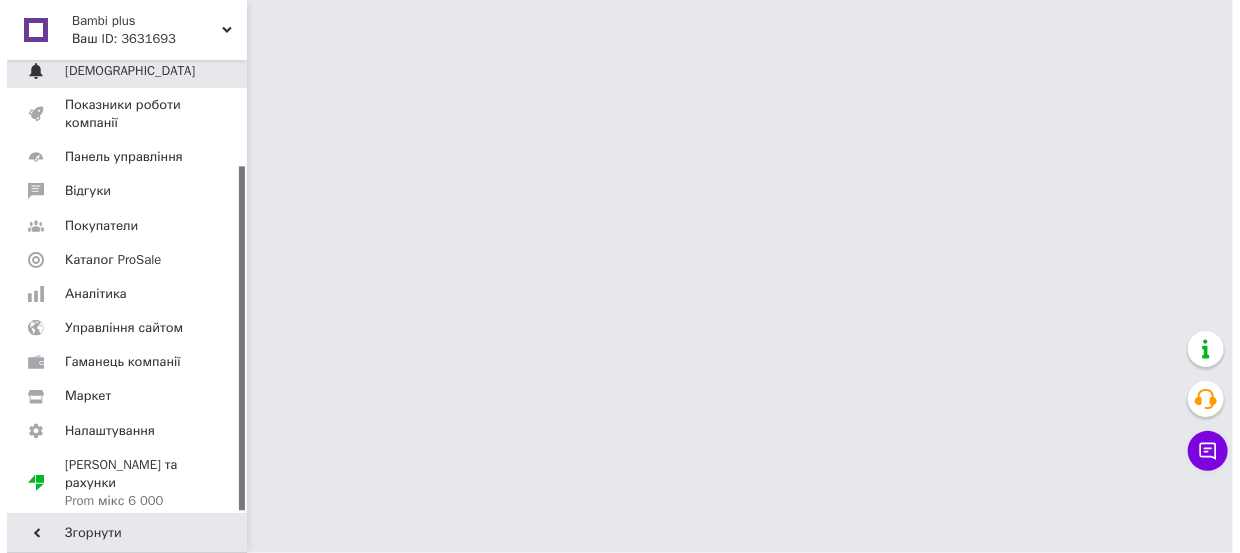 scroll, scrollTop: 0, scrollLeft: 0, axis: both 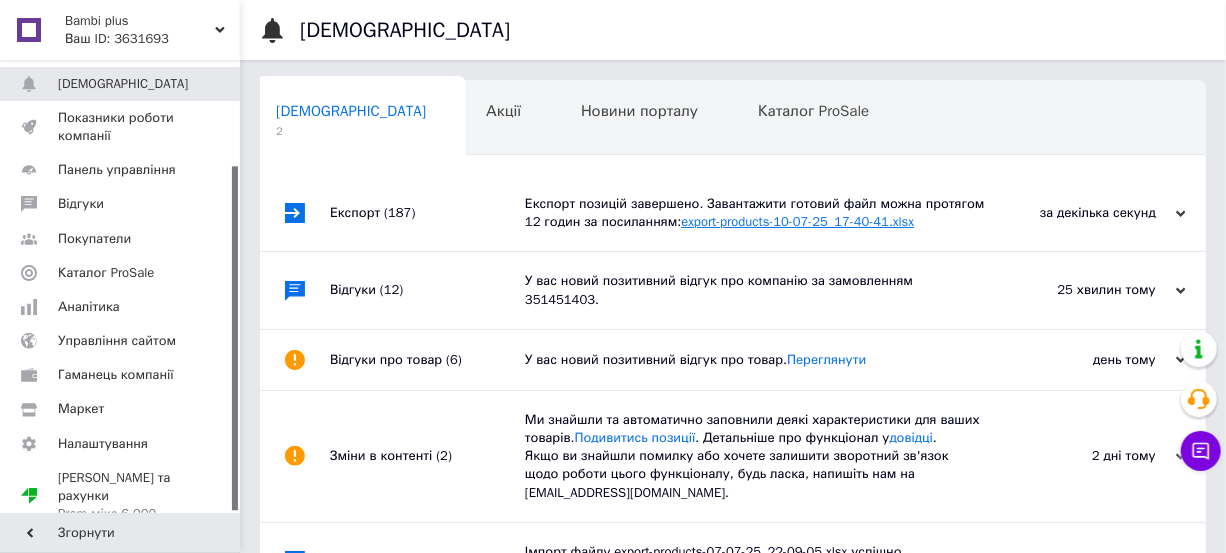 click on "export-products-10-07-25_17-40-41.xlsx" at bounding box center (797, 221) 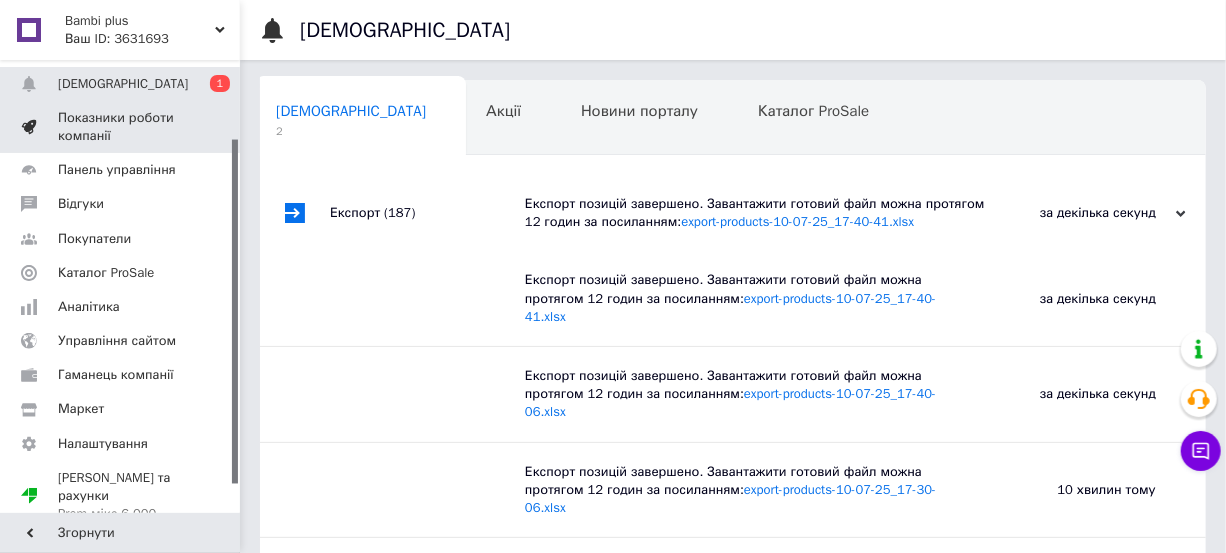 scroll, scrollTop: 0, scrollLeft: 0, axis: both 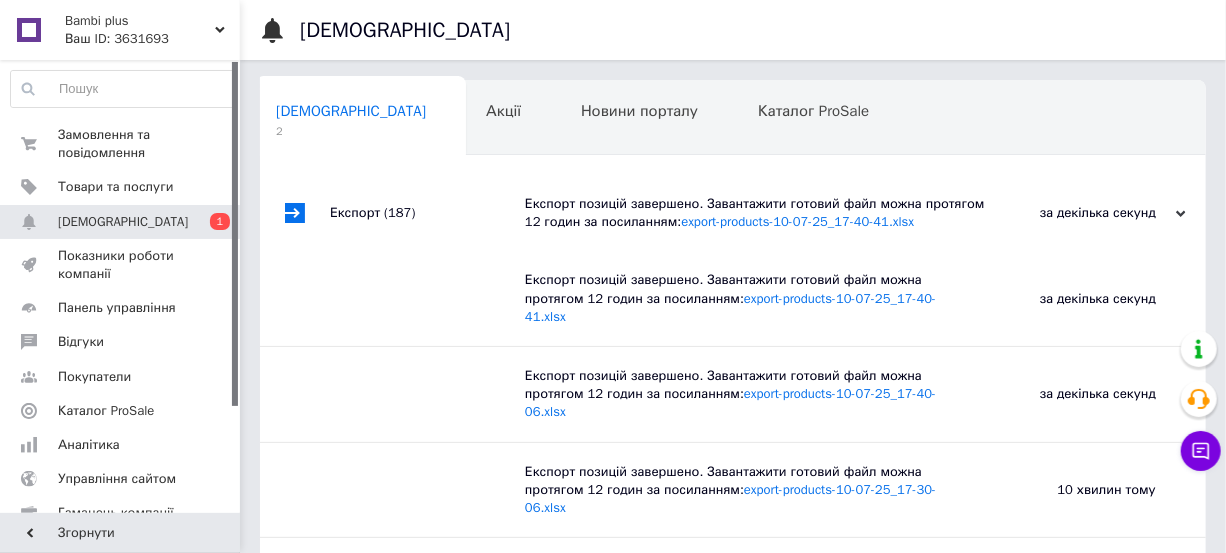 click on "Bambi plus" at bounding box center [140, 21] 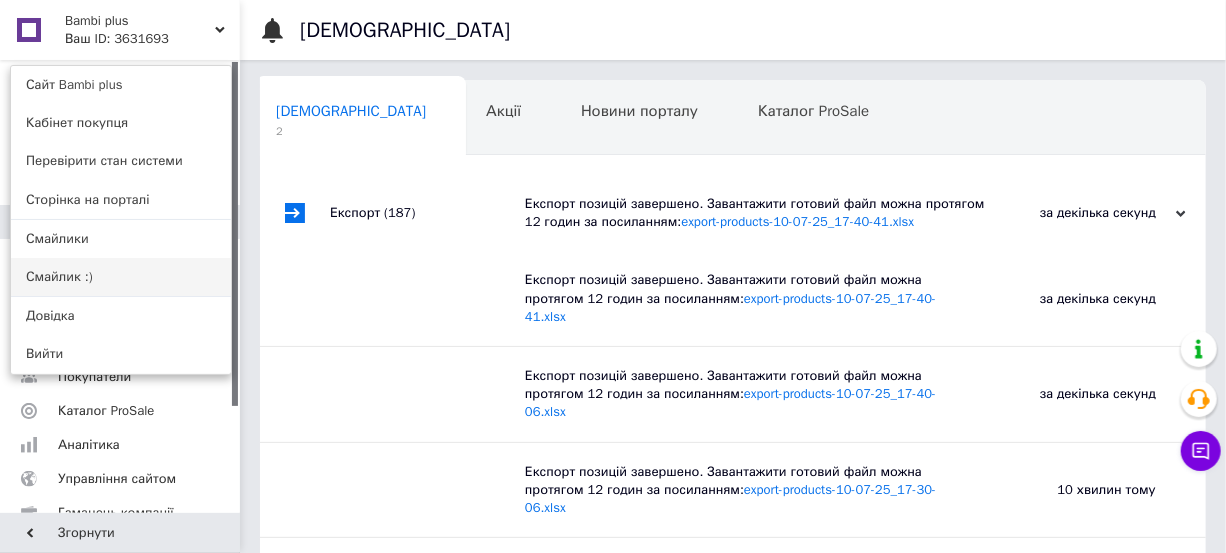 click on "Смайлик :)" at bounding box center [121, 277] 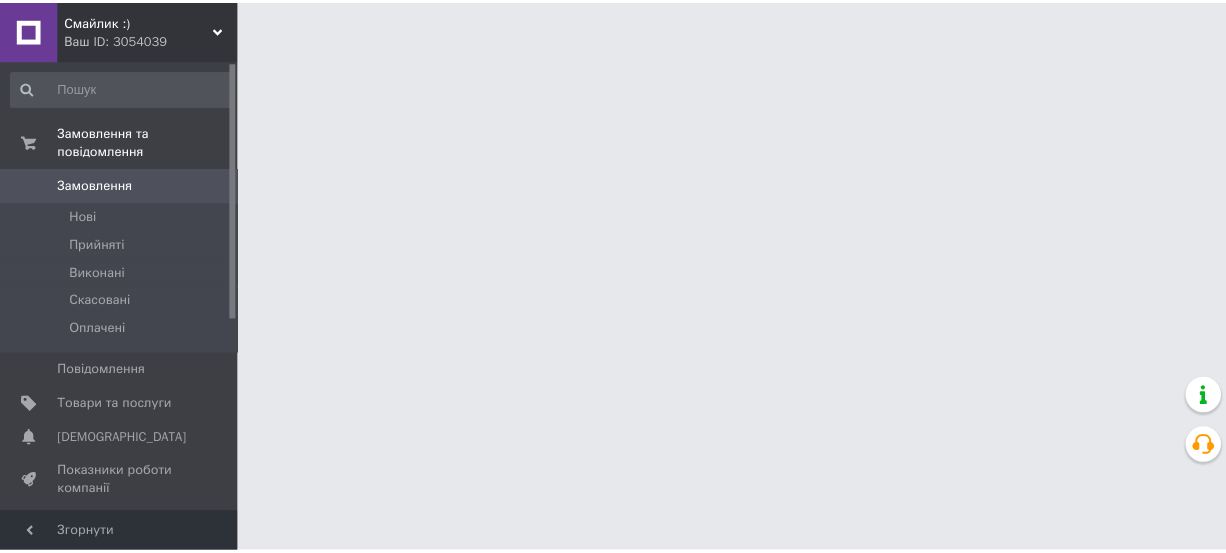 scroll, scrollTop: 0, scrollLeft: 0, axis: both 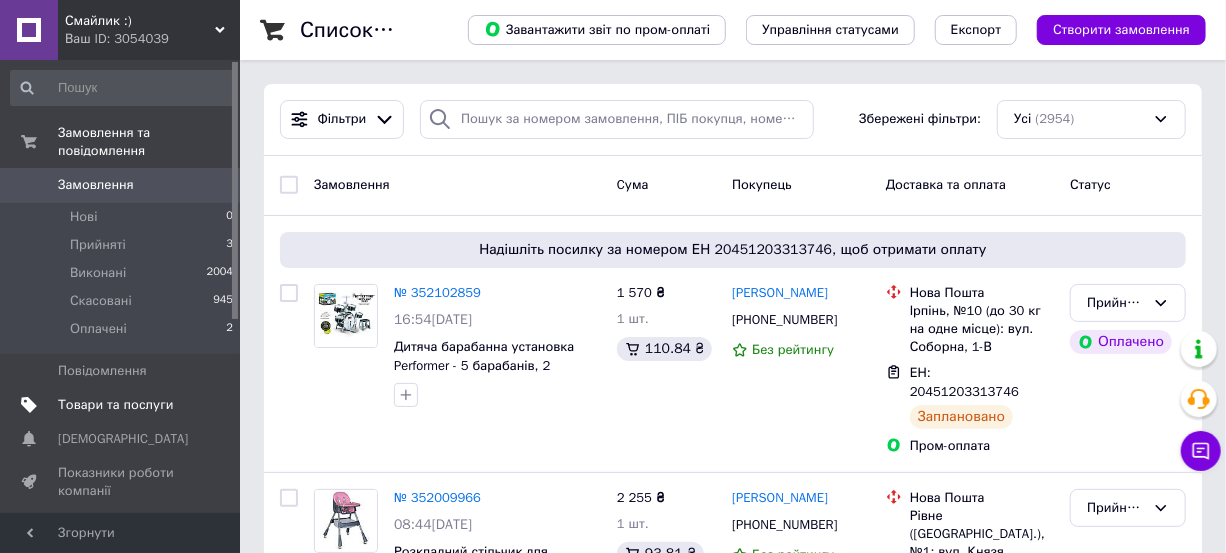 click on "Товари та послуги" at bounding box center (115, 405) 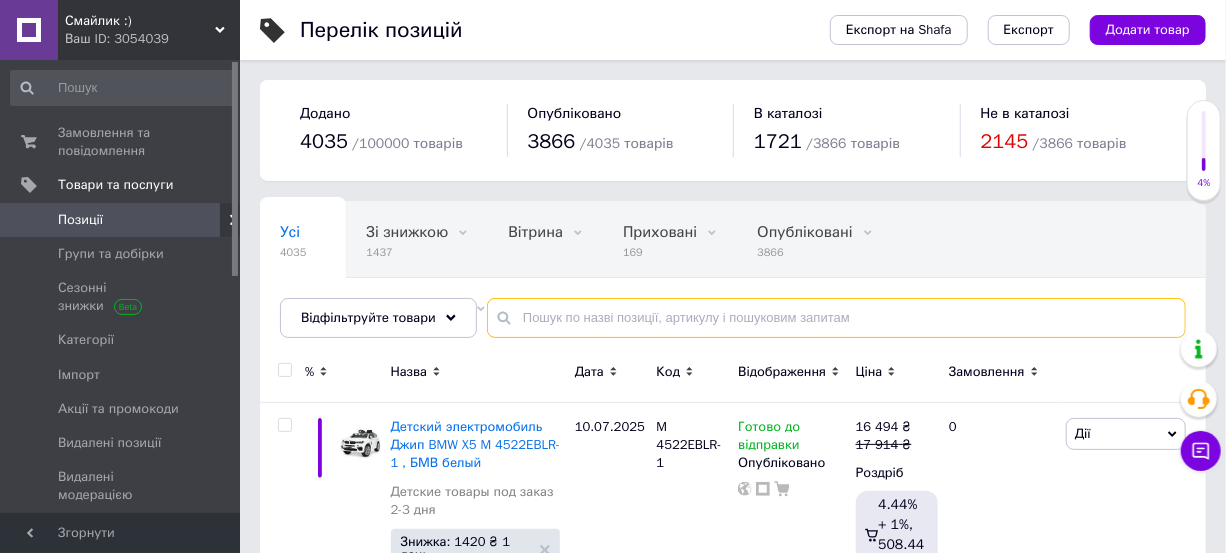 click at bounding box center [836, 318] 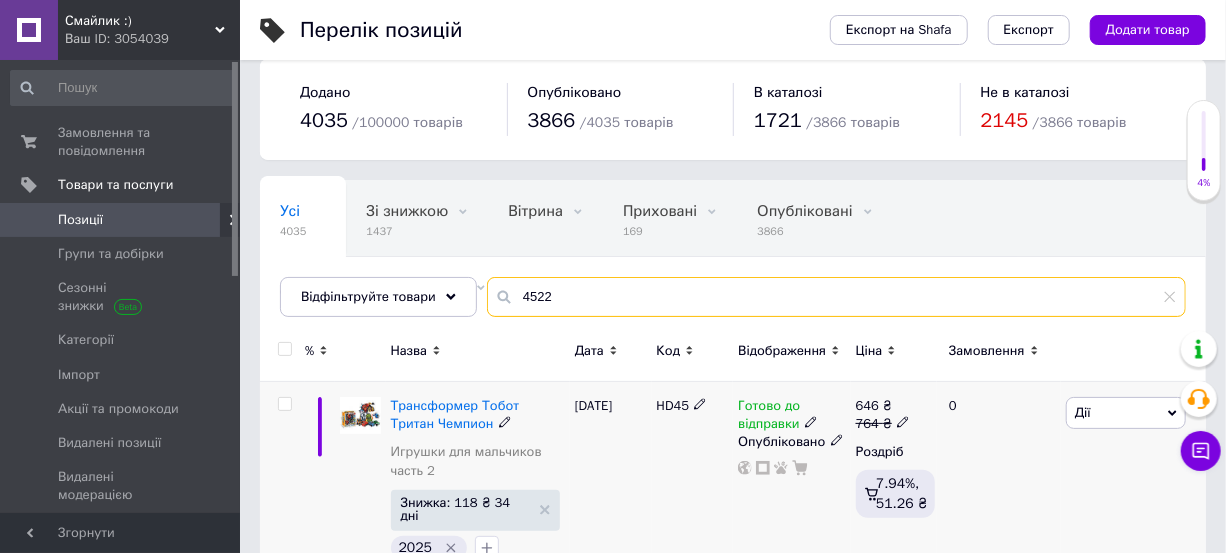 scroll, scrollTop: 90, scrollLeft: 0, axis: vertical 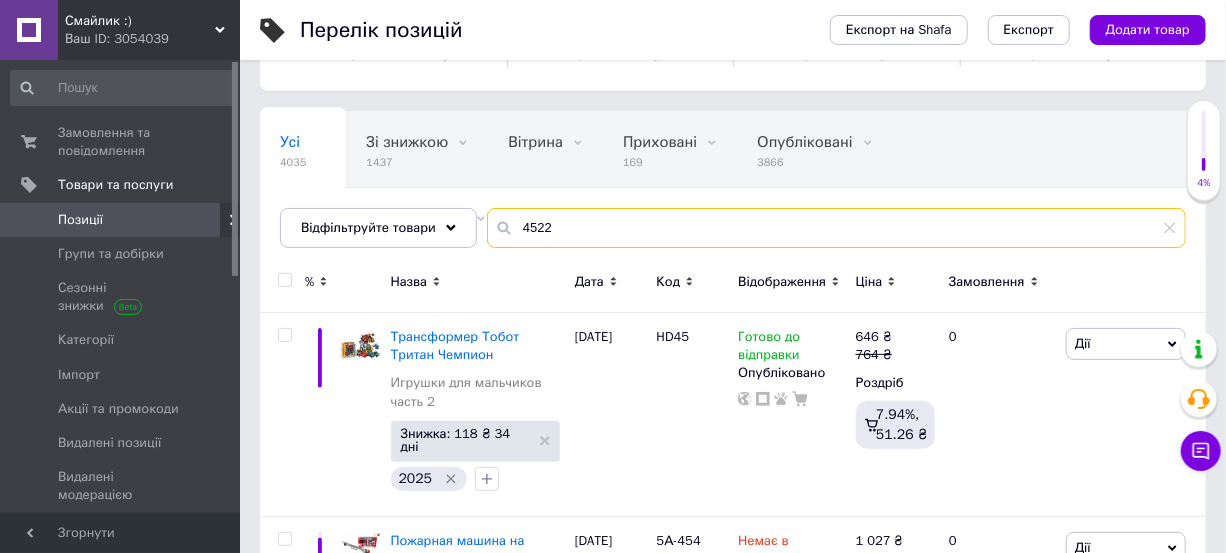 type on "4522" 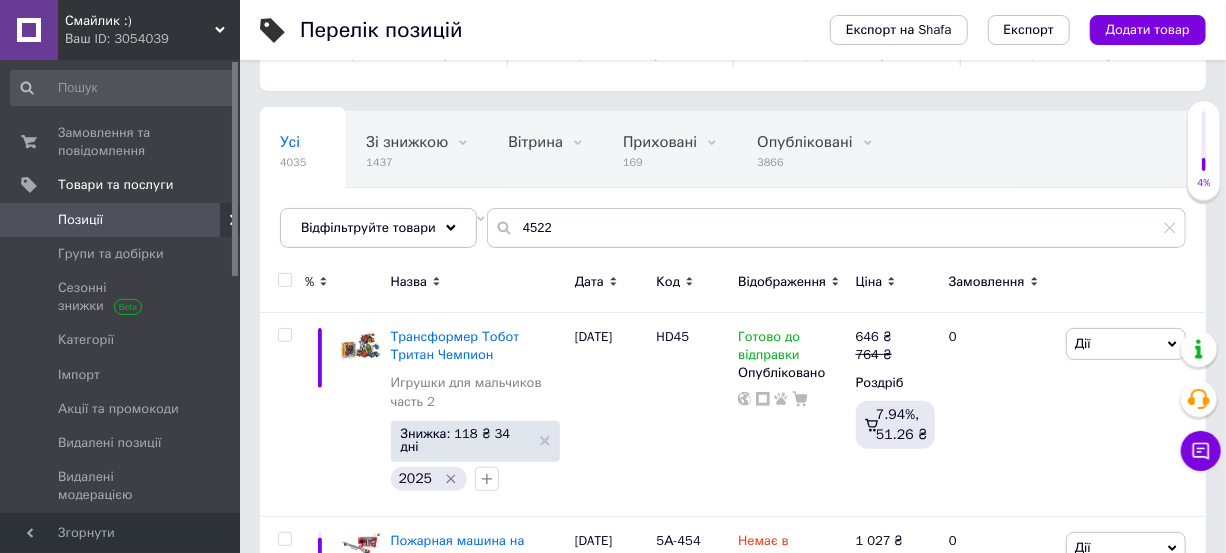 click on "Відображення" at bounding box center (782, 282) 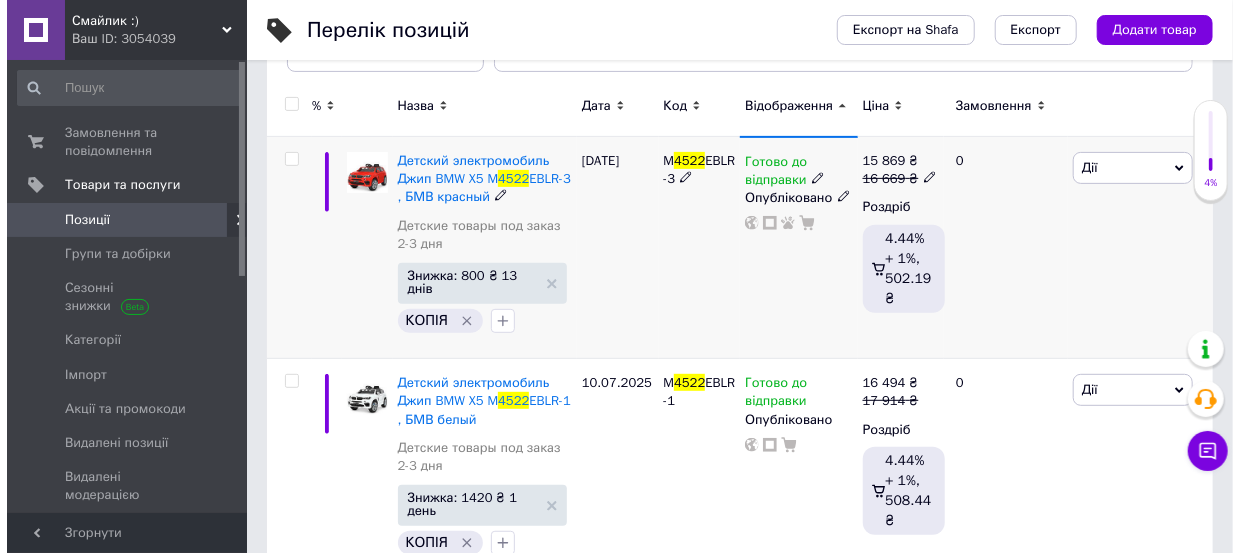 scroll, scrollTop: 272, scrollLeft: 0, axis: vertical 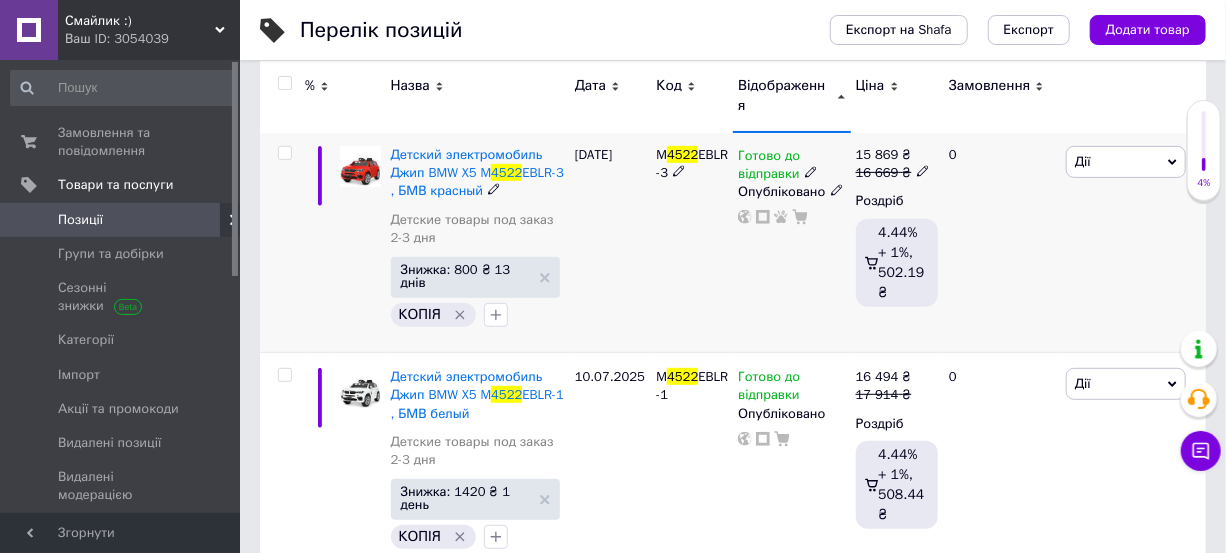 click 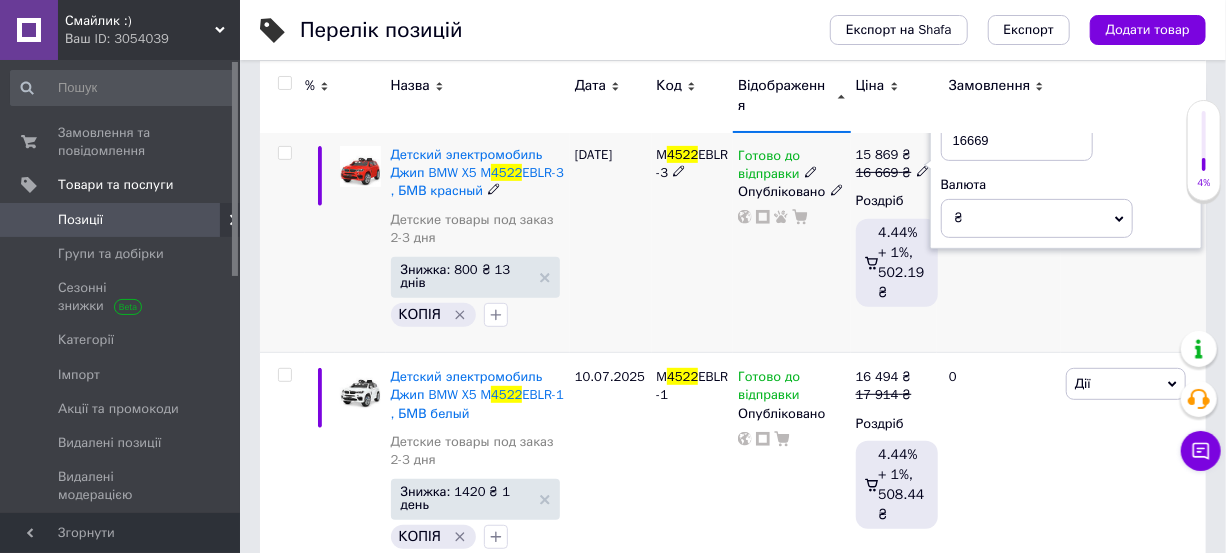 drag, startPoint x: 973, startPoint y: 144, endPoint x: 1014, endPoint y: 150, distance: 41.4367 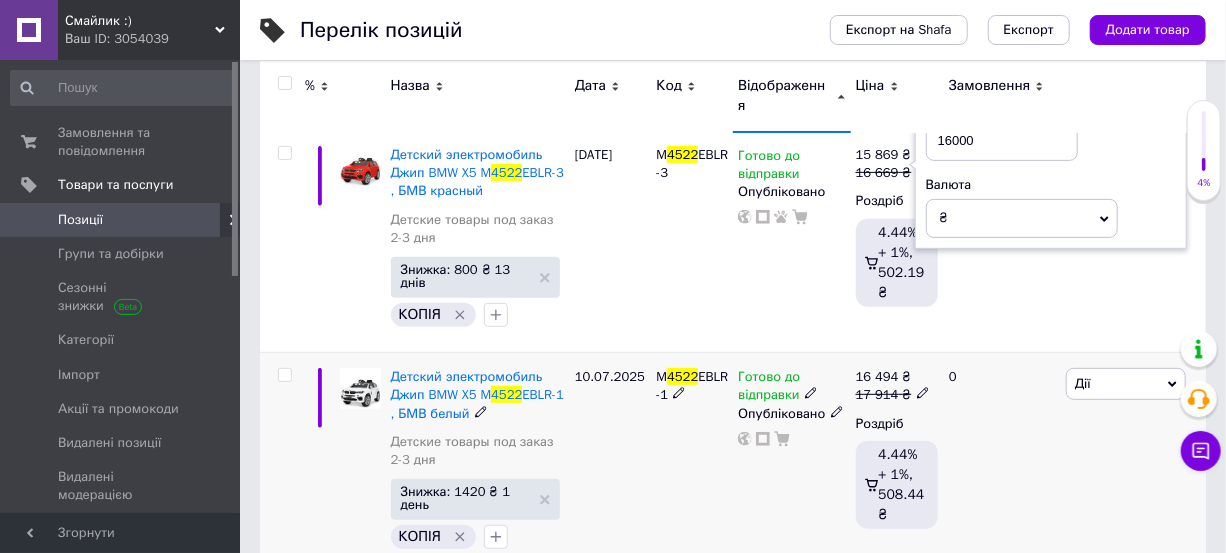 type on "16000" 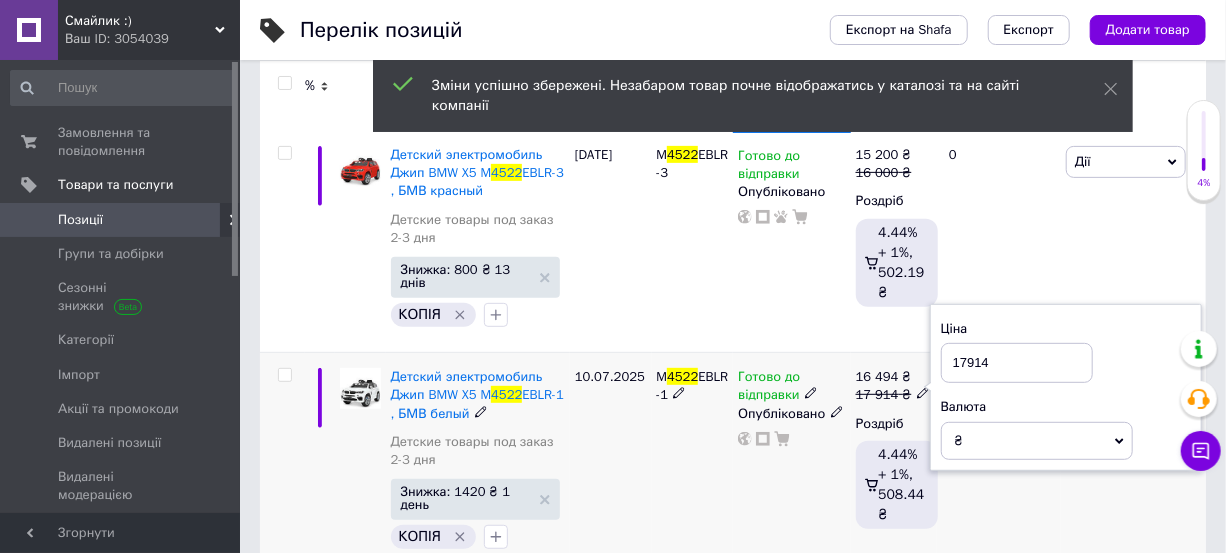 drag, startPoint x: 960, startPoint y: 357, endPoint x: 1017, endPoint y: 357, distance: 57 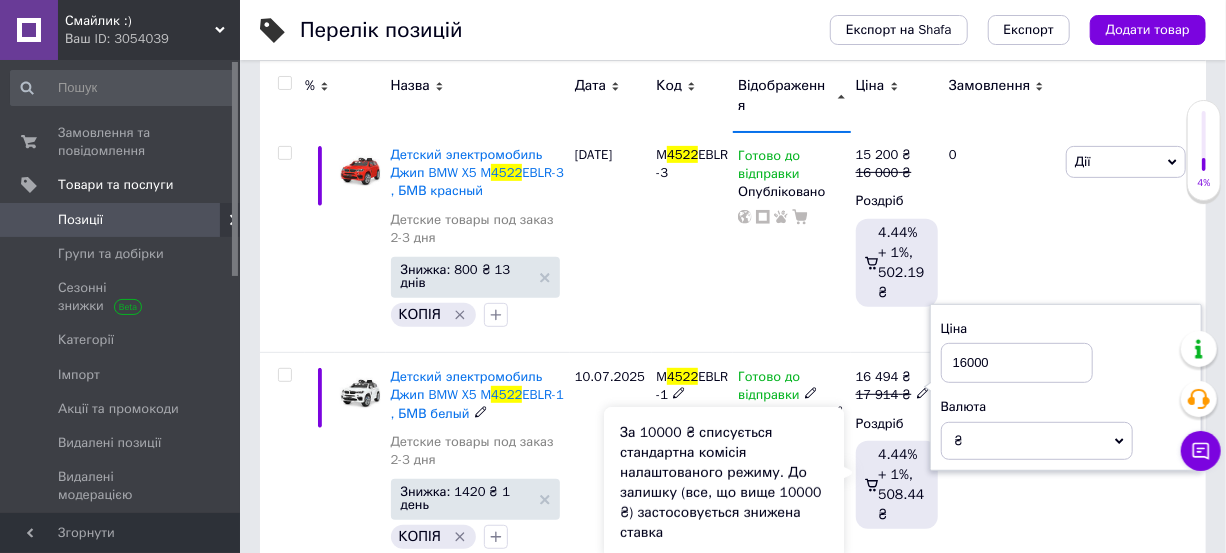 type on "16000" 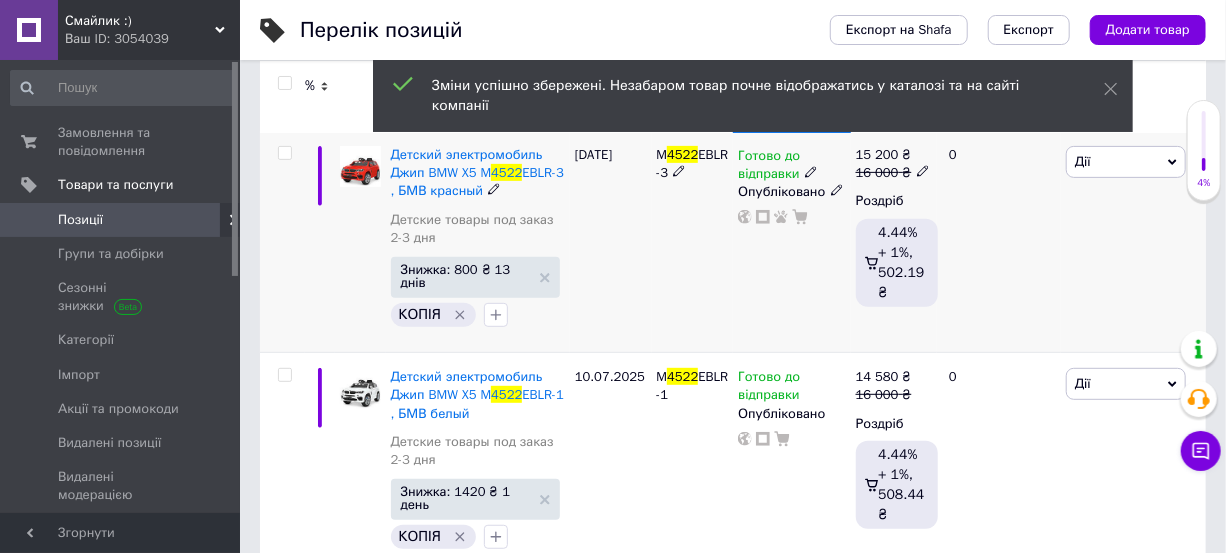 drag, startPoint x: 287, startPoint y: 154, endPoint x: 302, endPoint y: 229, distance: 76.48529 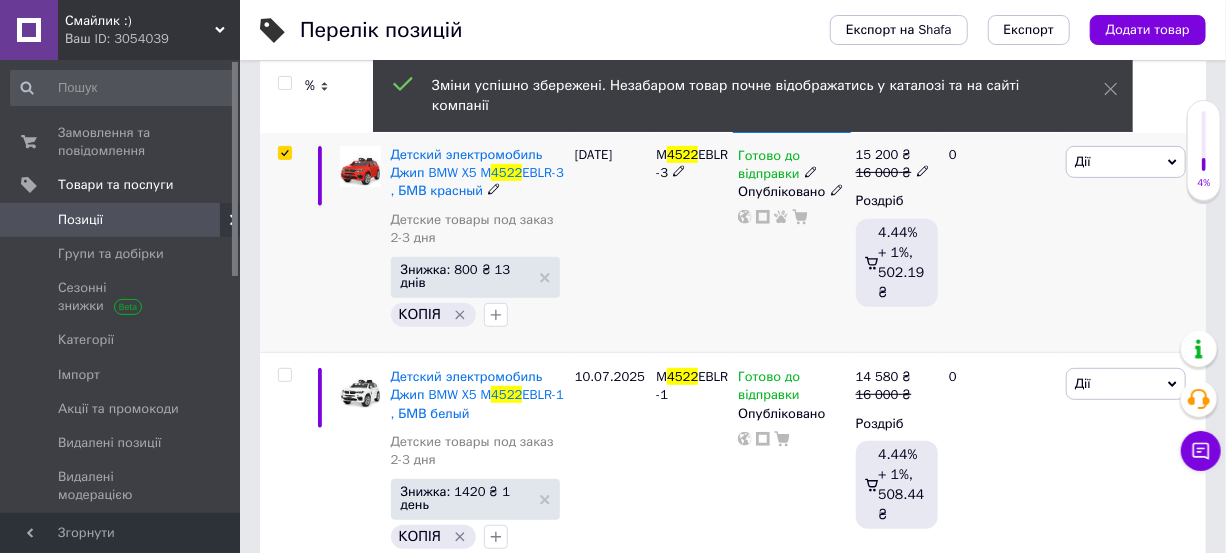 checkbox on "true" 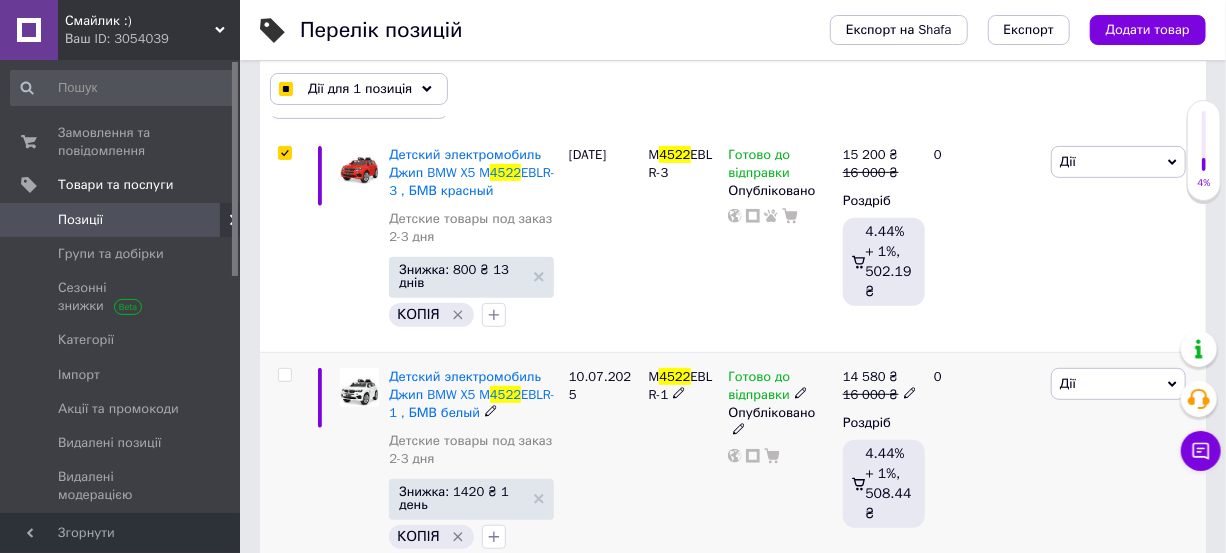 click 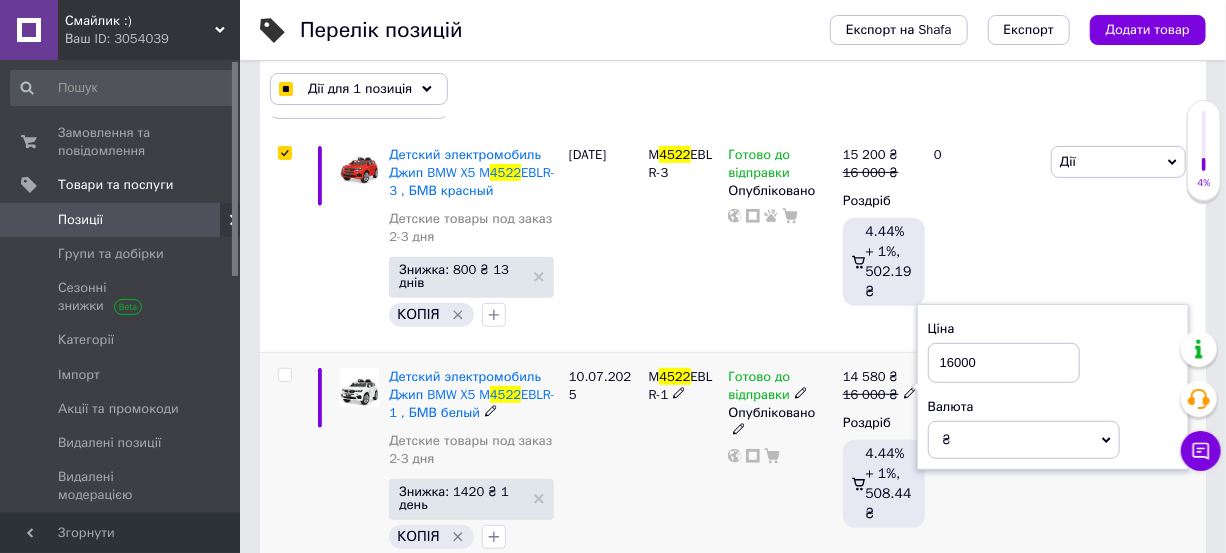 click on "16000" at bounding box center (1004, 363) 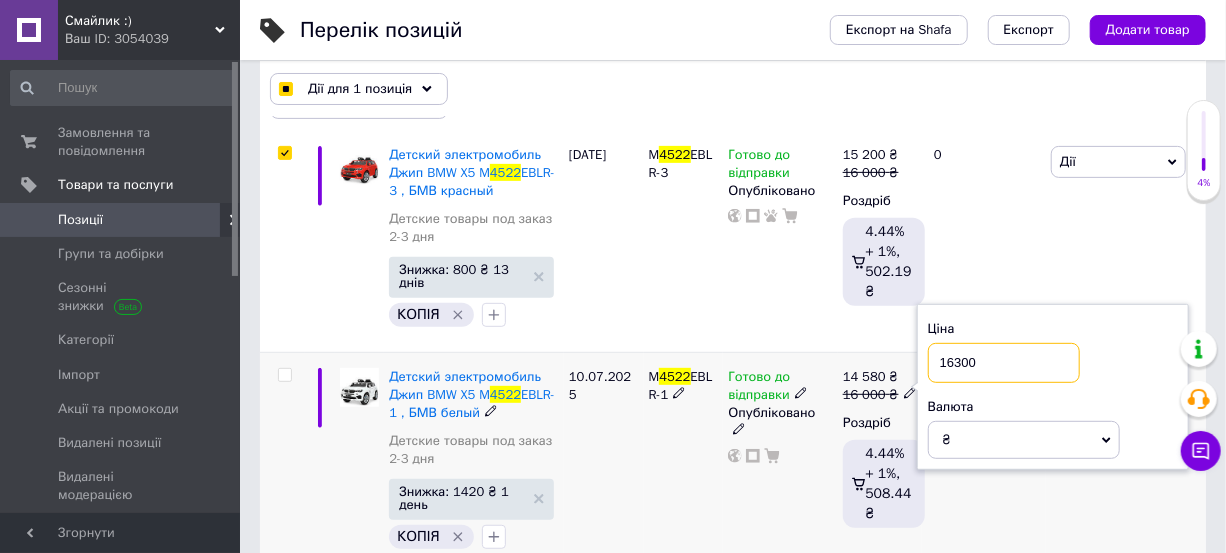 type on "16300" 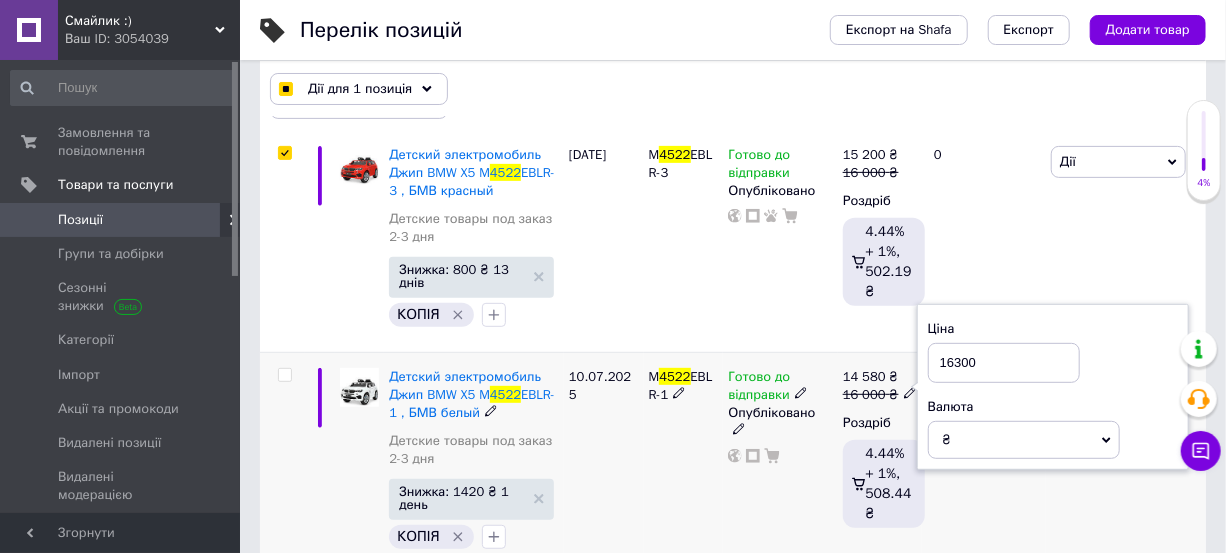 click on "M  4522 EBLR-1" at bounding box center [684, 463] 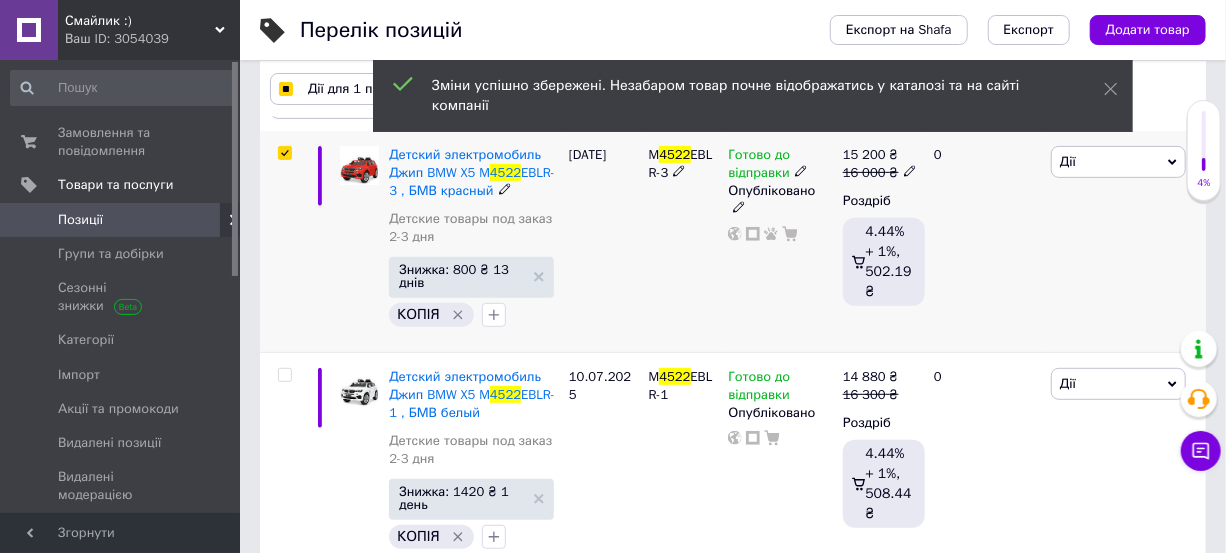 click 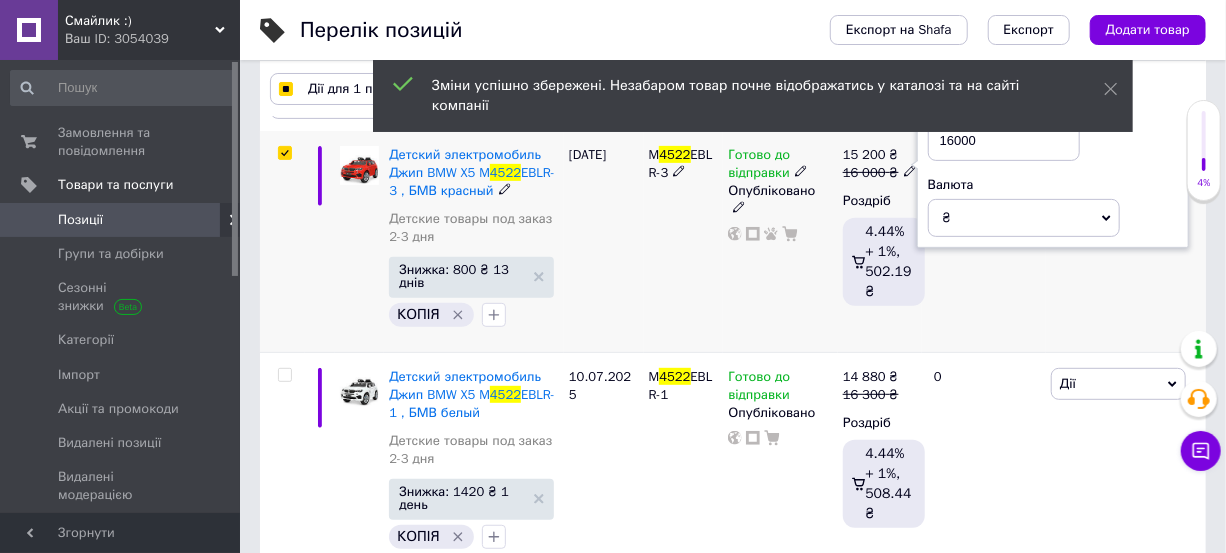 click on "16000" at bounding box center (1004, 141) 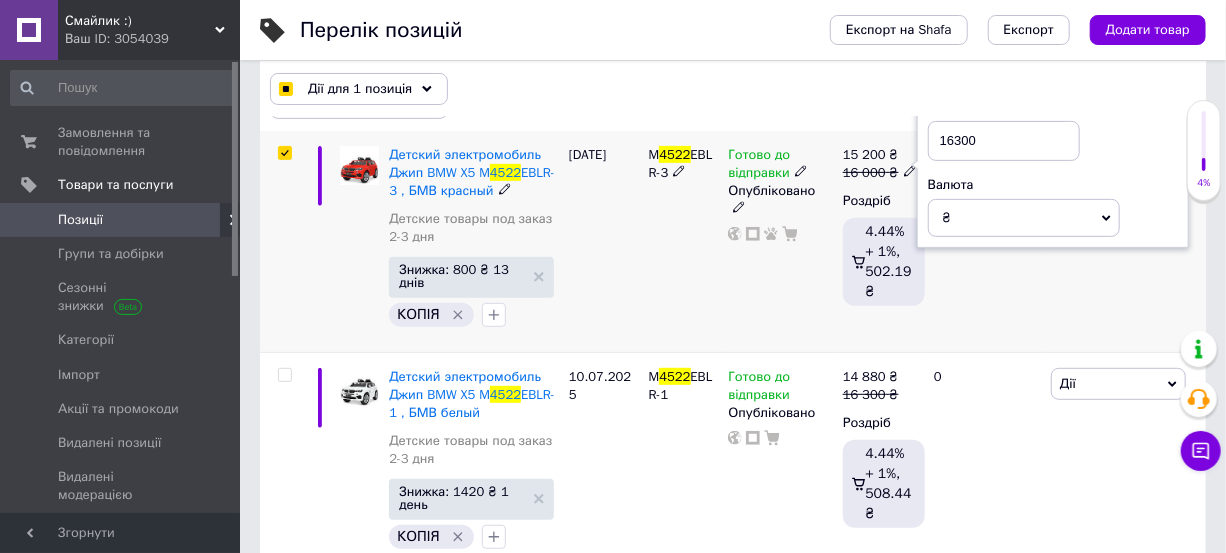 type on "16300" 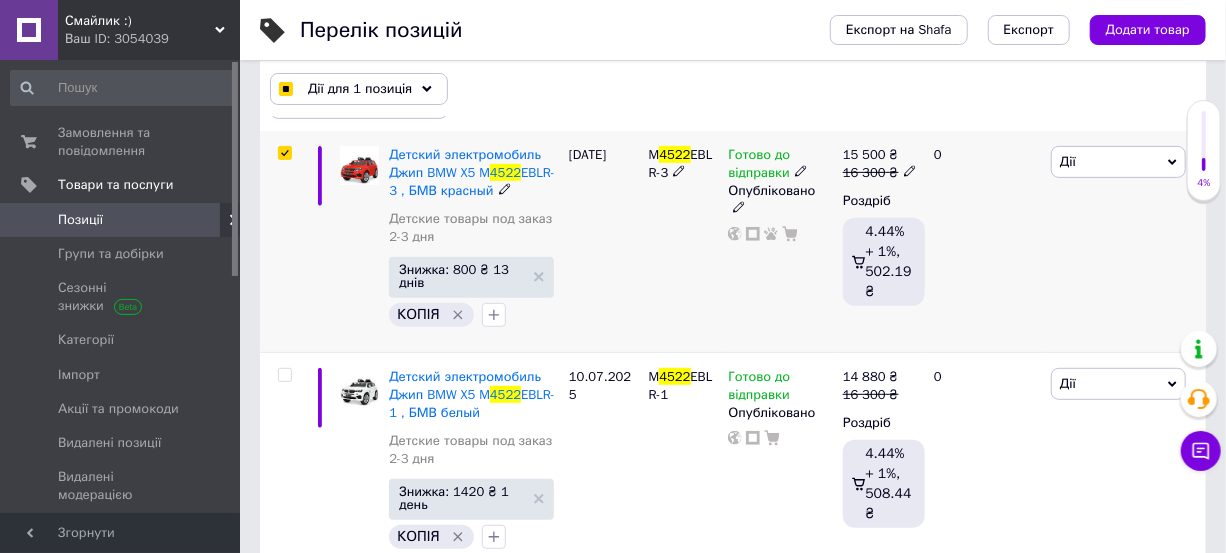 click on "16 300   ₴" at bounding box center (880, 173) 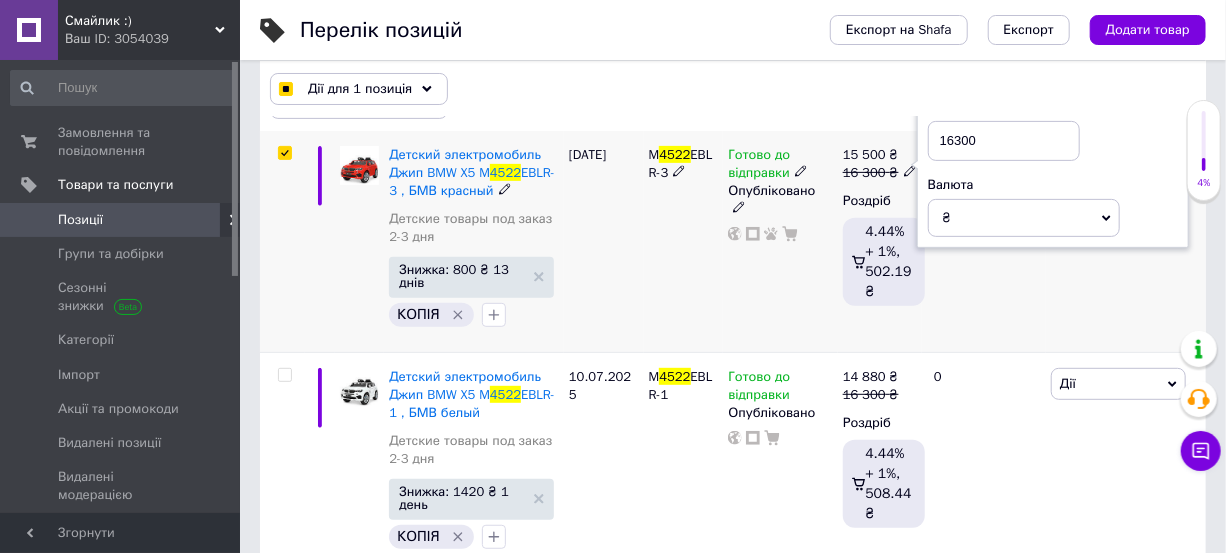 drag, startPoint x: 954, startPoint y: 142, endPoint x: 1013, endPoint y: 142, distance: 59 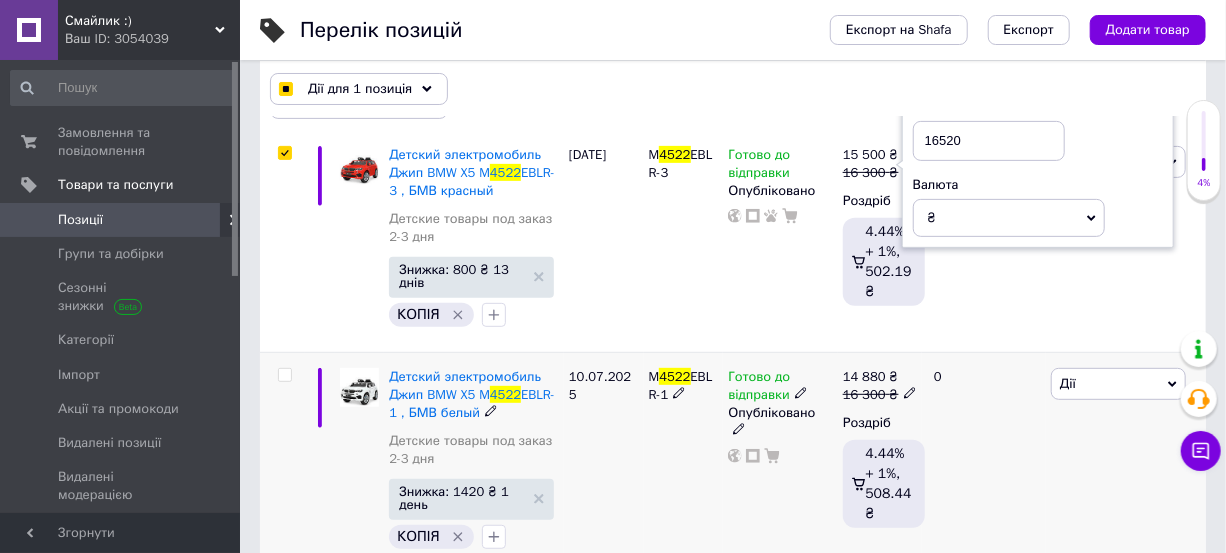 type on "16520" 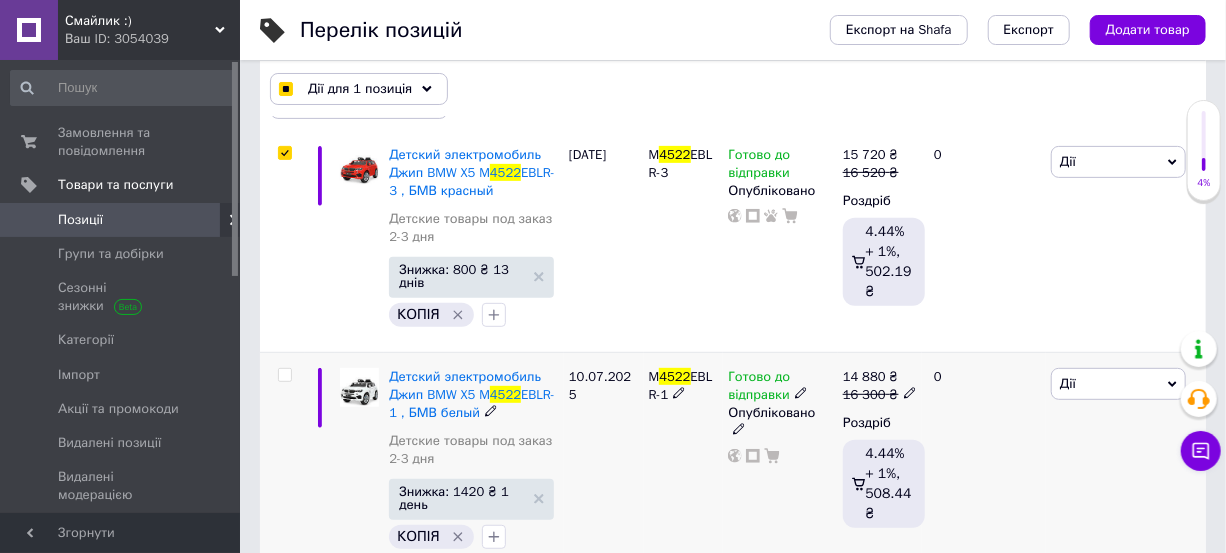 click 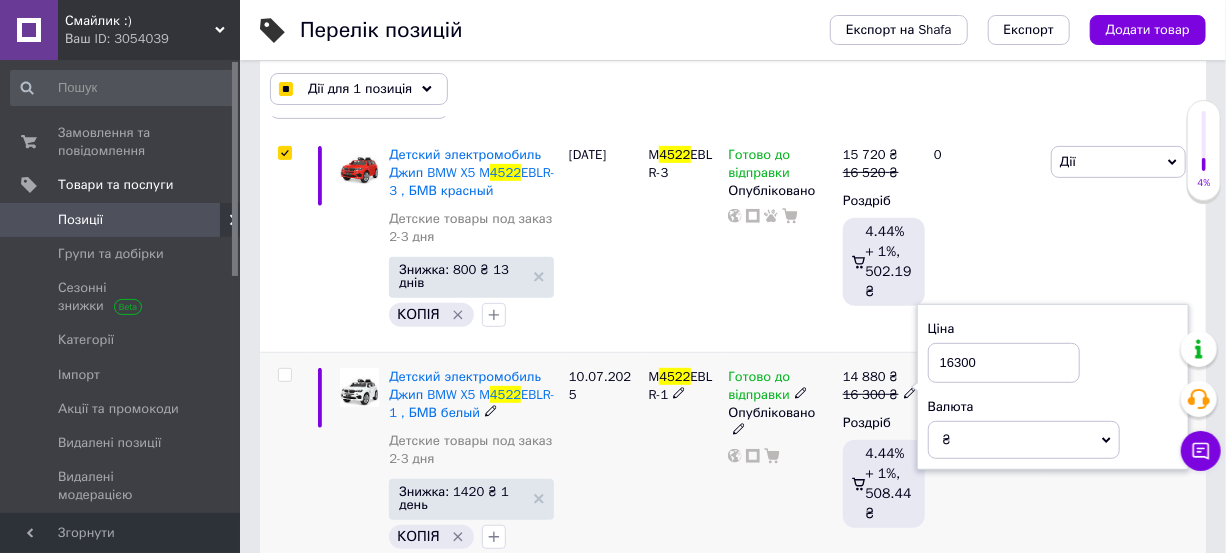 drag, startPoint x: 950, startPoint y: 352, endPoint x: 1006, endPoint y: 353, distance: 56.008926 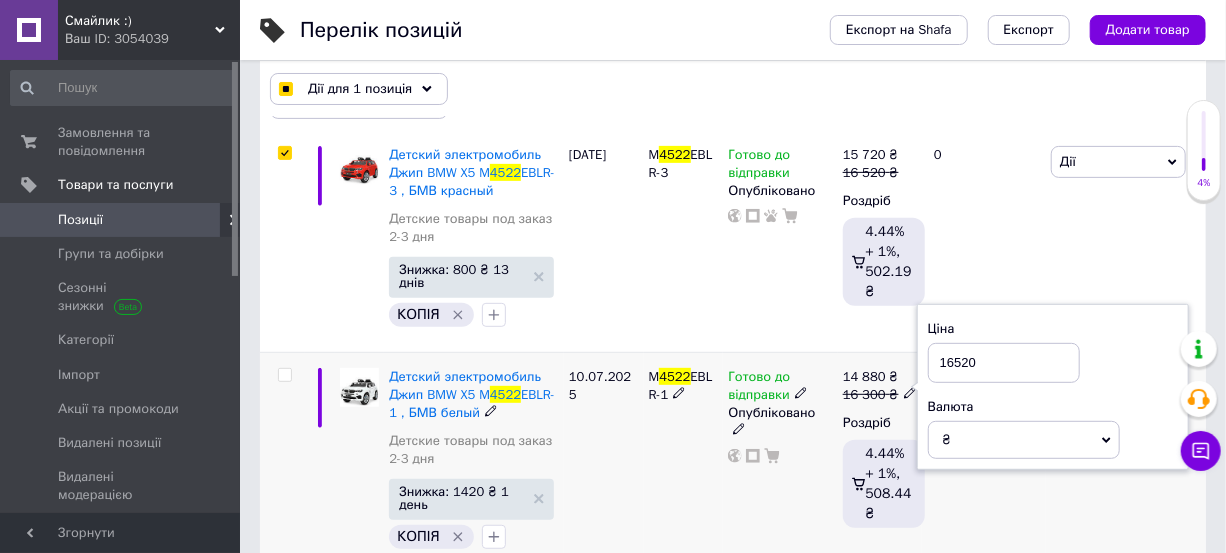 type on "16520" 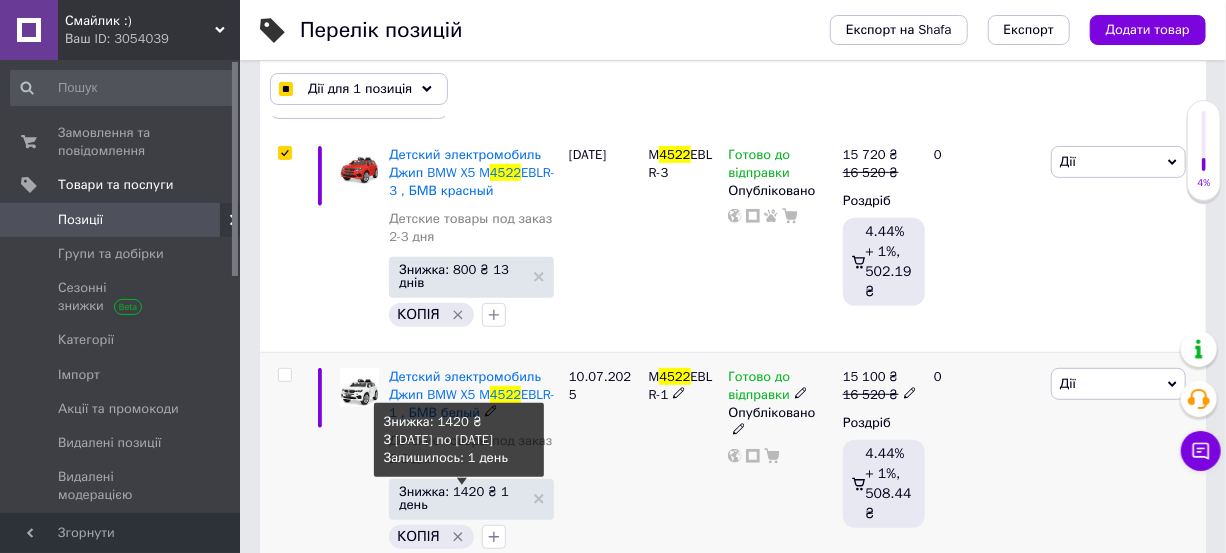 click on "Знижка: 1420 ₴ 1 день" at bounding box center [461, 498] 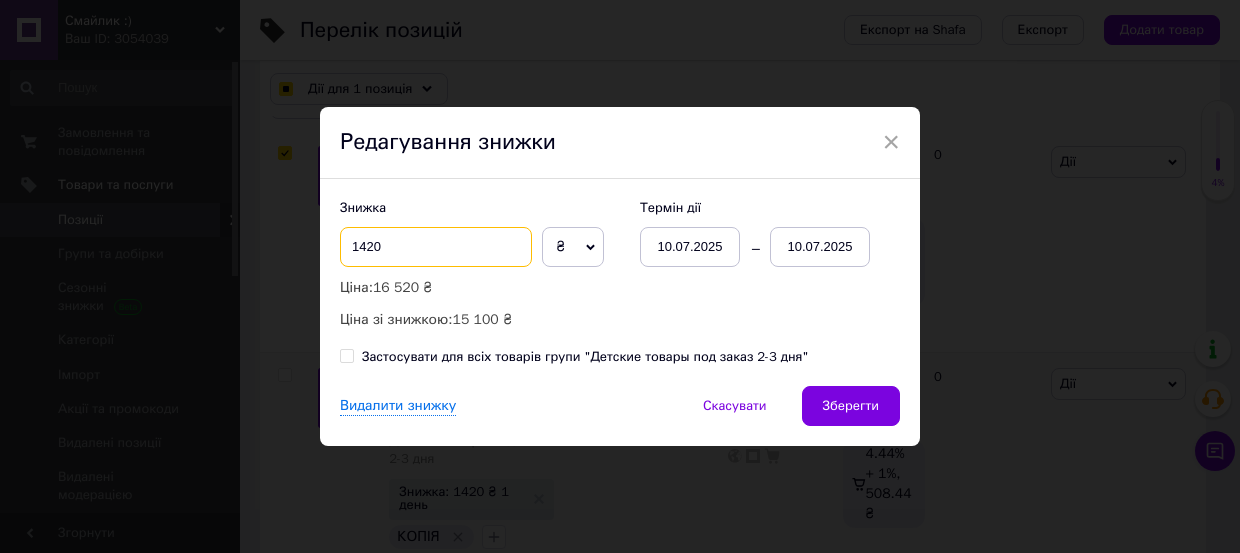 drag, startPoint x: 380, startPoint y: 247, endPoint x: 342, endPoint y: 253, distance: 38.470768 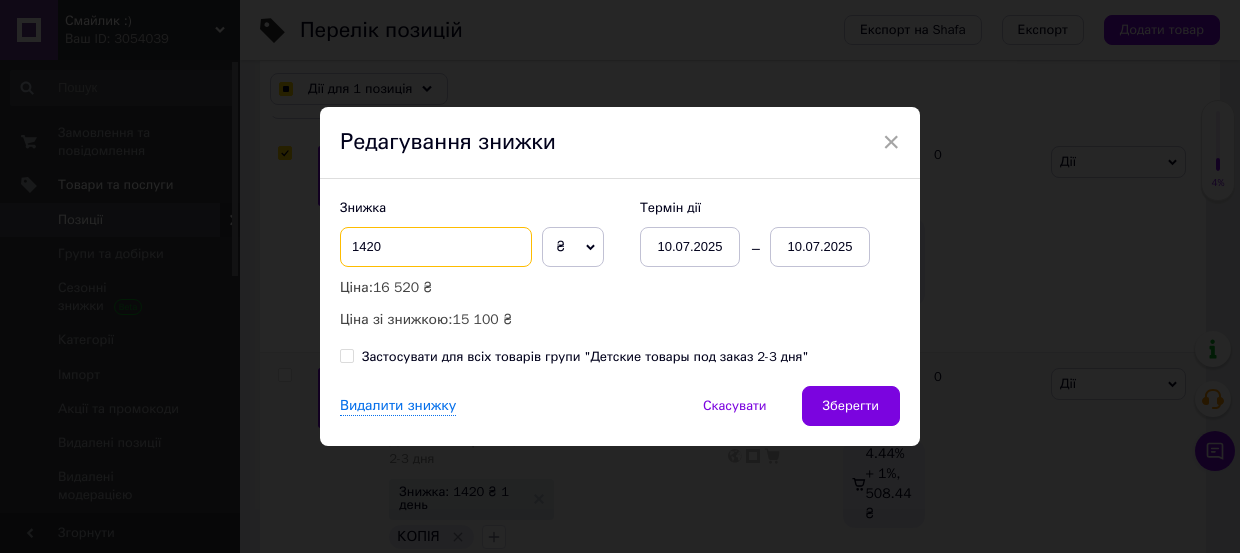 checkbox on "true" 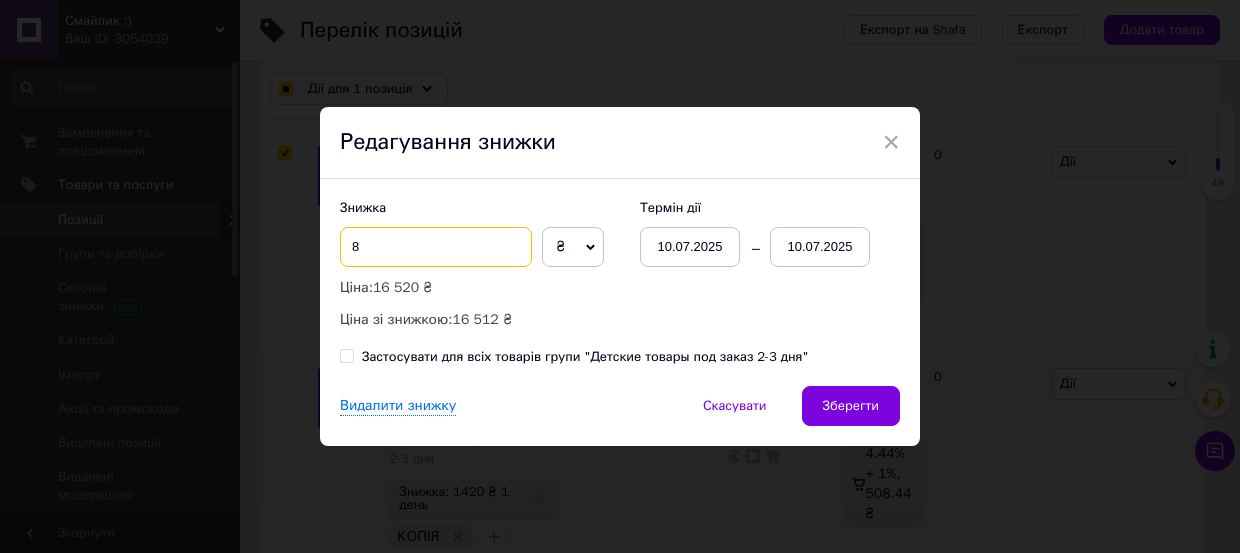 checkbox on "true" 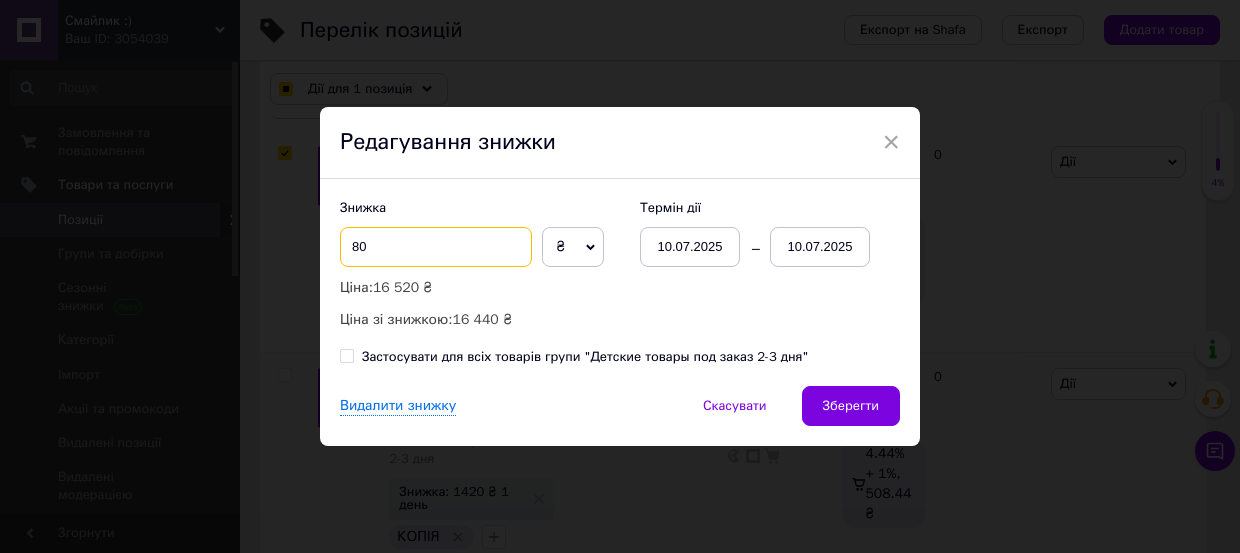 checkbox on "true" 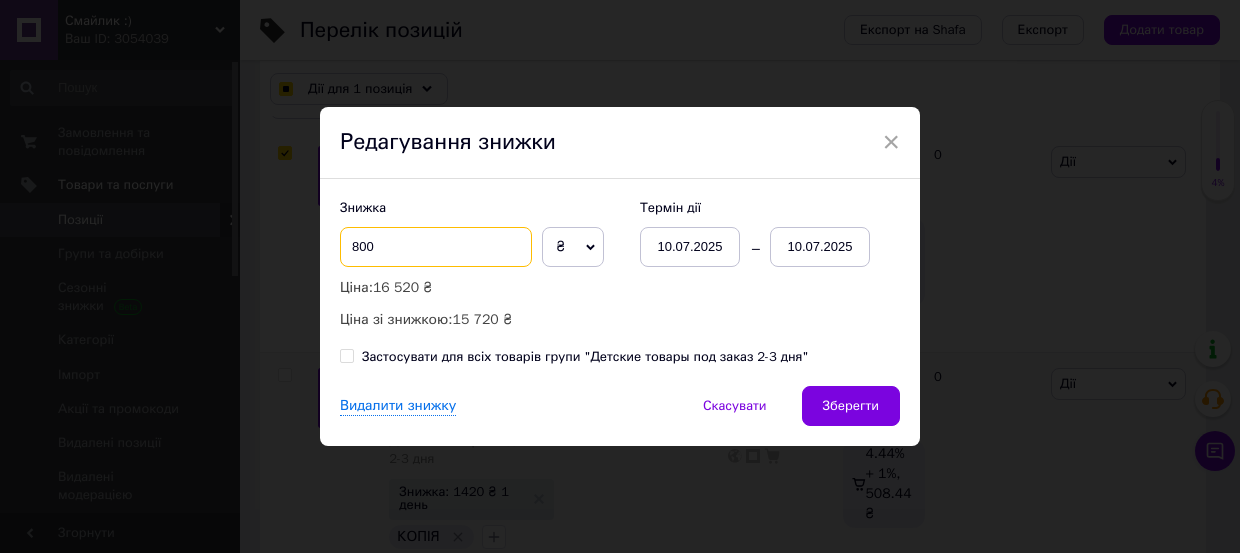 type on "800" 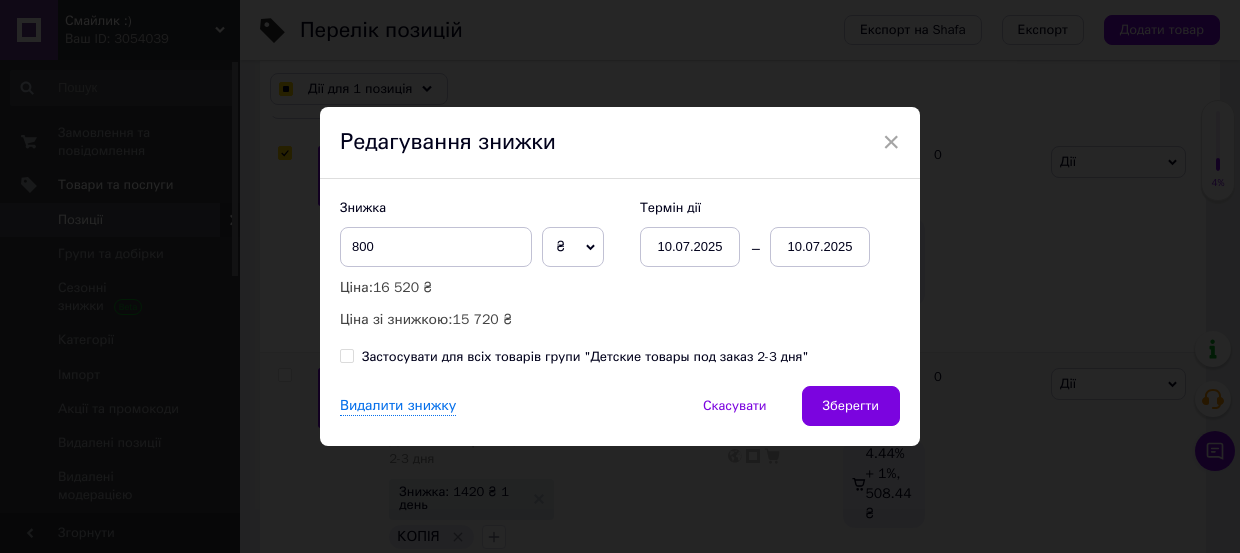 click on "10.07.2025" at bounding box center (820, 247) 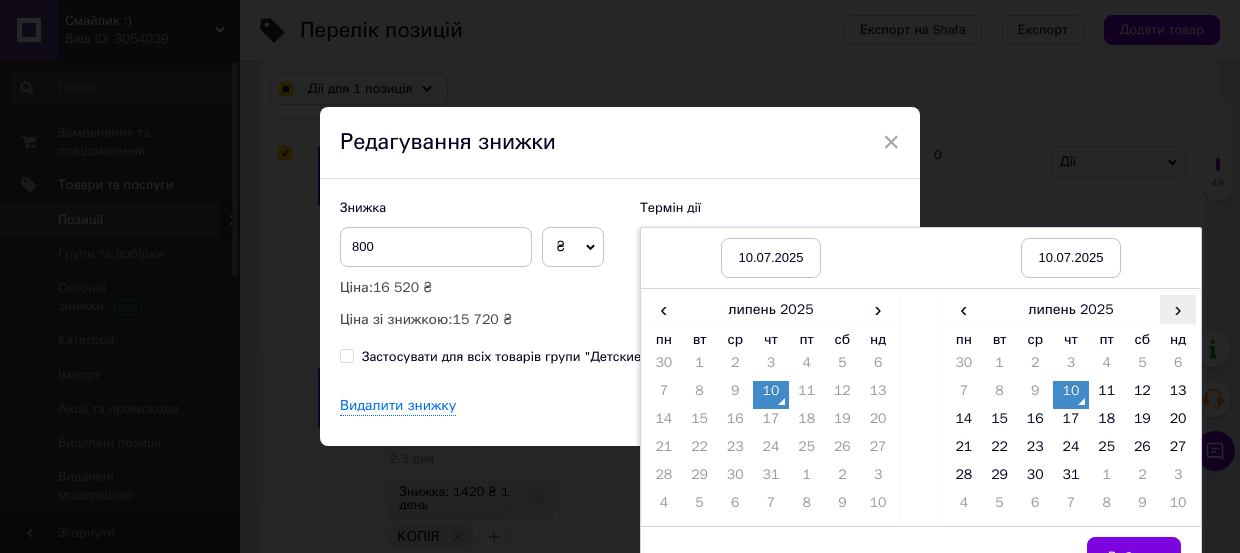 click on "›" at bounding box center (1178, 309) 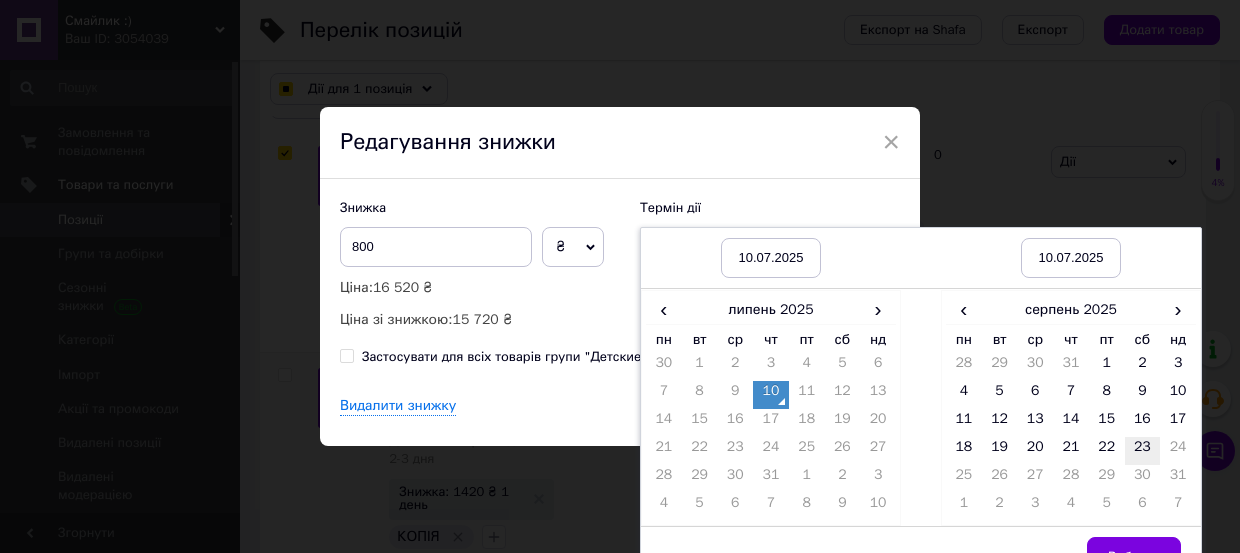 click on "23" at bounding box center [1143, 451] 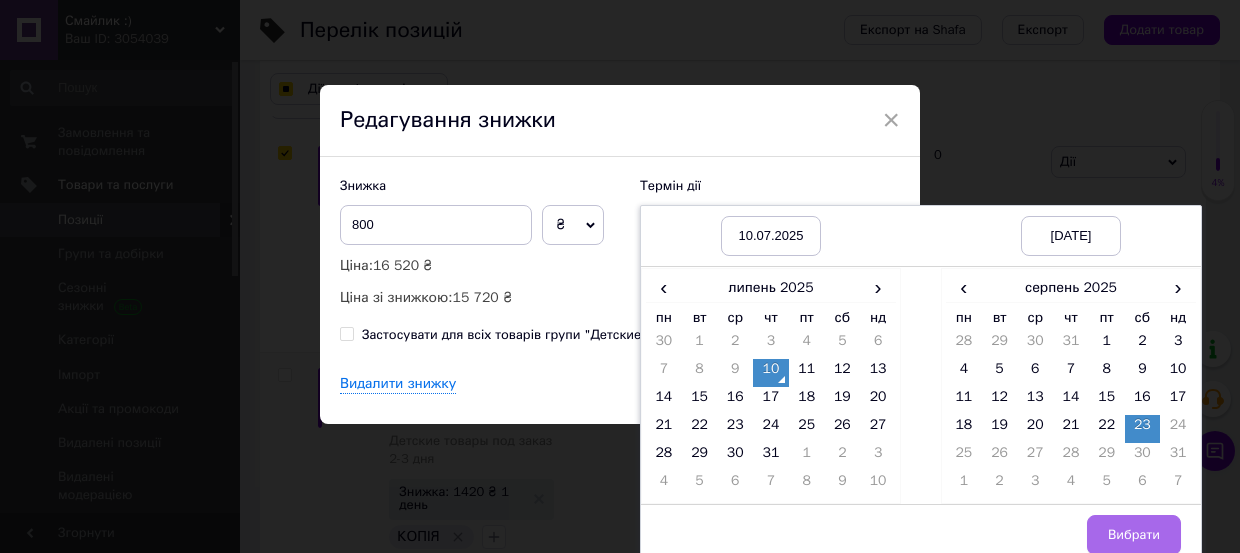 scroll, scrollTop: 34, scrollLeft: 0, axis: vertical 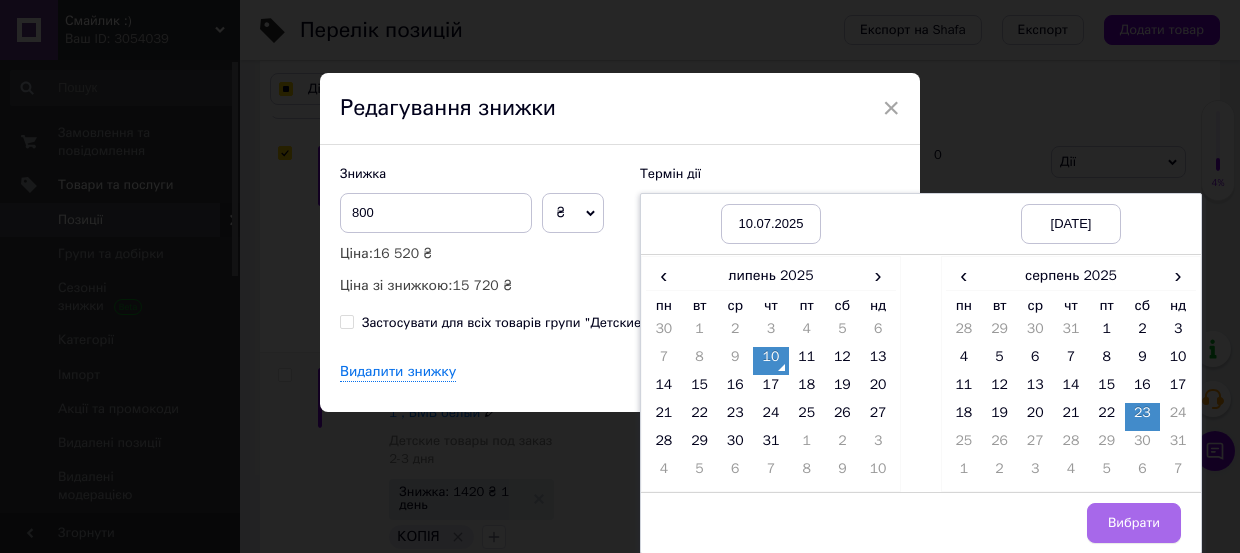 click on "Вибрати" at bounding box center (1134, 523) 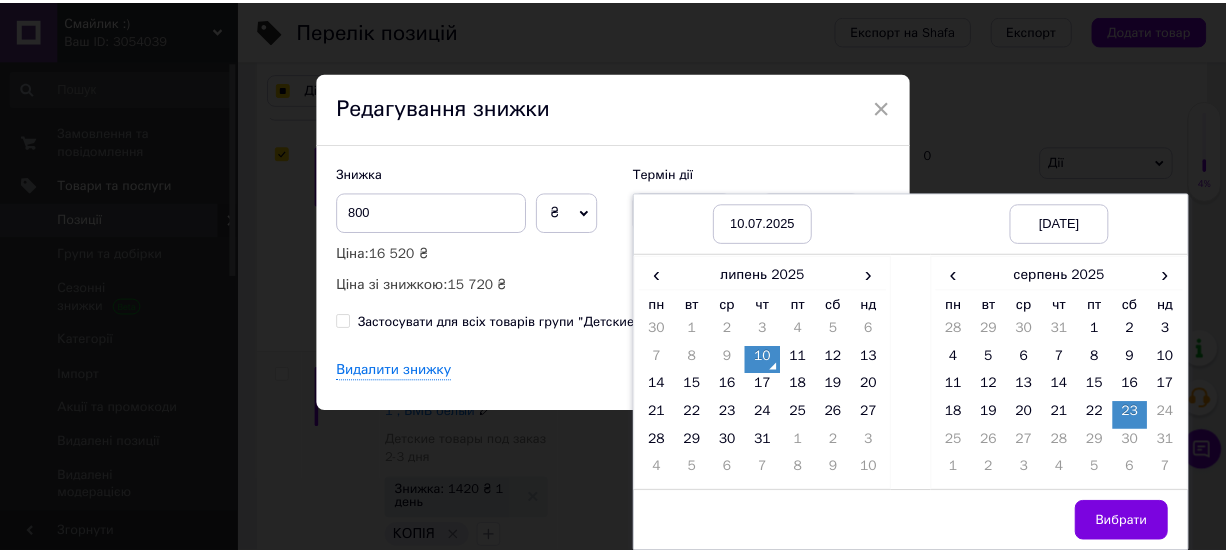 scroll, scrollTop: 0, scrollLeft: 0, axis: both 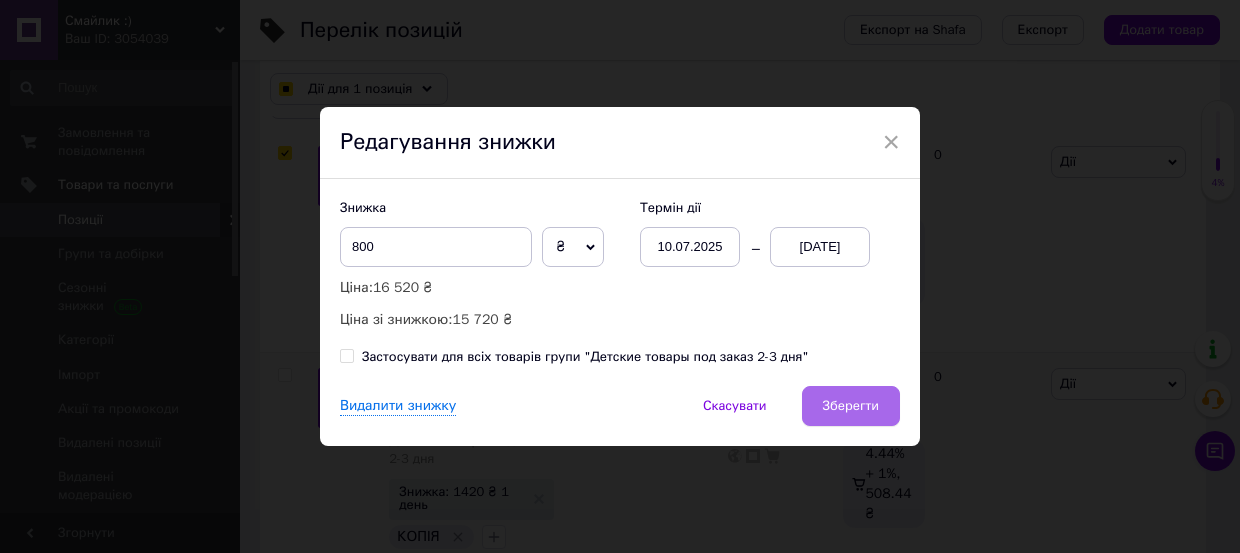 click on "Зберегти" at bounding box center [851, 406] 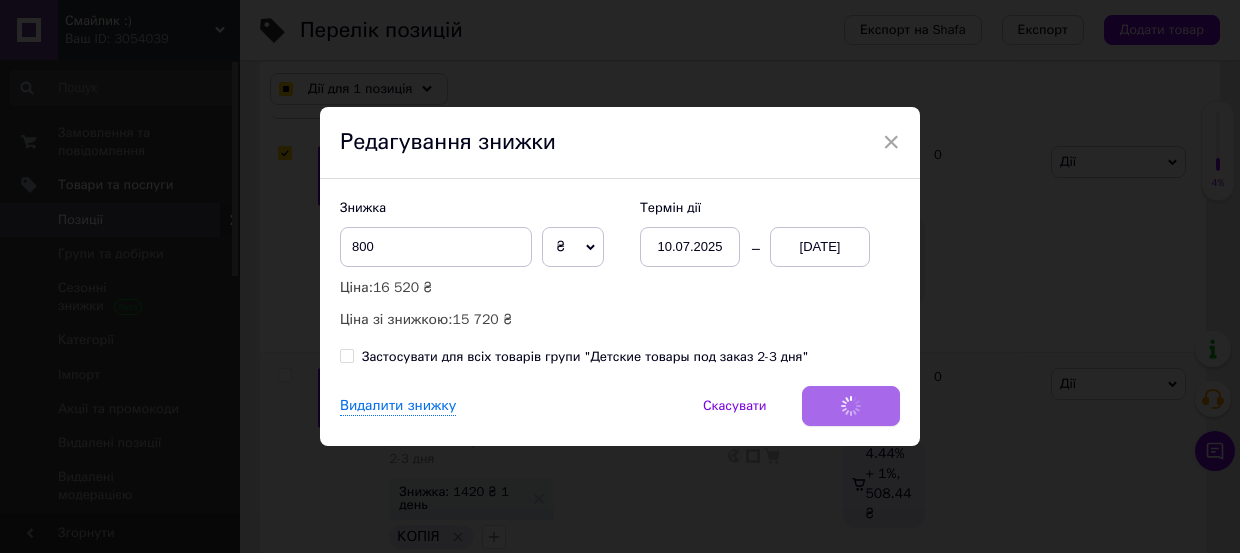 checkbox on "true" 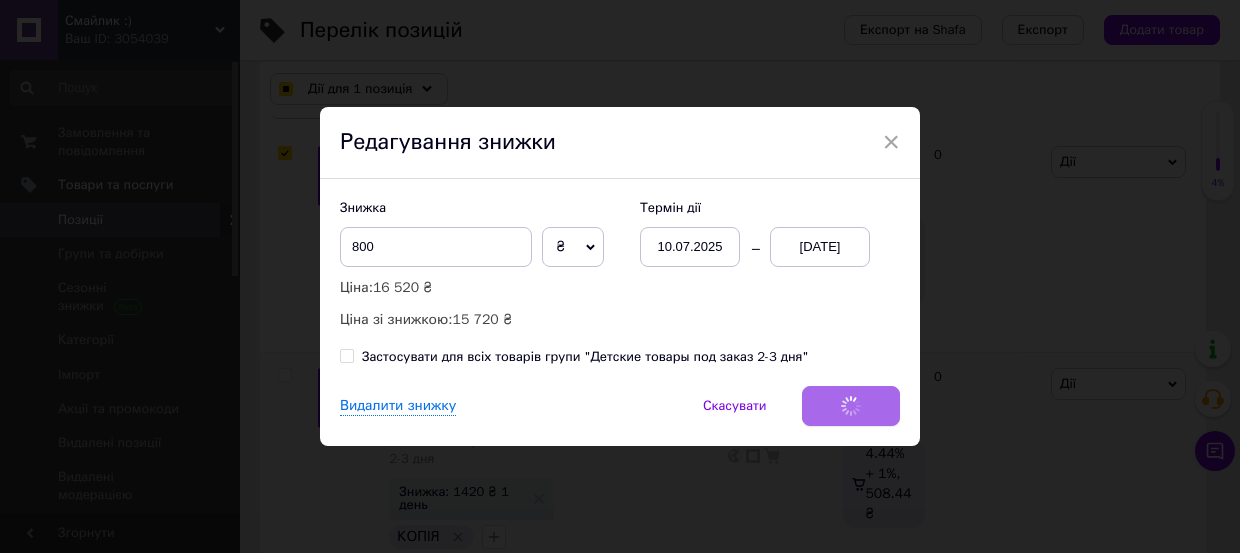 checkbox on "true" 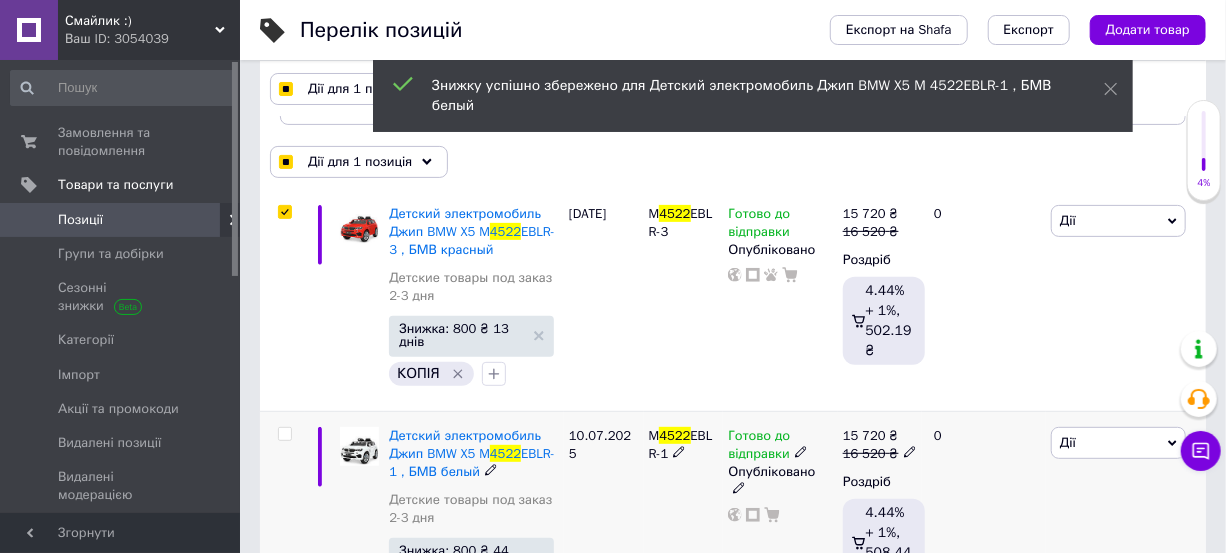 scroll, scrollTop: 181, scrollLeft: 0, axis: vertical 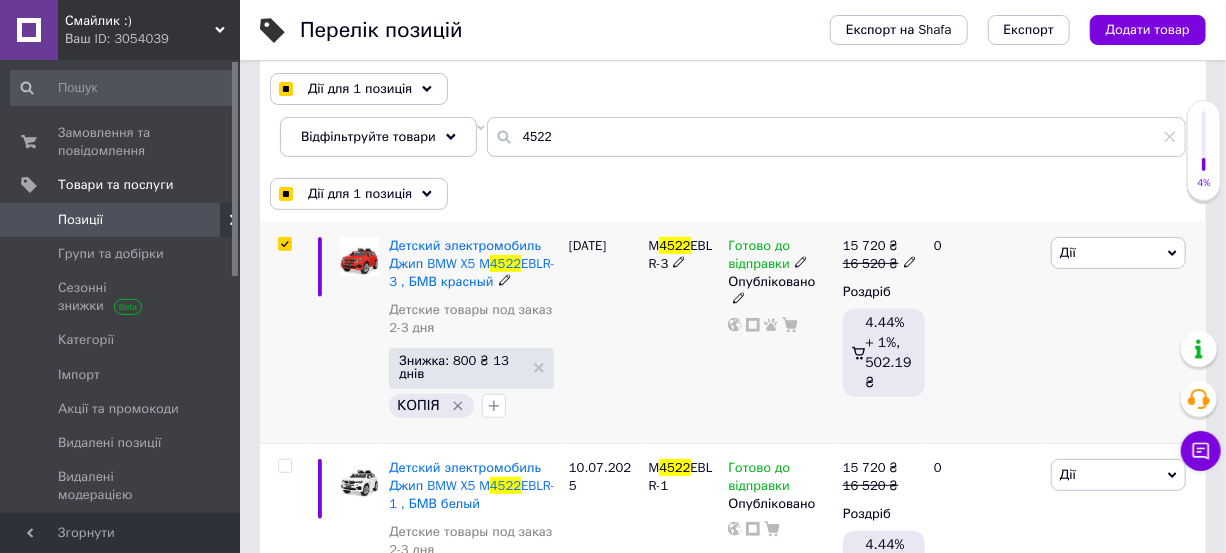 click on "0" at bounding box center (984, 333) 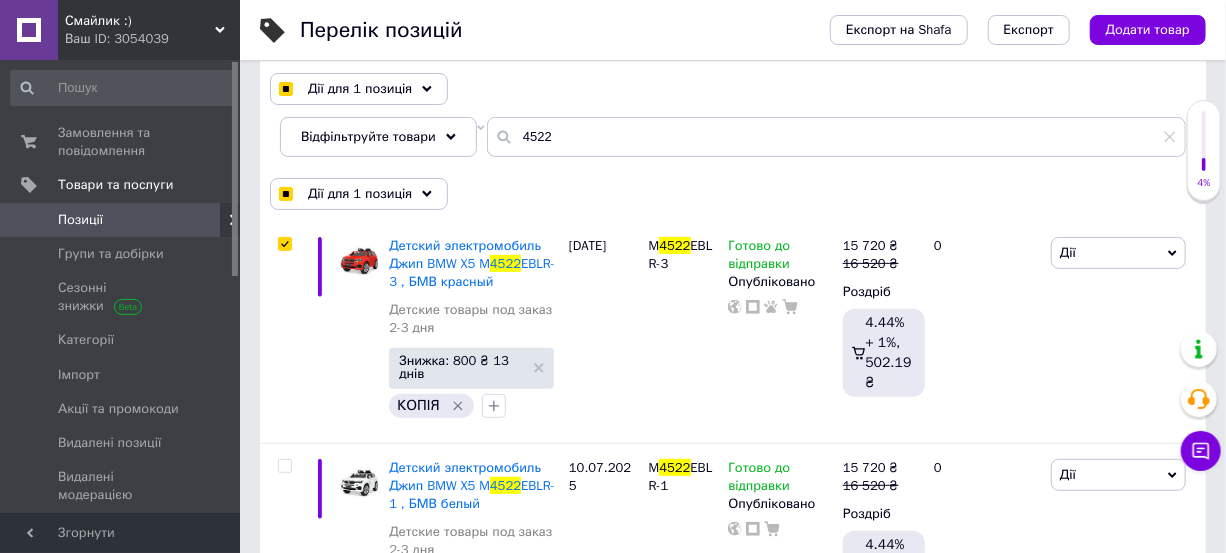 click on "Позиції" at bounding box center [80, 220] 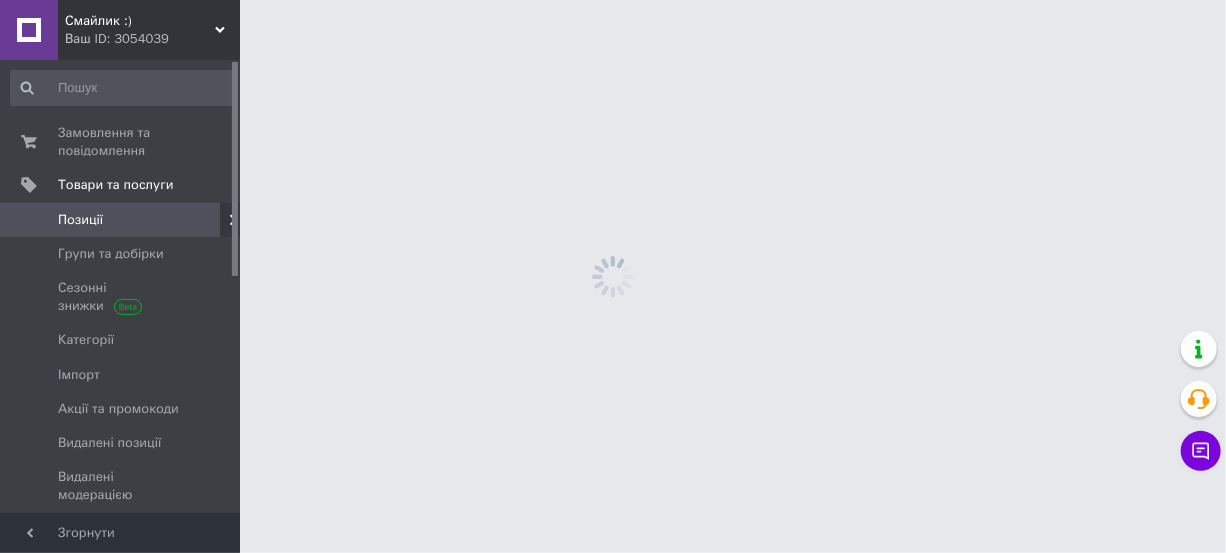 scroll, scrollTop: 0, scrollLeft: 0, axis: both 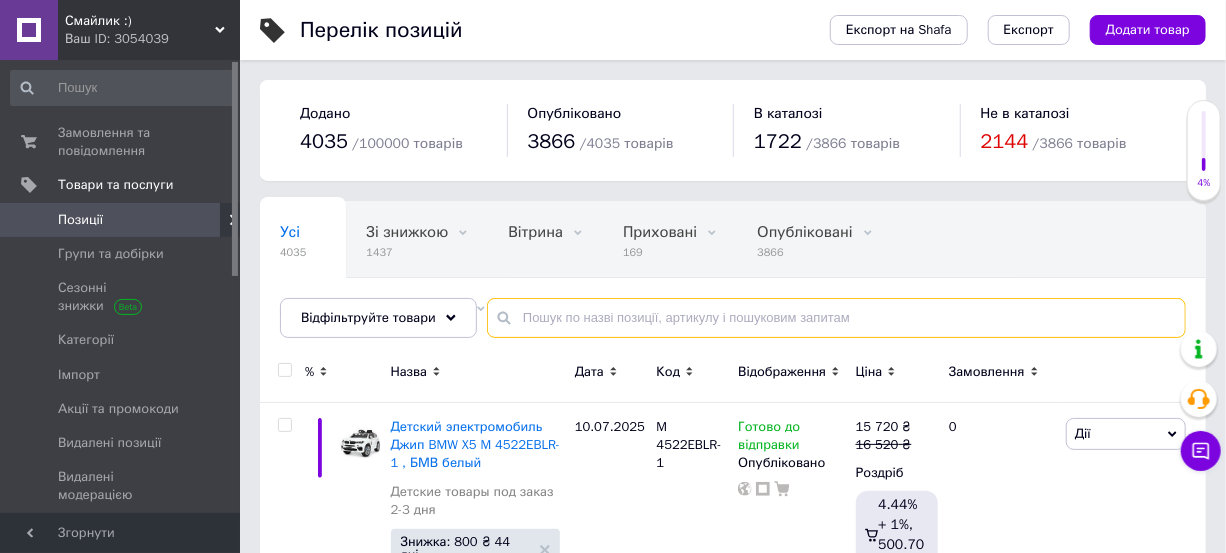 click at bounding box center [836, 318] 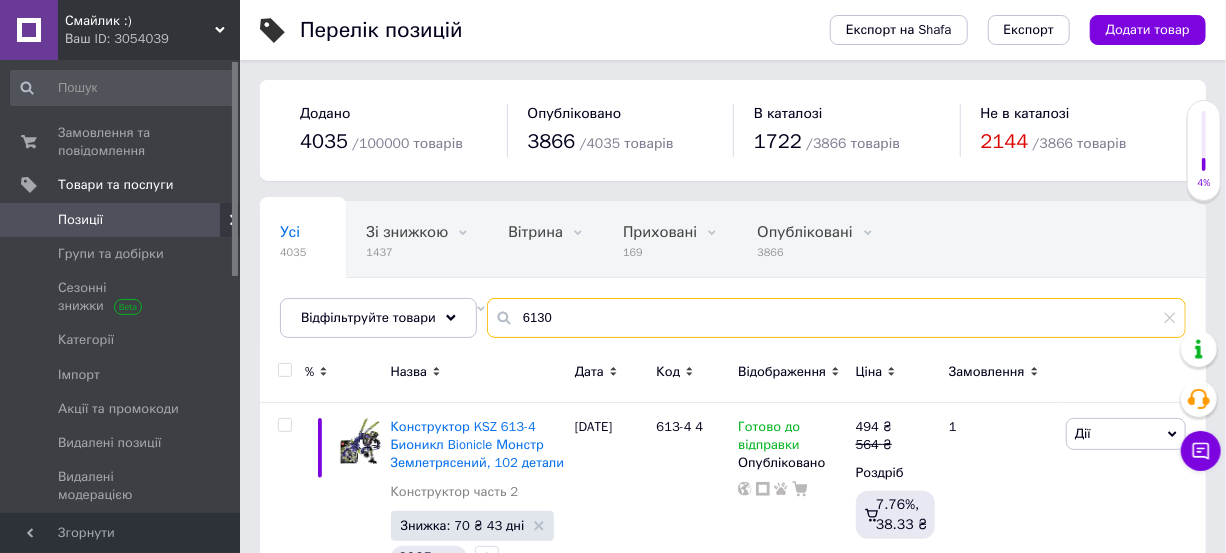 type on "6130" 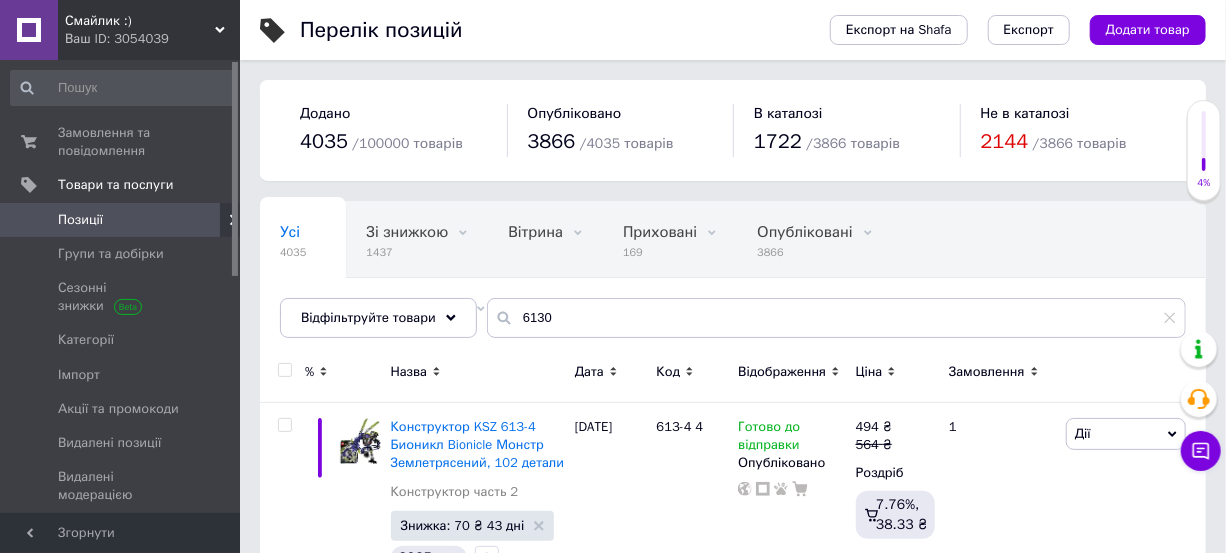 click on "Відображення" at bounding box center (782, 372) 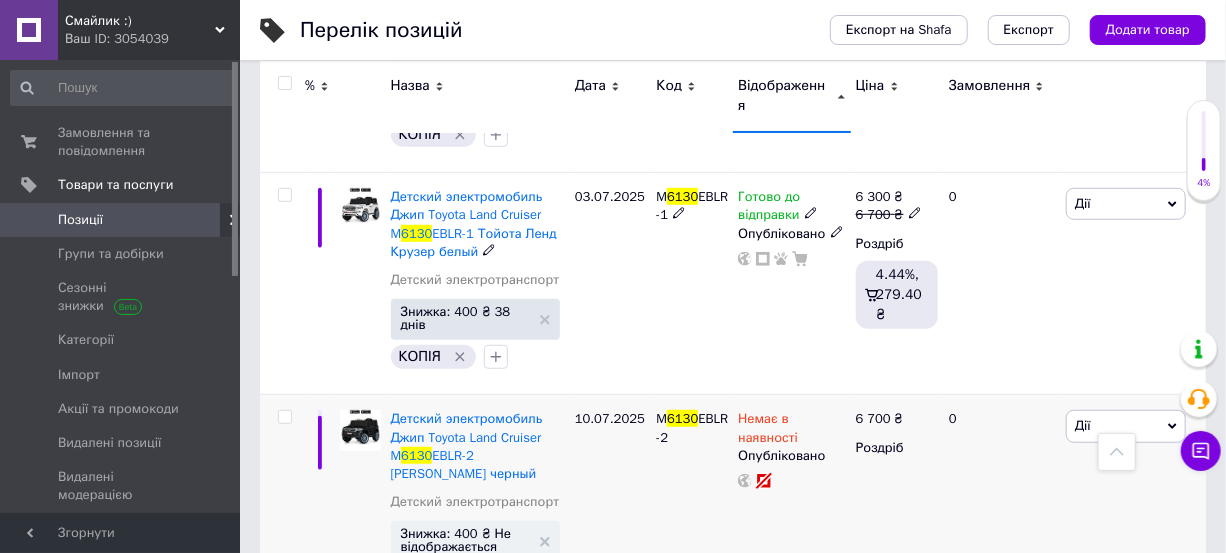 scroll, scrollTop: 454, scrollLeft: 0, axis: vertical 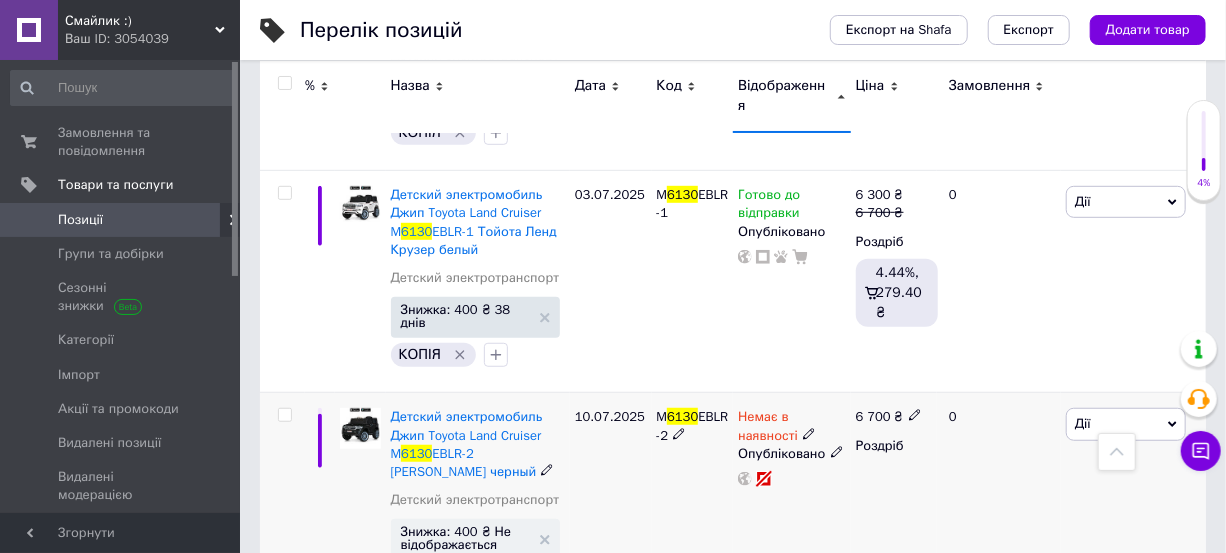 click 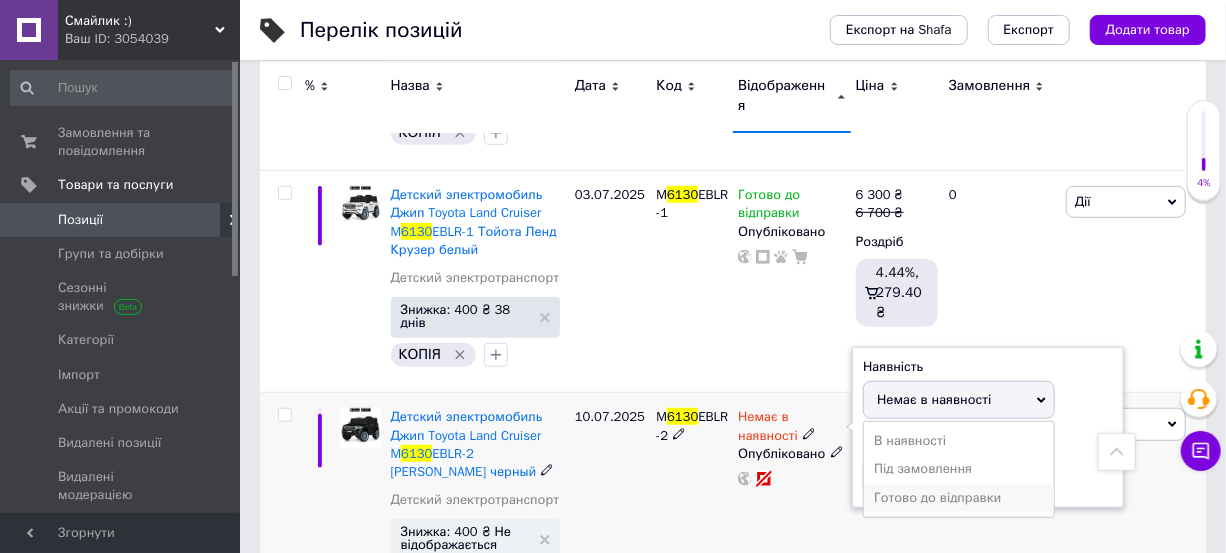 click on "Готово до відправки" at bounding box center (959, 498) 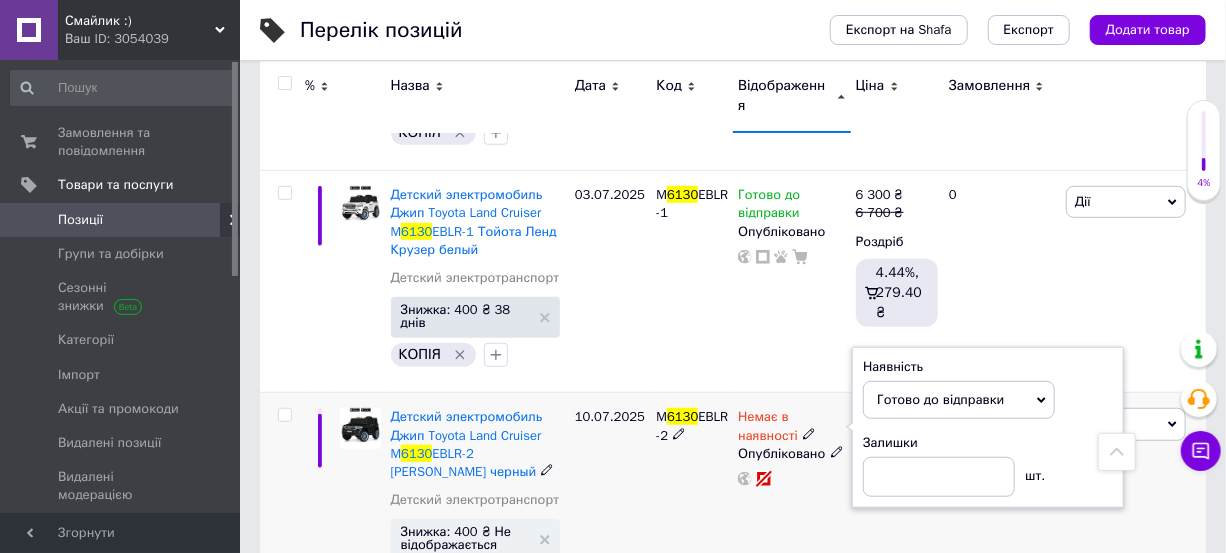 drag, startPoint x: 748, startPoint y: 527, endPoint x: 651, endPoint y: 536, distance: 97.41663 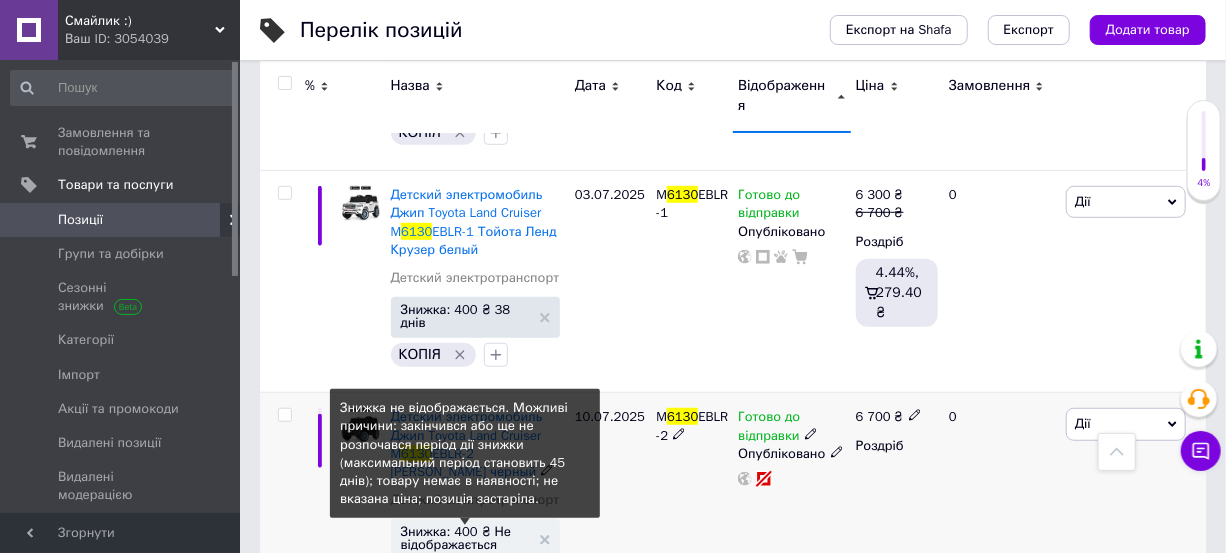 click on "Знижка: 400 ₴ Не відображається" at bounding box center [465, 538] 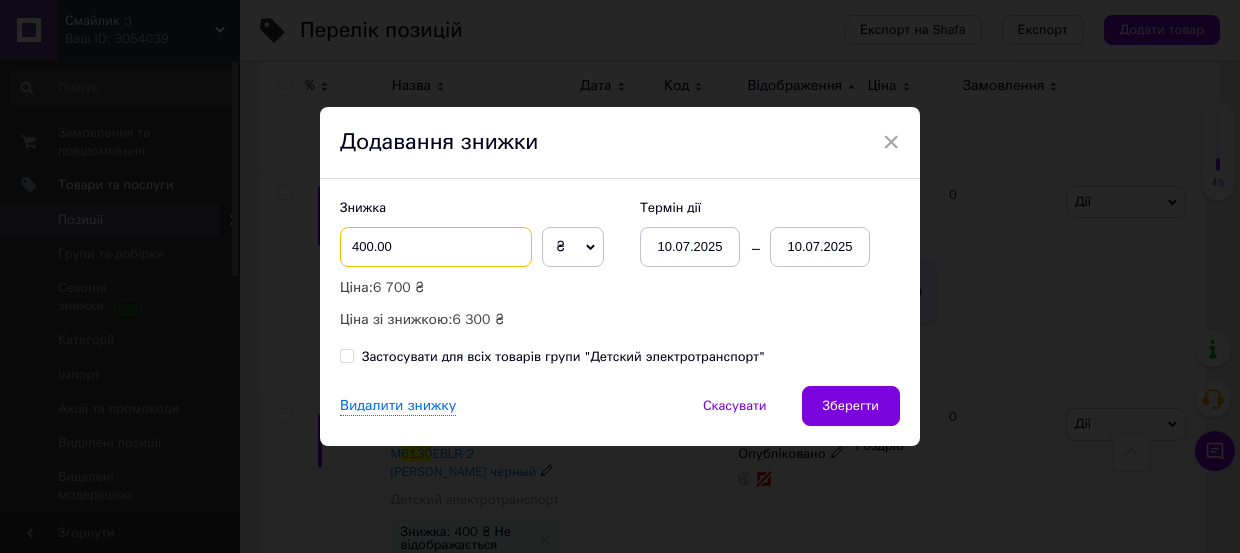 drag, startPoint x: 405, startPoint y: 249, endPoint x: 350, endPoint y: 250, distance: 55.00909 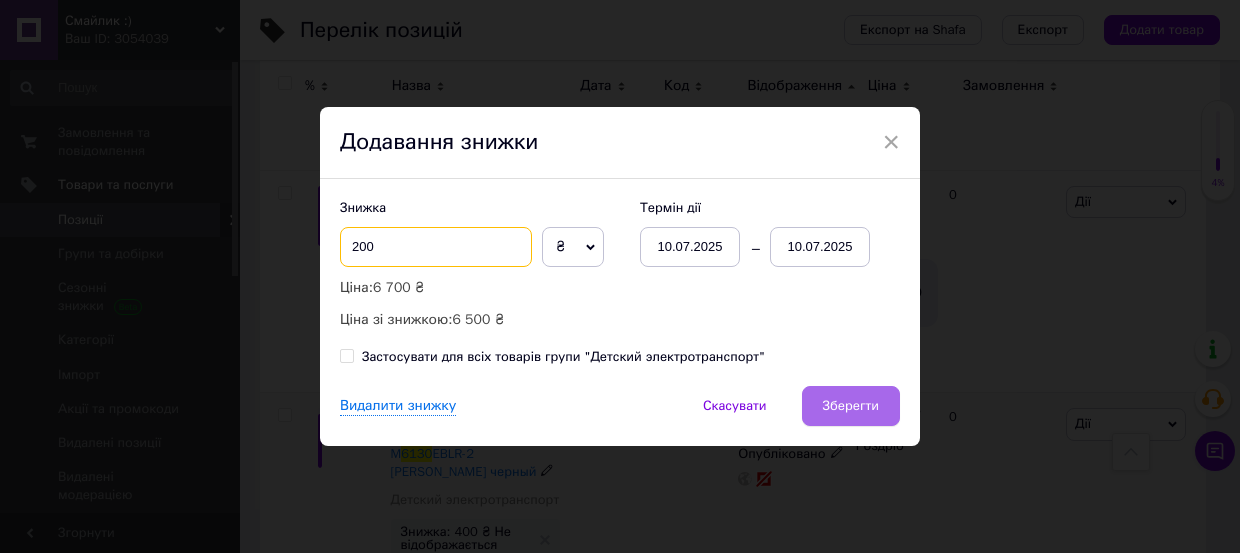 type on "200" 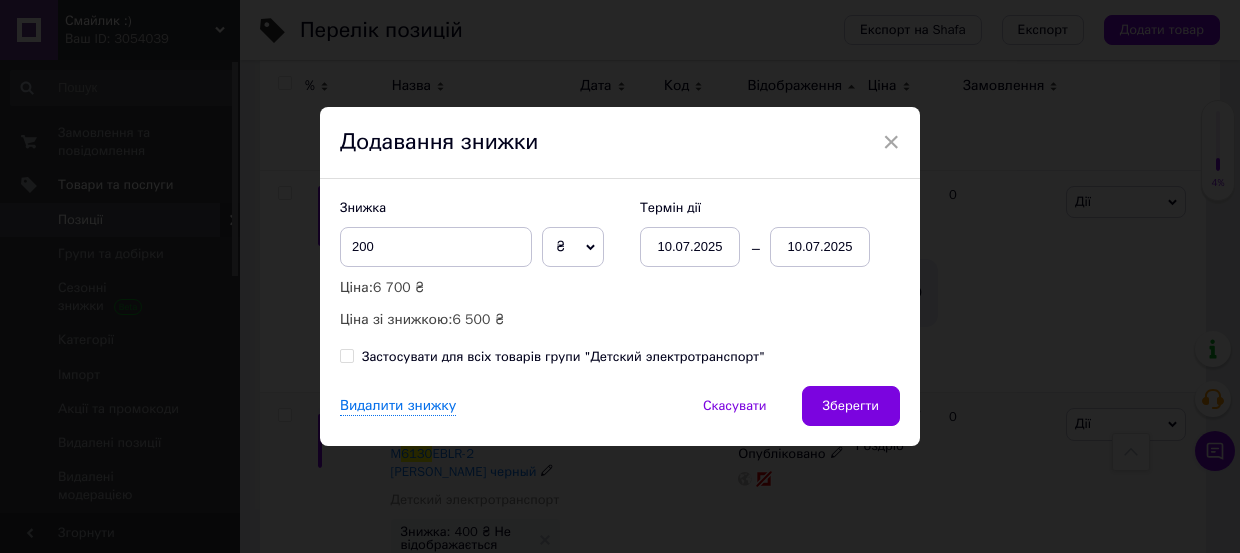 drag, startPoint x: 882, startPoint y: 419, endPoint x: 798, endPoint y: 504, distance: 119.503136 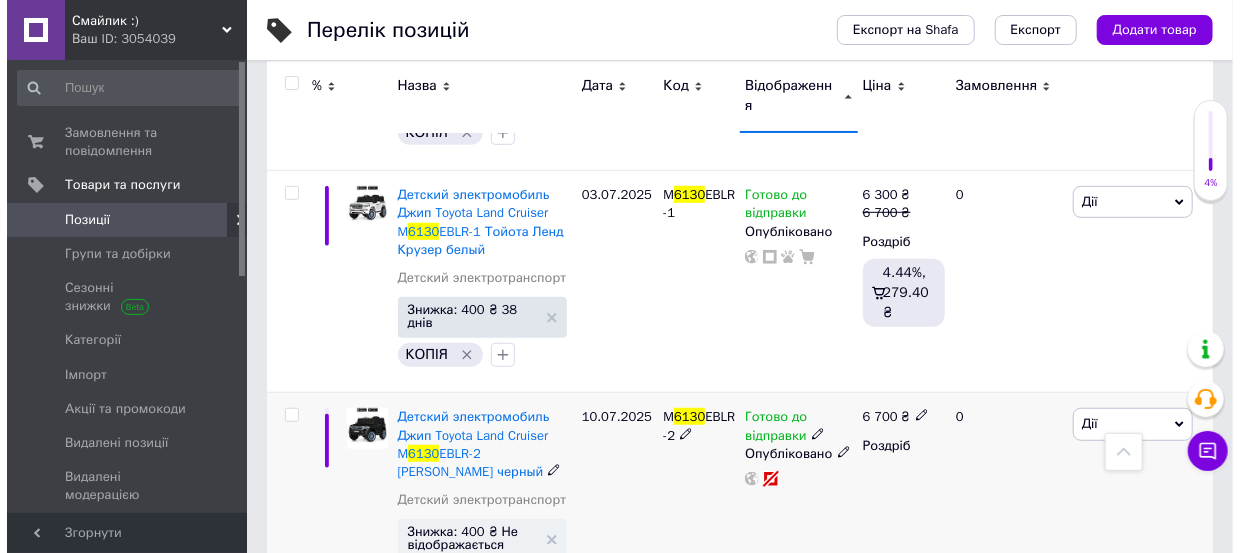 scroll, scrollTop: 512, scrollLeft: 0, axis: vertical 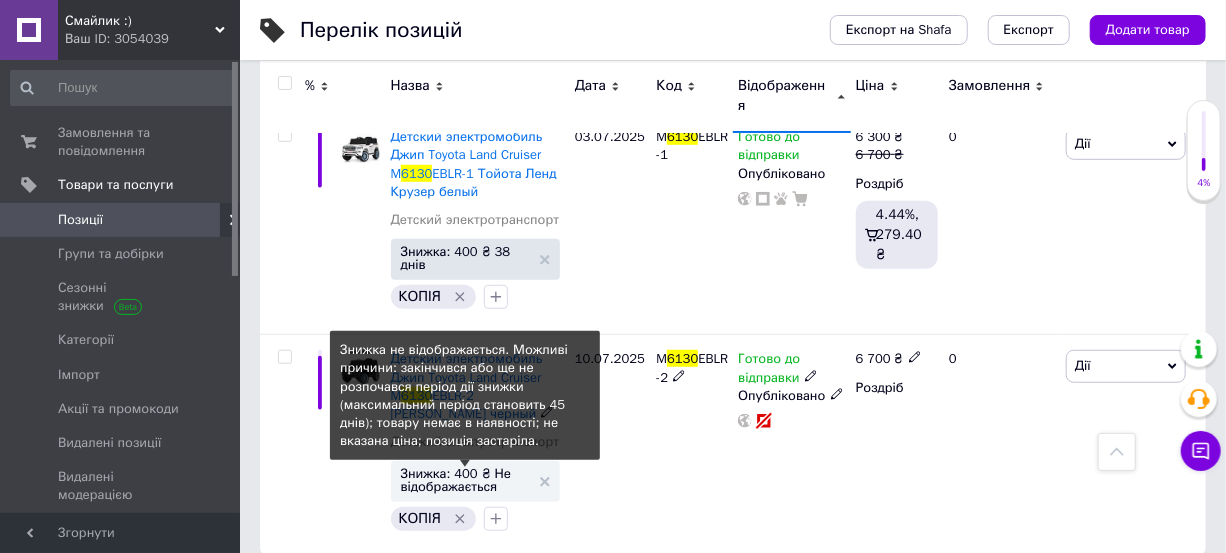 click on "Знижка: 400 ₴ Не відображається" at bounding box center (465, 480) 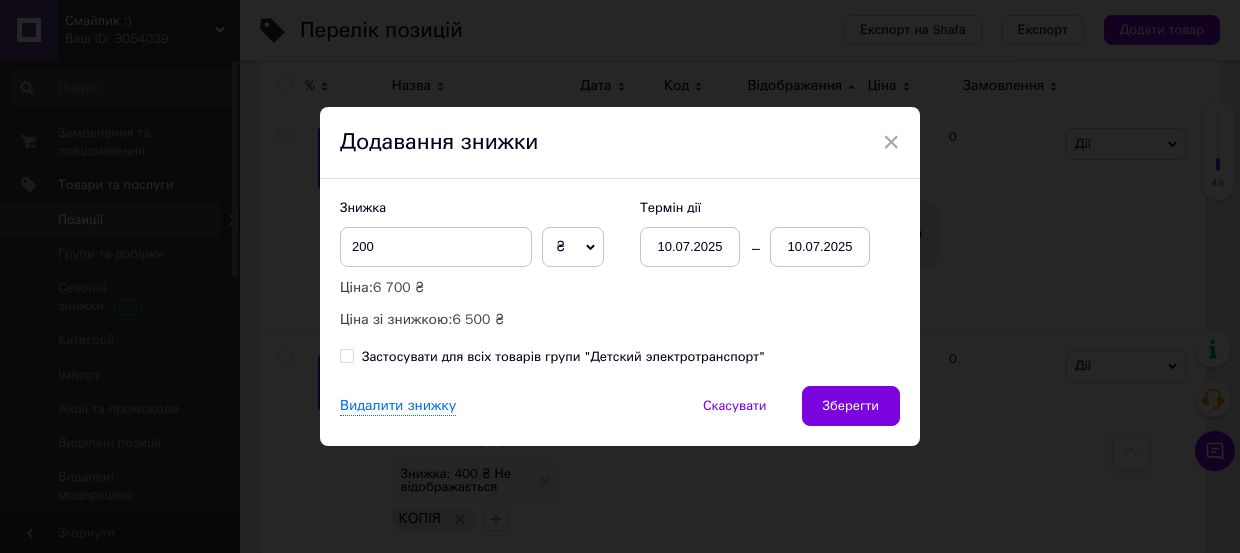 click on "10.07.2025" at bounding box center [820, 247] 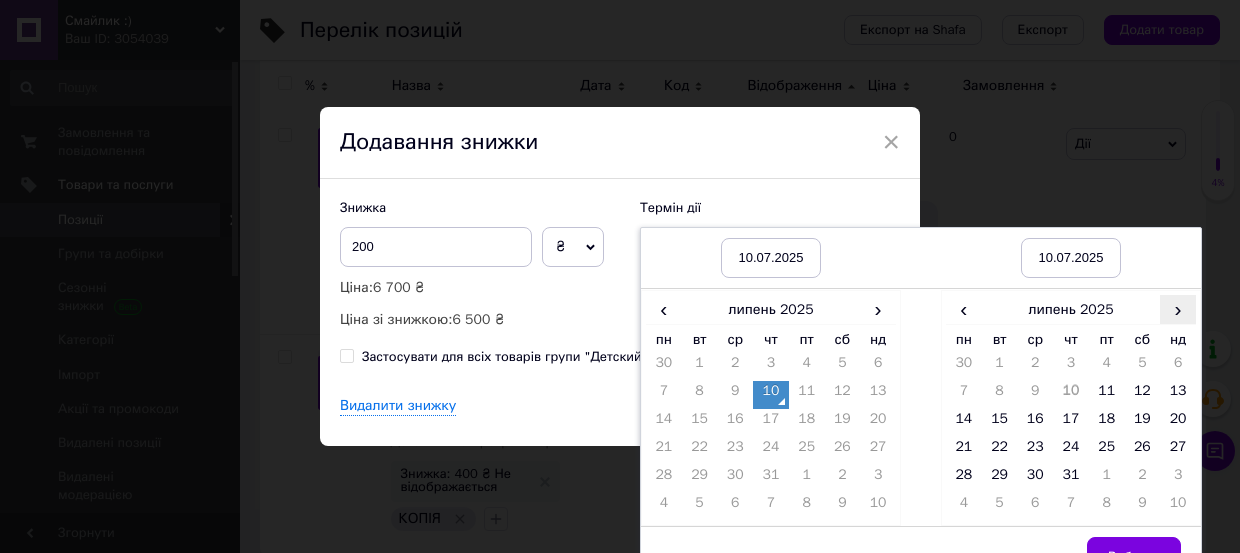 click on "›" at bounding box center (1178, 309) 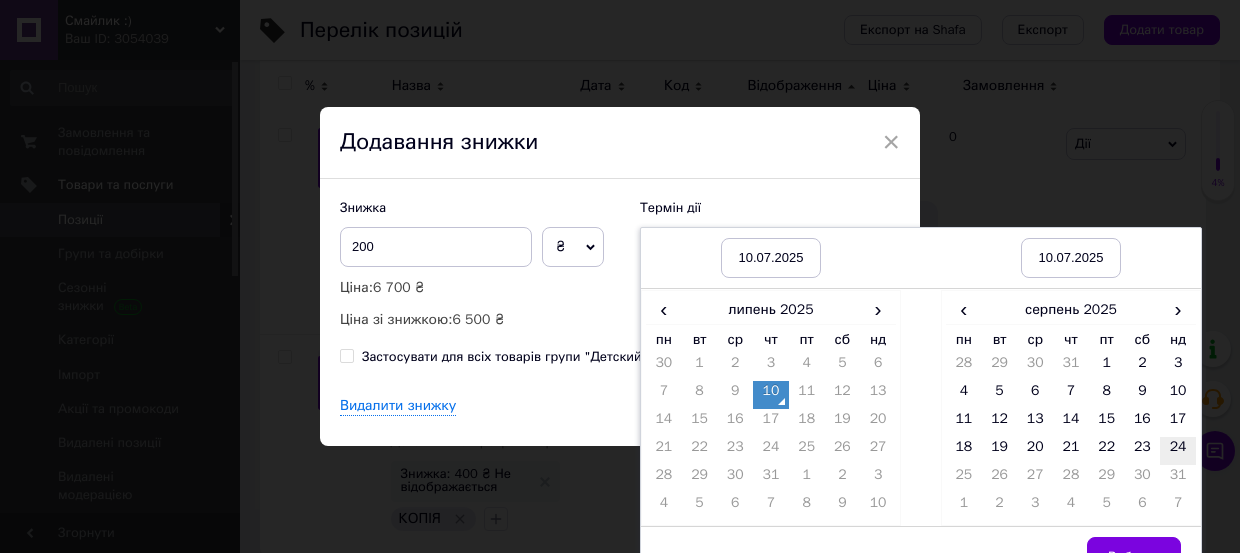 click on "24" at bounding box center [1178, 451] 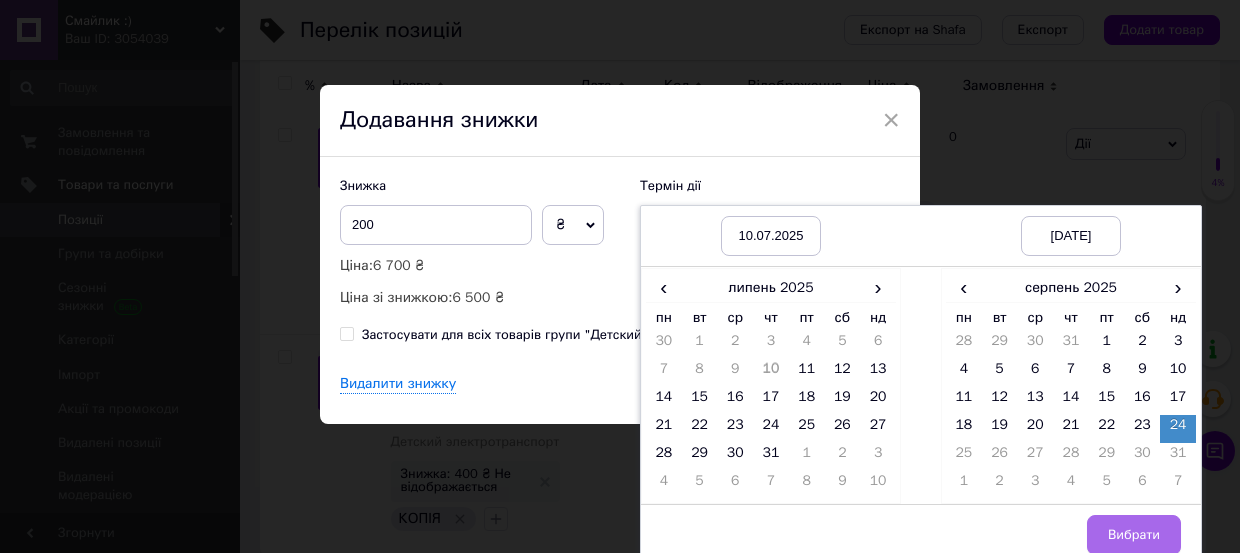 scroll, scrollTop: 34, scrollLeft: 0, axis: vertical 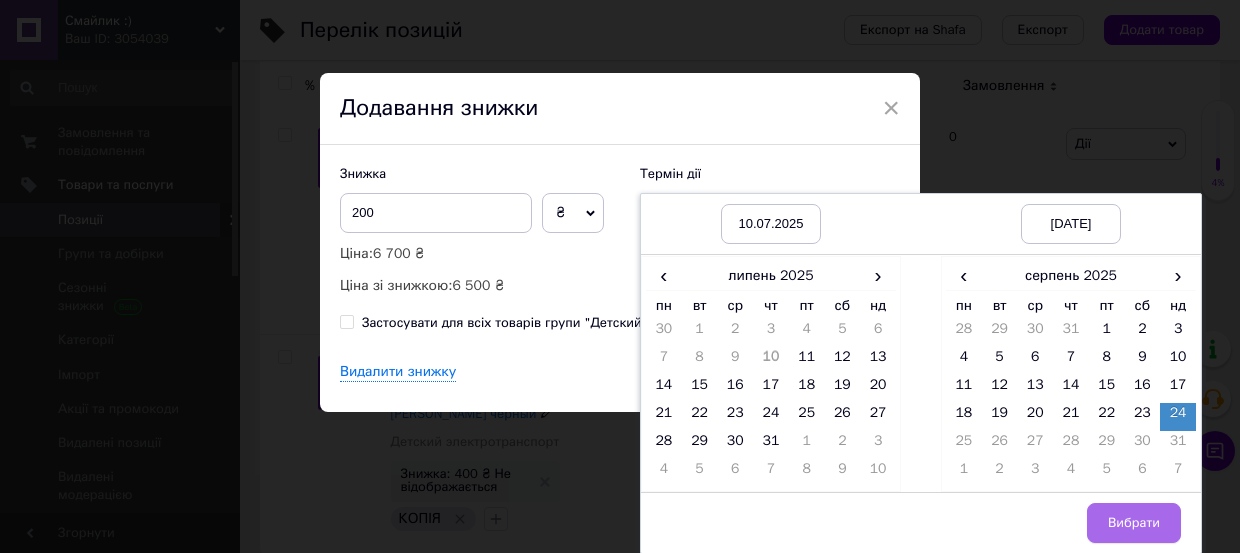 click on "Вибрати" at bounding box center [1134, 523] 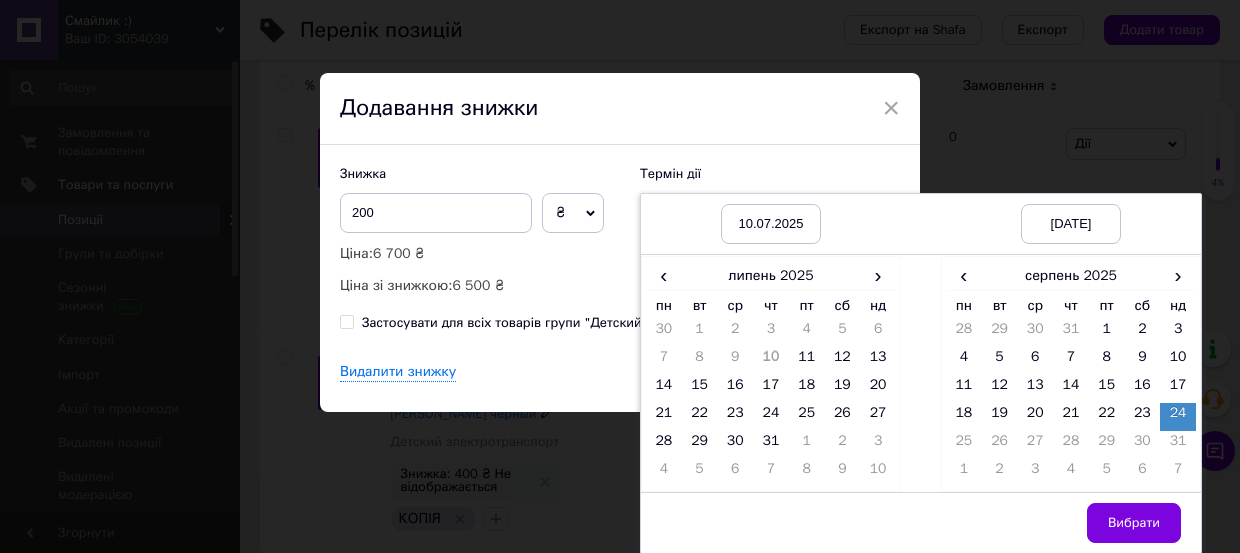scroll, scrollTop: 0, scrollLeft: 0, axis: both 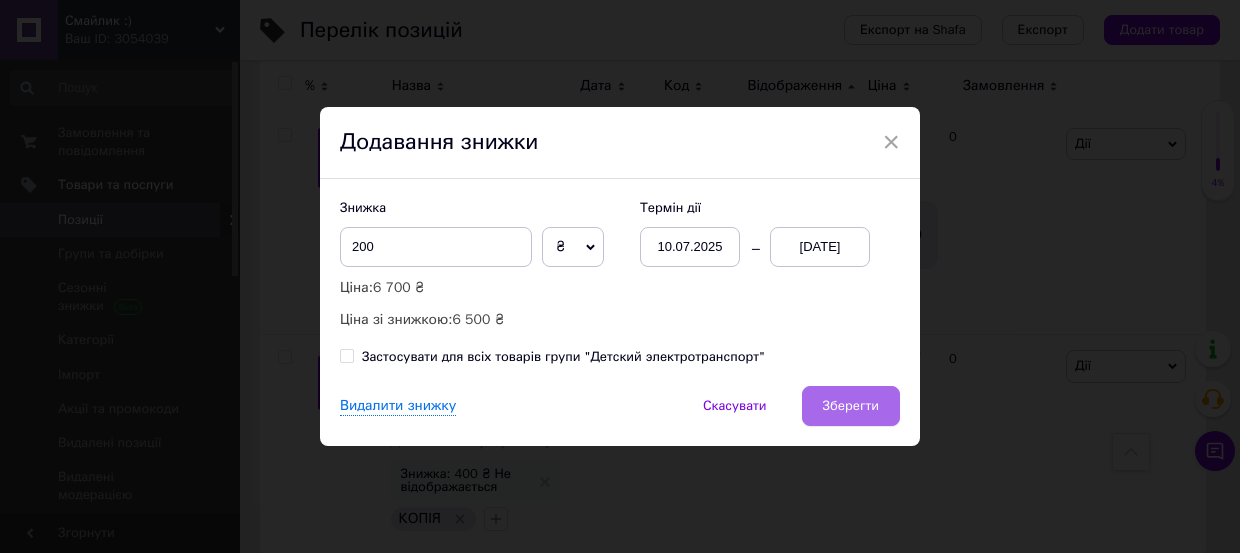 click on "Зберегти" at bounding box center (851, 406) 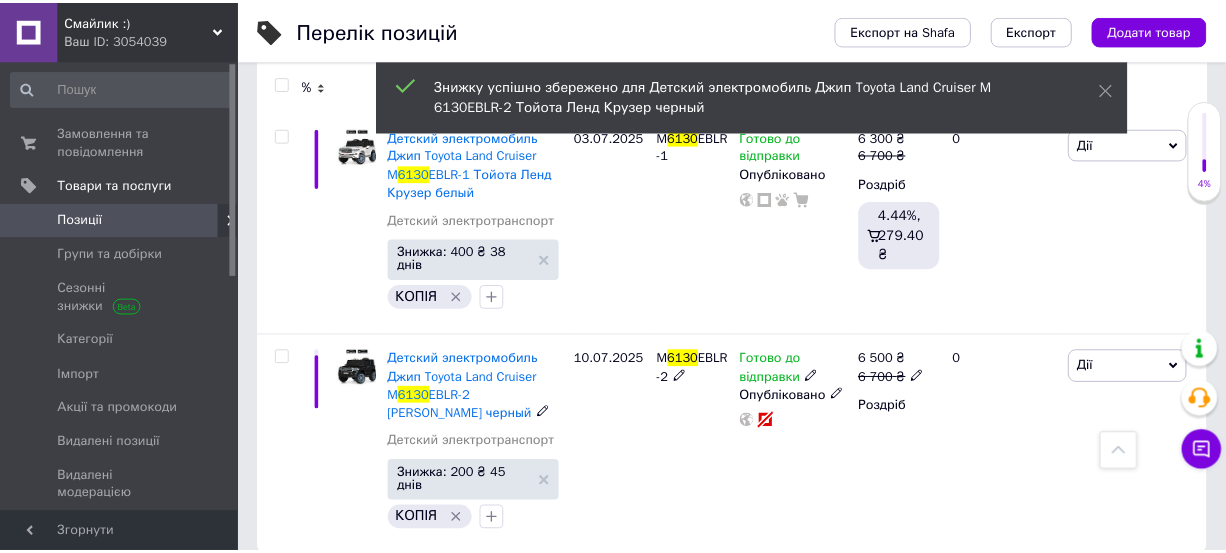 scroll, scrollTop: 501, scrollLeft: 0, axis: vertical 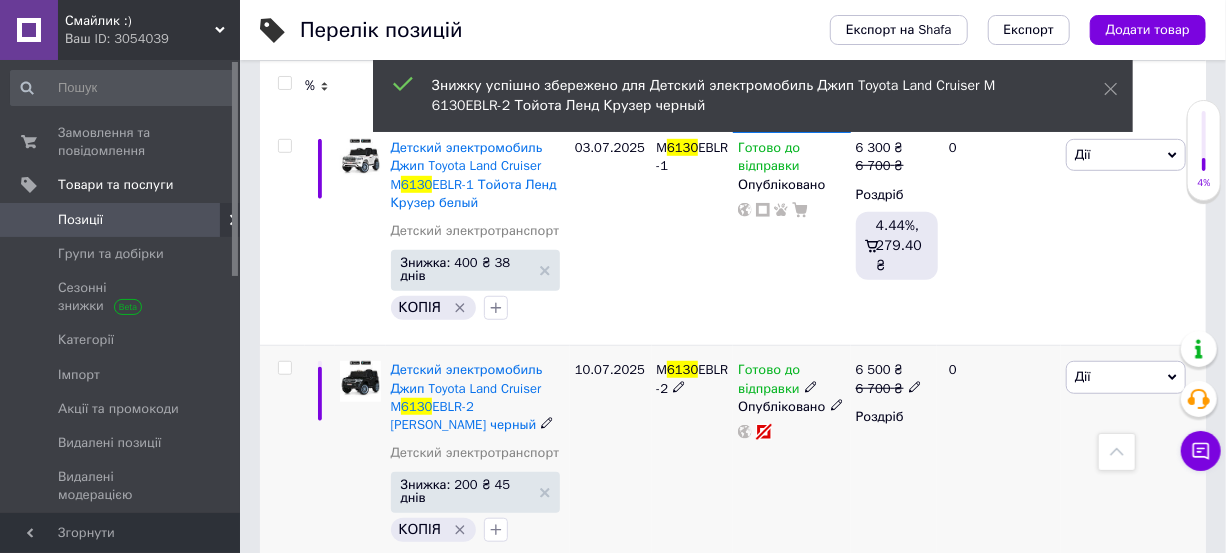 click at bounding box center (284, 368) 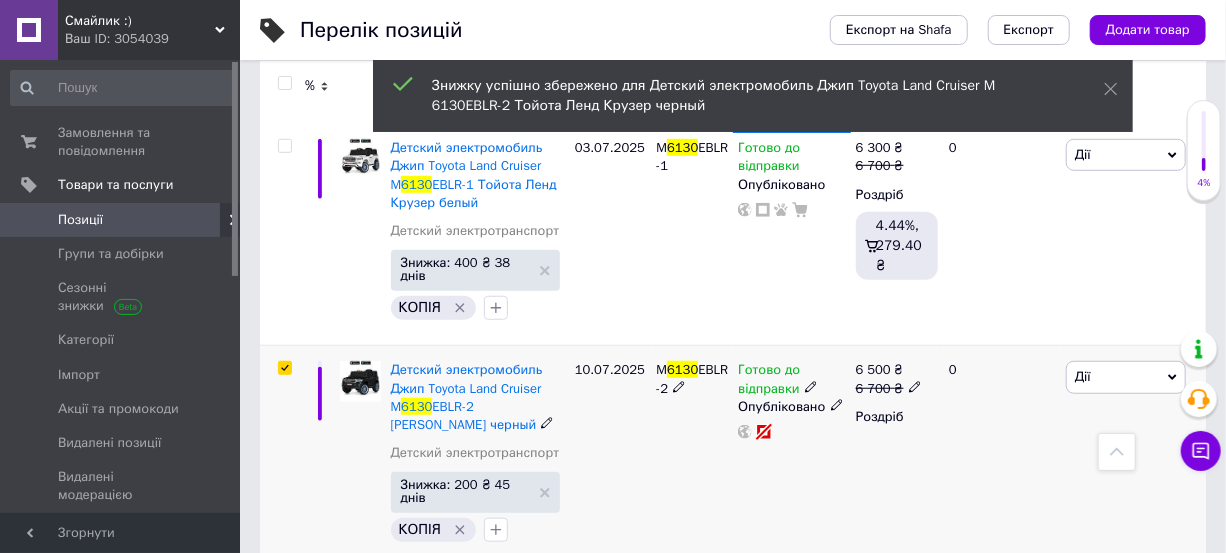 checkbox on "true" 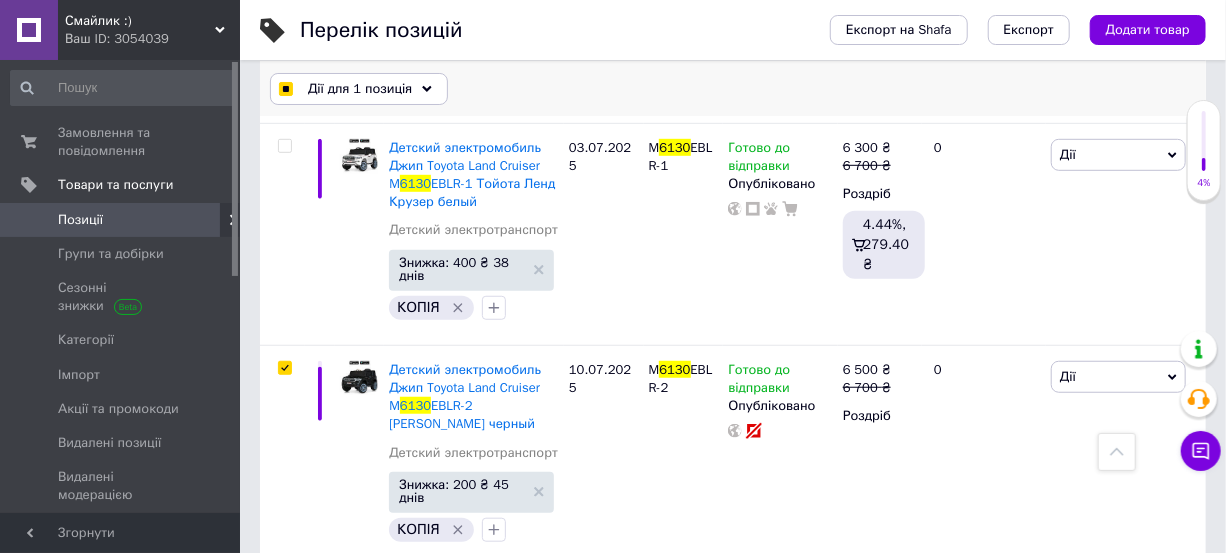 click on "Дії для 1 позиція" at bounding box center (360, 89) 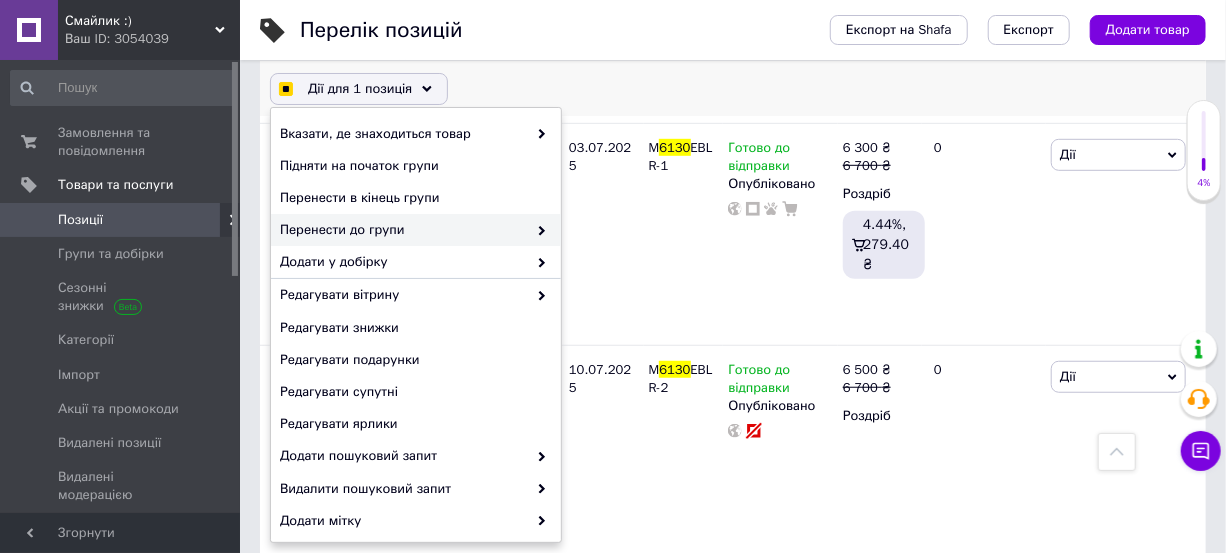click on "Перенести до групи" at bounding box center [403, 230] 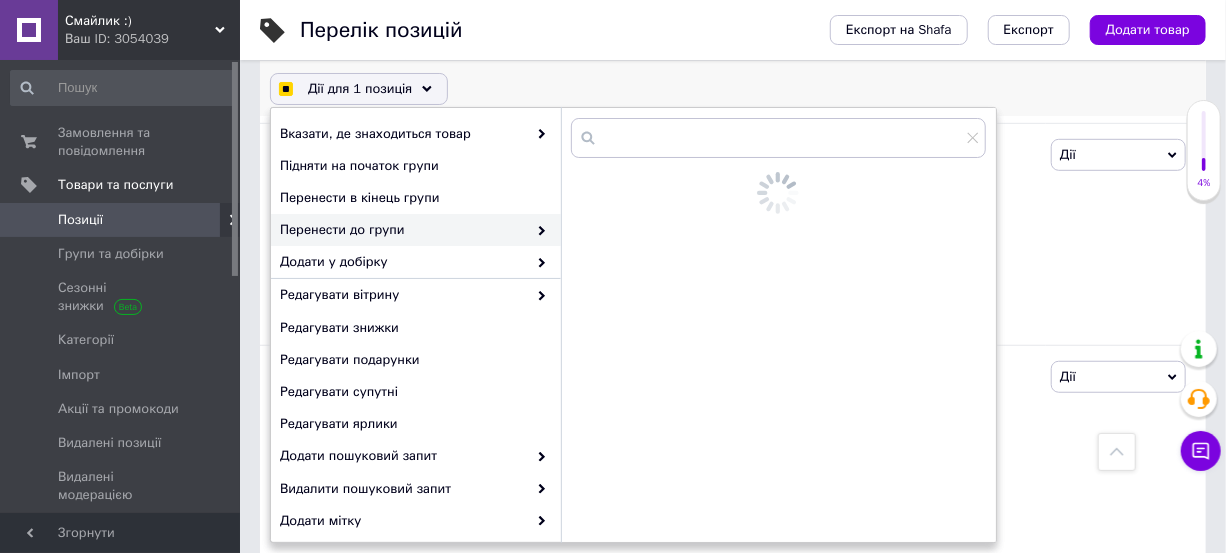 checkbox on "true" 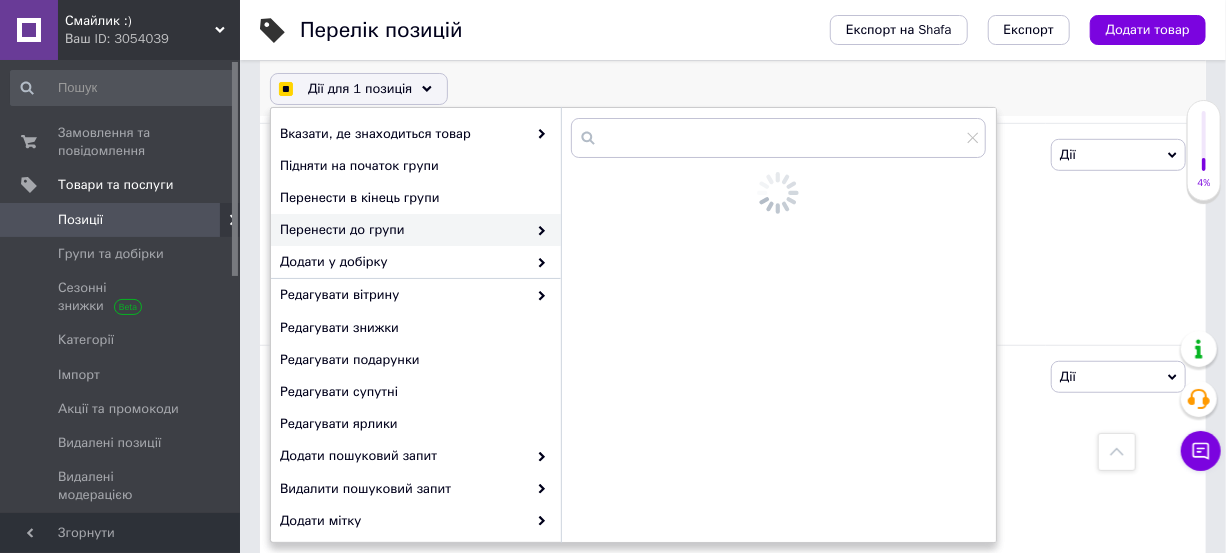 checkbox on "true" 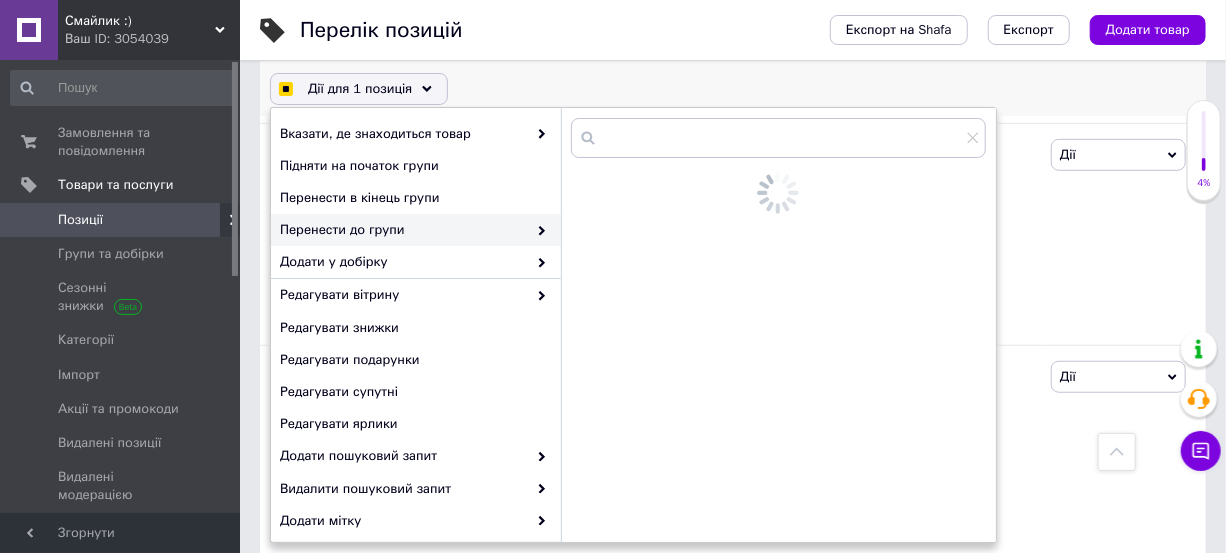 checkbox on "true" 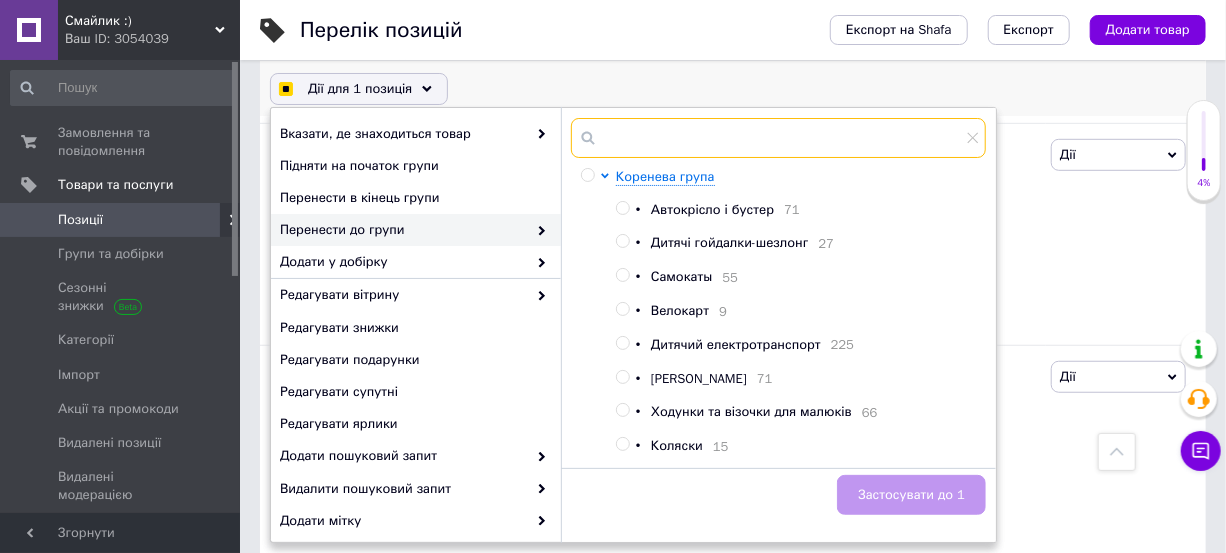 click at bounding box center [778, 138] 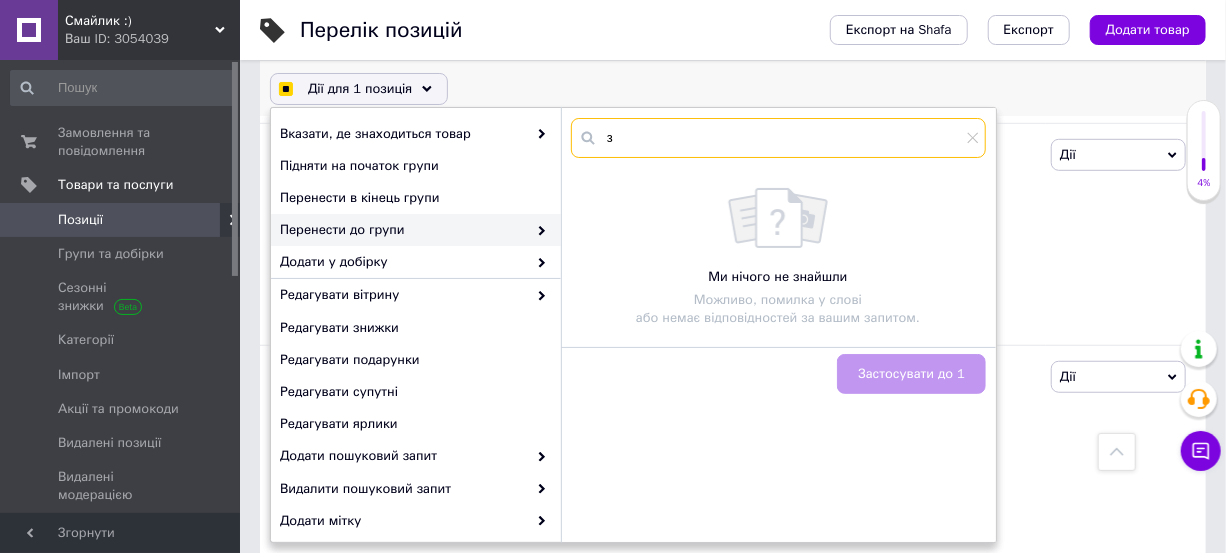 checkbox on "true" 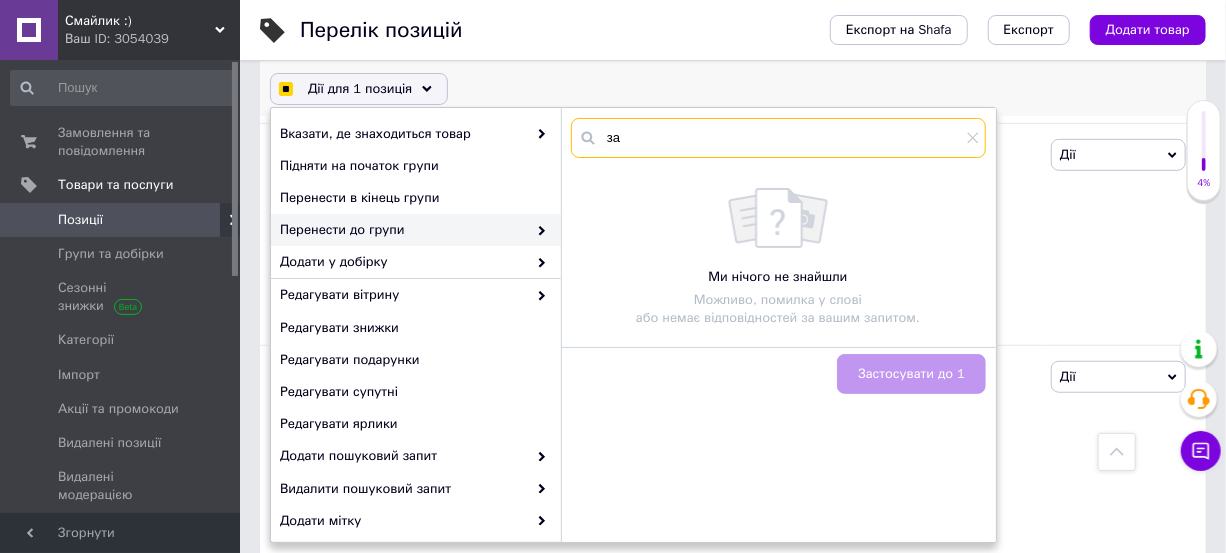 checkbox on "true" 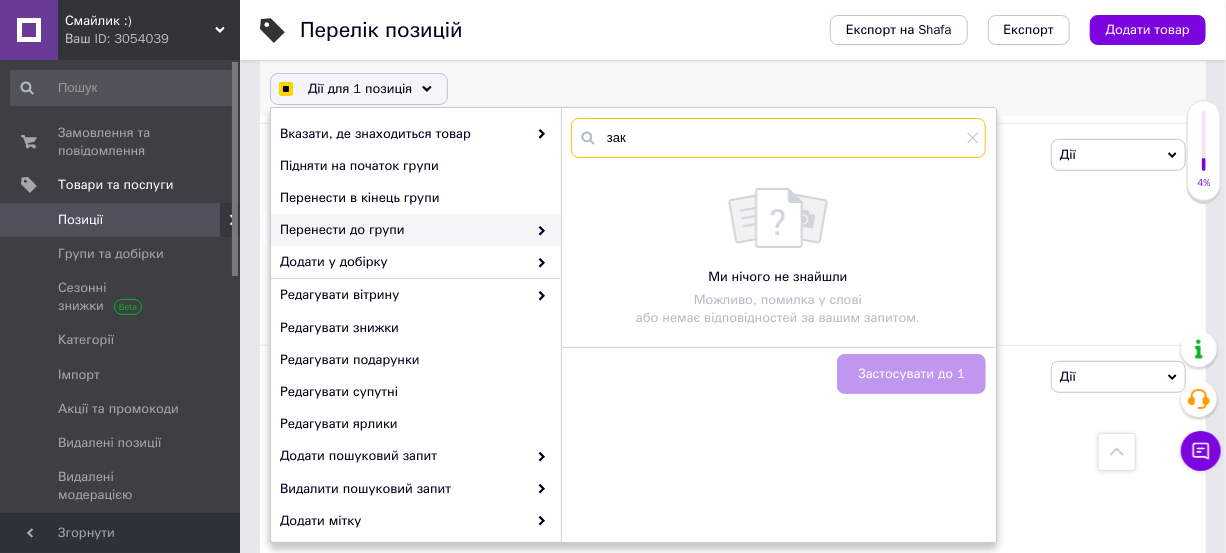 checkbox on "true" 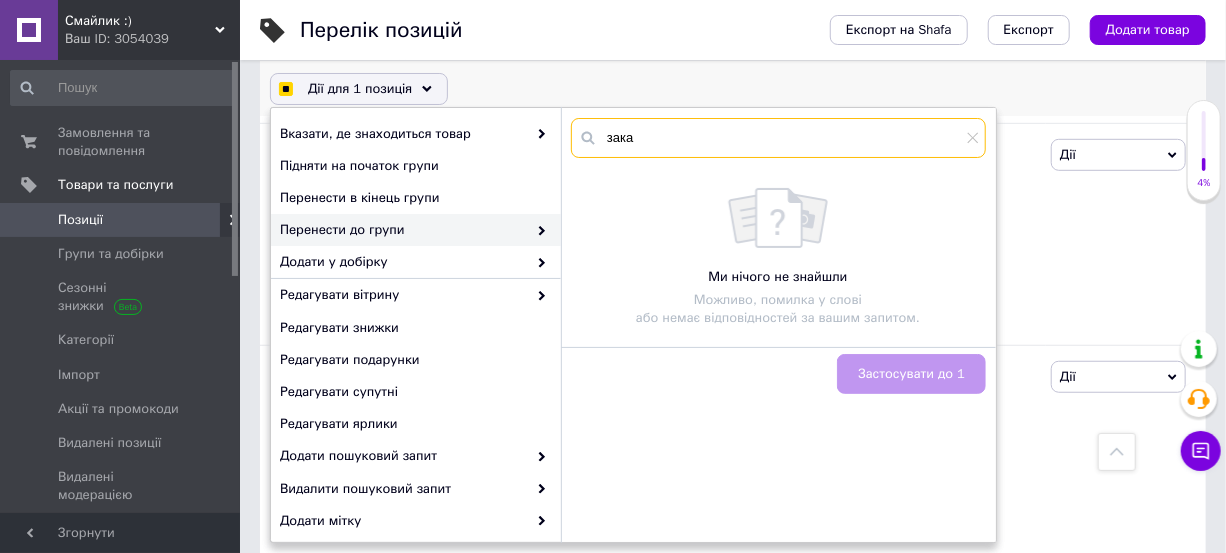checkbox on "true" 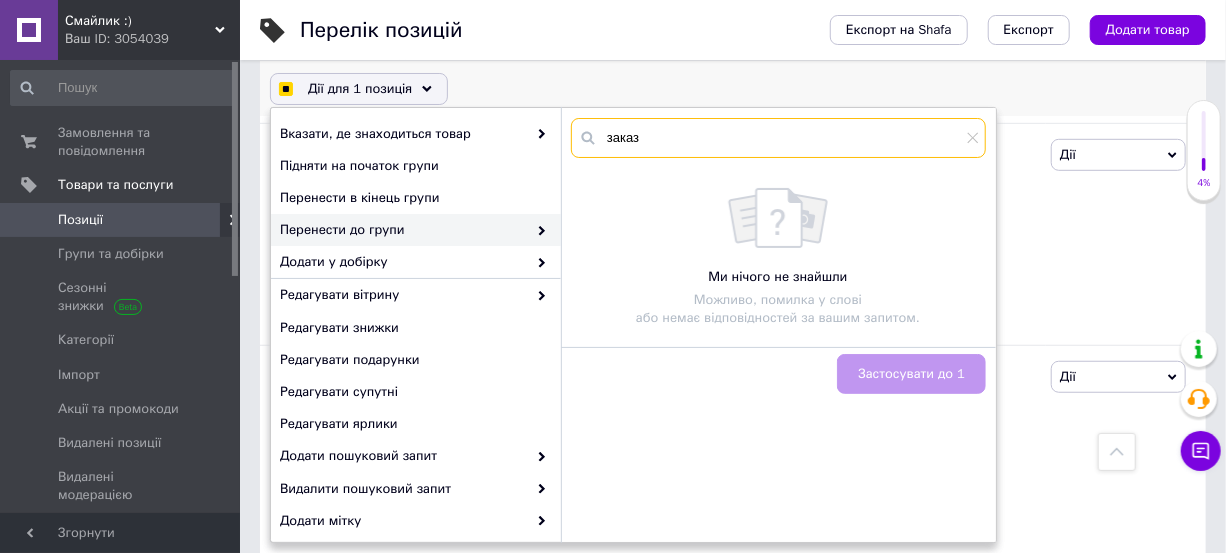checkbox on "true" 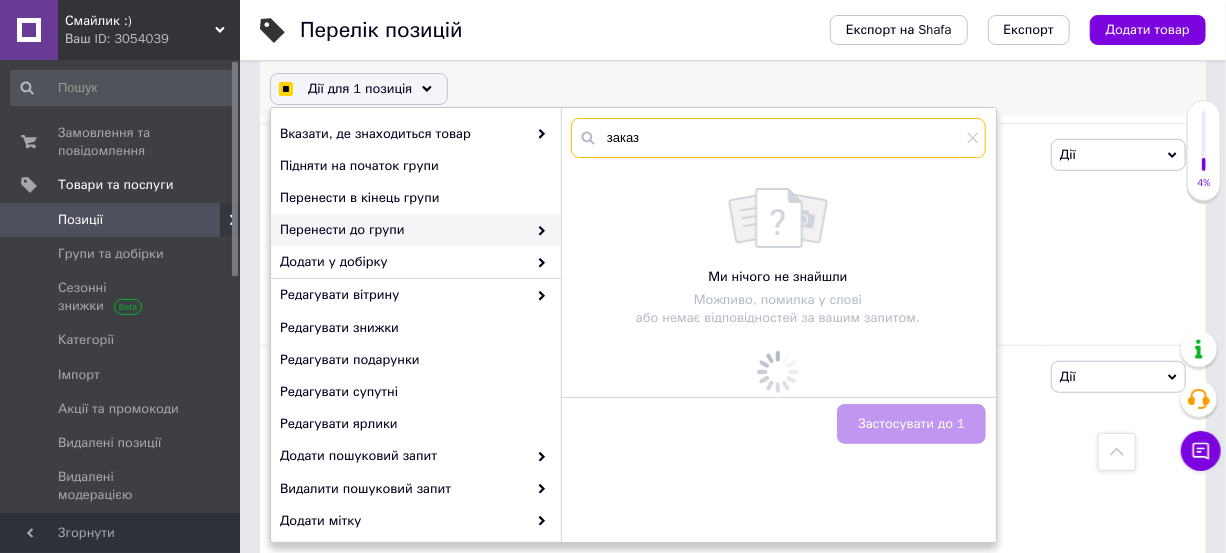 checkbox on "true" 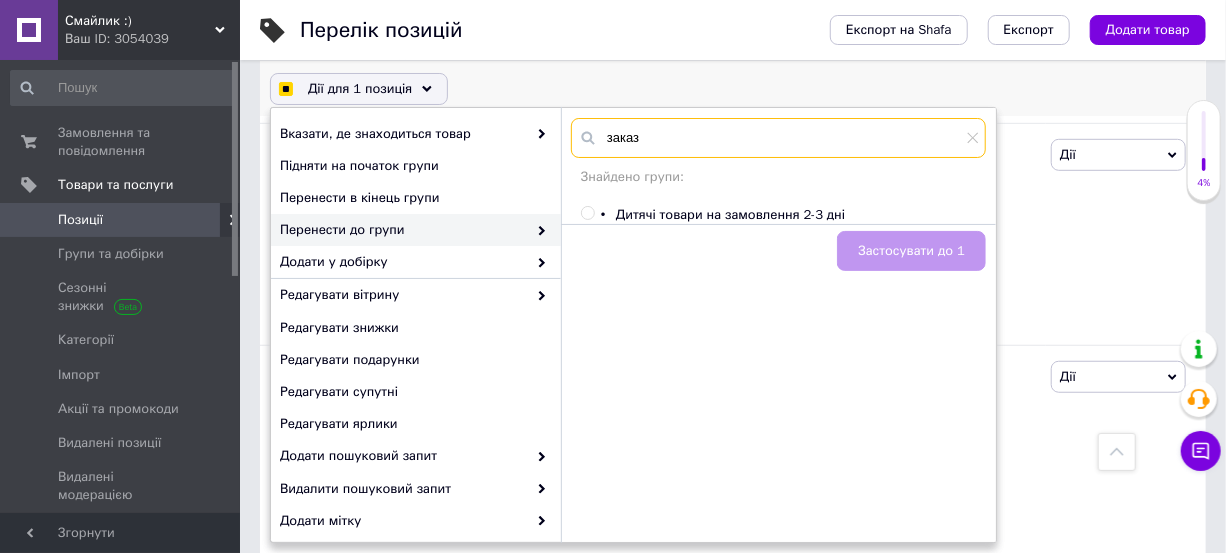 checkbox on "true" 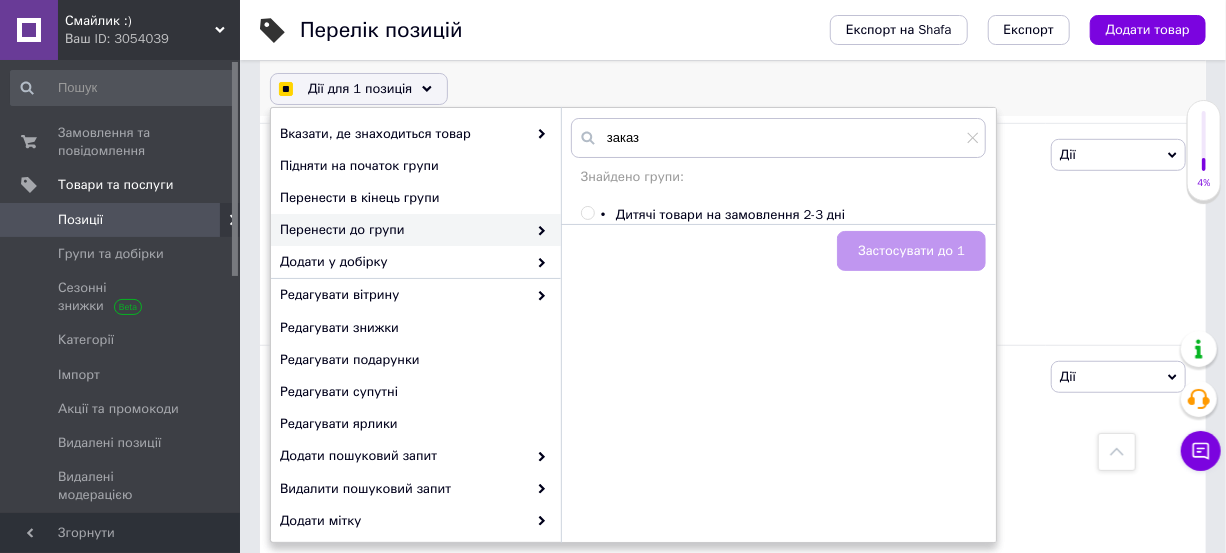 click on "Дитячі товари на замовлення 2-3 дні" at bounding box center (730, 214) 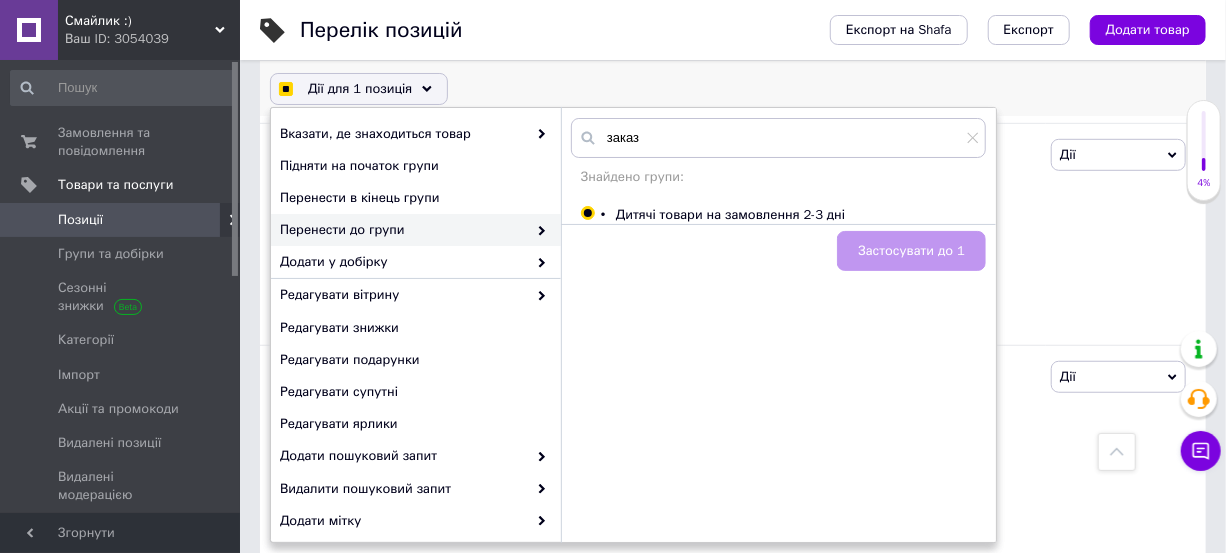 checkbox on "true" 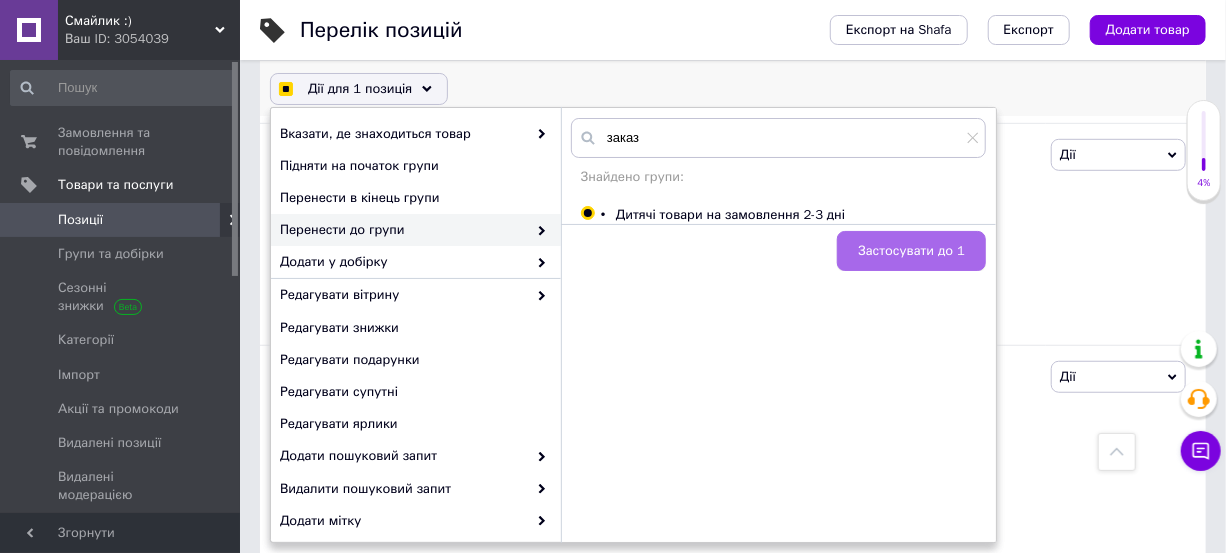 click on "Застосувати до 1" at bounding box center [911, 251] 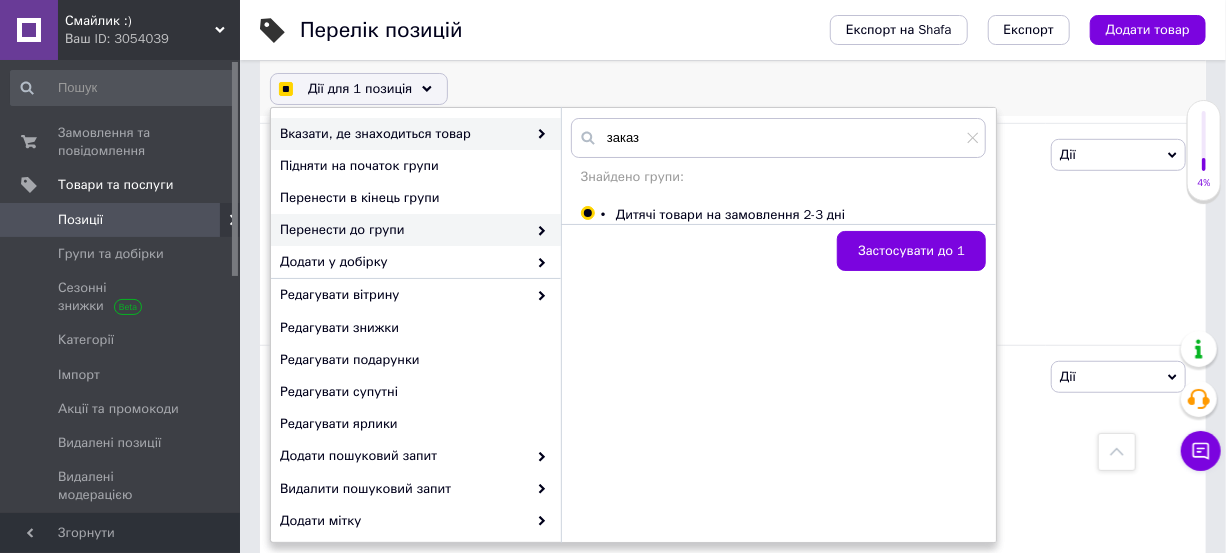 checkbox on "false" 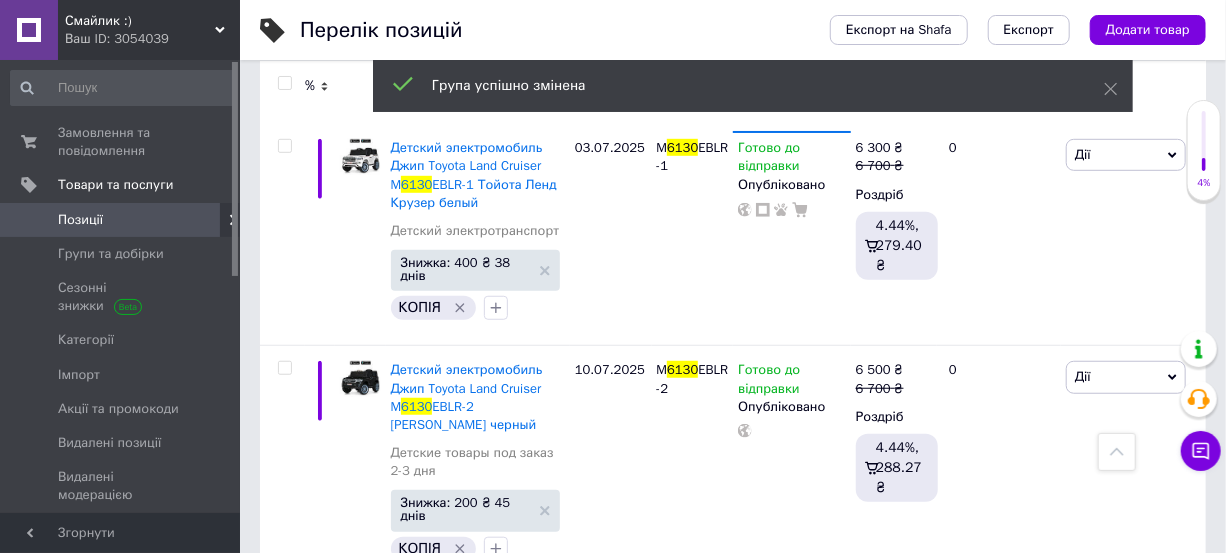 click on "Ваш ID: 3054039" at bounding box center (152, 39) 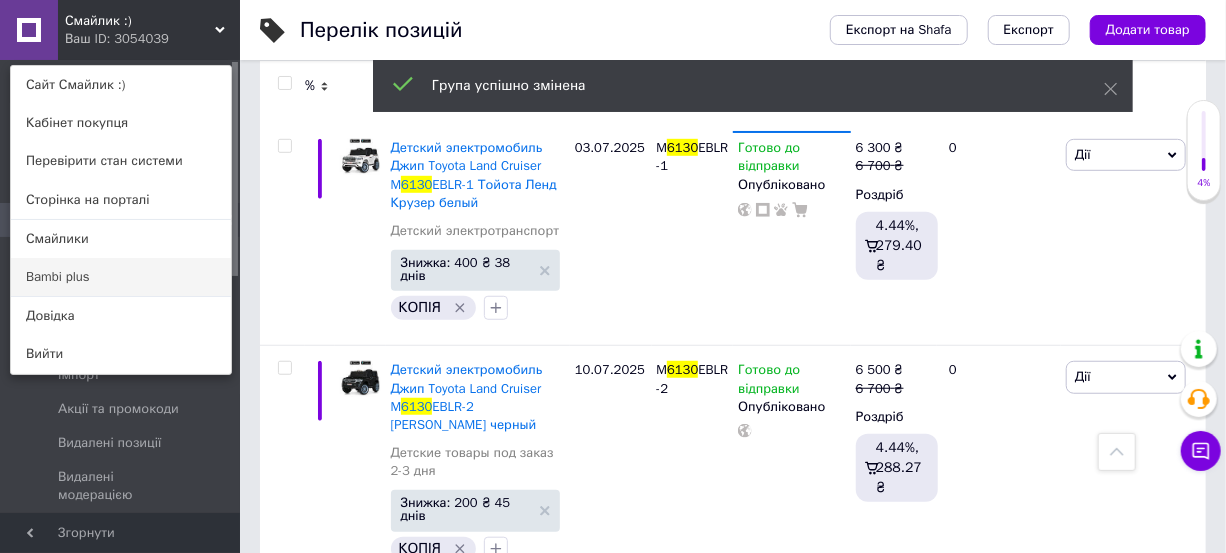 click on "Bambi plus" at bounding box center [121, 277] 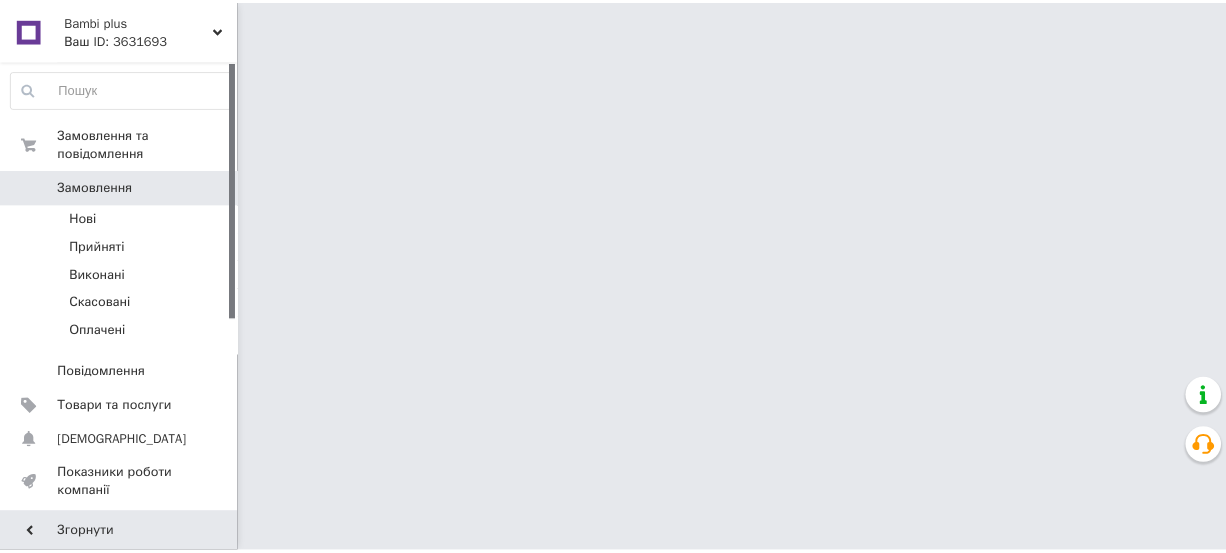 scroll, scrollTop: 0, scrollLeft: 0, axis: both 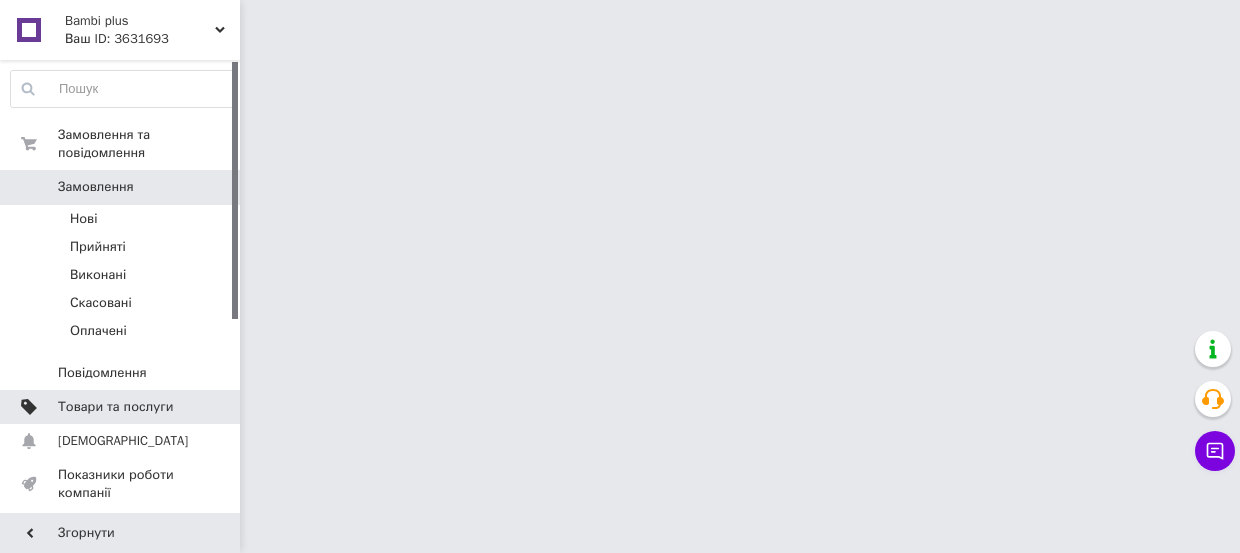click on "Товари та послуги" at bounding box center [115, 407] 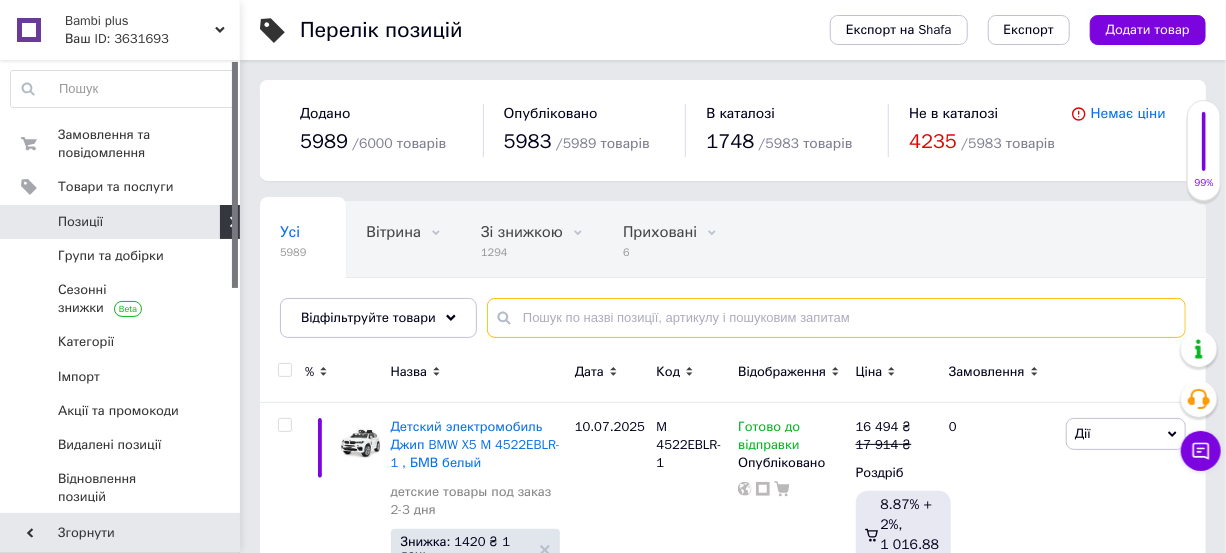 click at bounding box center [836, 318] 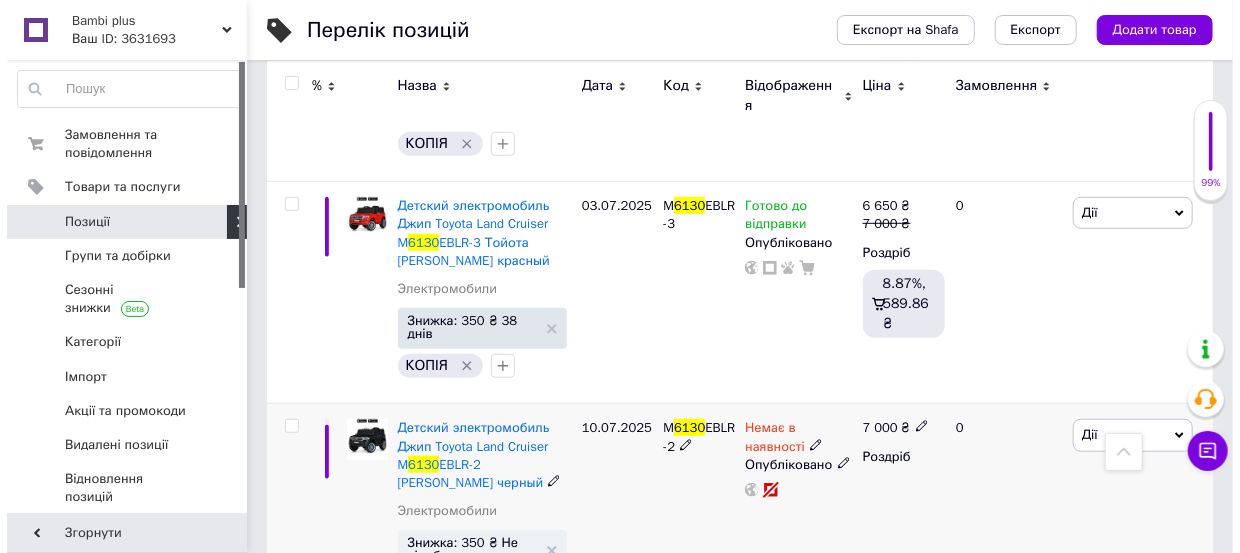 scroll, scrollTop: 454, scrollLeft: 0, axis: vertical 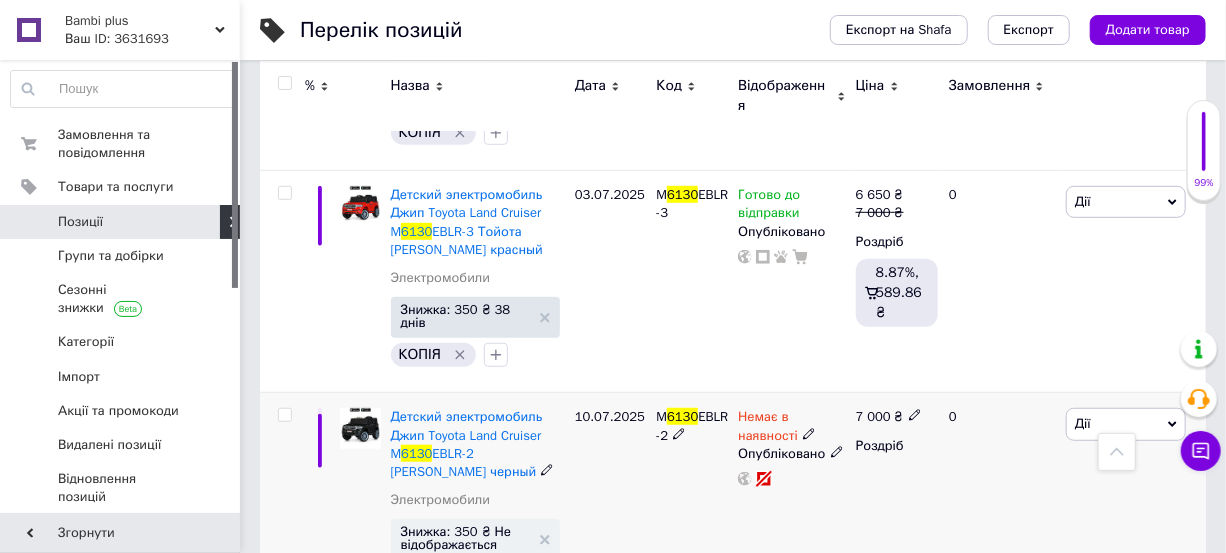 type on "6130" 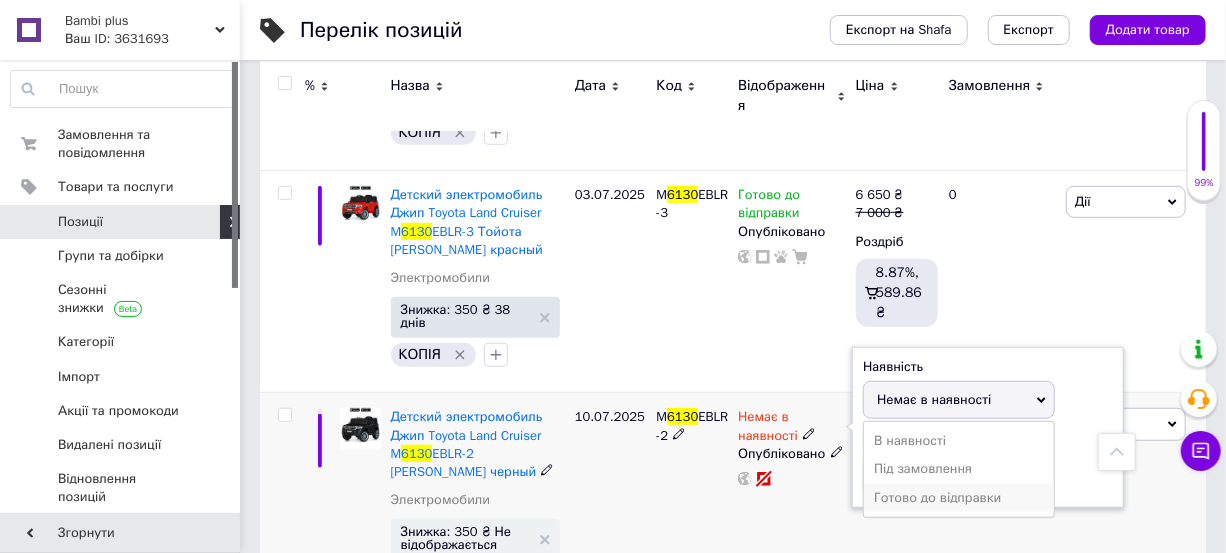 click on "Готово до відправки" at bounding box center [959, 498] 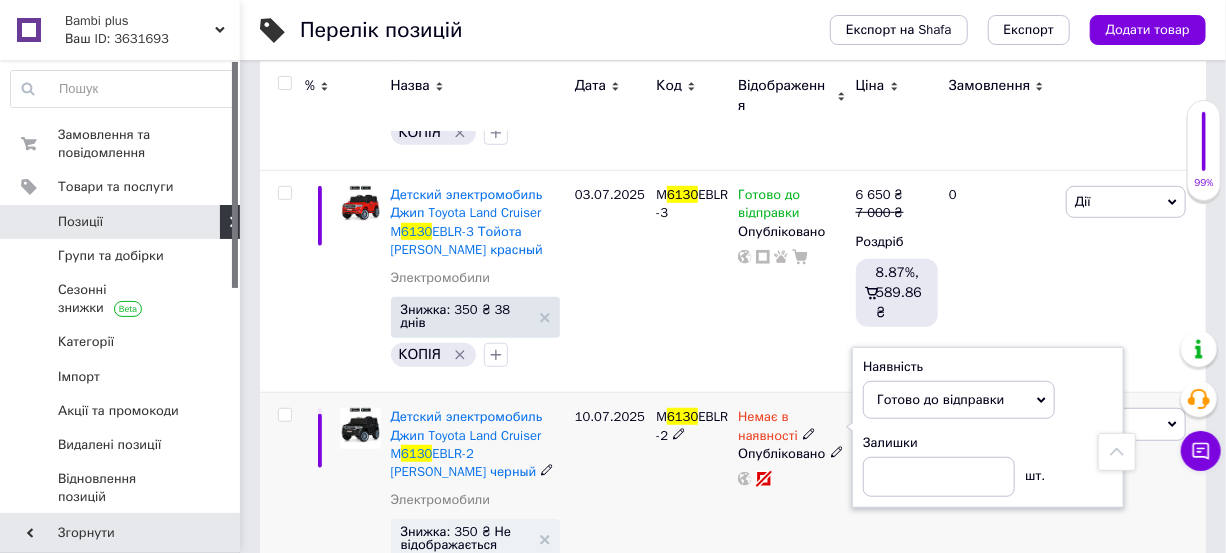 drag, startPoint x: 791, startPoint y: 493, endPoint x: 780, endPoint y: 494, distance: 11.045361 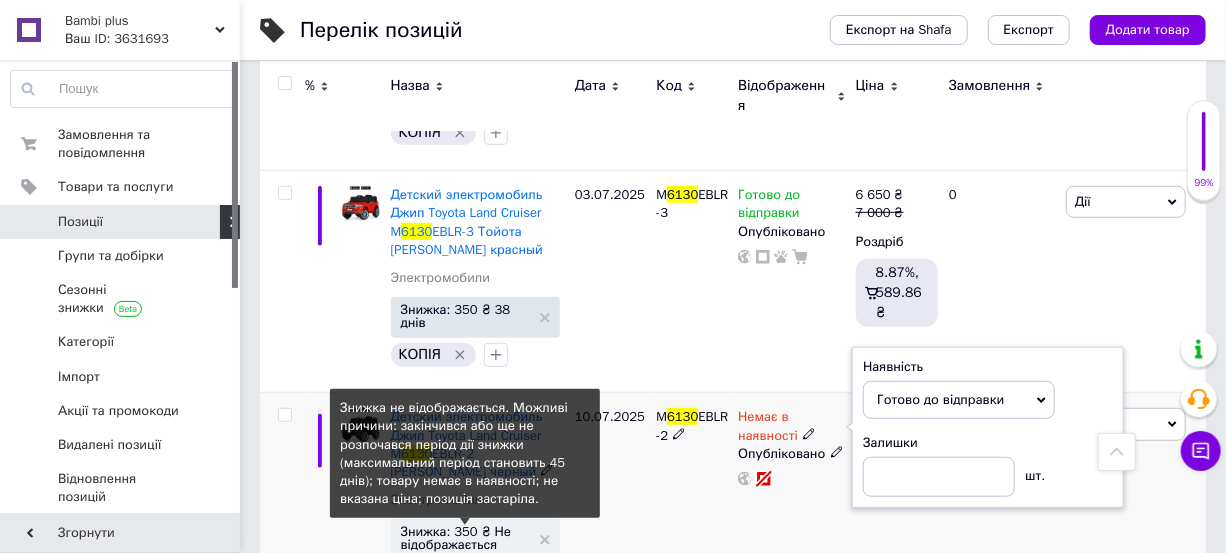 click on "Знижка: 350 ₴ Не відображається" at bounding box center [465, 538] 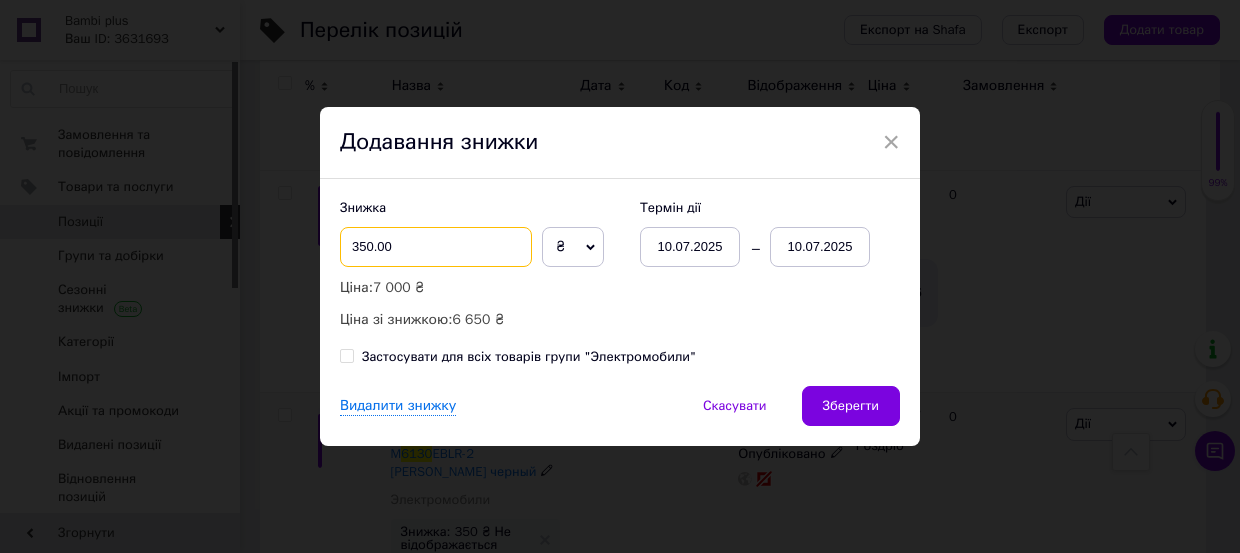 drag, startPoint x: 344, startPoint y: 238, endPoint x: 405, endPoint y: 248, distance: 61.81424 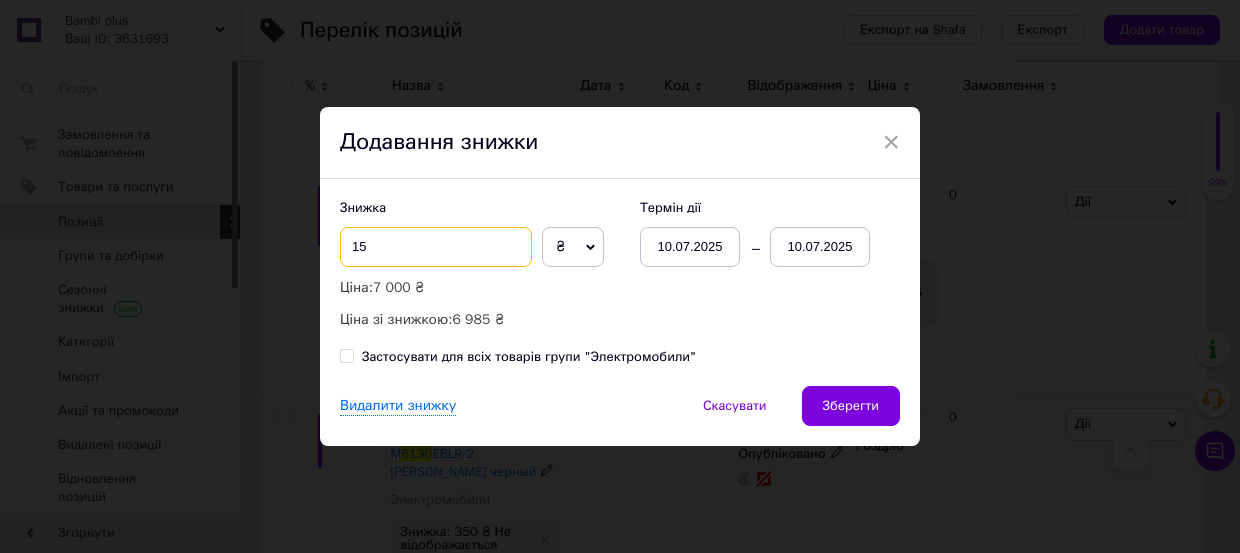 type on "1" 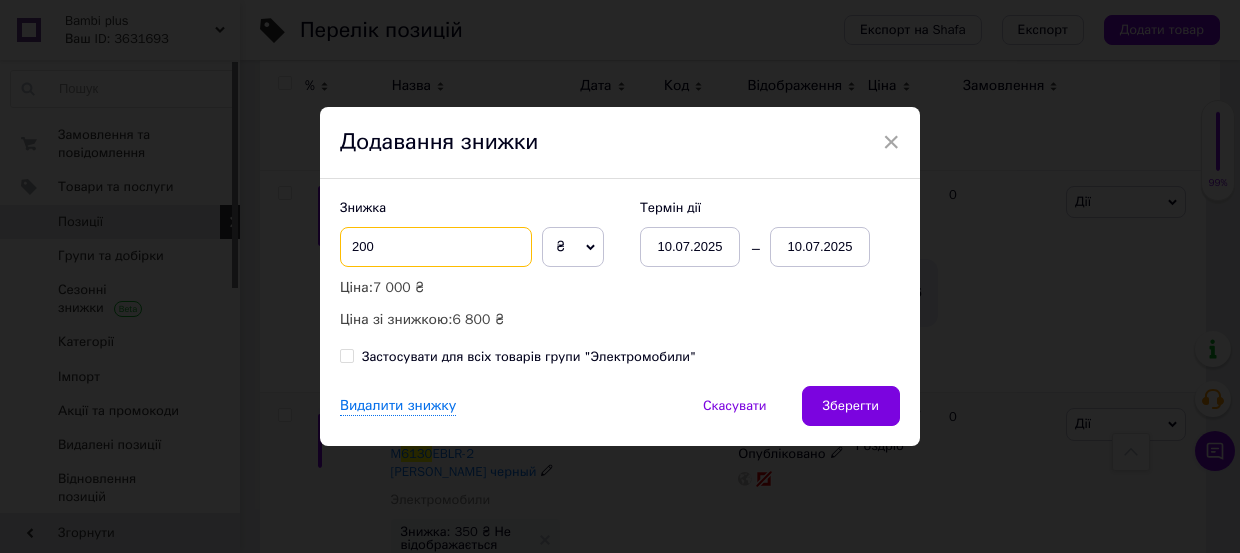 type on "200" 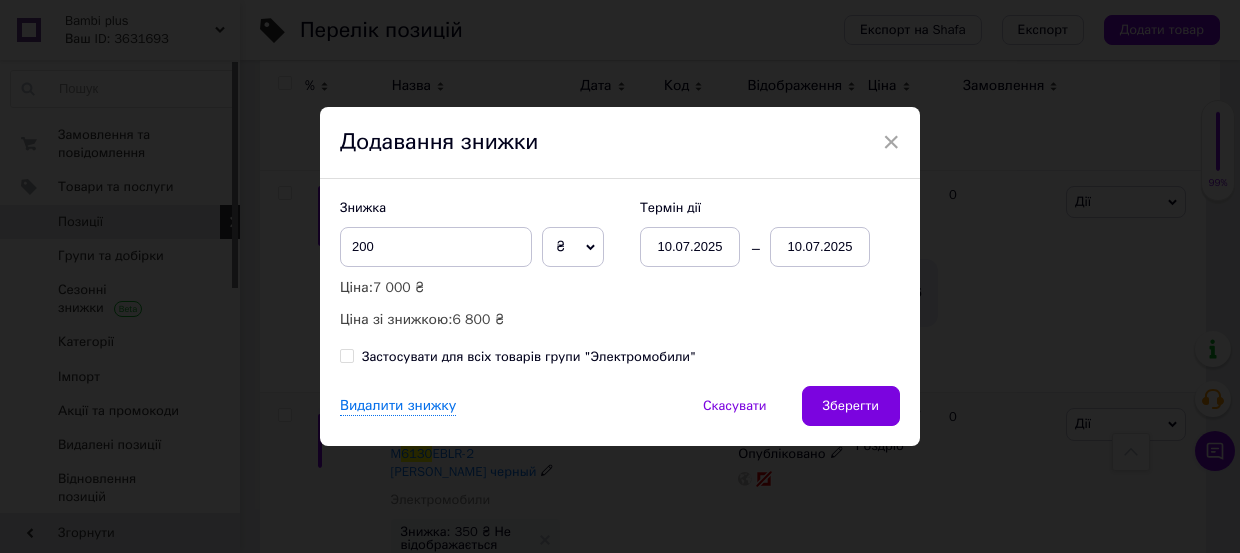 click on "Видалити знижку   Скасувати   Зберегти" at bounding box center [620, 416] 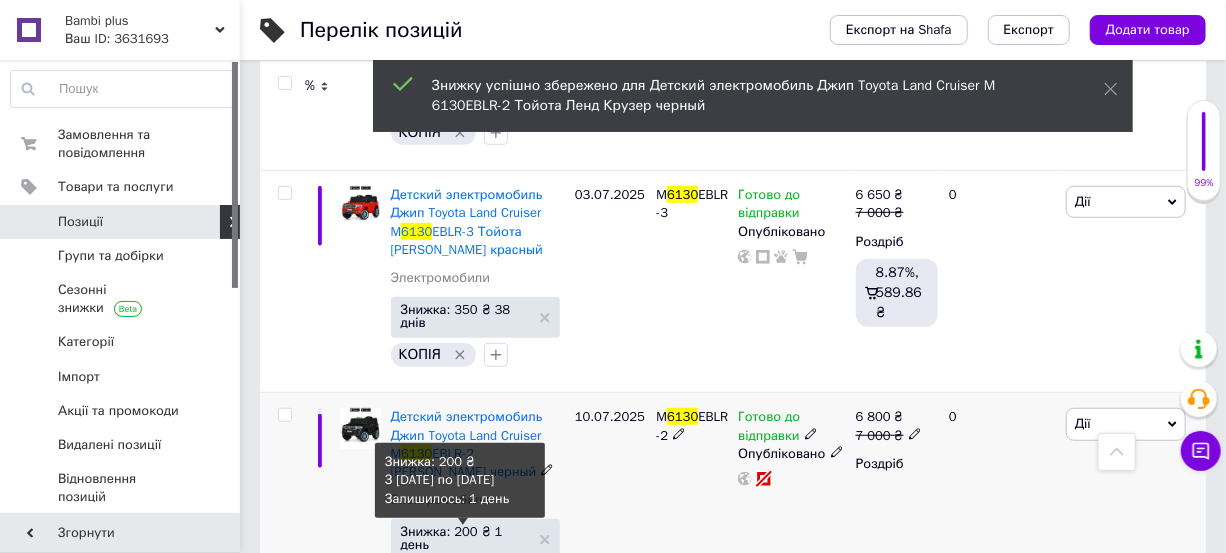 click on "Знижка: 200 ₴ 1 день" at bounding box center (465, 538) 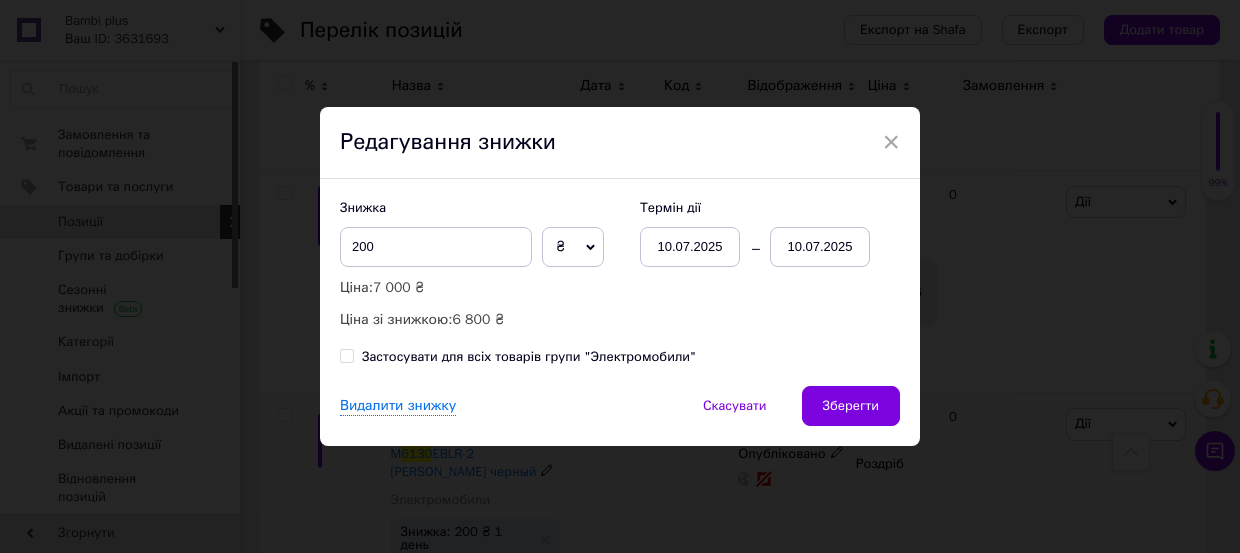 click on "10.07.2025" at bounding box center [820, 247] 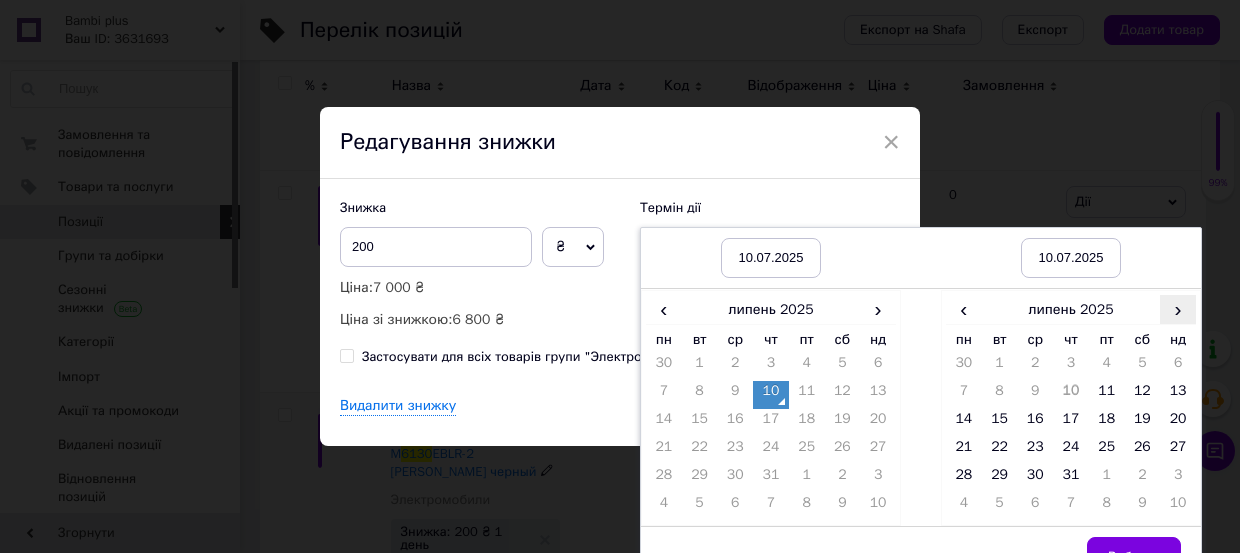 click on "›" at bounding box center [1178, 309] 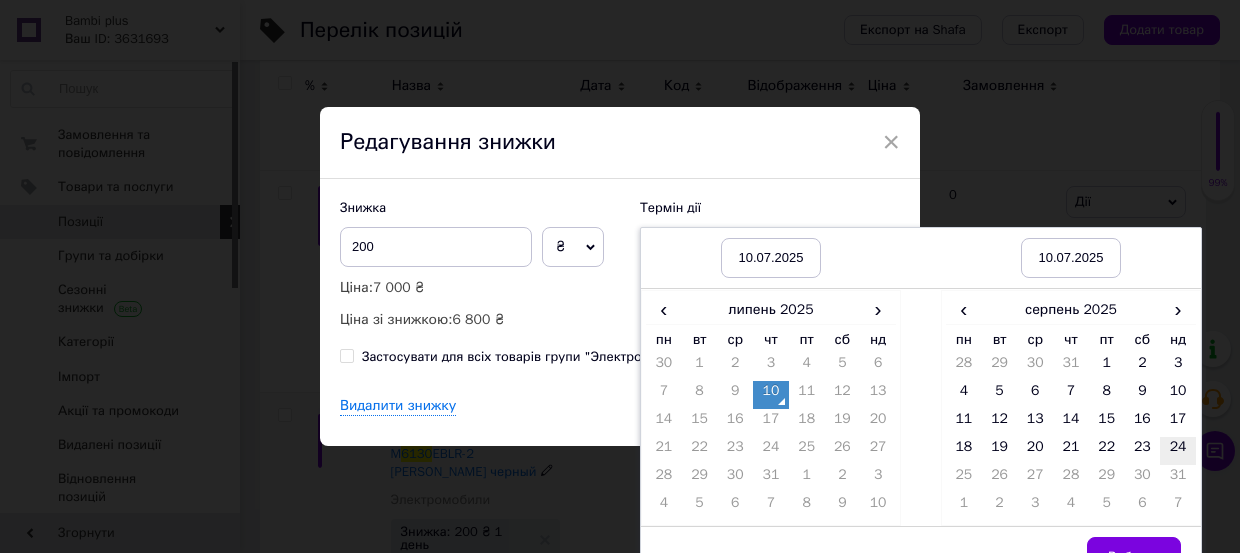 click on "24" at bounding box center (1178, 451) 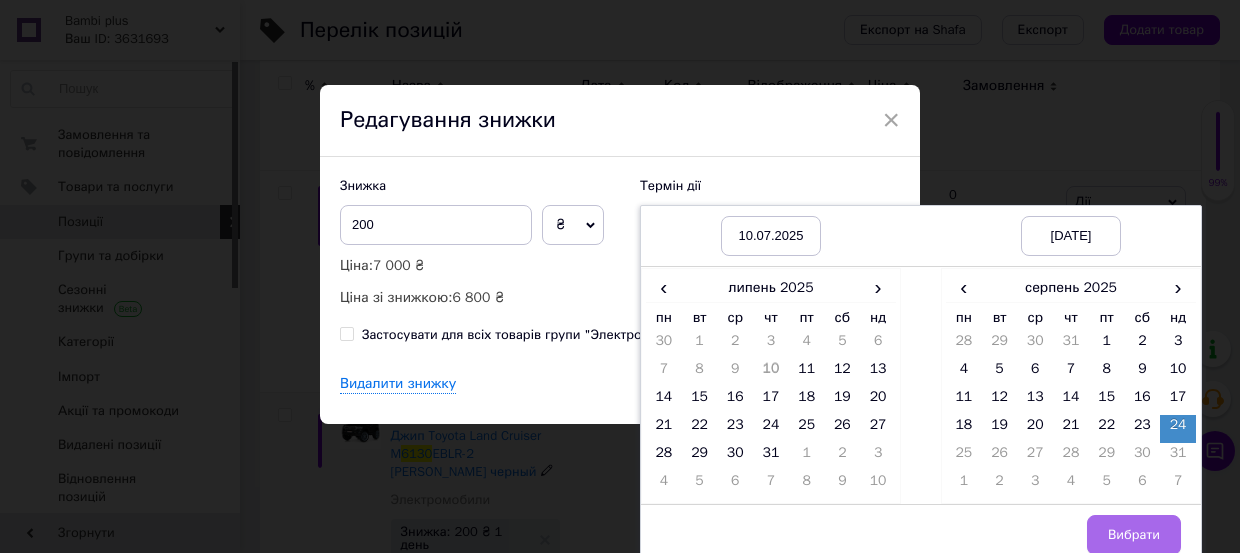 scroll, scrollTop: 34, scrollLeft: 0, axis: vertical 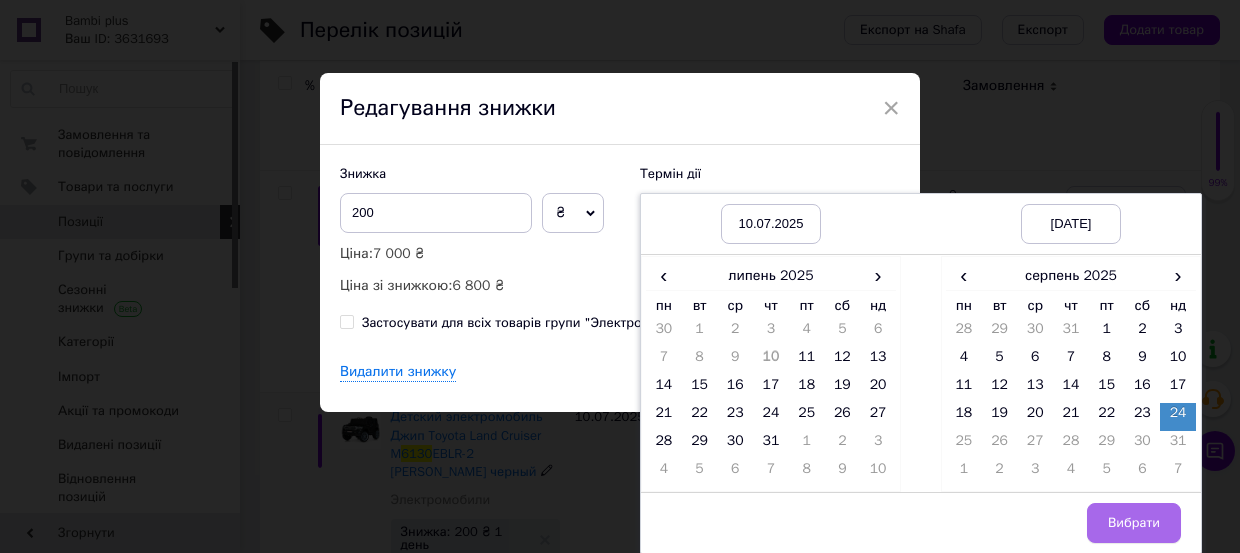 click on "Вибрати" at bounding box center [1134, 523] 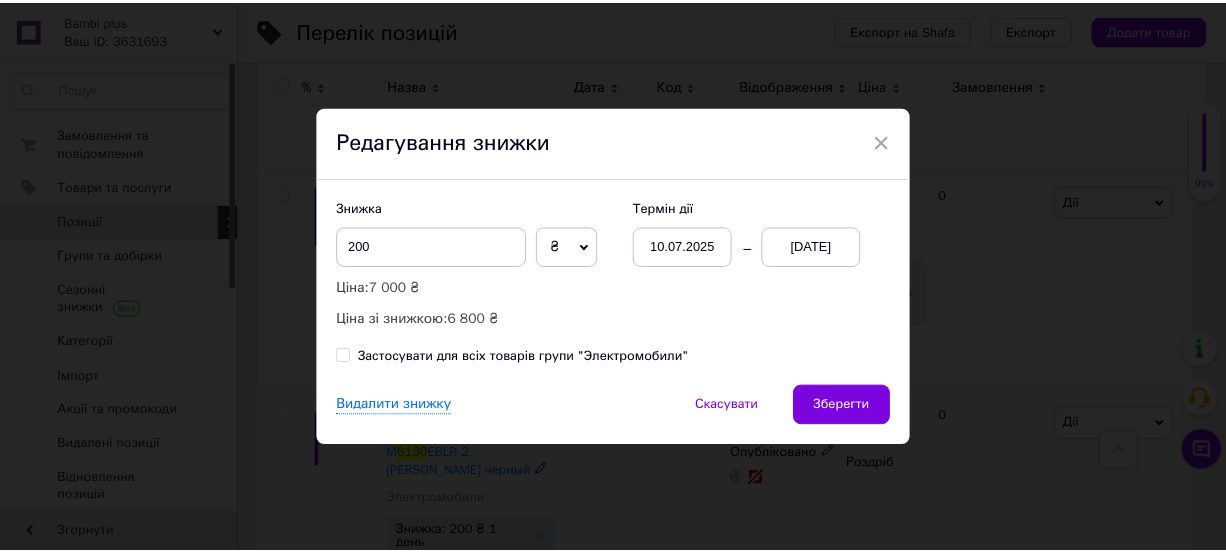 scroll, scrollTop: 0, scrollLeft: 0, axis: both 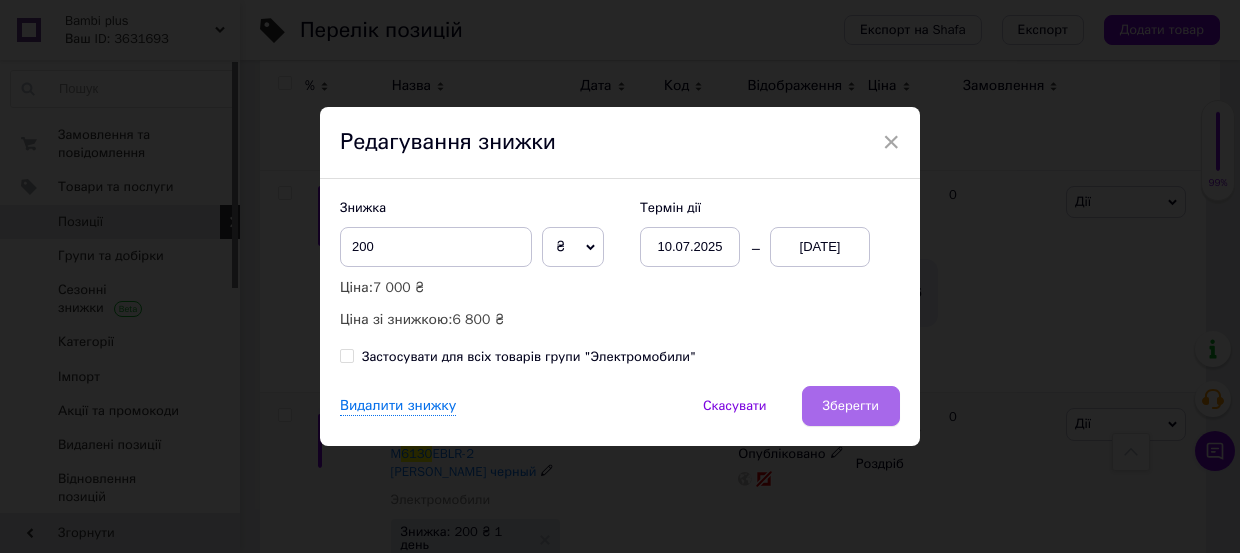 click on "Зберегти" at bounding box center [851, 406] 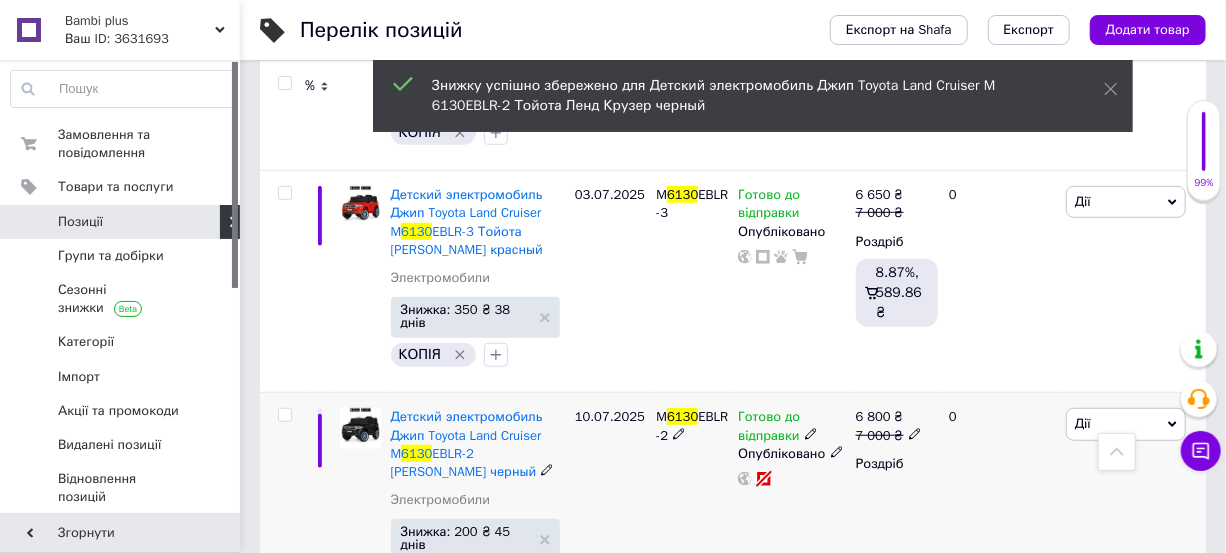click at bounding box center [284, 415] 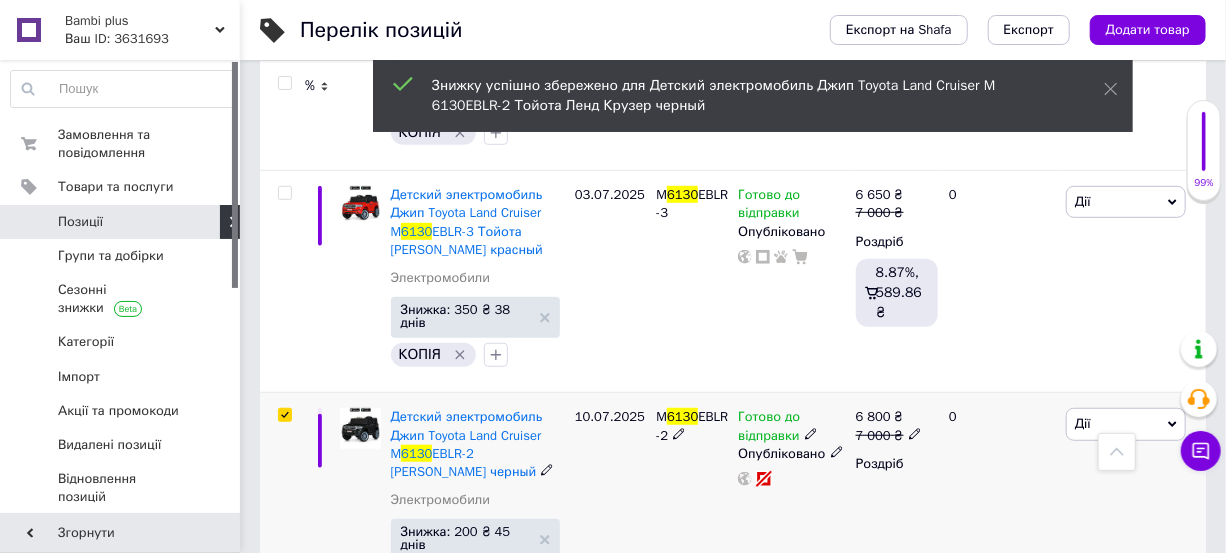 checkbox on "true" 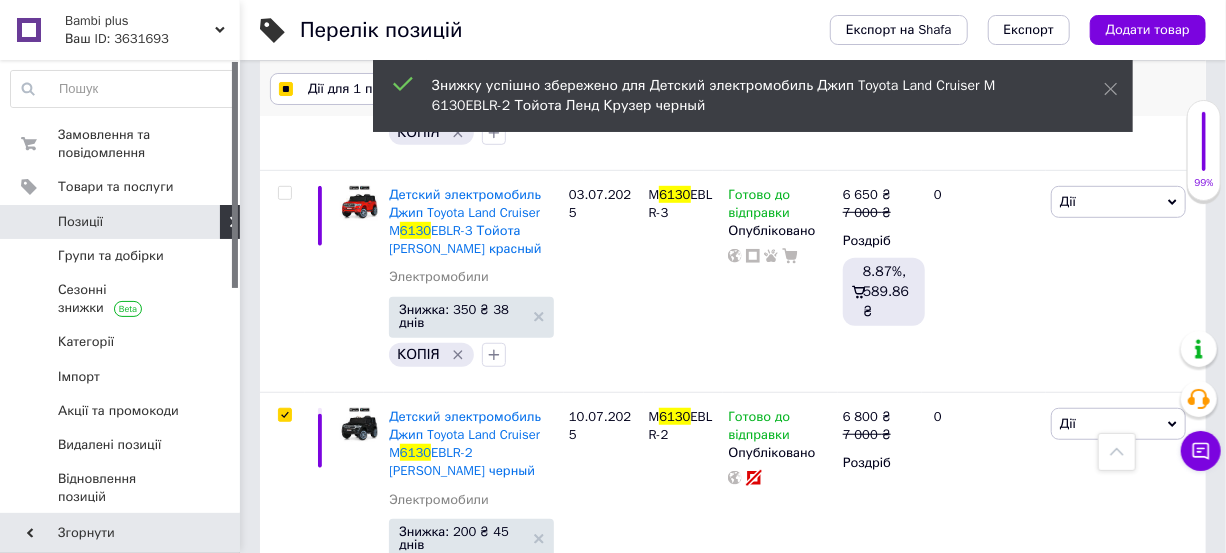 click on "Дії для 1 позиція" at bounding box center [360, 89] 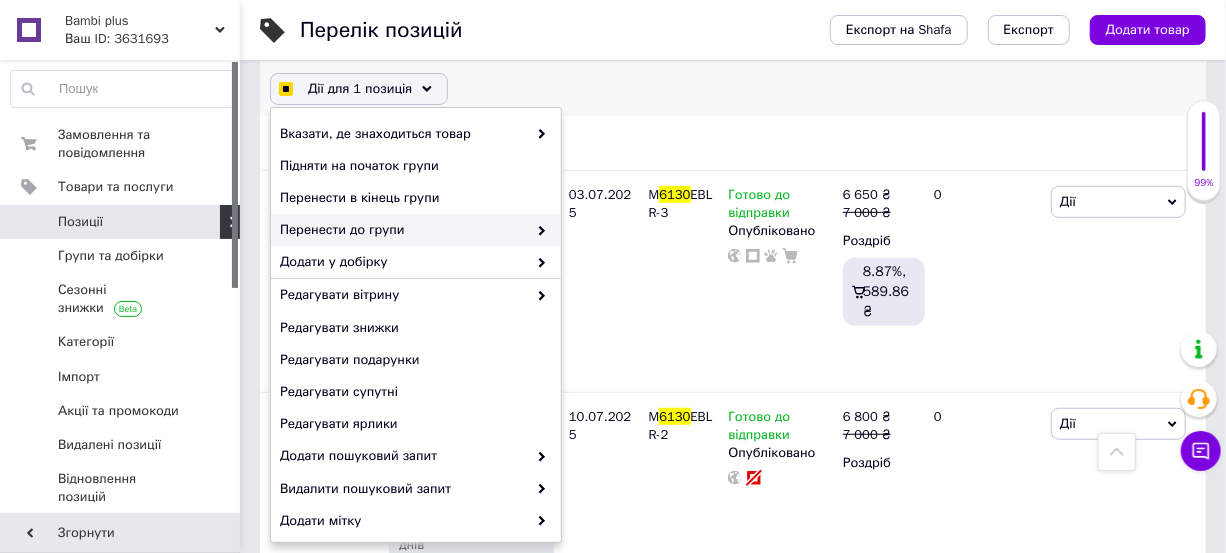 click on "Перенести до групи" at bounding box center (403, 230) 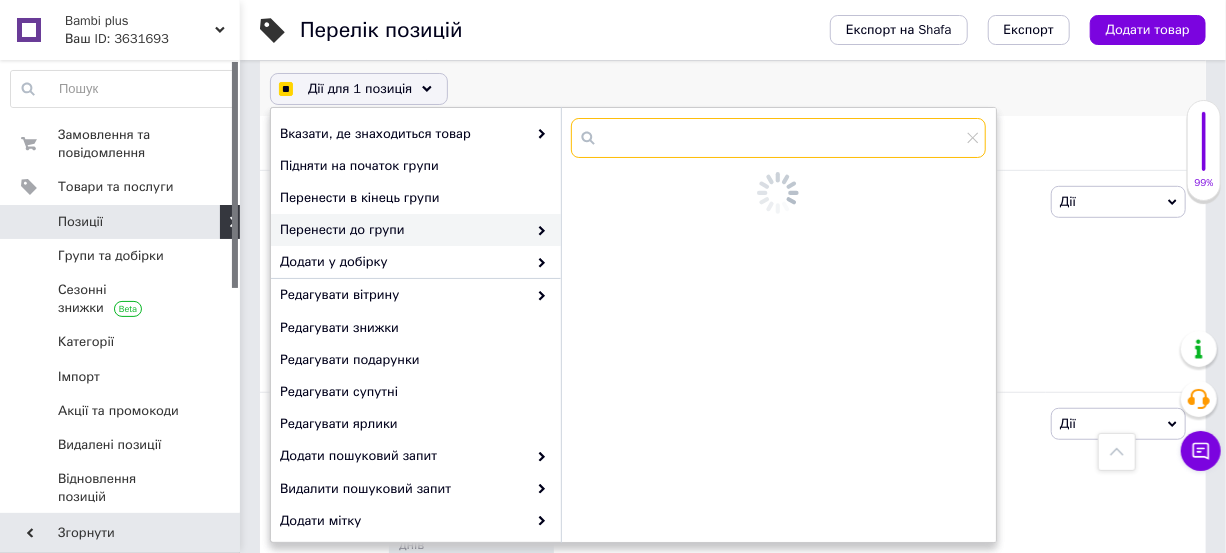 click at bounding box center (778, 138) 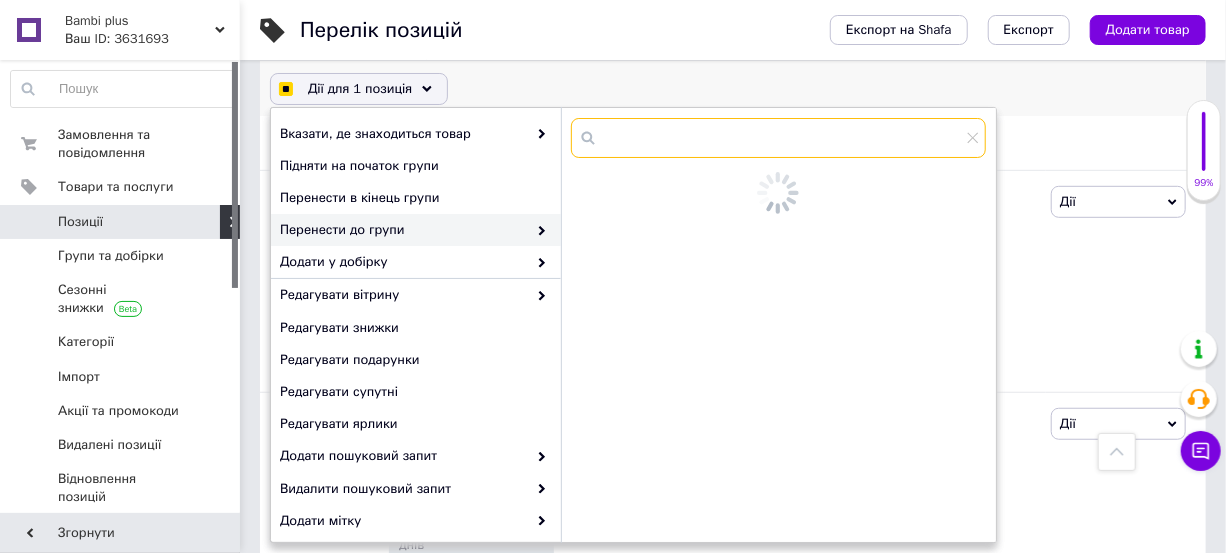 checkbox on "true" 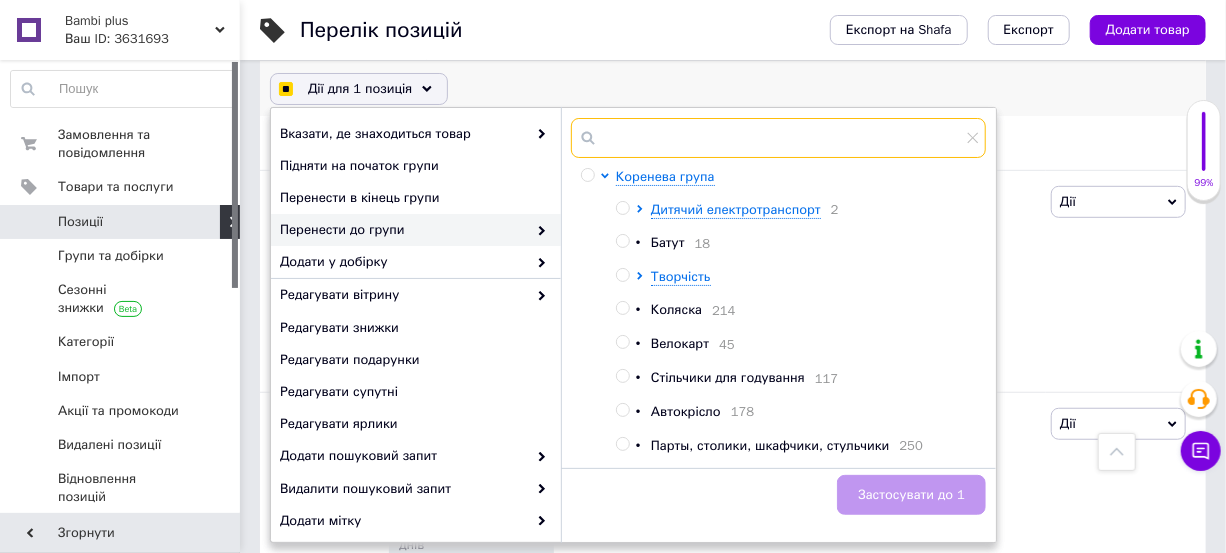 checkbox on "true" 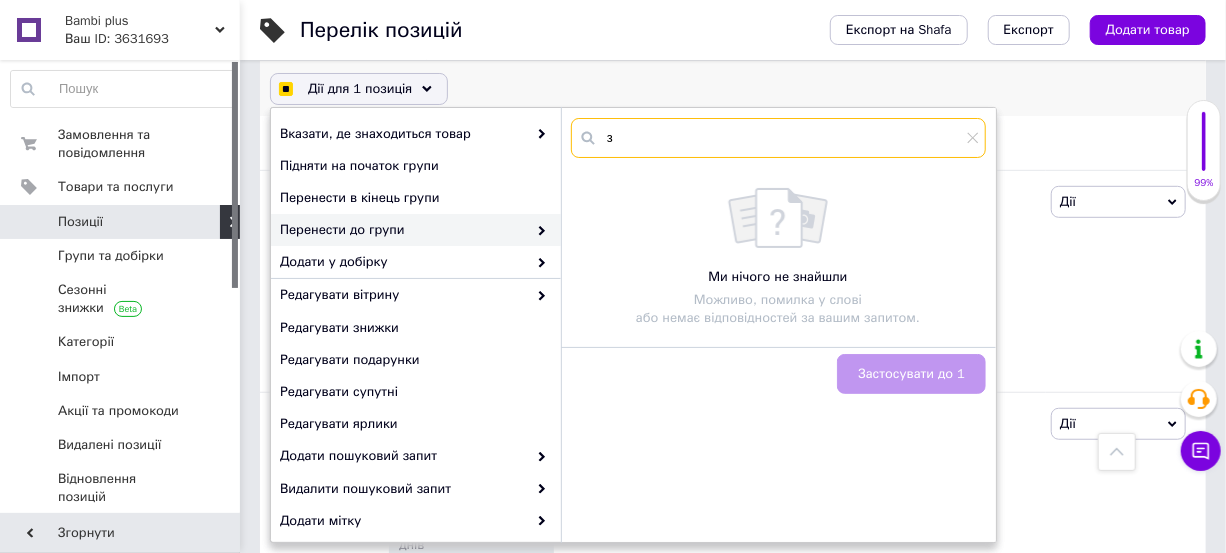 checkbox on "true" 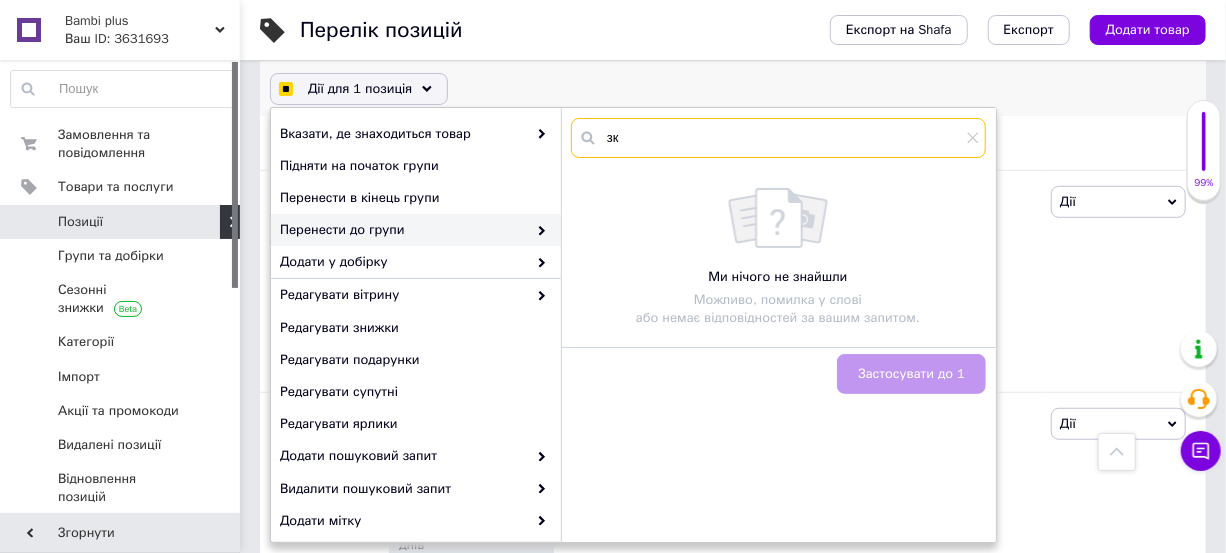 checkbox on "true" 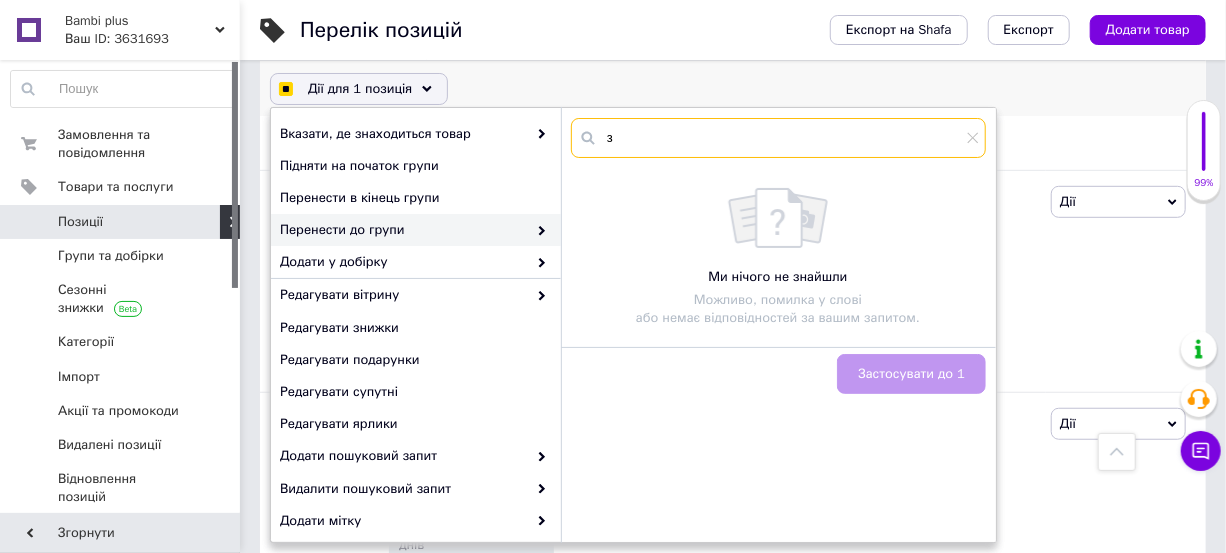 checkbox on "true" 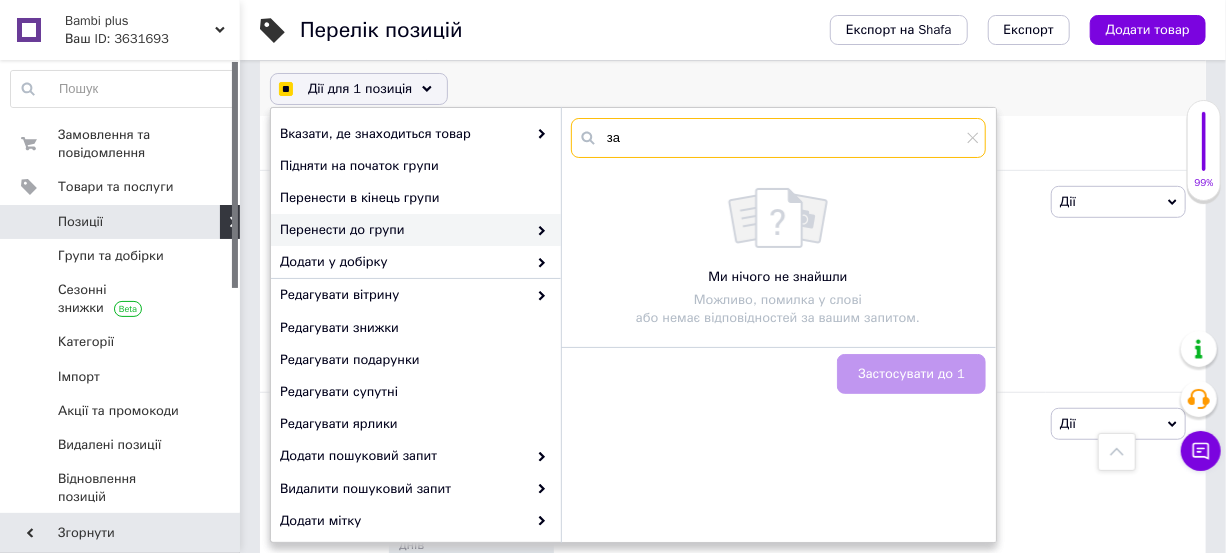 checkbox on "true" 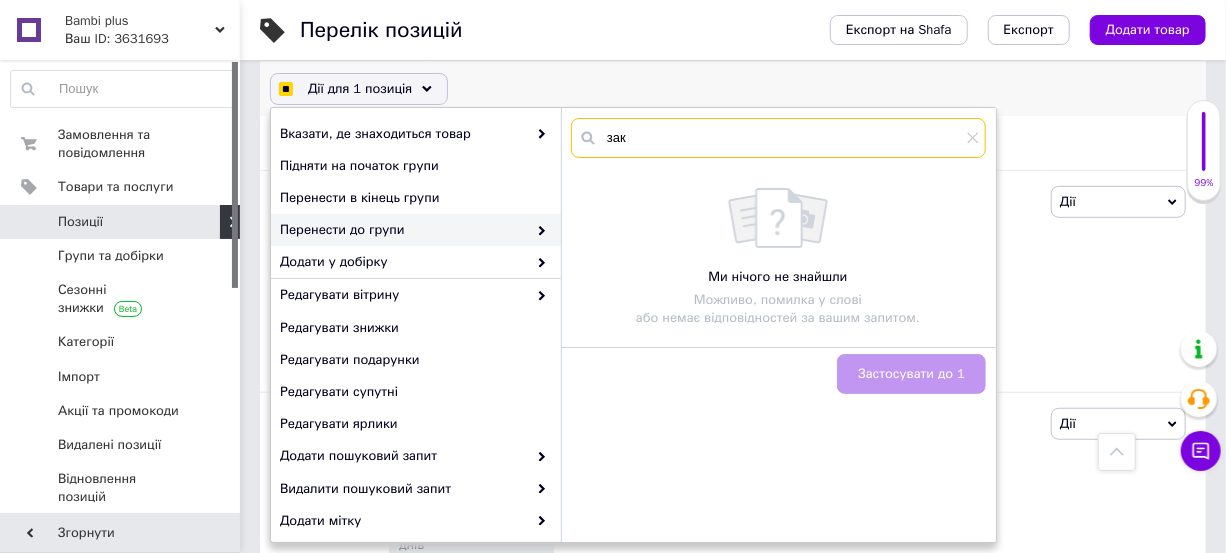 checkbox on "true" 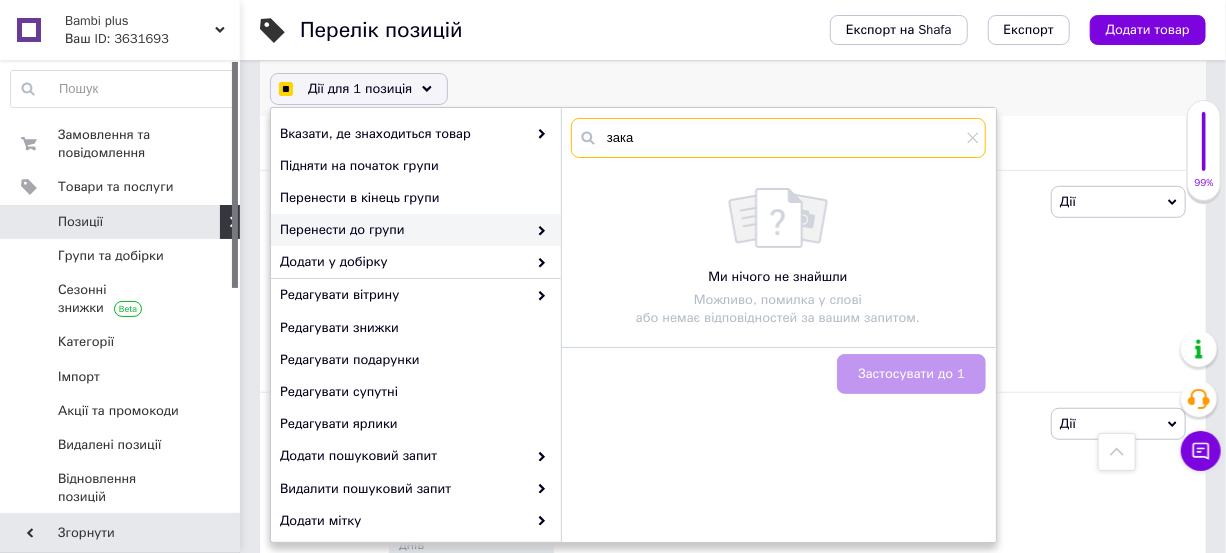 checkbox on "true" 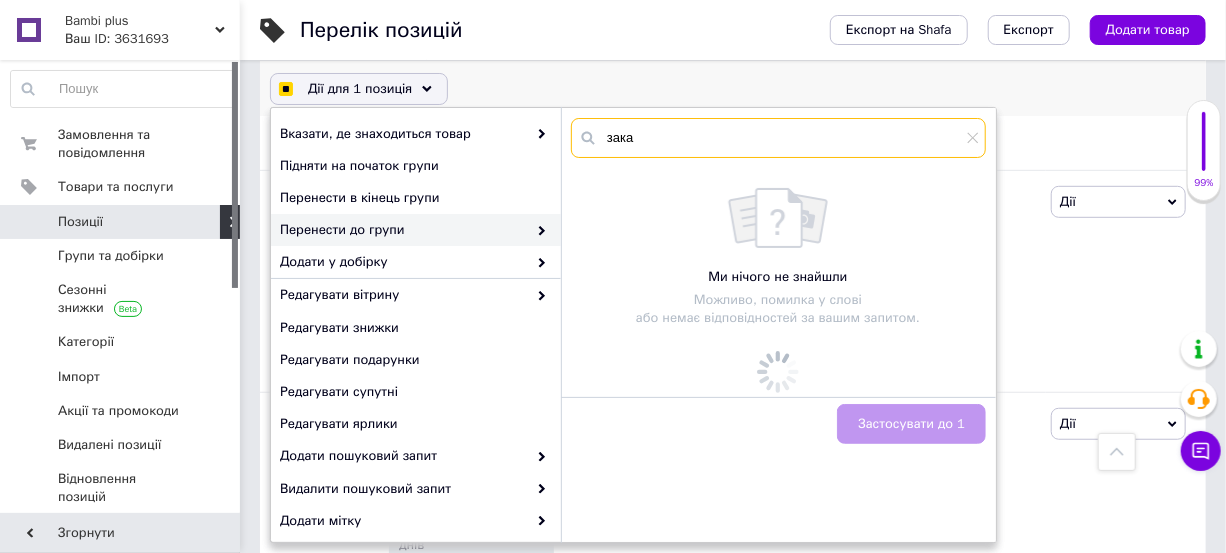 checkbox on "true" 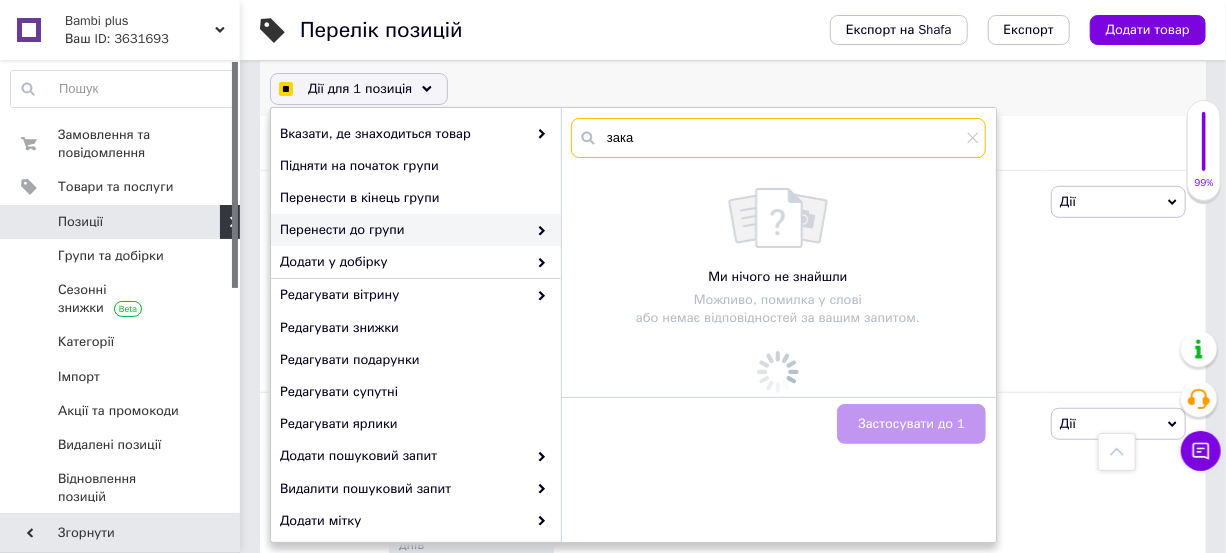 checkbox on "true" 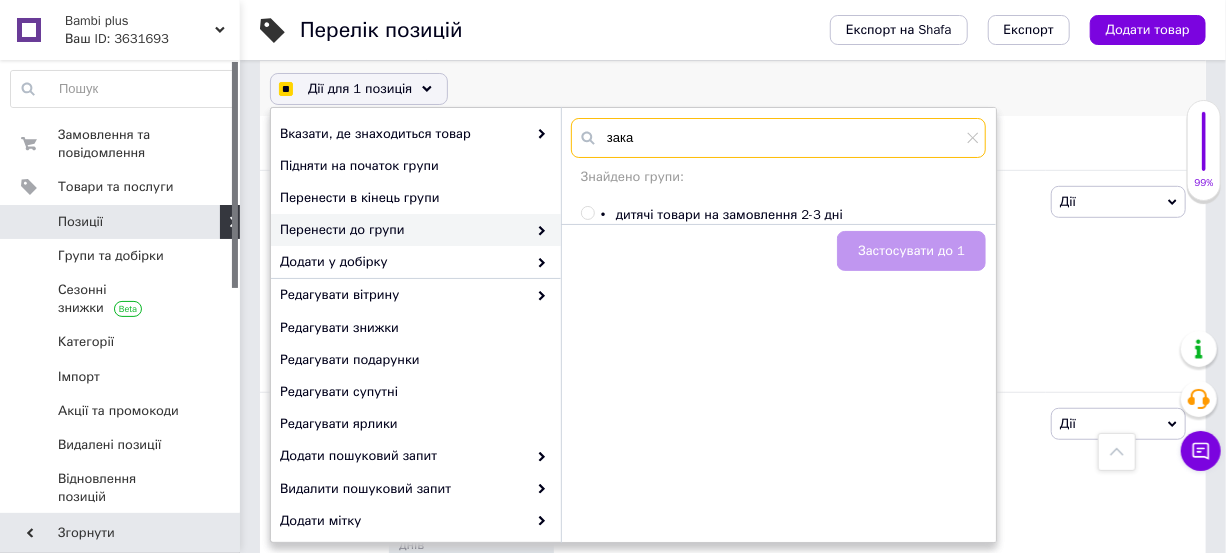 type on "зака" 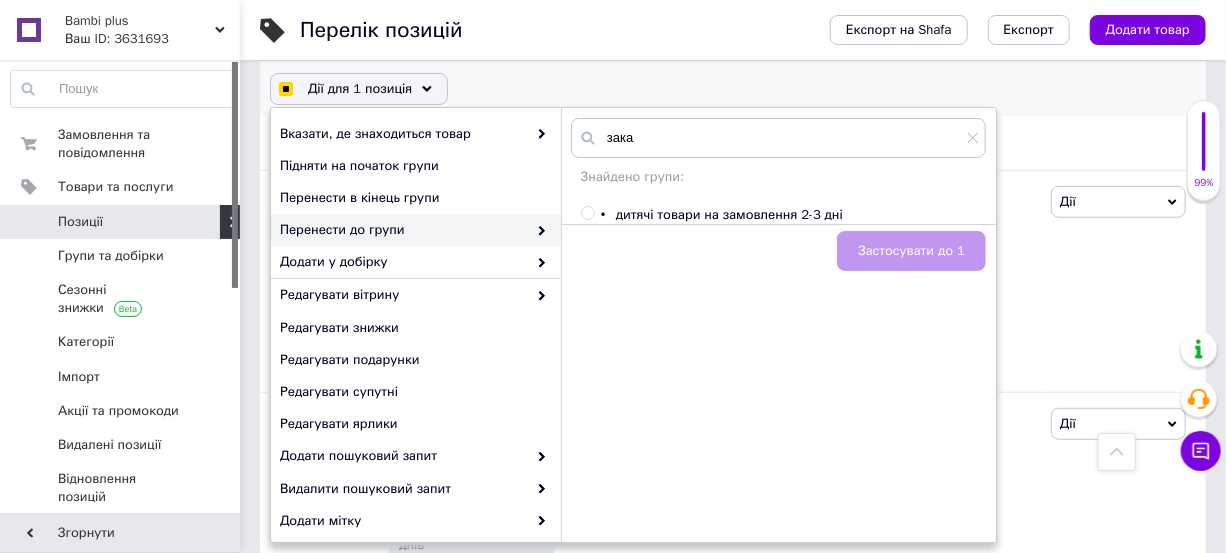 click on "дитячі товари на замовлення 2-3 дні" at bounding box center [729, 214] 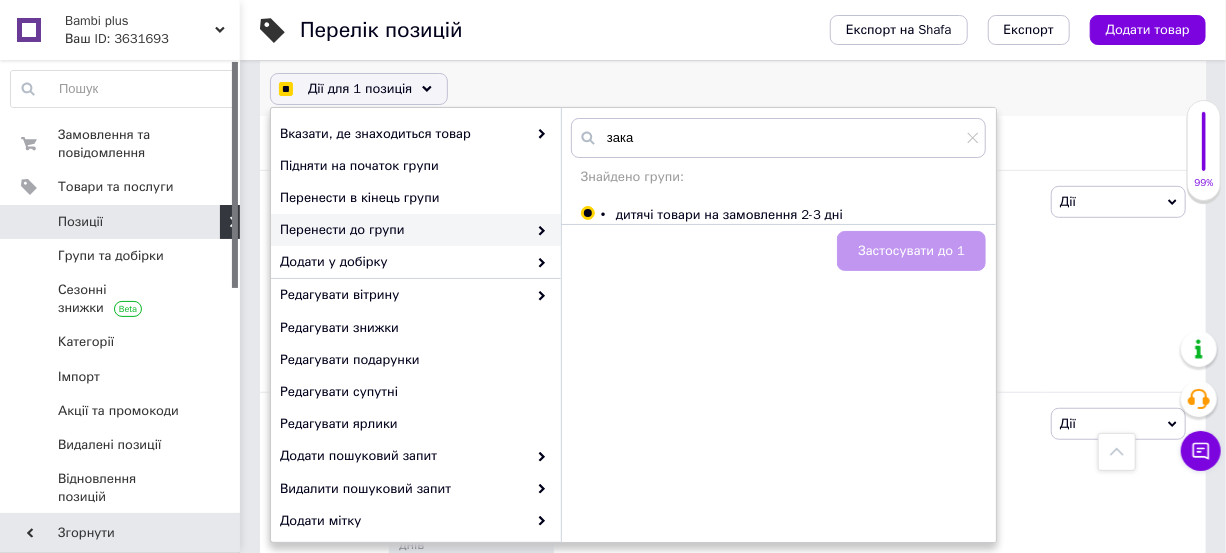 checkbox on "true" 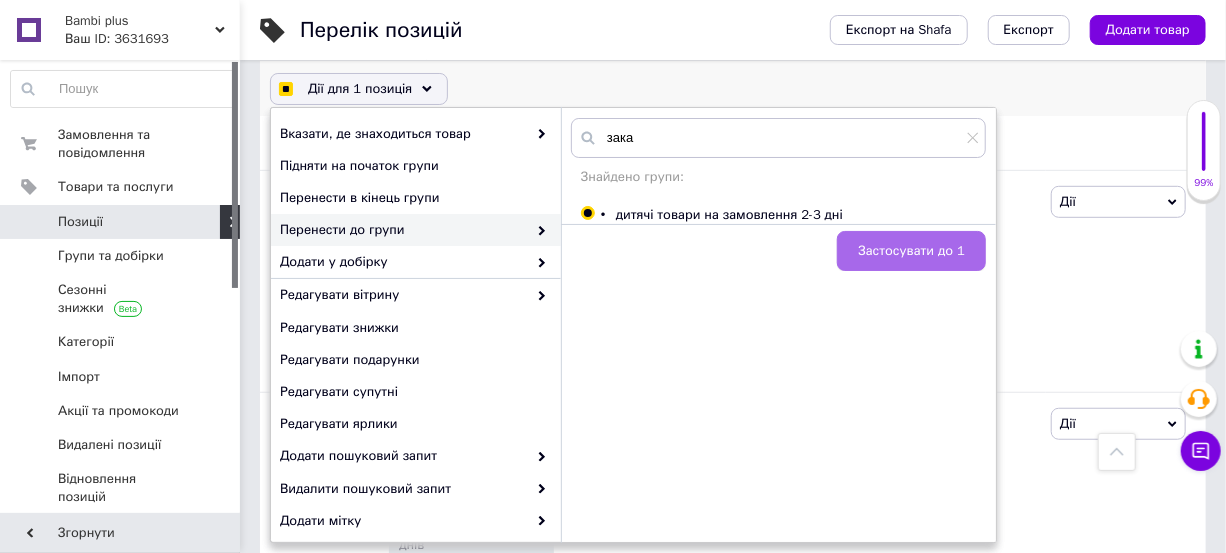 checkbox on "true" 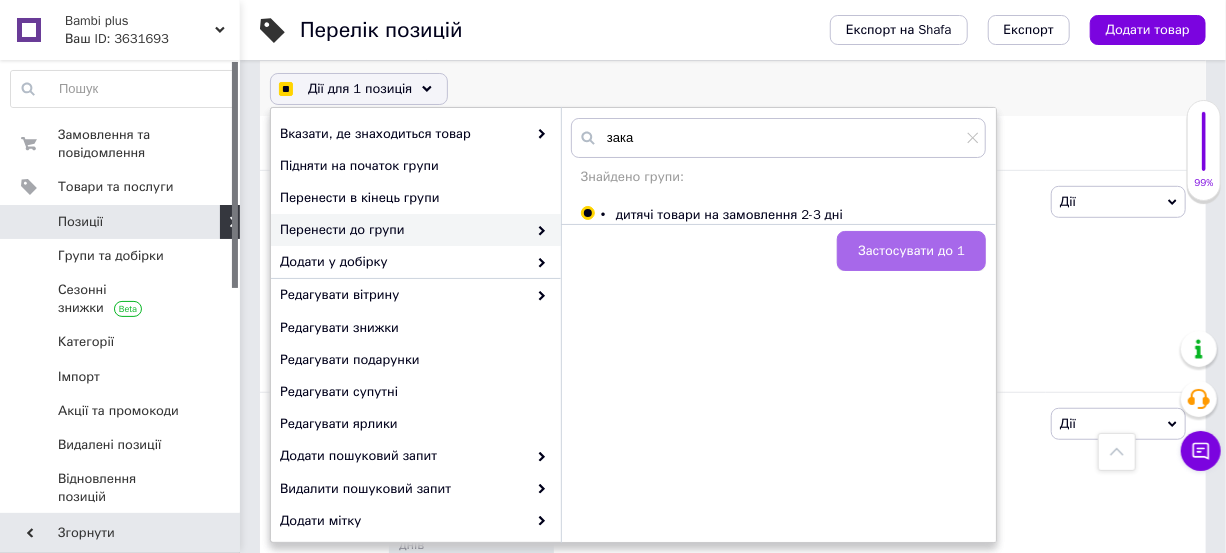 checkbox on "true" 